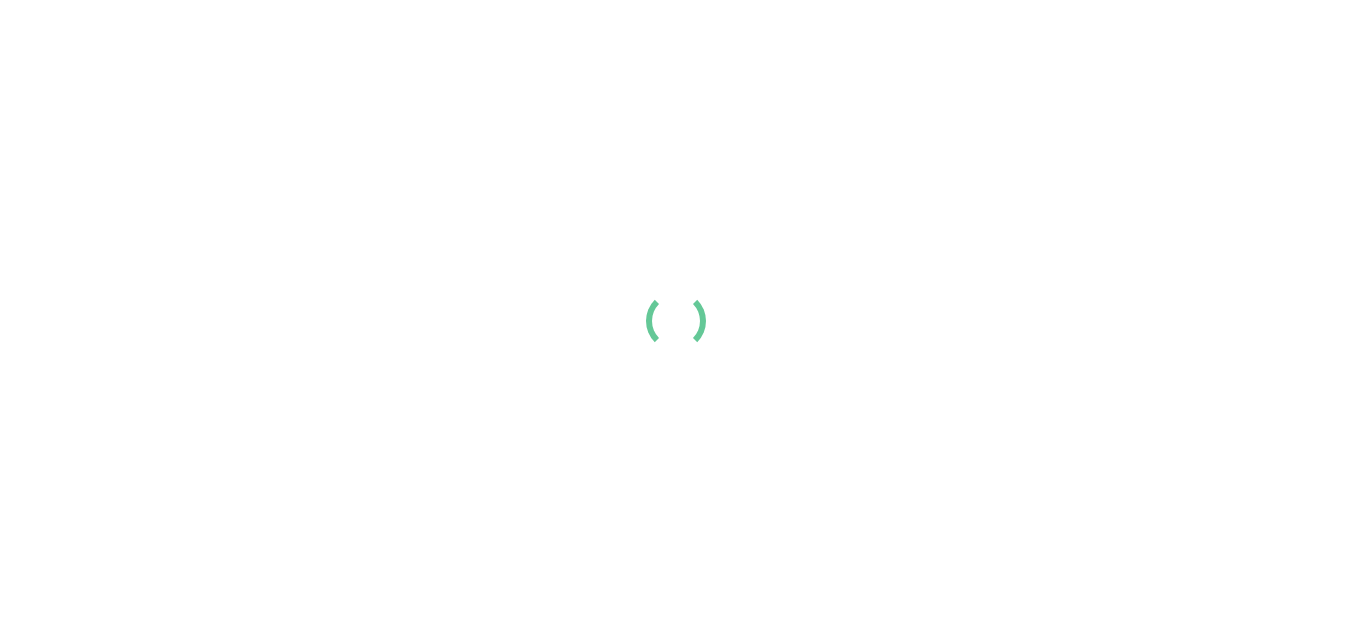 scroll, scrollTop: 0, scrollLeft: 0, axis: both 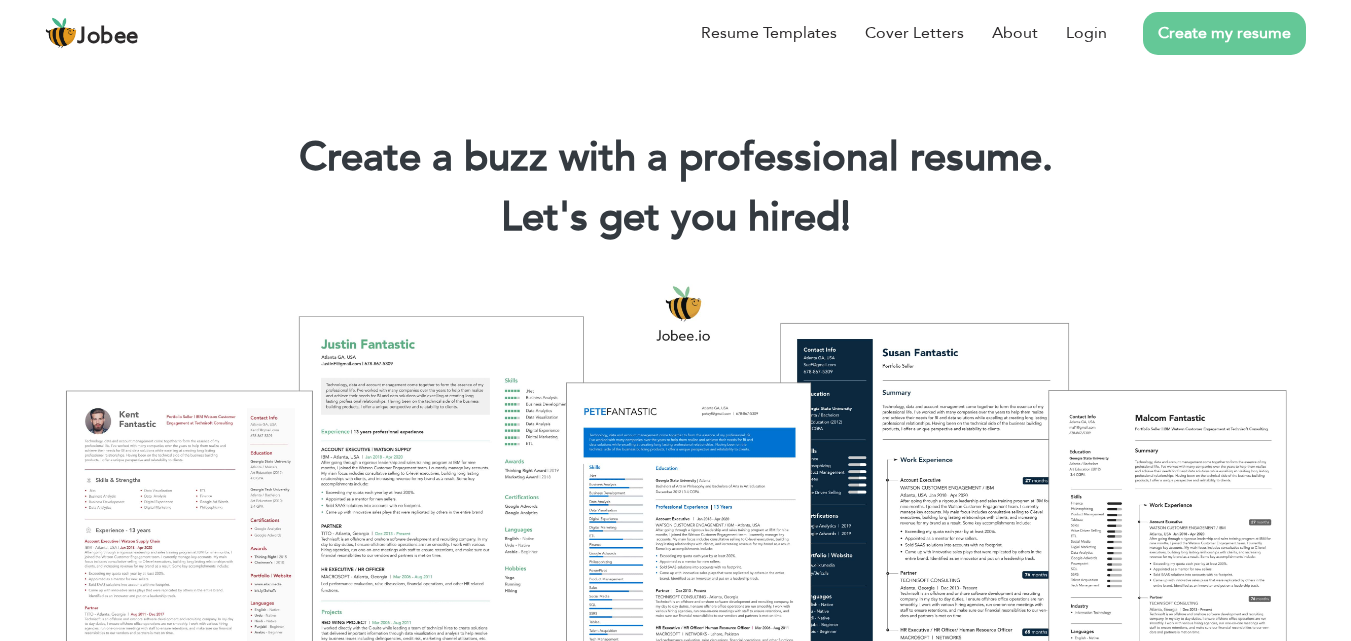 click on "Create my resume" at bounding box center [1224, 33] 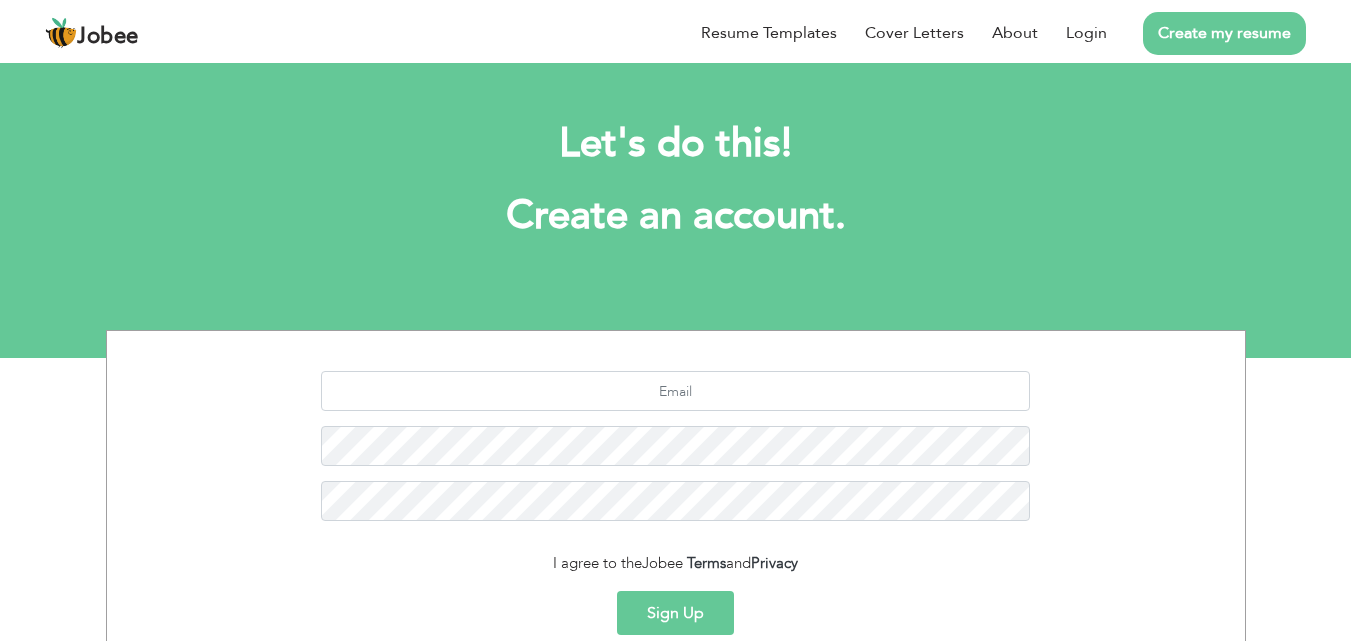 scroll, scrollTop: 0, scrollLeft: 0, axis: both 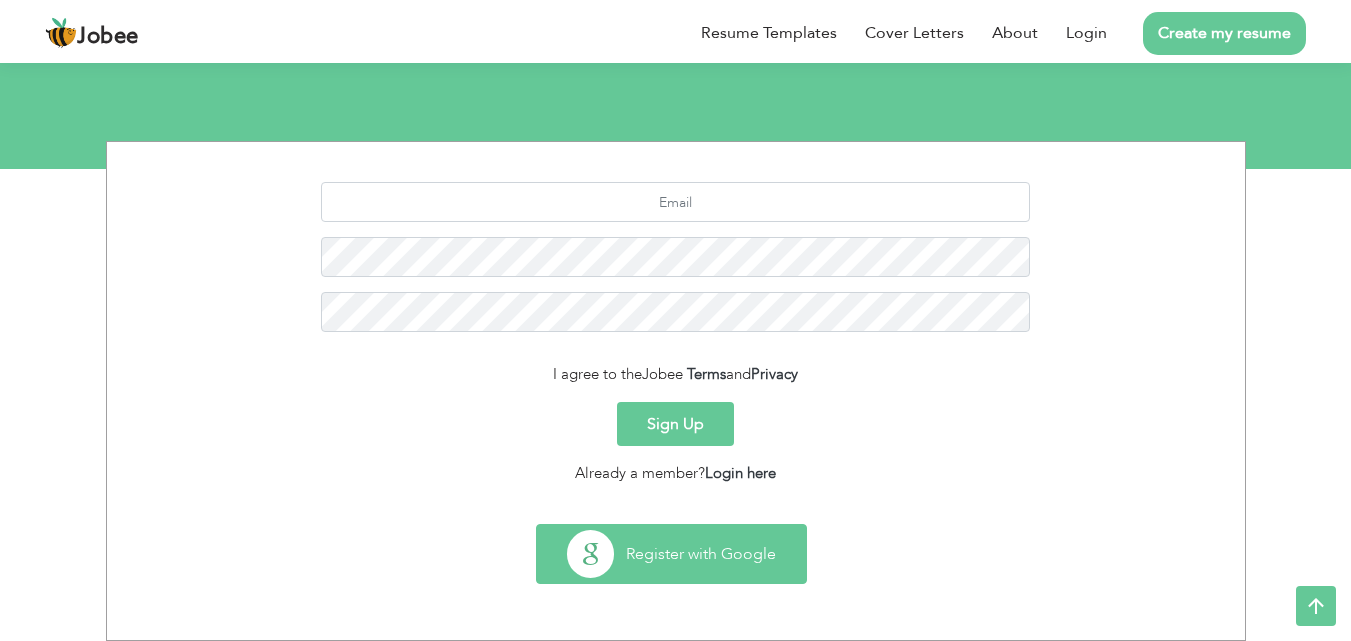 click on "Register with Google" at bounding box center (671, 554) 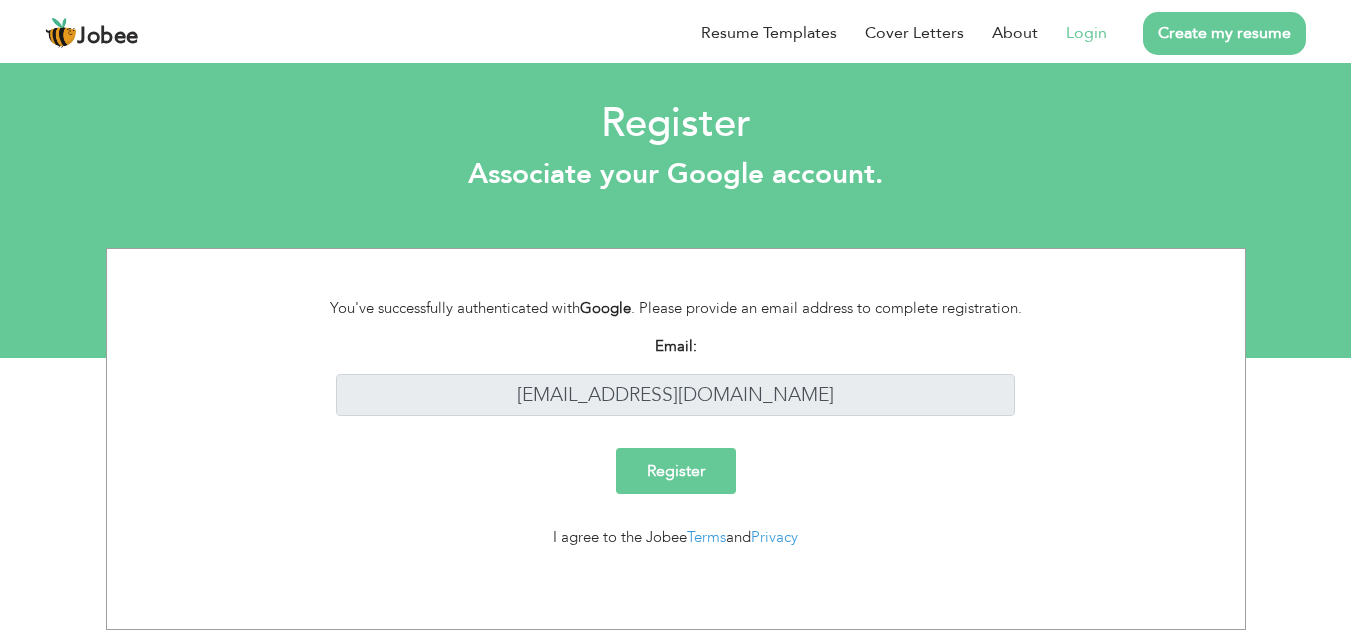 scroll, scrollTop: 0, scrollLeft: 0, axis: both 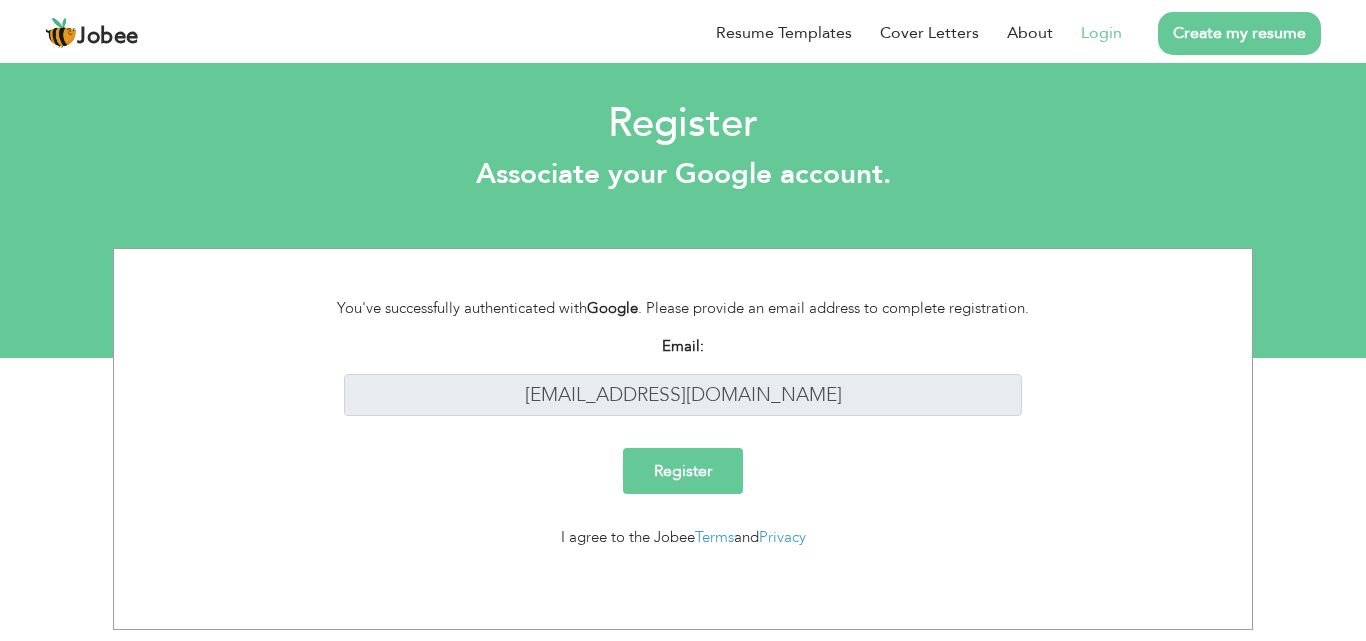 click on "Register" at bounding box center (683, 471) 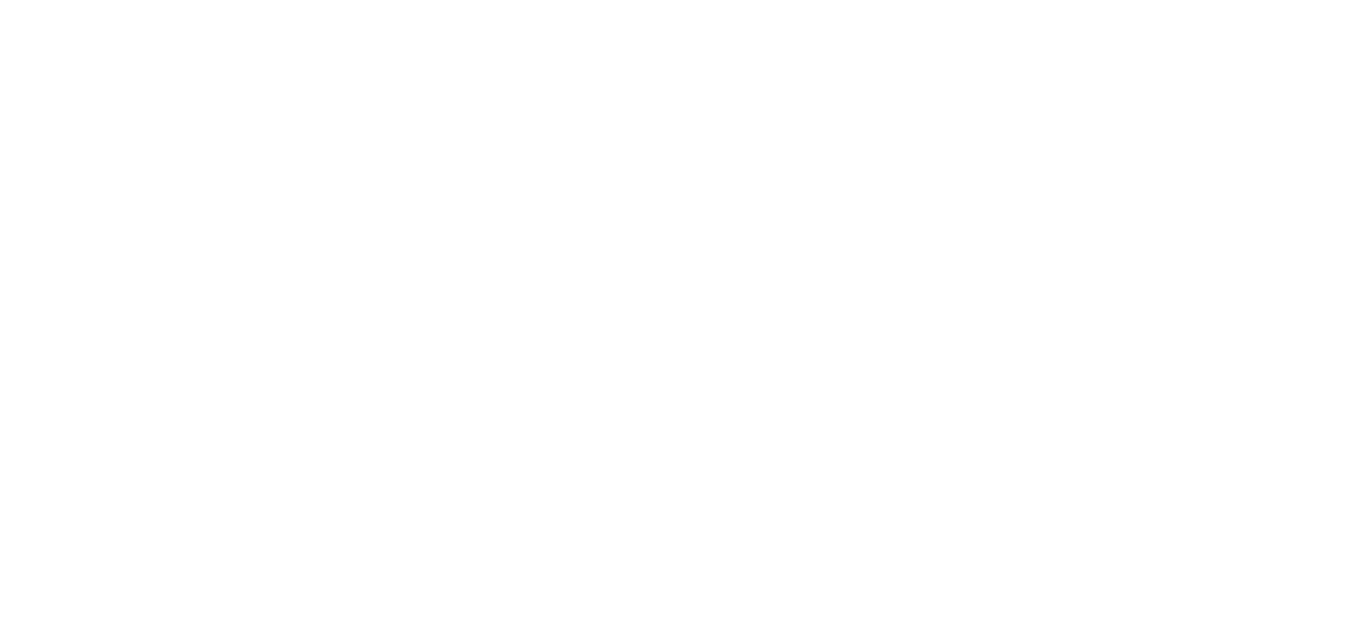 scroll, scrollTop: 0, scrollLeft: 0, axis: both 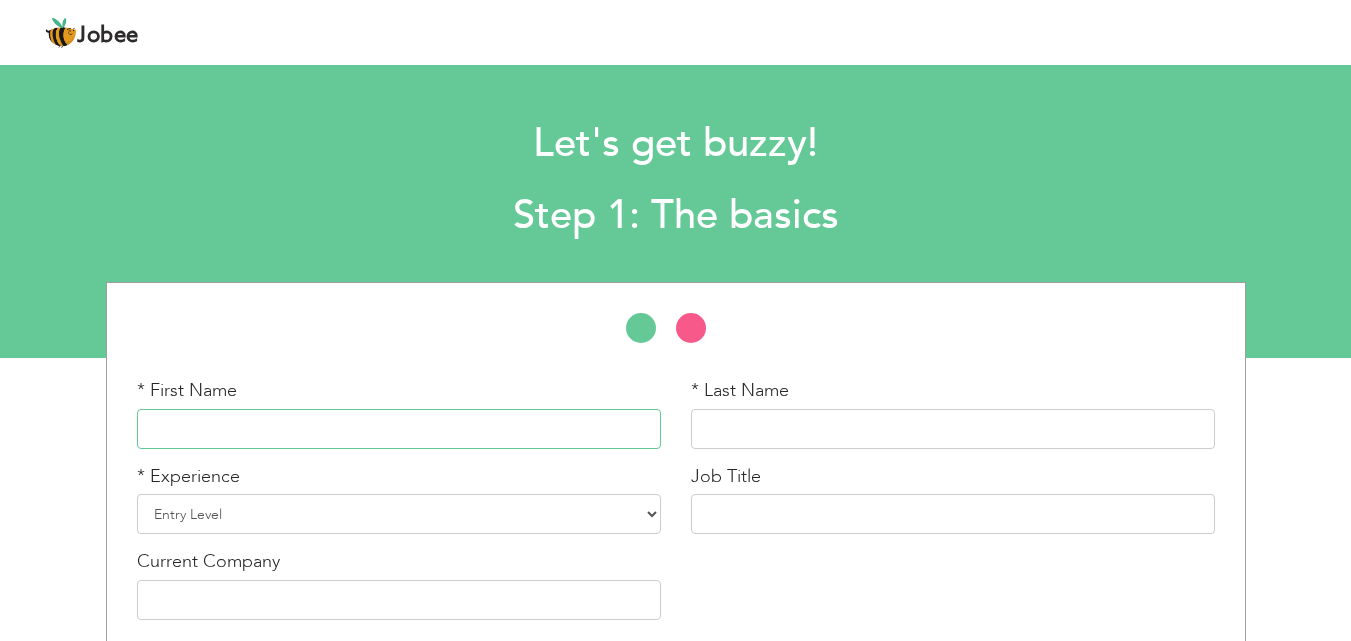 click at bounding box center [399, 429] 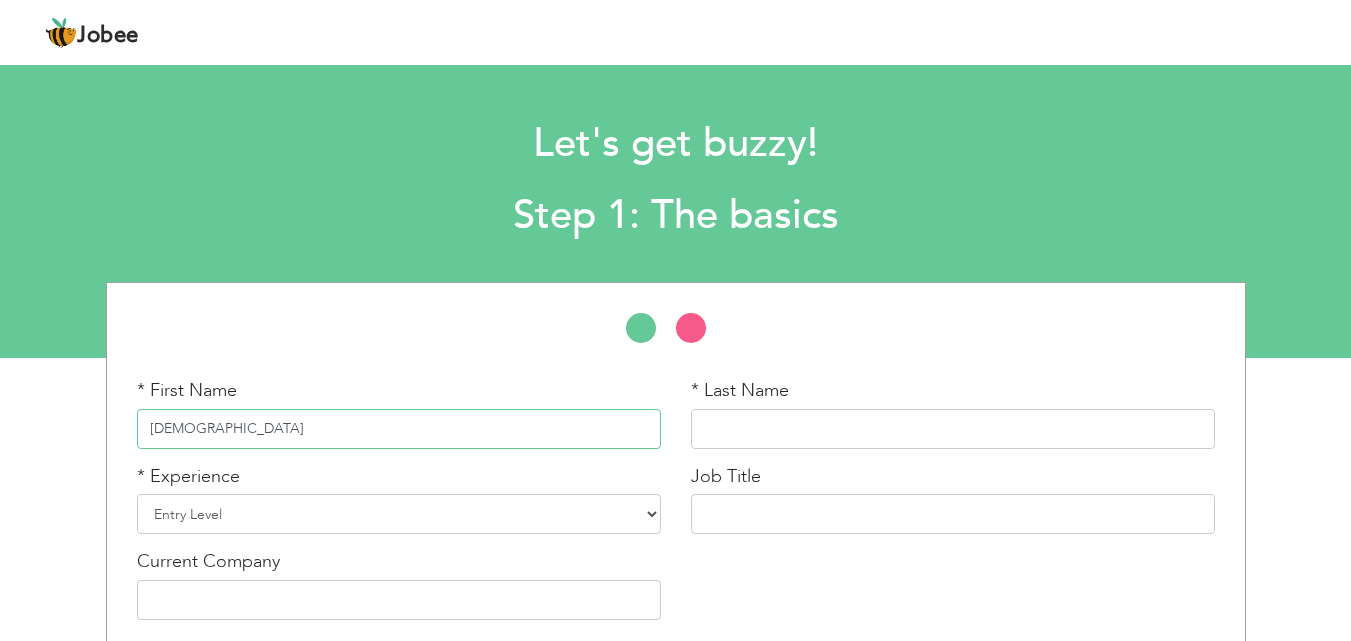 type on "Muhammad" 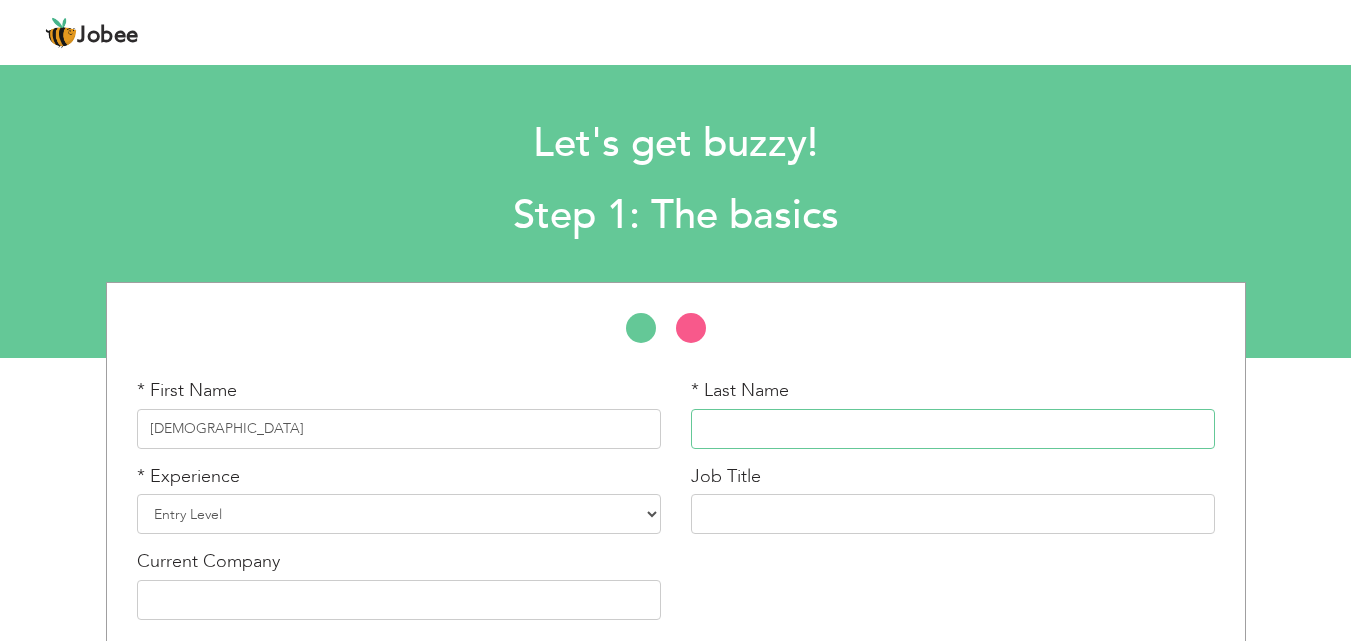 click at bounding box center (953, 429) 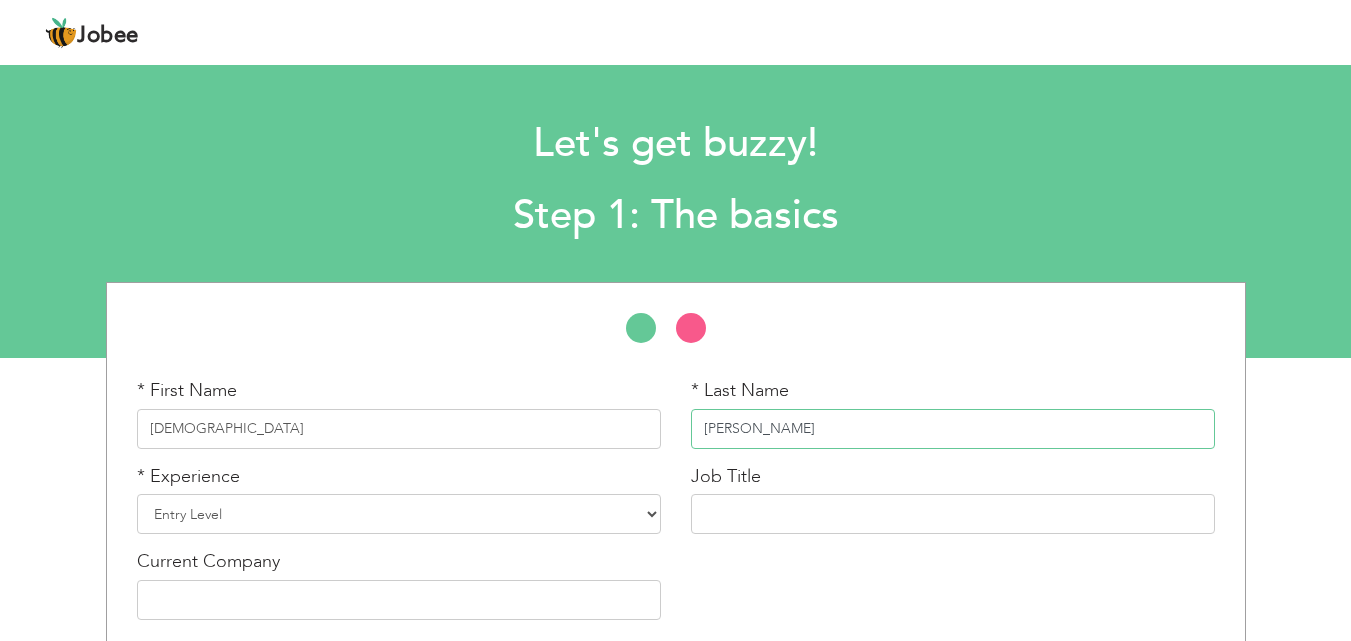 scroll, scrollTop: 85, scrollLeft: 0, axis: vertical 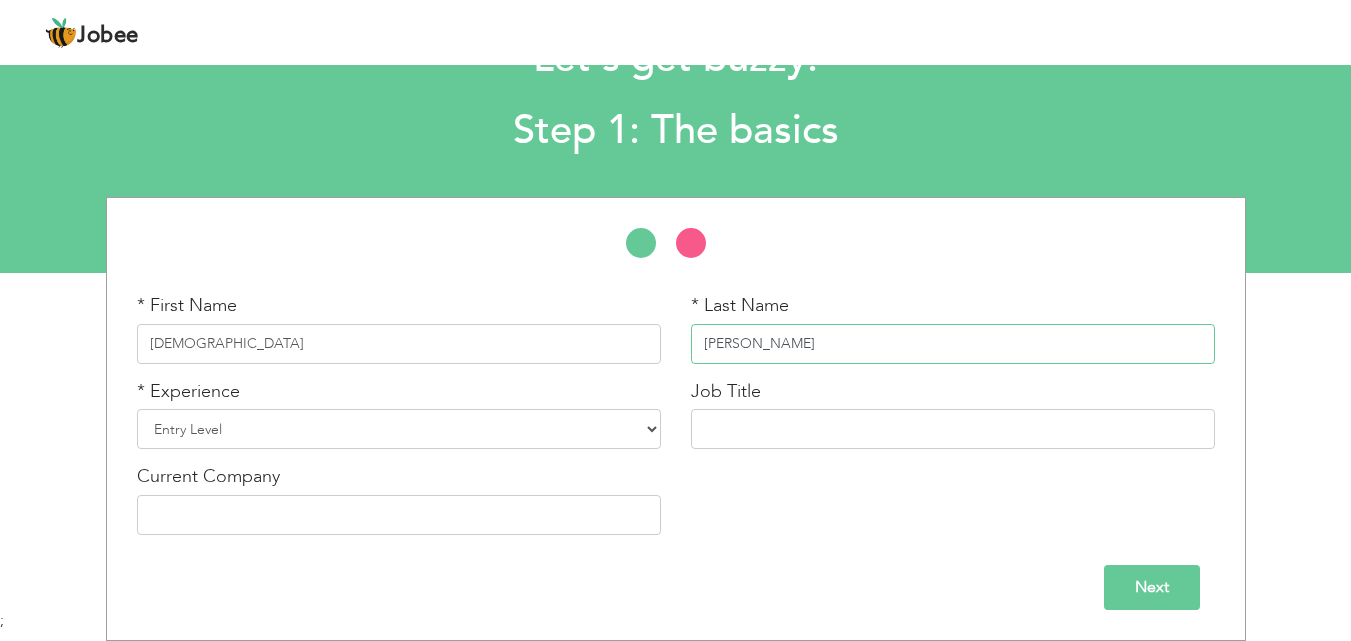 type on "Zeeshan" 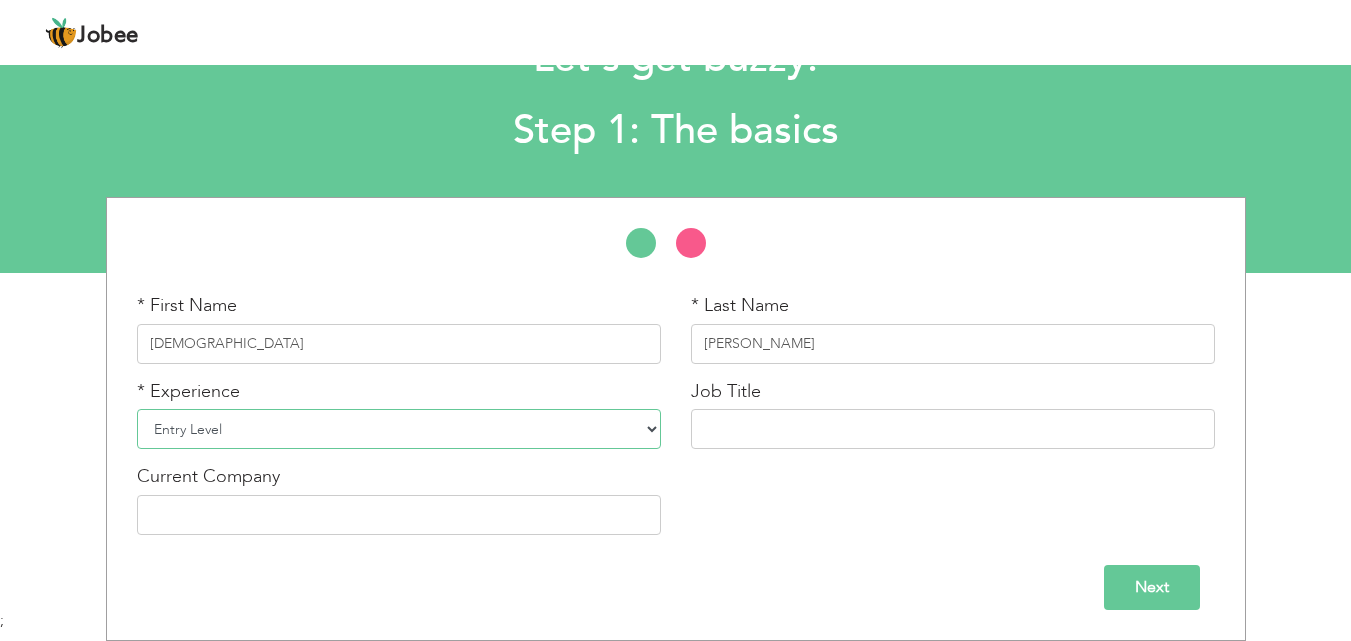 click on "Entry Level
Less than 1 Year
1 Year
2 Years
3 Years
4 Years
5 Years
6 Years
7 Years
8 Years
9 Years
10 Years
11 Years
12 Years
13 Years
14 Years
15 Years
16 Years
17 Years
18 Years
19 Years
20 Years
21 Years
22 Years
23 Years
24 Years
25 Years
26 Years
27 Years
28 Years
29 Years
30 Years
31 Years
32 Years
33 Years
34 Years
35 Years
More than 35 Years" at bounding box center [399, 429] 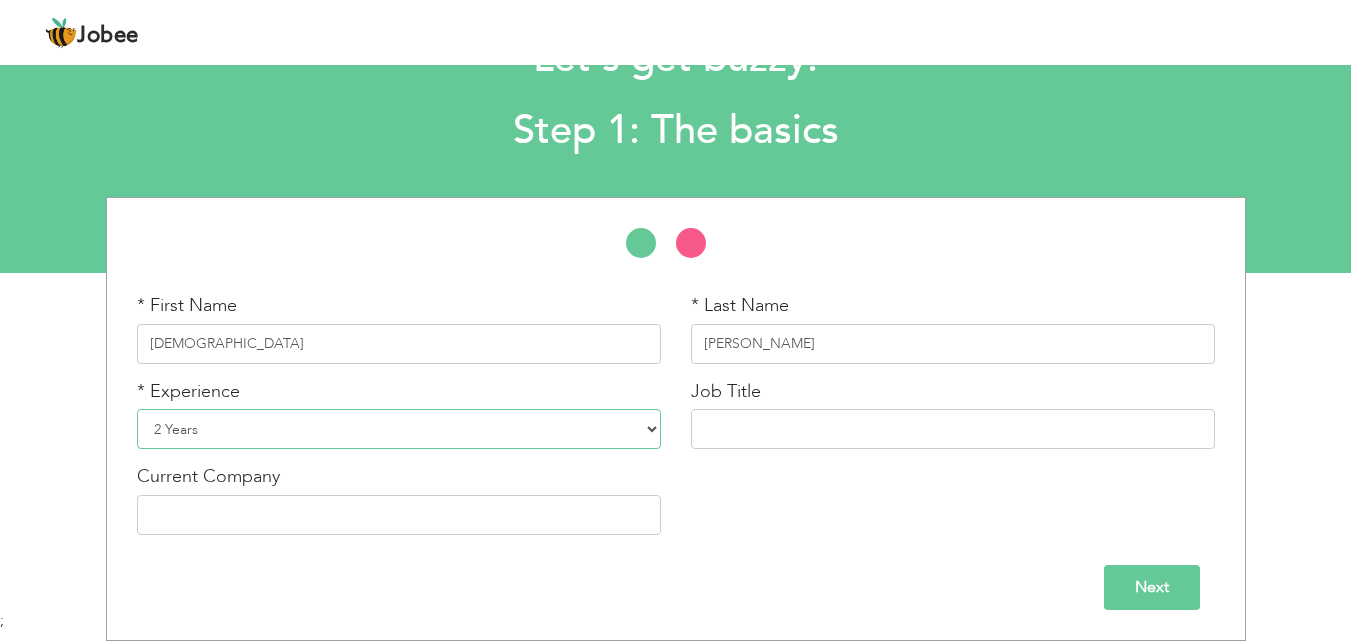 click on "Entry Level
Less than 1 Year
1 Year
2 Years
3 Years
4 Years
5 Years
6 Years
7 Years
8 Years
9 Years
10 Years
11 Years
12 Years
13 Years
14 Years
15 Years
16 Years
17 Years
18 Years
19 Years
20 Years
21 Years
22 Years
23 Years
24 Years
25 Years
26 Years
27 Years
28 Years
29 Years
30 Years
31 Years
32 Years
33 Years
34 Years
35 Years
More than 35 Years" at bounding box center (399, 429) 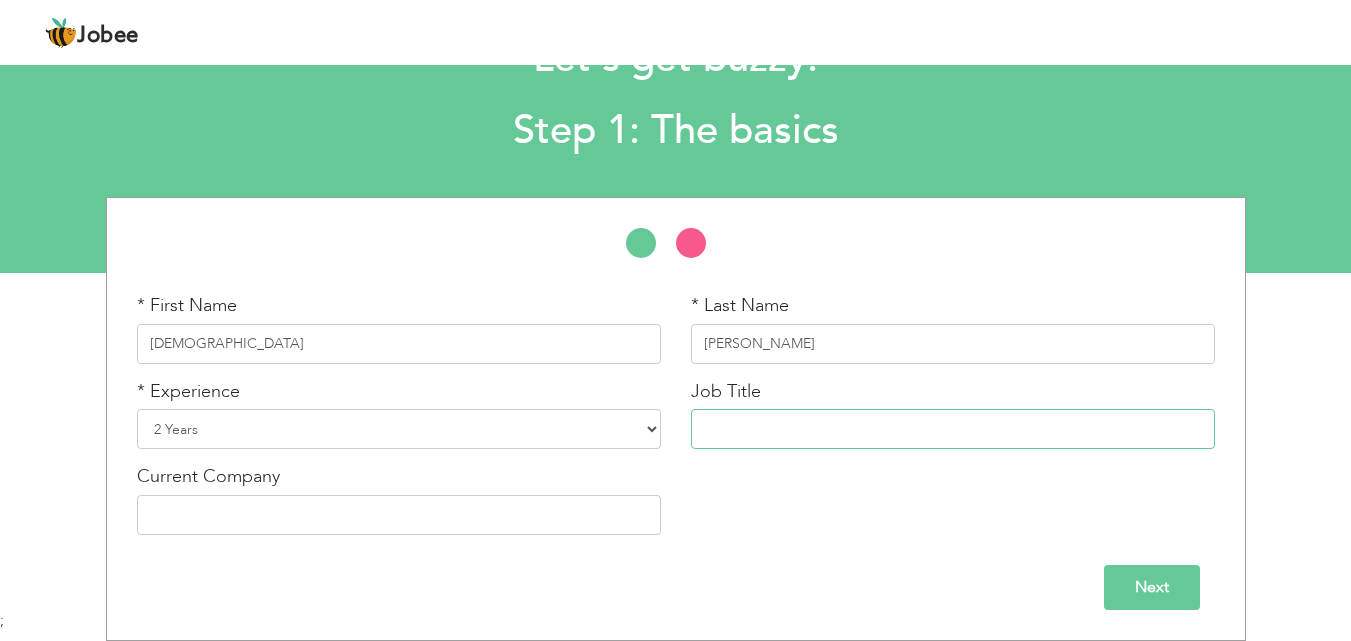 click at bounding box center [953, 429] 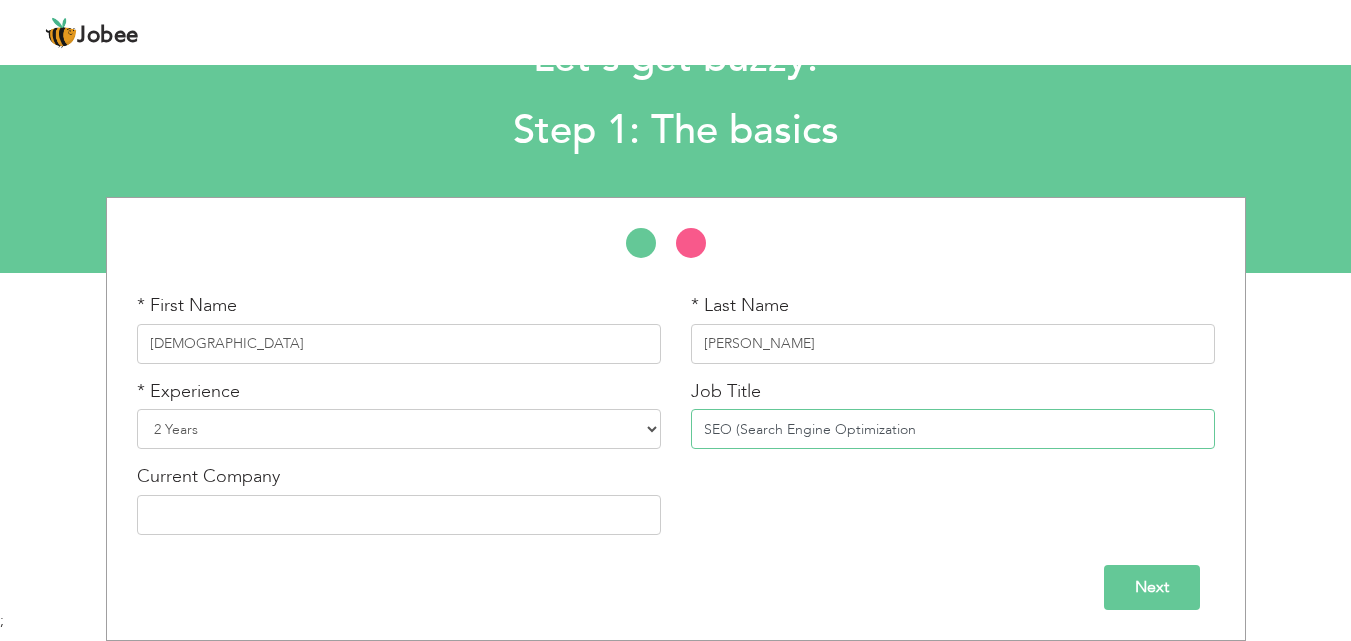 type on "SEO (Search Engine Optimization" 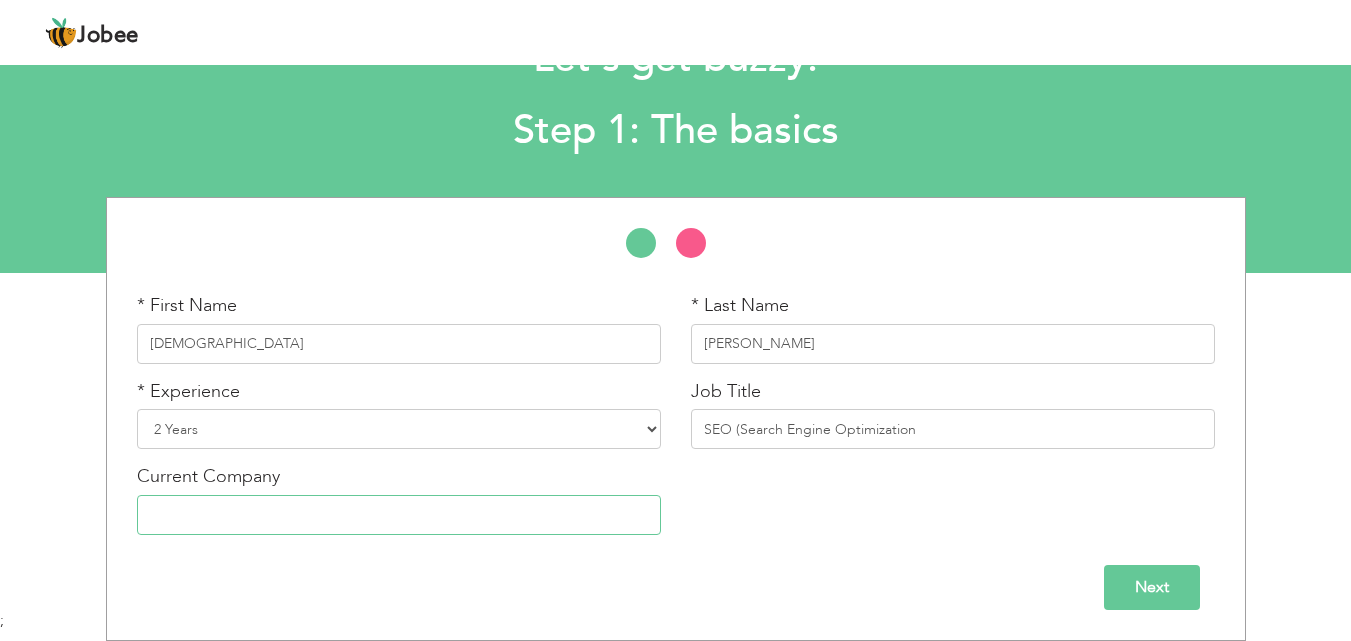 click at bounding box center [399, 515] 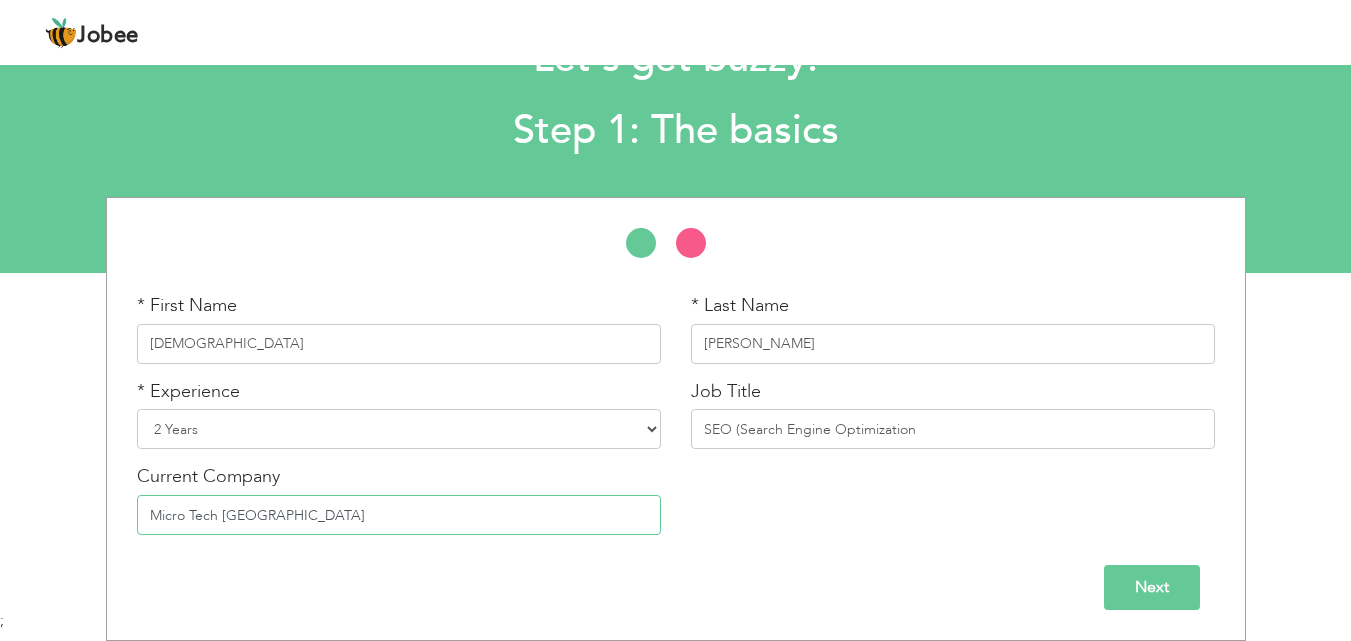 type on "Micro Tech [GEOGRAPHIC_DATA]" 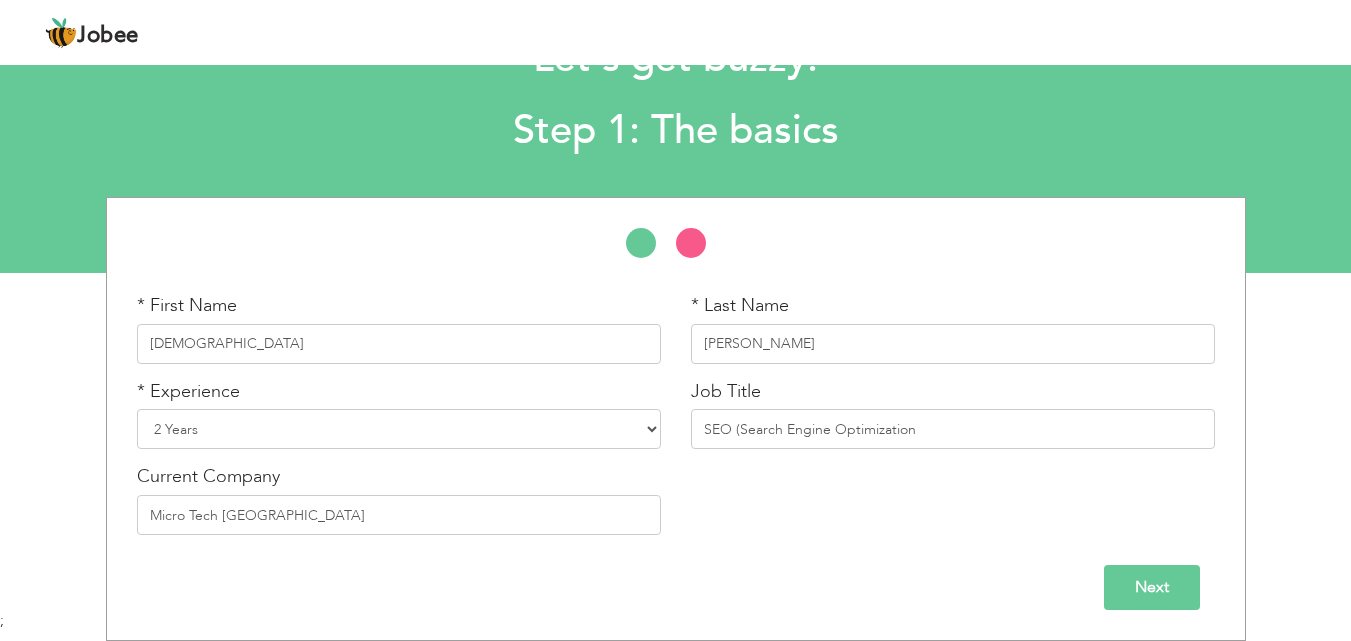 click on "Next" at bounding box center (1152, 587) 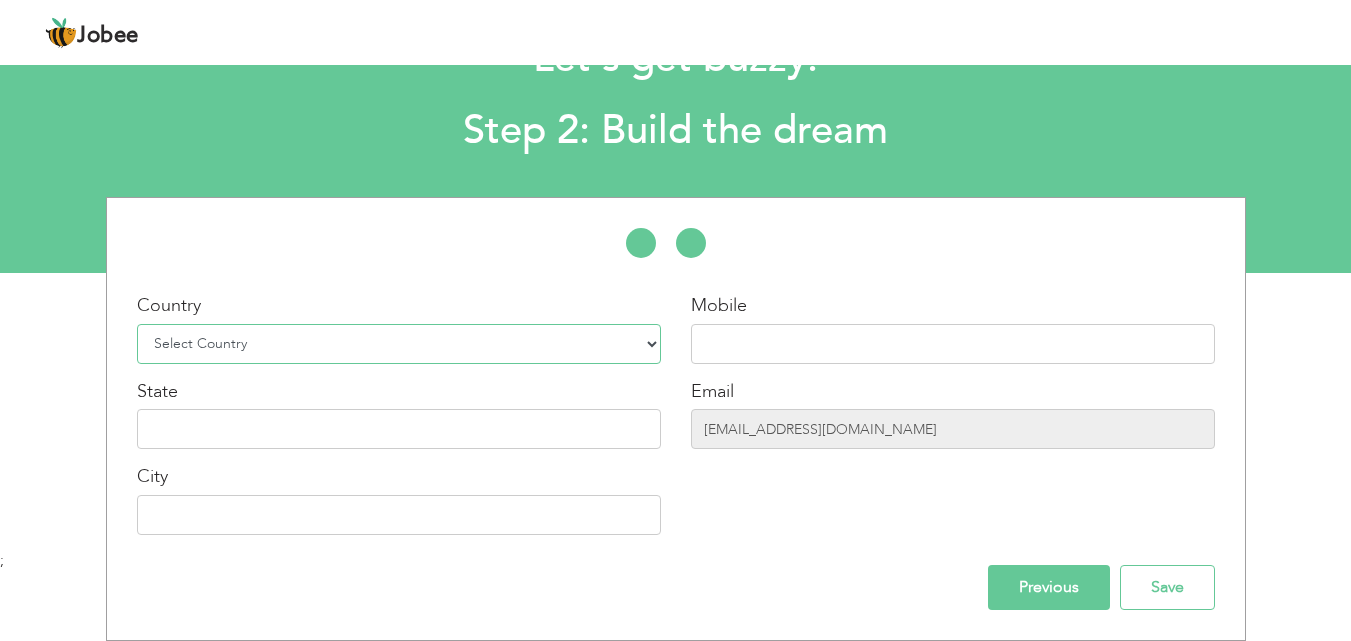 click on "Select Country
Afghanistan
Albania
Algeria
American Samoa
Andorra
Angola
Anguilla
Antarctica
Antigua and Barbuda
Argentina
Armenia
Aruba
Australia
Austria
Azerbaijan
Bahamas
Bahrain
Bangladesh
Barbados
Belarus
Belgium
Belize
Benin
Bermuda
Bhutan
Bolivia
Bosnia-Herzegovina
Botswana
Bouvet Island
Brazil
British Indian Ocean Territory
Brunei Darussalam
Bulgaria
Burkina Faso
Burundi
Cambodia
Cameroon
Canada
Cape Verde
Cayman Islands
Central African Republic
Chad
Chile
China
Christmas Island
Cocos (Keeling) Islands
Colombia
Comoros
Congo
Congo, Dem. Republic
Cook Islands
Costa Rica
Croatia
Cuba
Cyprus
Czech Rep
Denmark
Djibouti
Dominica
Dominican Republic
Ecuador
Egypt
El Salvador
Equatorial Guinea
Eritrea
Estonia
Ethiopia
European Union
Falkland Islands (Malvinas)
Faroe Islands
Fiji
Finland
France
French Guiana
French Southern Territories
Gabon
Gambia
Georgia" at bounding box center (399, 344) 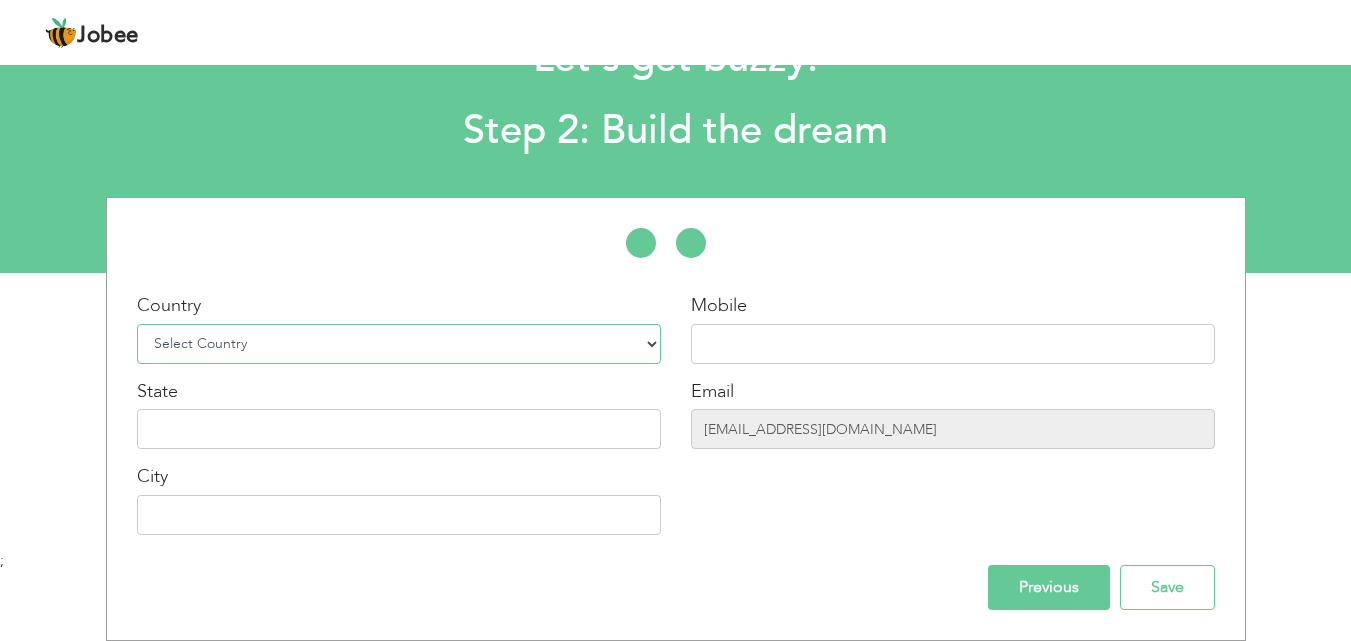 select on "166" 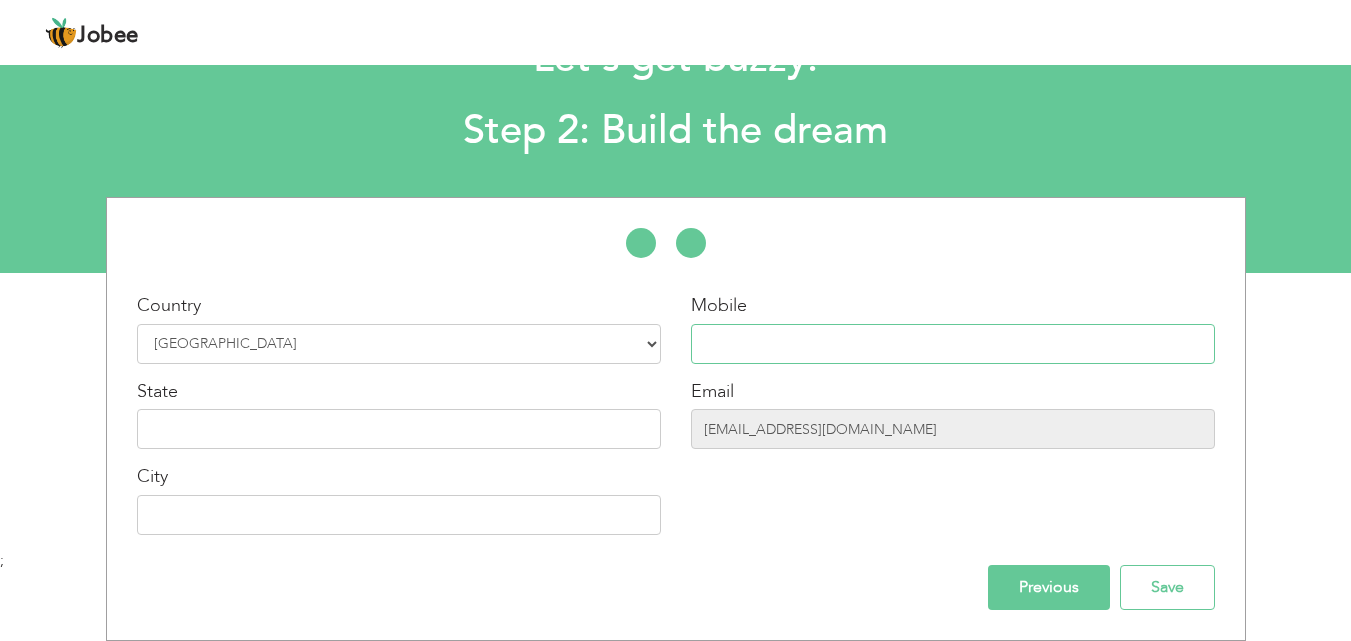 click at bounding box center (953, 344) 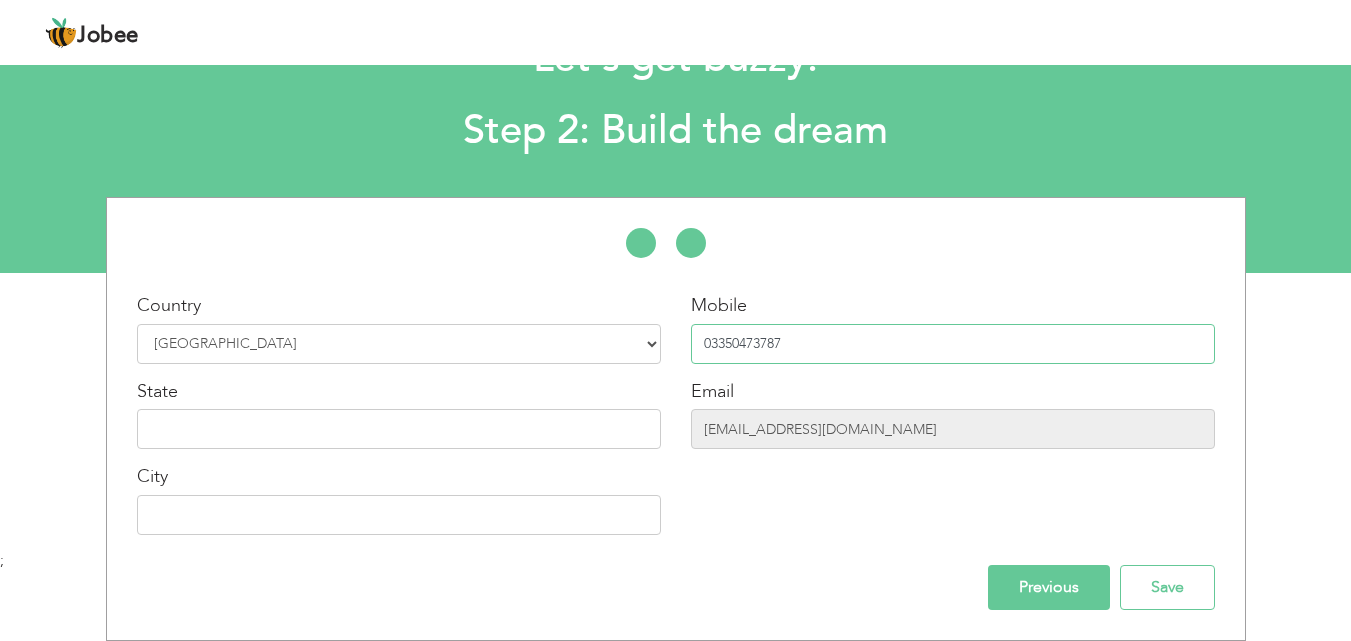 type on "03350473787" 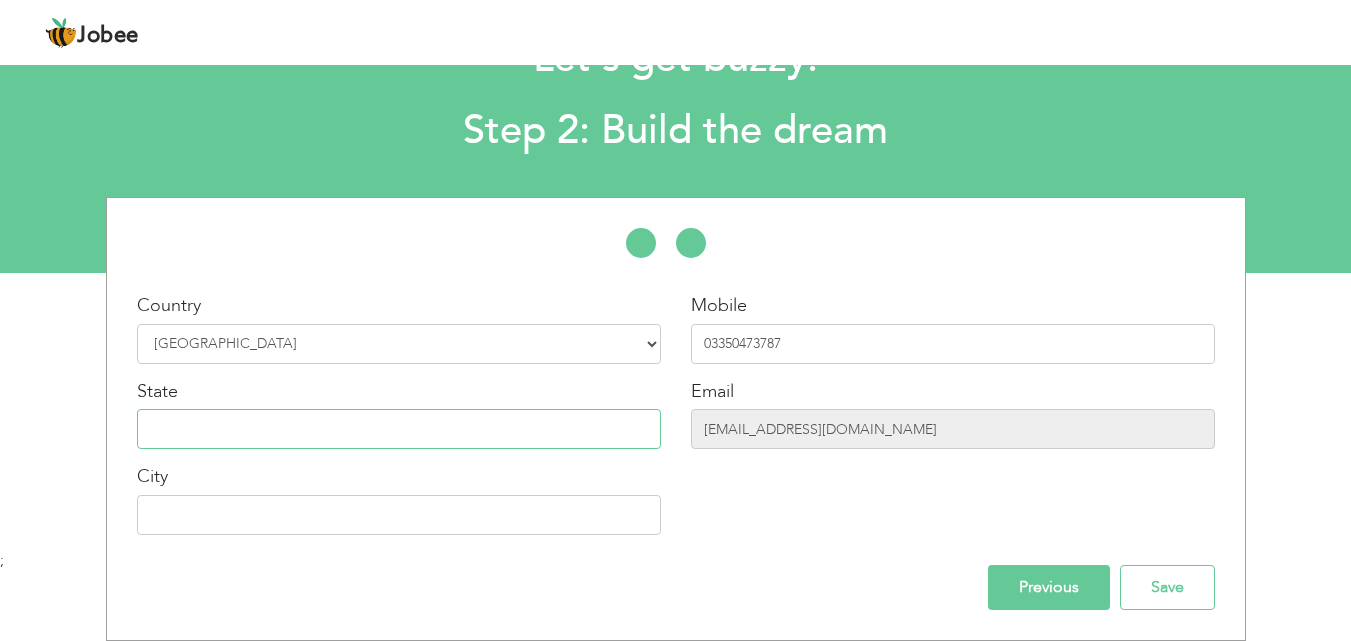 click at bounding box center (399, 429) 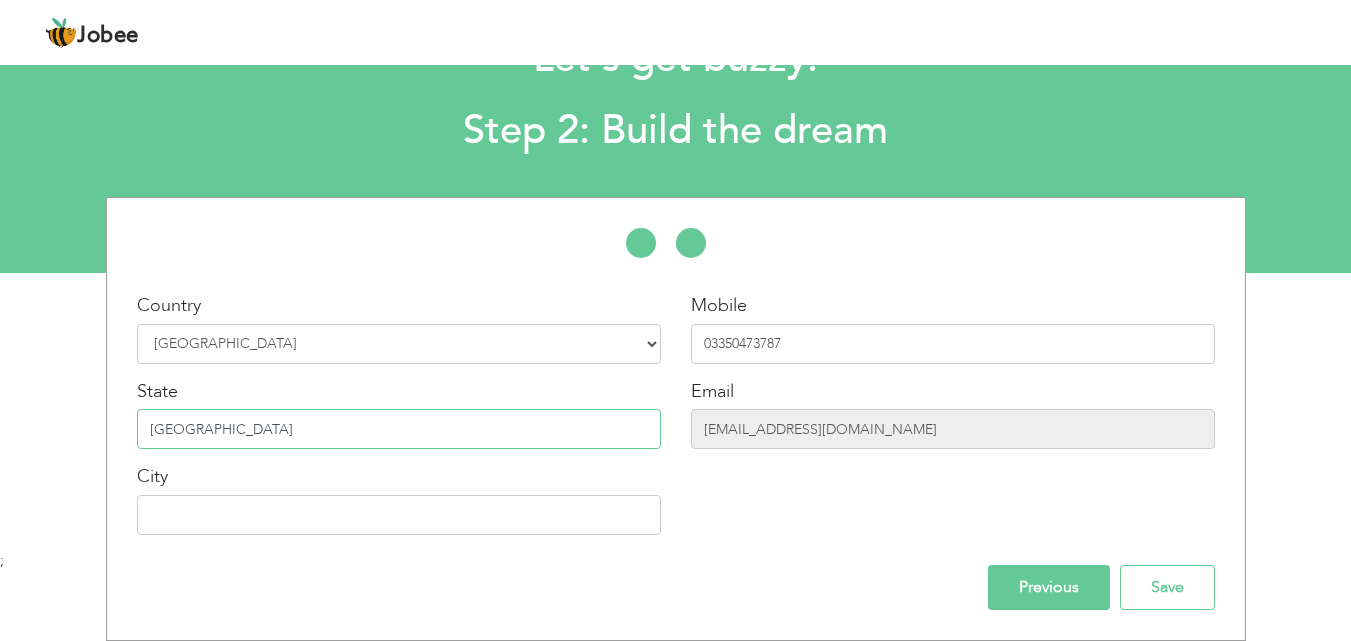 type on "[GEOGRAPHIC_DATA]" 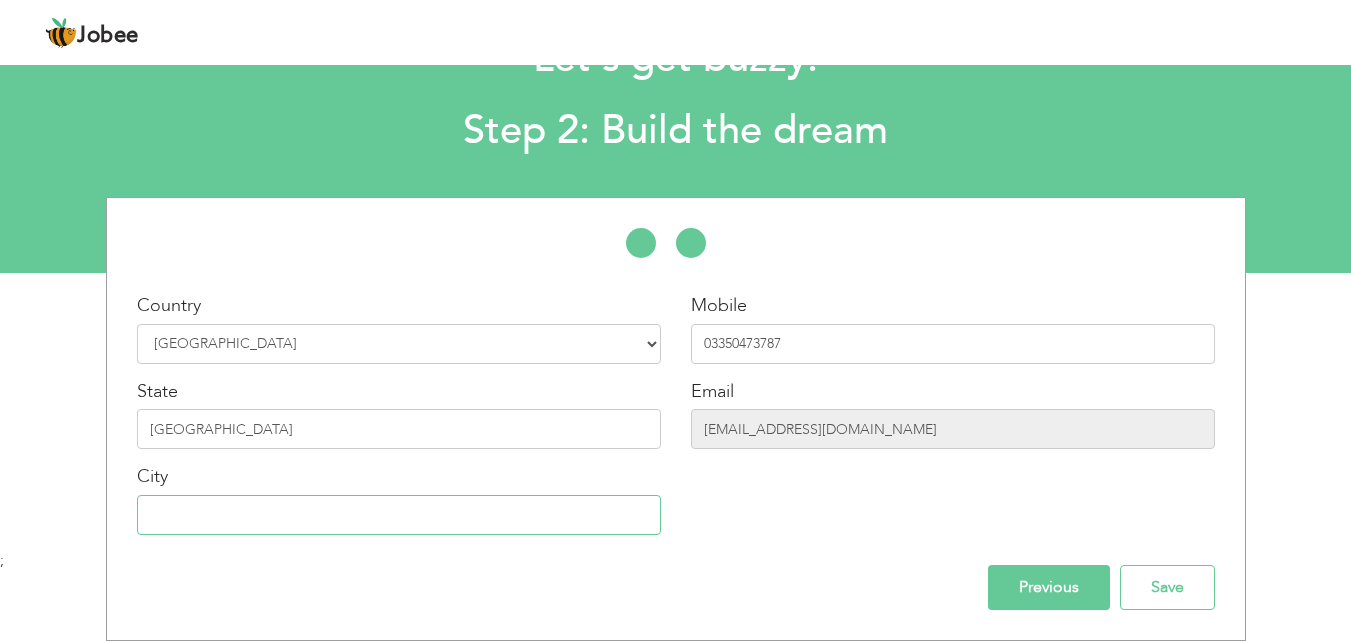 click at bounding box center (399, 515) 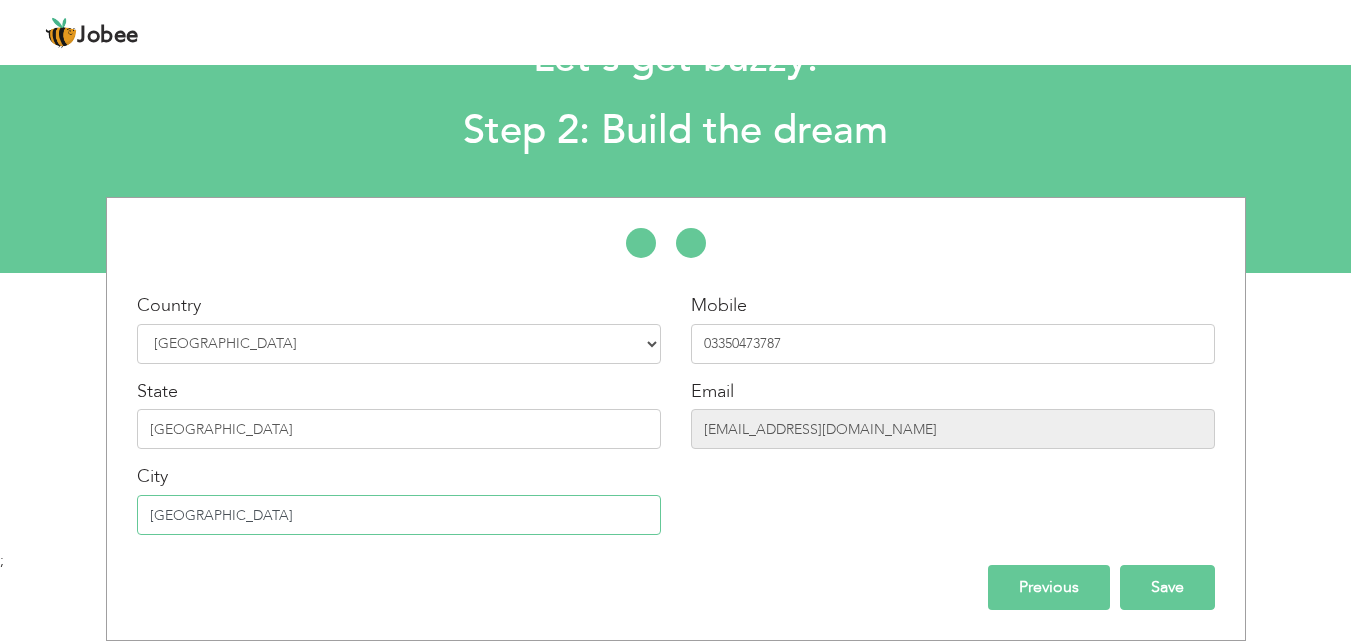 type on "[GEOGRAPHIC_DATA]" 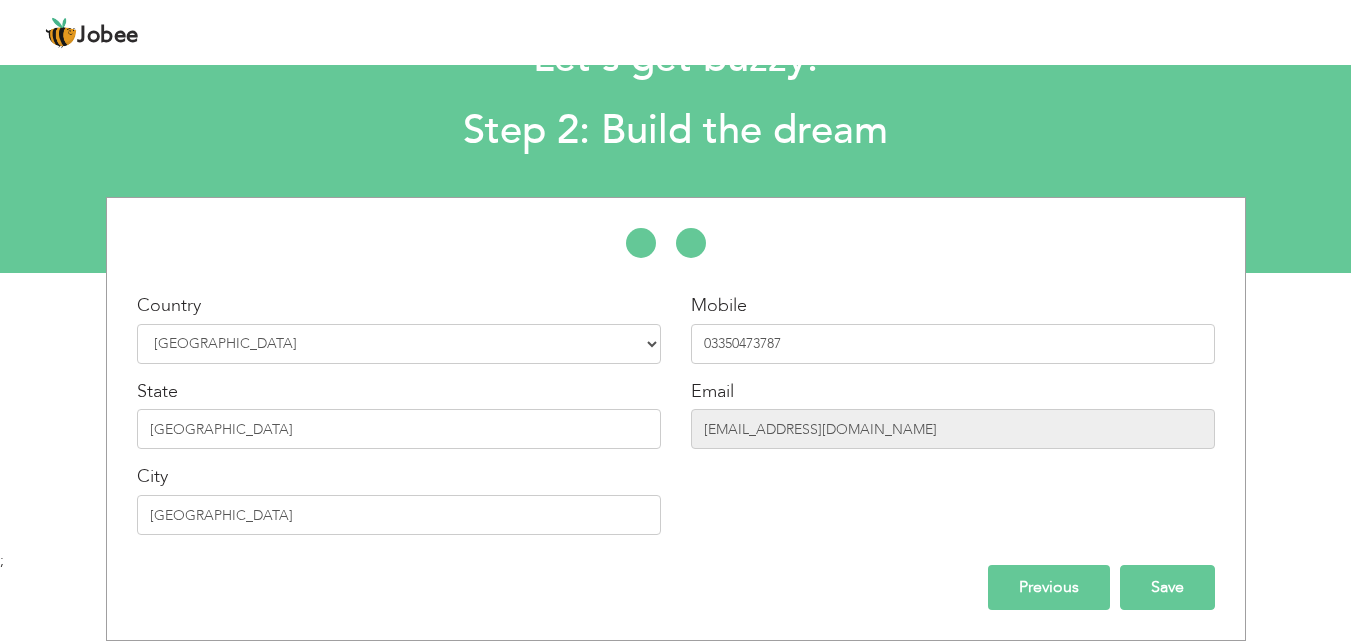 click on "Save" at bounding box center [1167, 587] 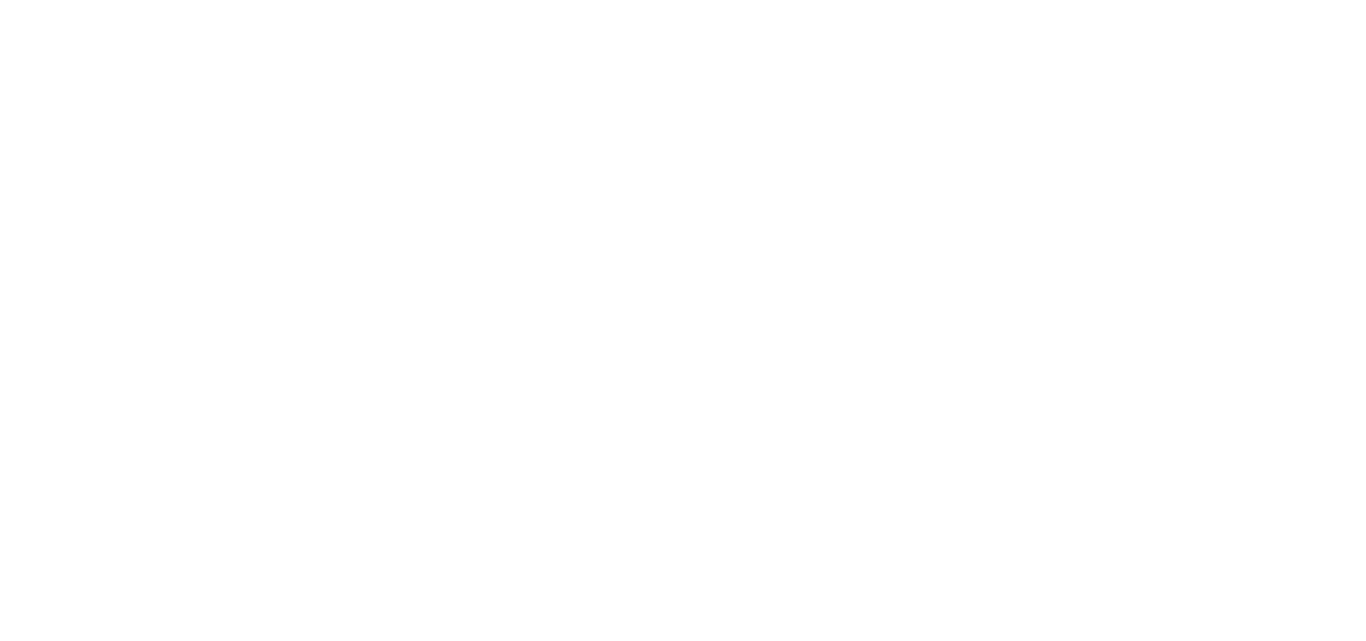 scroll, scrollTop: 0, scrollLeft: 0, axis: both 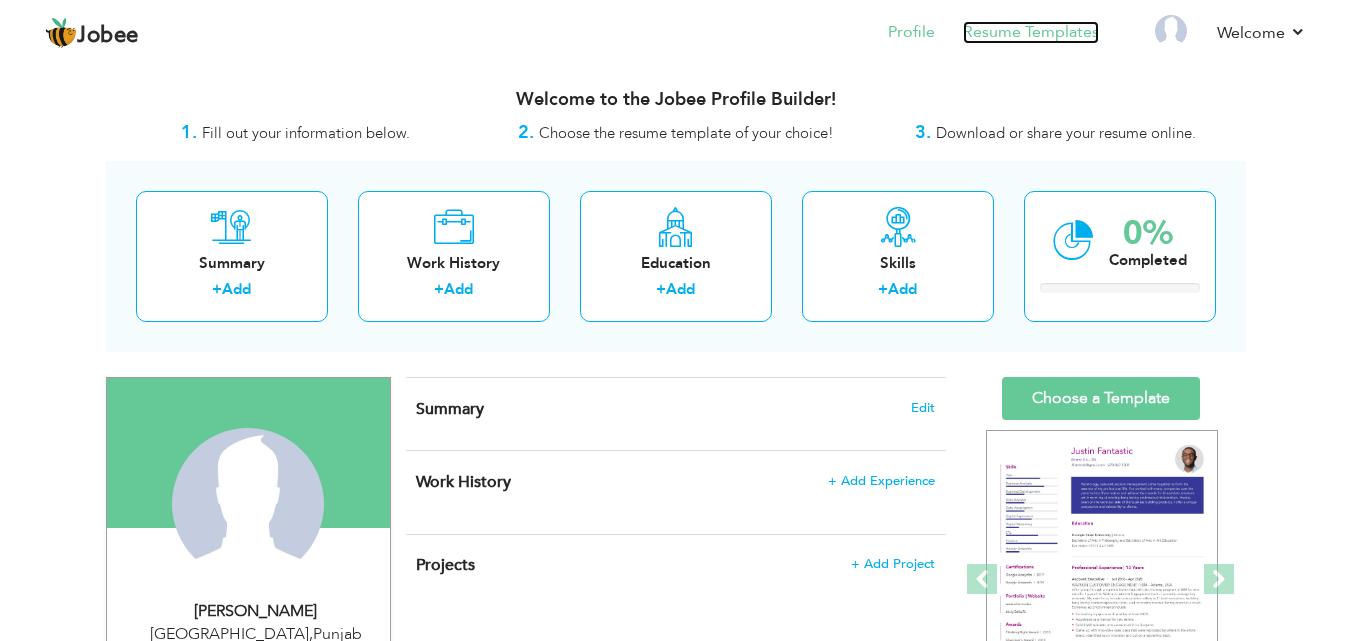 click on "Resume Templates" at bounding box center (1031, 32) 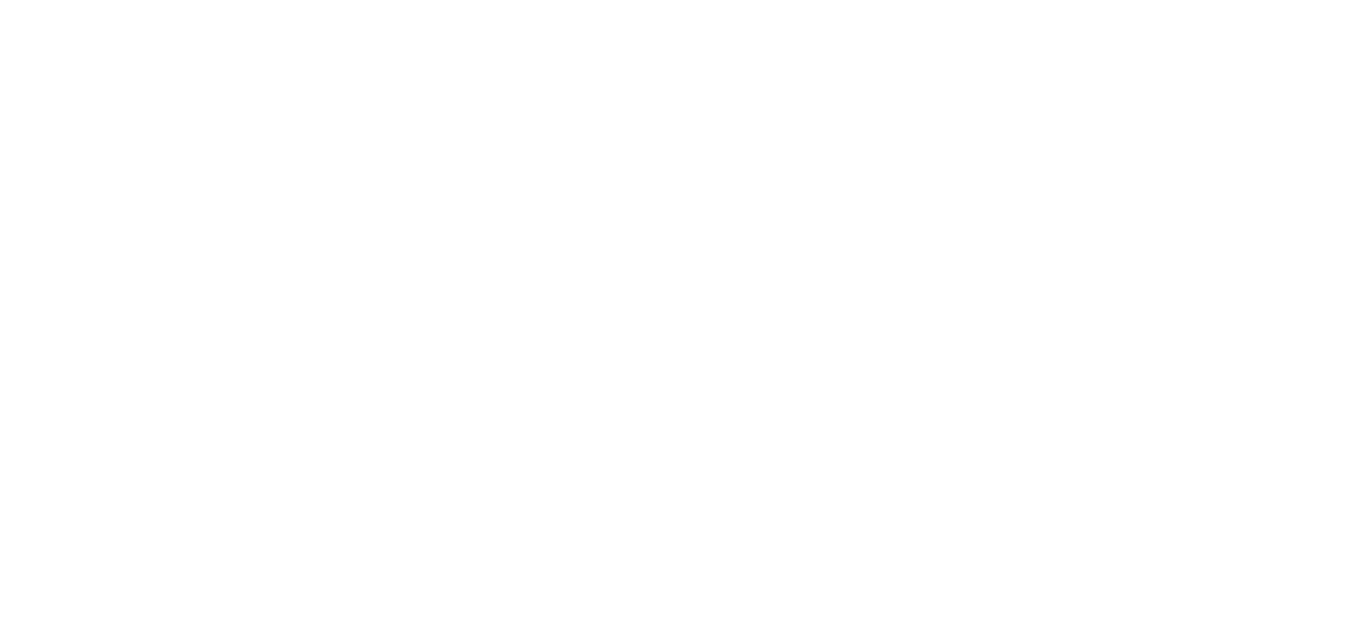 scroll, scrollTop: 0, scrollLeft: 0, axis: both 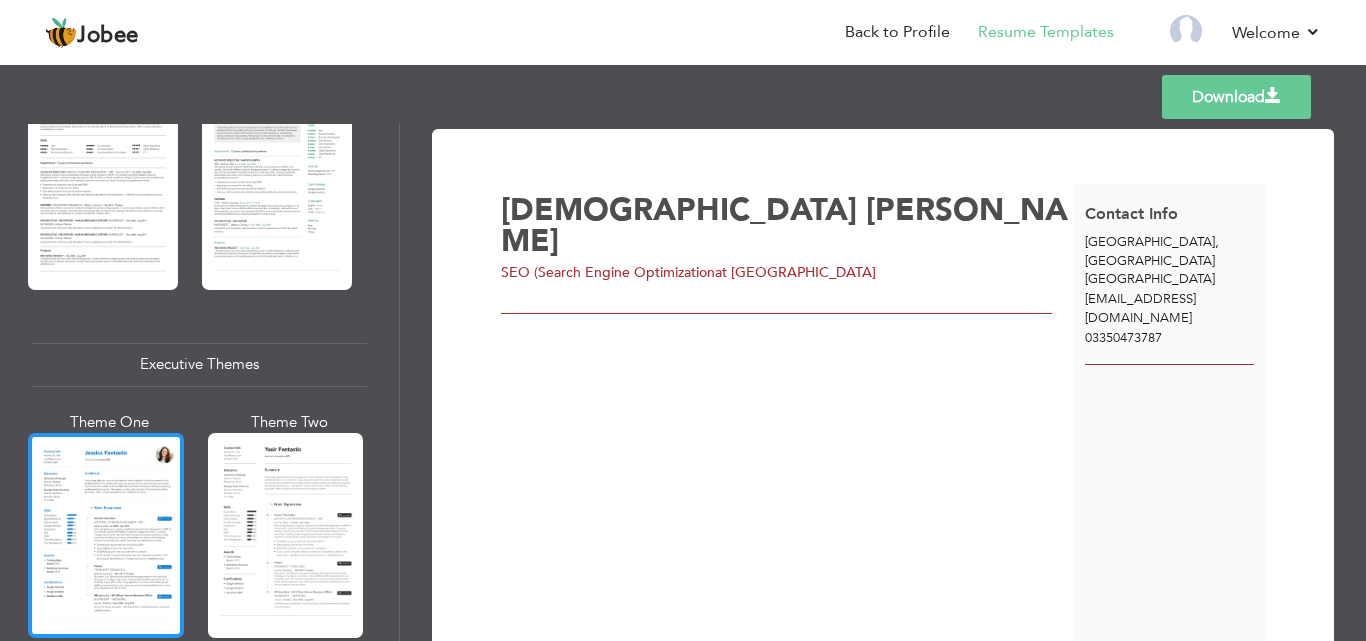 click at bounding box center [106, 535] 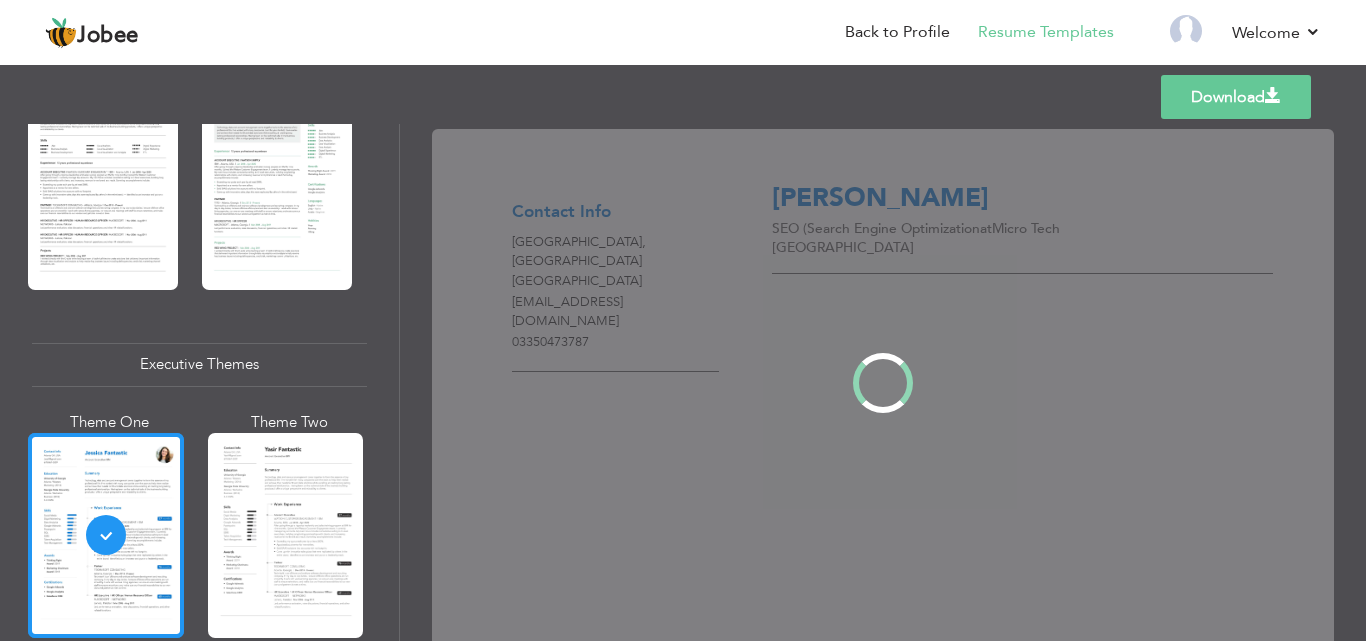 scroll, scrollTop: 1299, scrollLeft: 0, axis: vertical 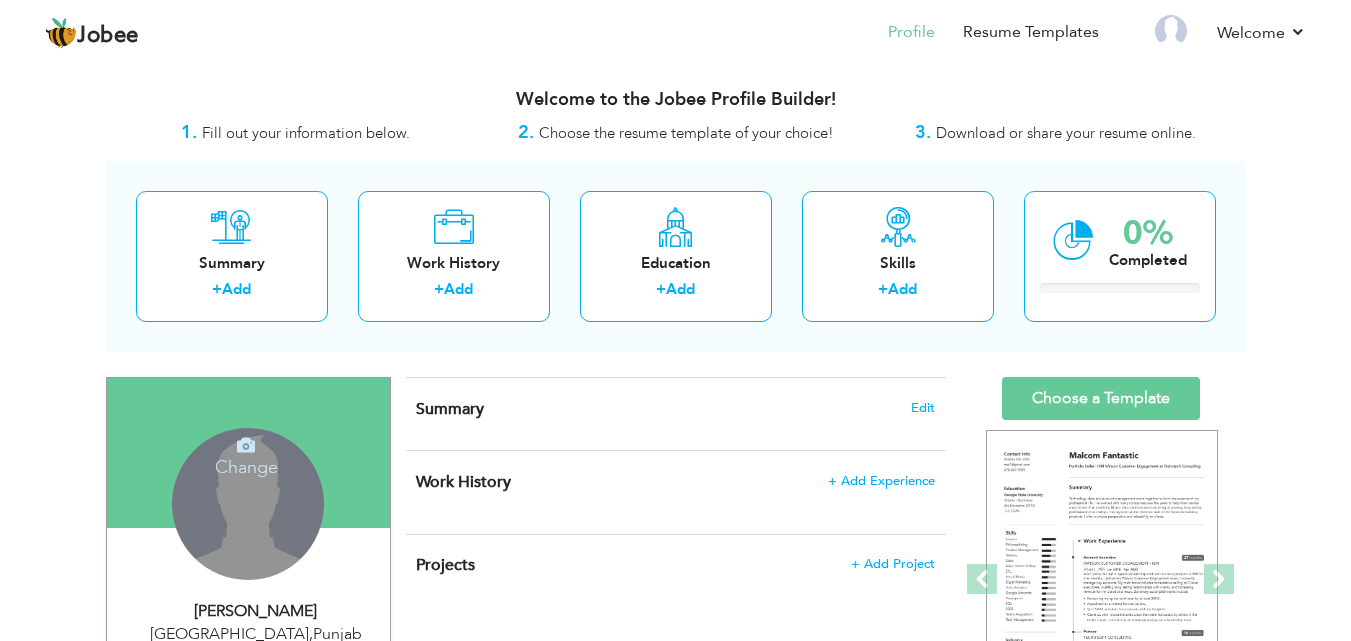 click on "Change" at bounding box center [246, 454] 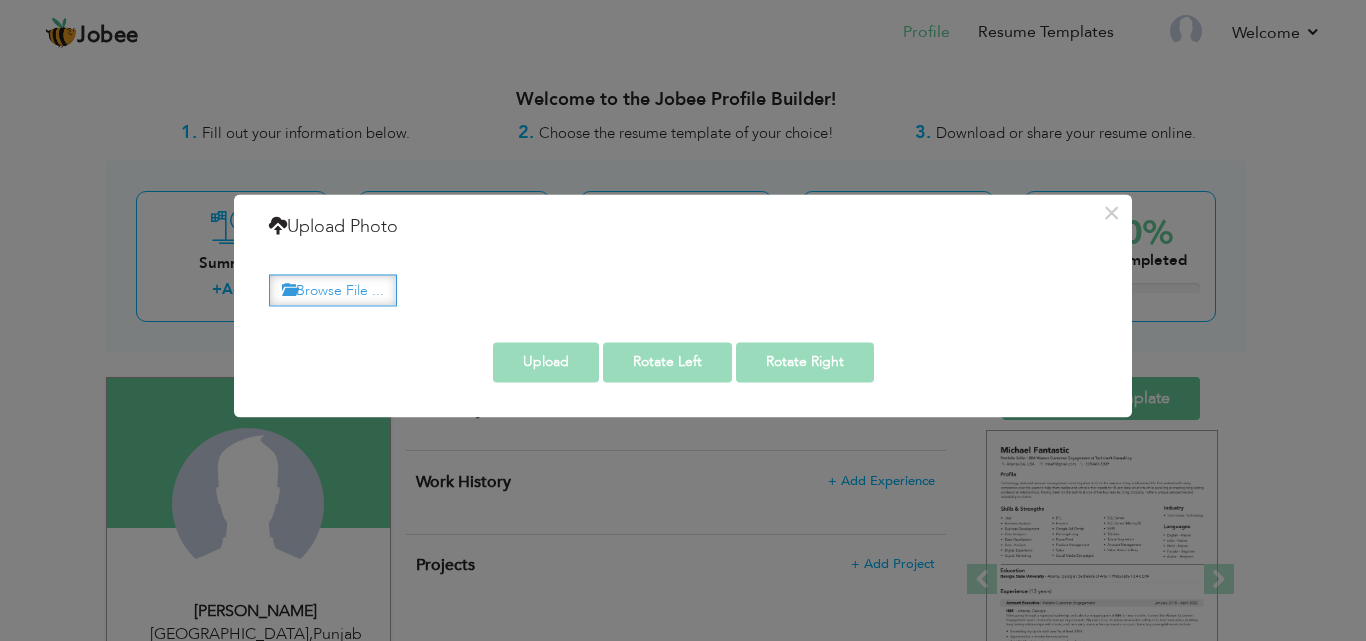 click on "Browse File ..." at bounding box center (333, 290) 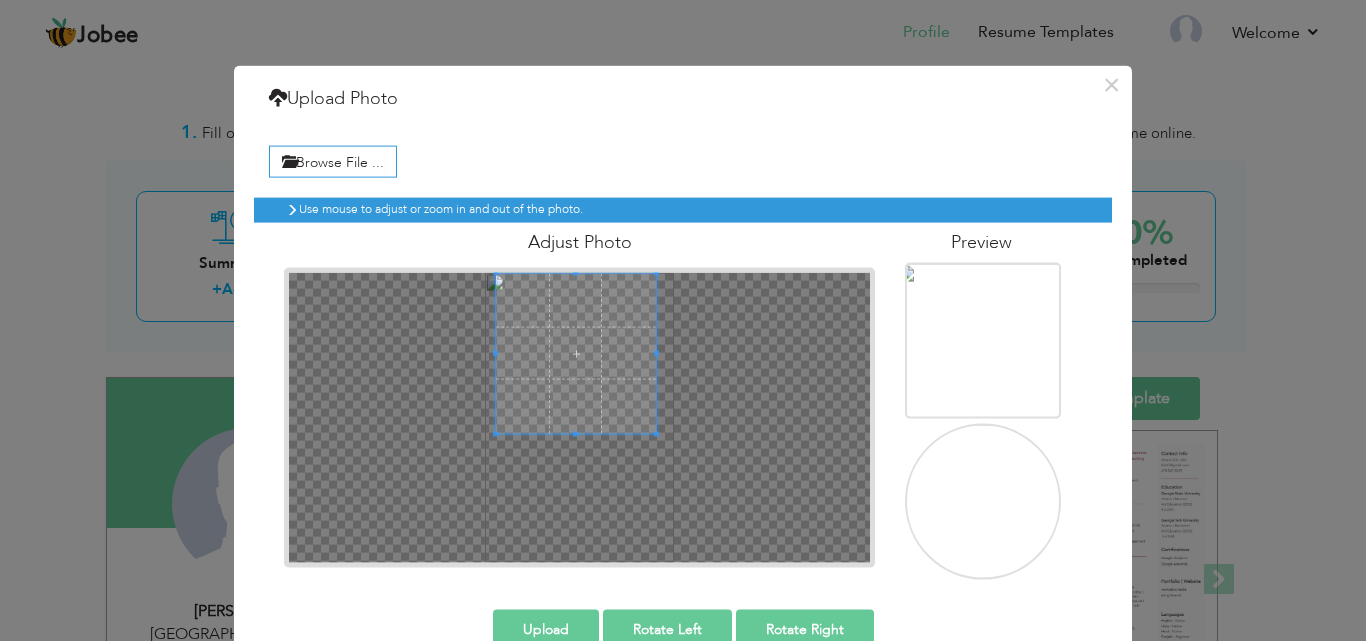 click at bounding box center (576, 353) 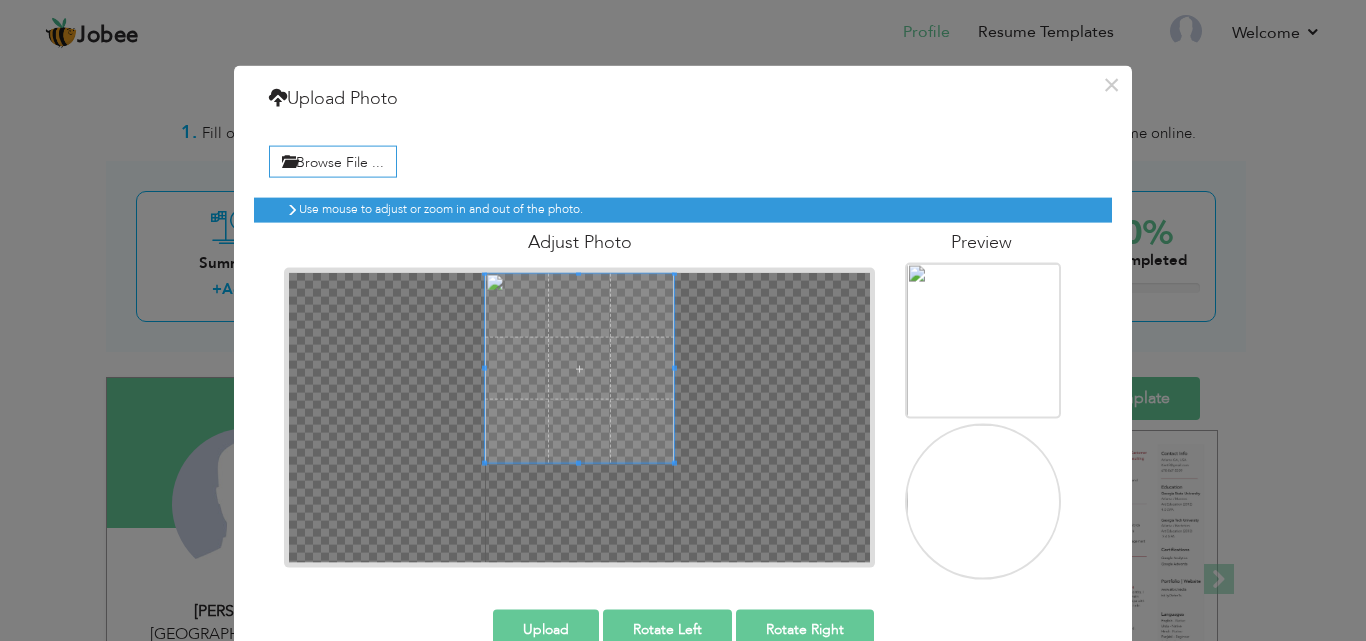 click at bounding box center [579, 417] 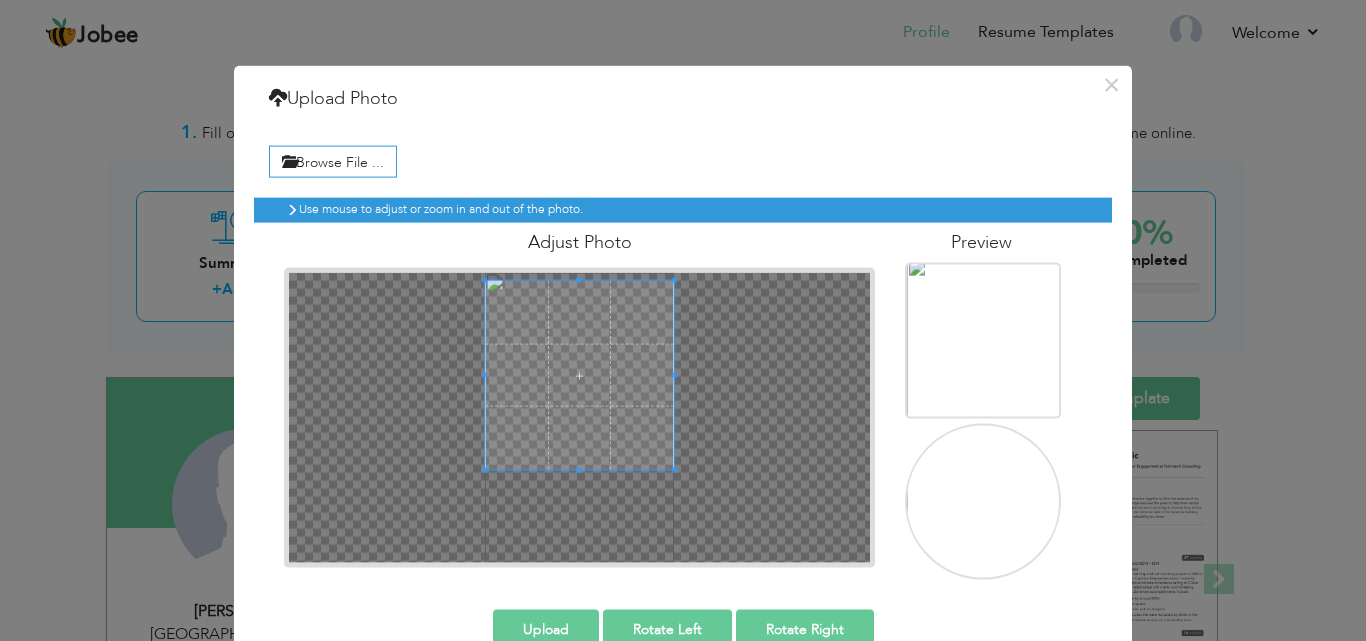 click at bounding box center (580, 375) 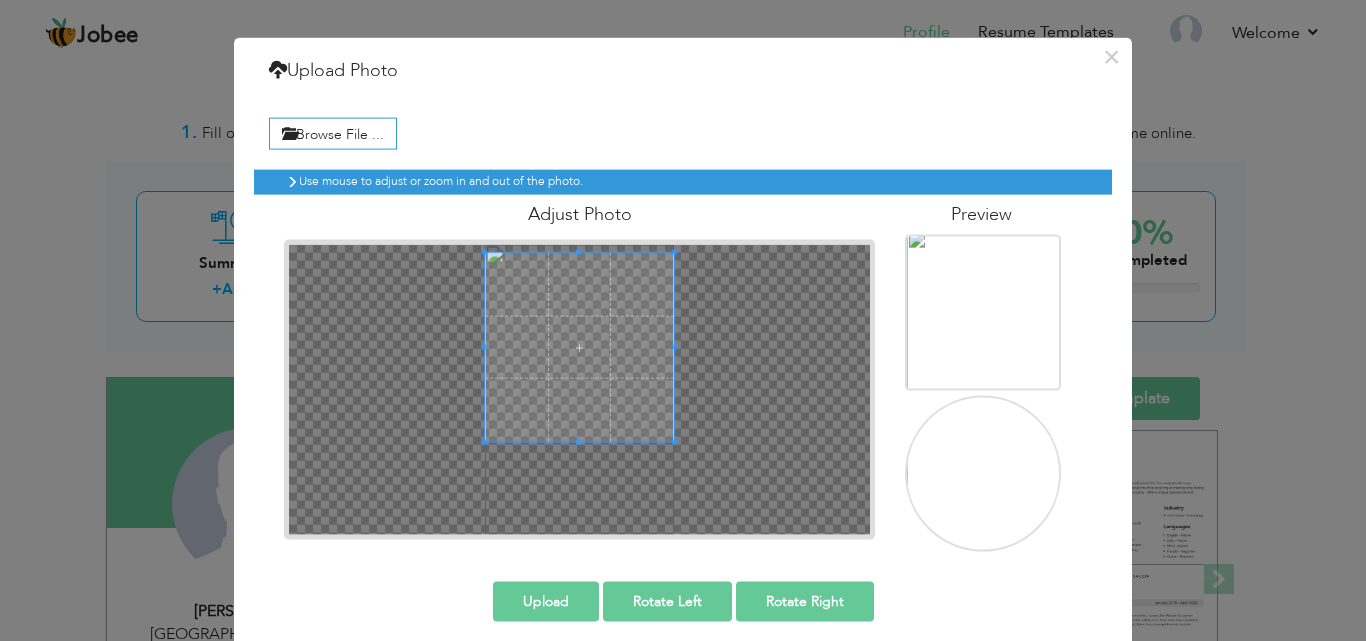 scroll, scrollTop: 43, scrollLeft: 0, axis: vertical 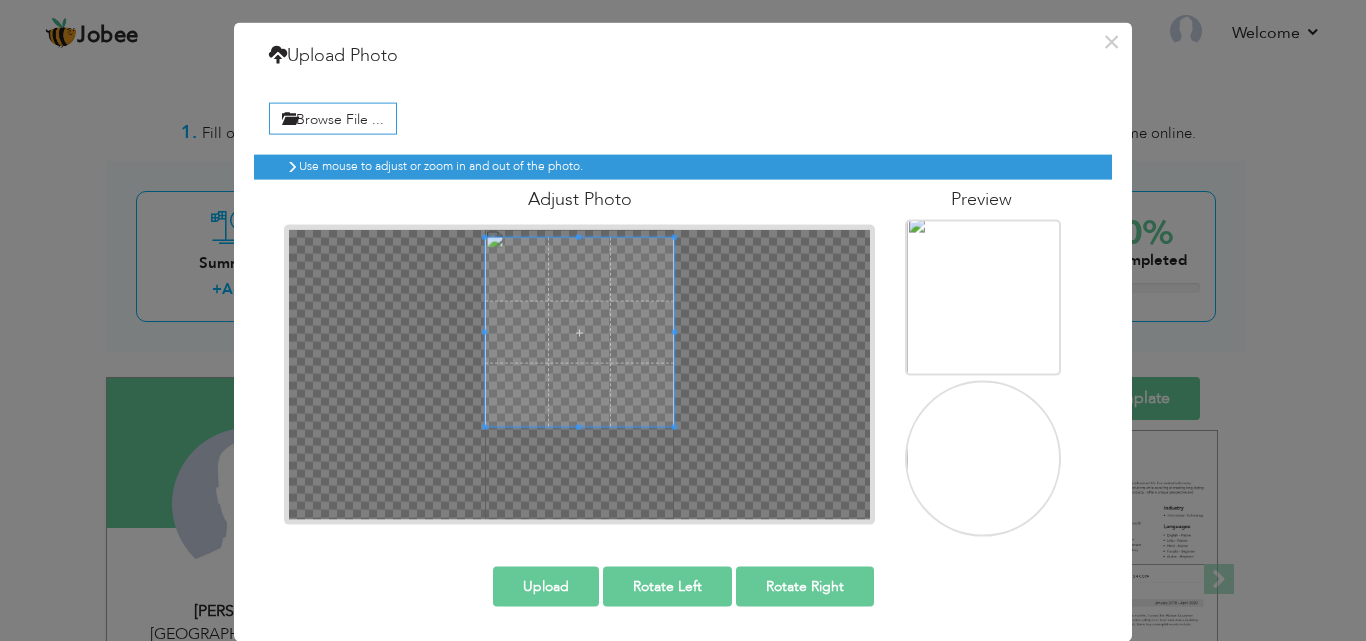 click at bounding box center [985, 495] 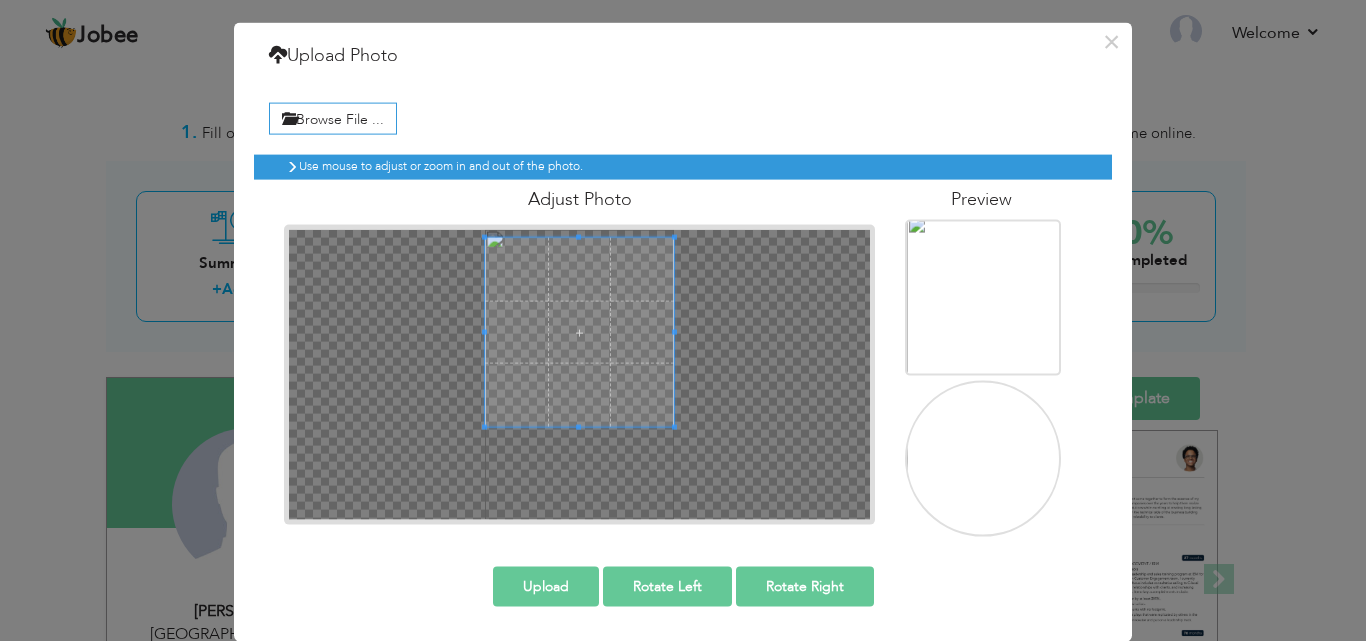 click on "Upload" at bounding box center [546, 586] 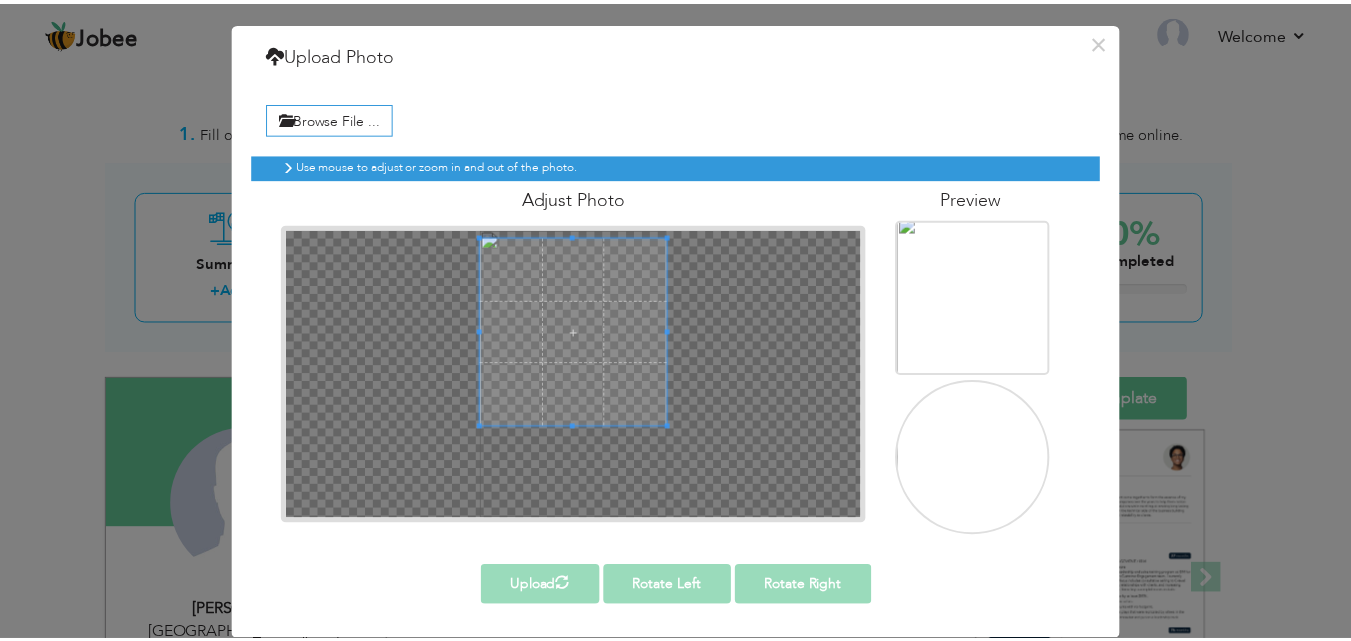 scroll, scrollTop: 0, scrollLeft: 0, axis: both 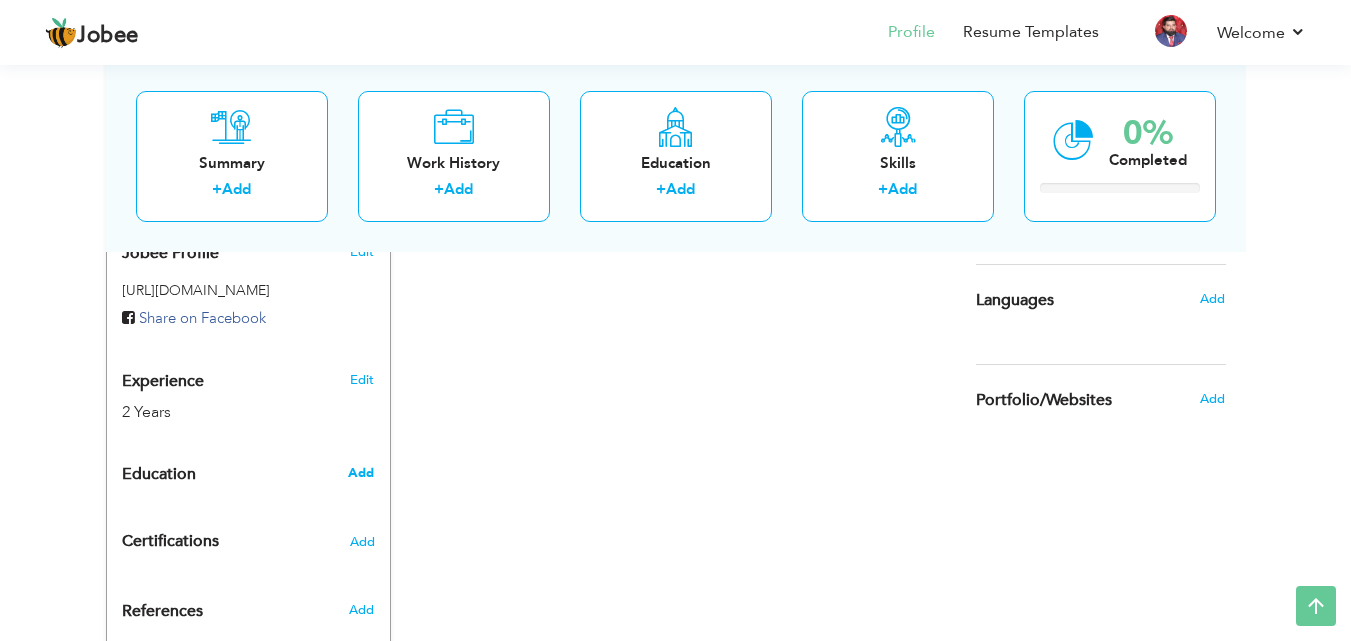 click on "Add" at bounding box center [361, 473] 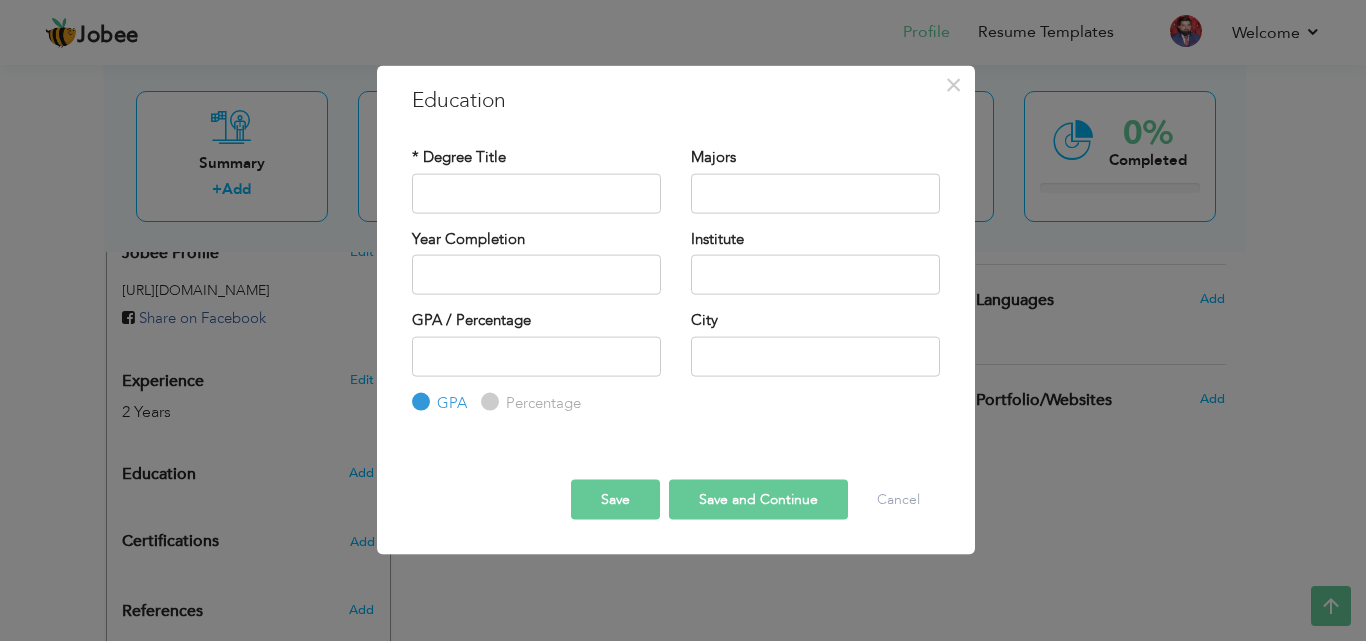 click on "Percentage" at bounding box center [487, 402] 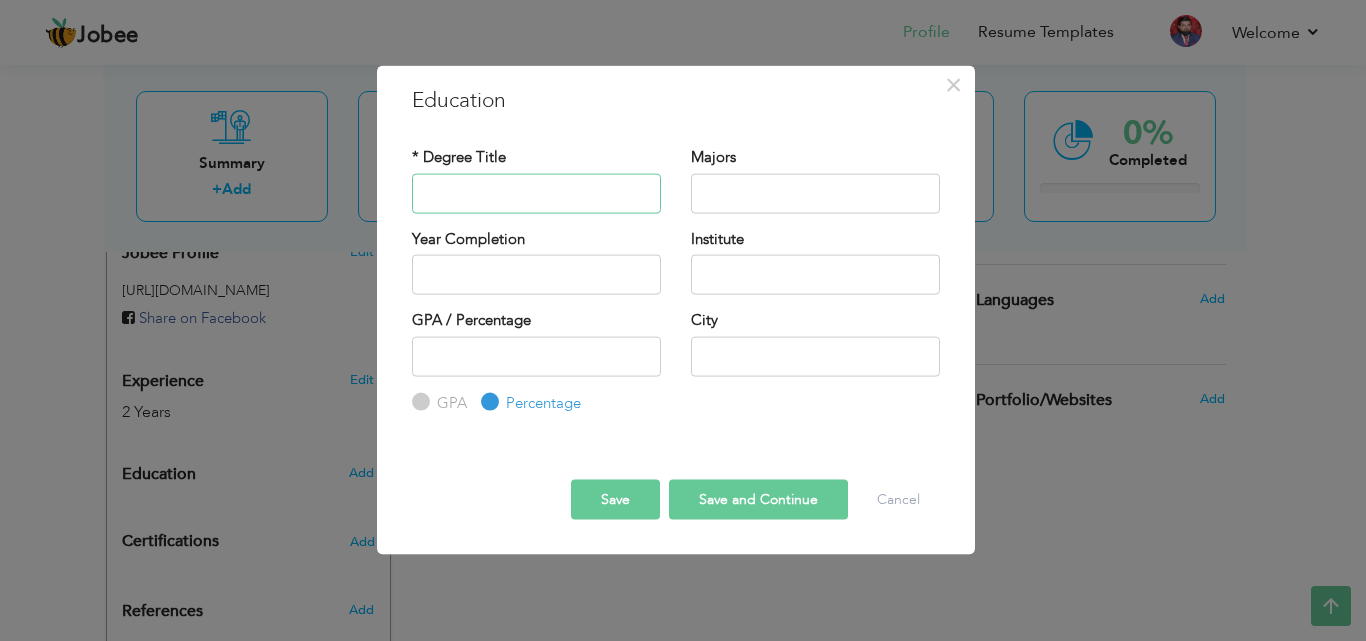 click at bounding box center [536, 193] 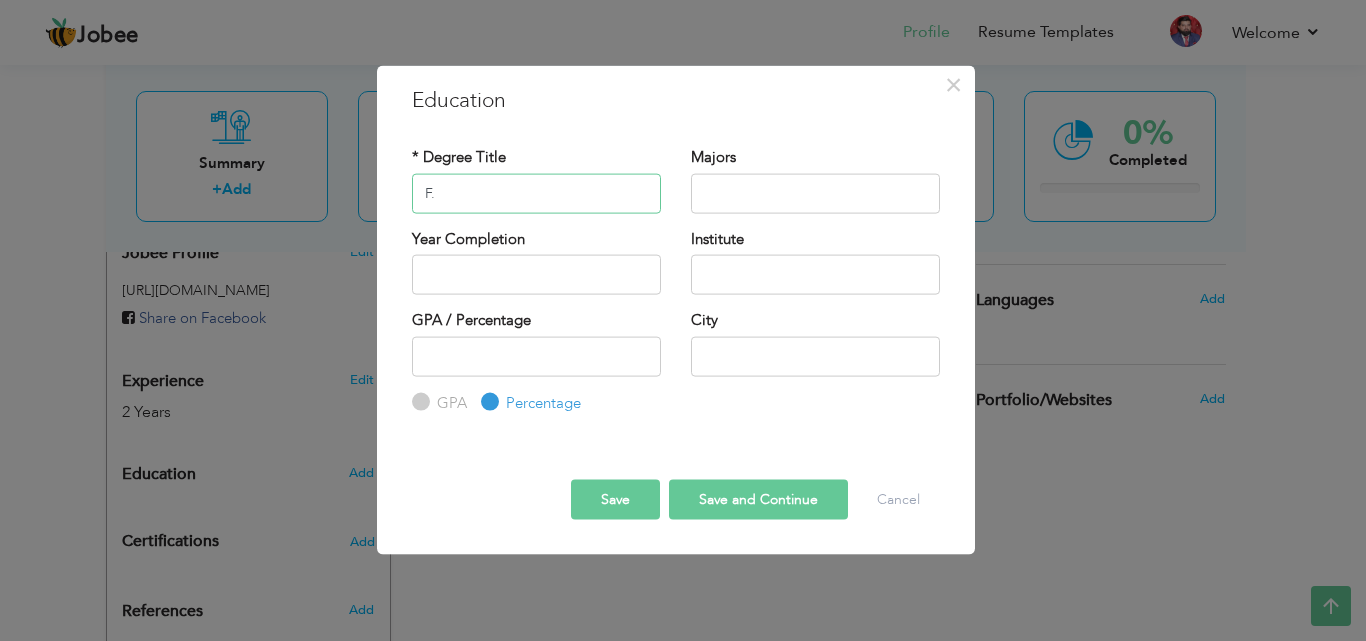 type on "F" 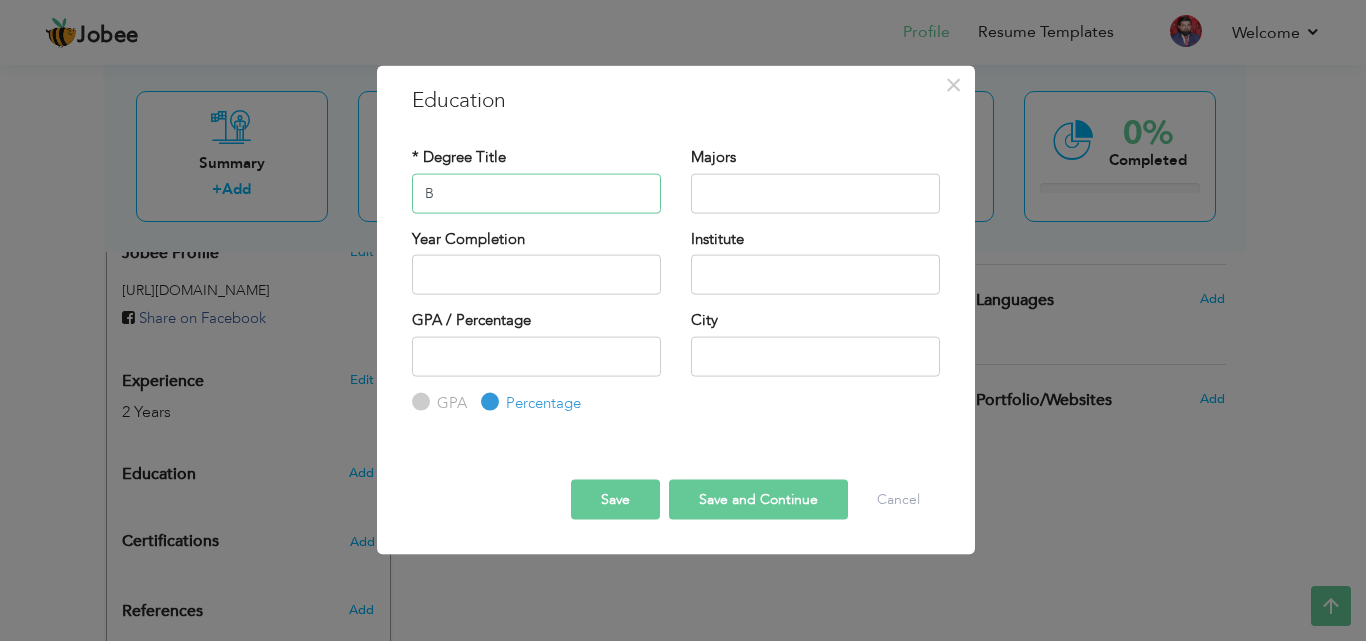 type on "B" 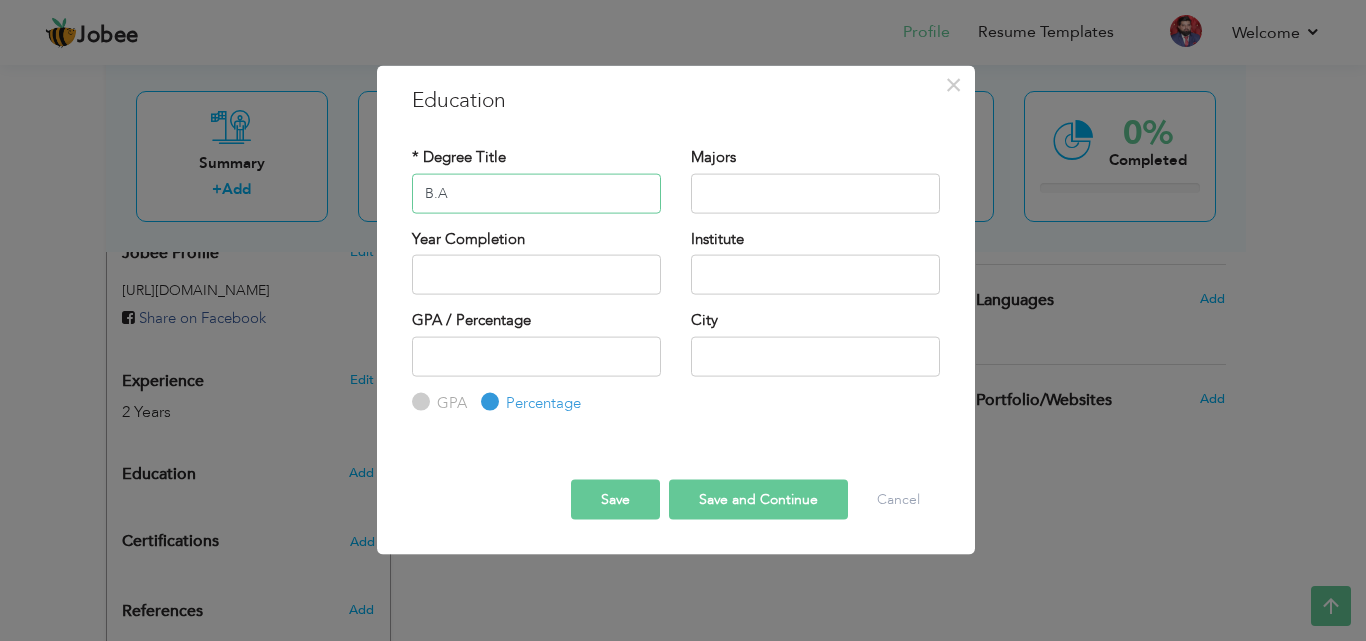 type on "B.A" 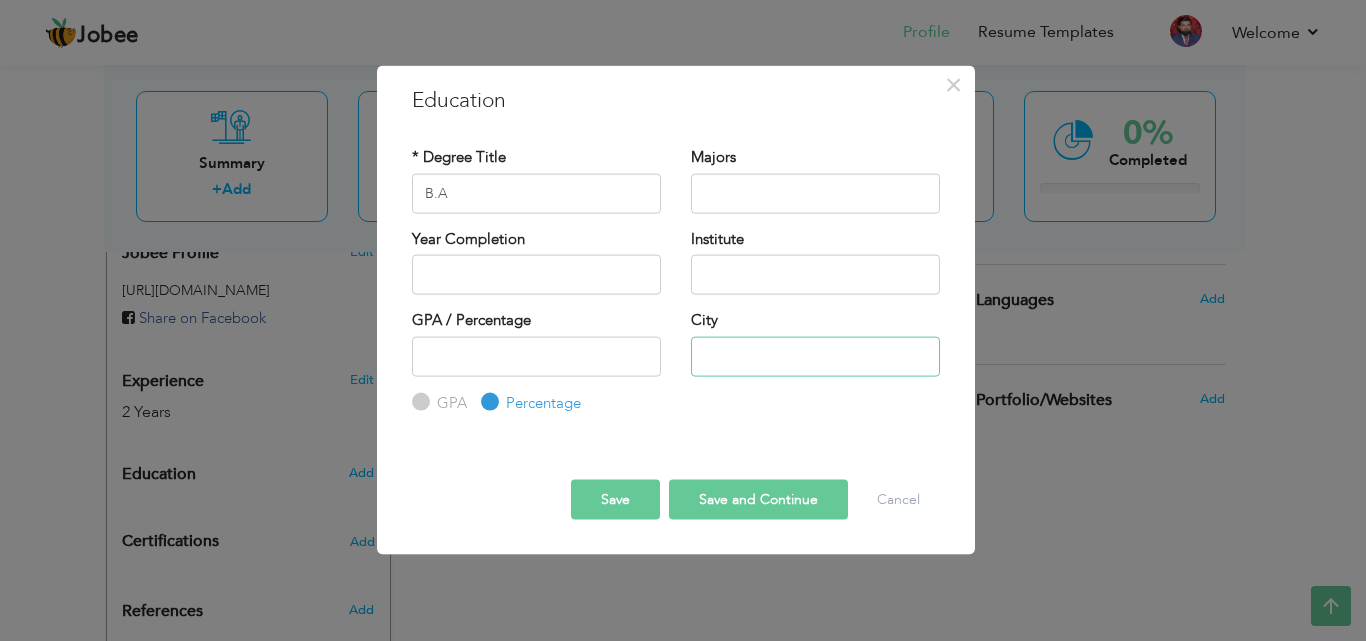 click at bounding box center [815, 356] 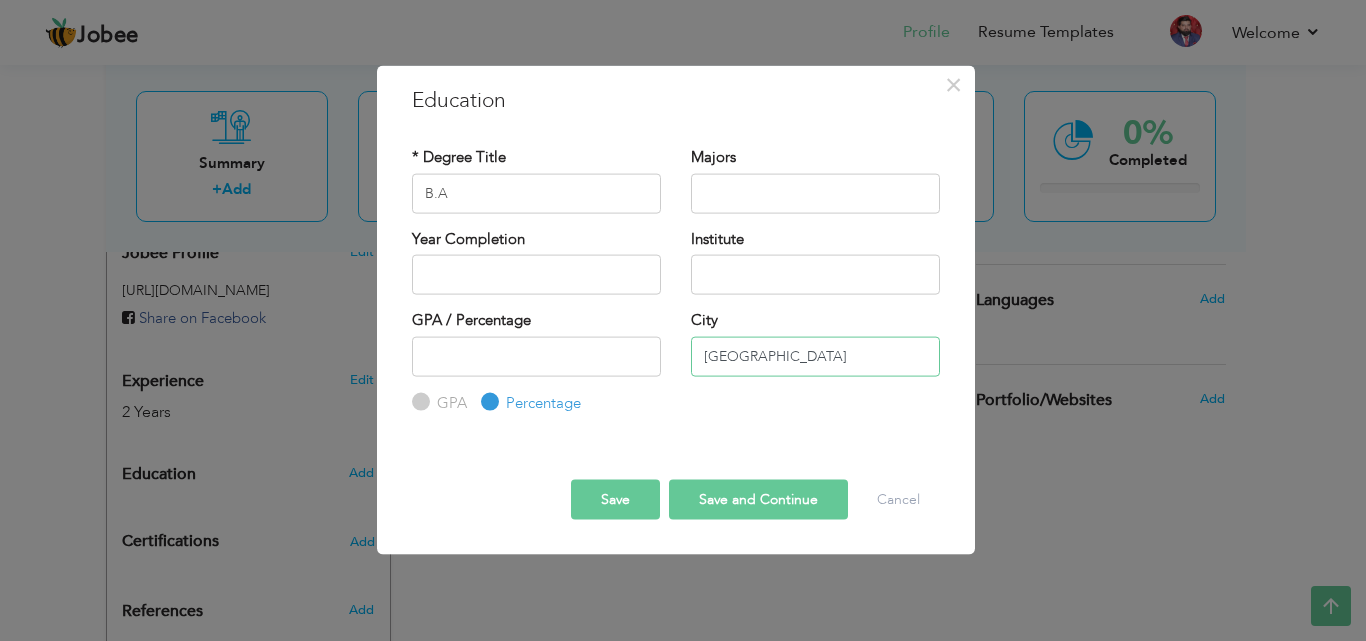 type on "[GEOGRAPHIC_DATA]" 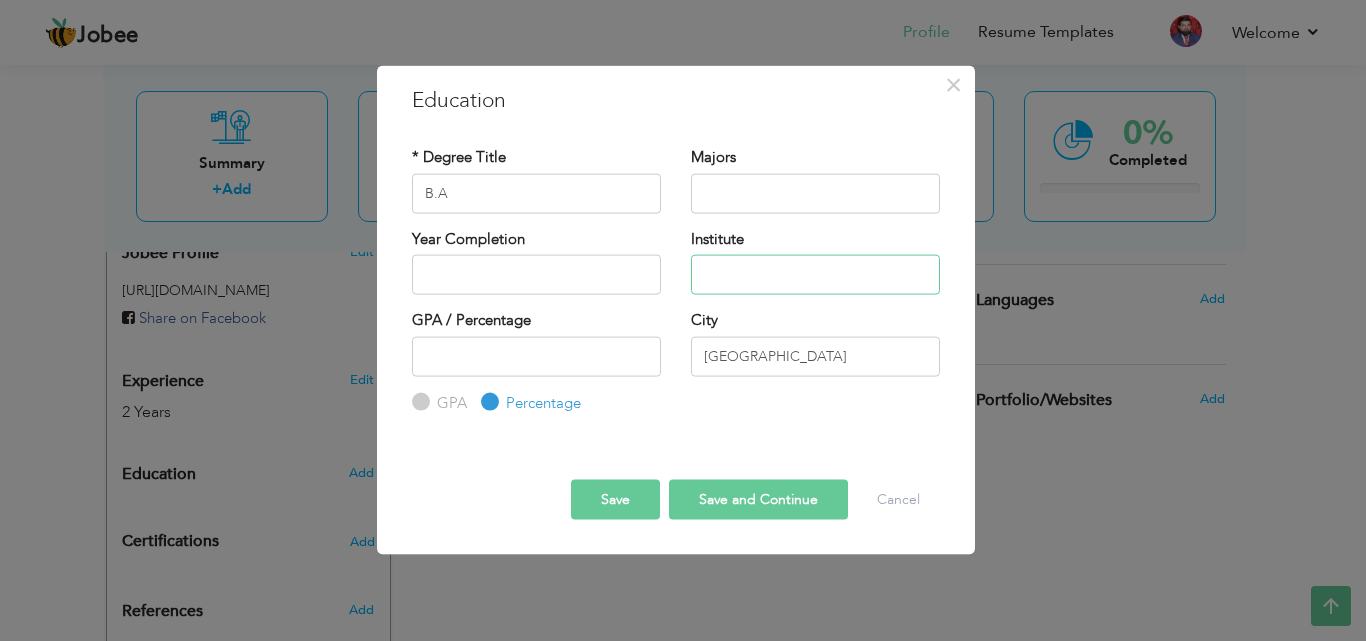 click at bounding box center (815, 275) 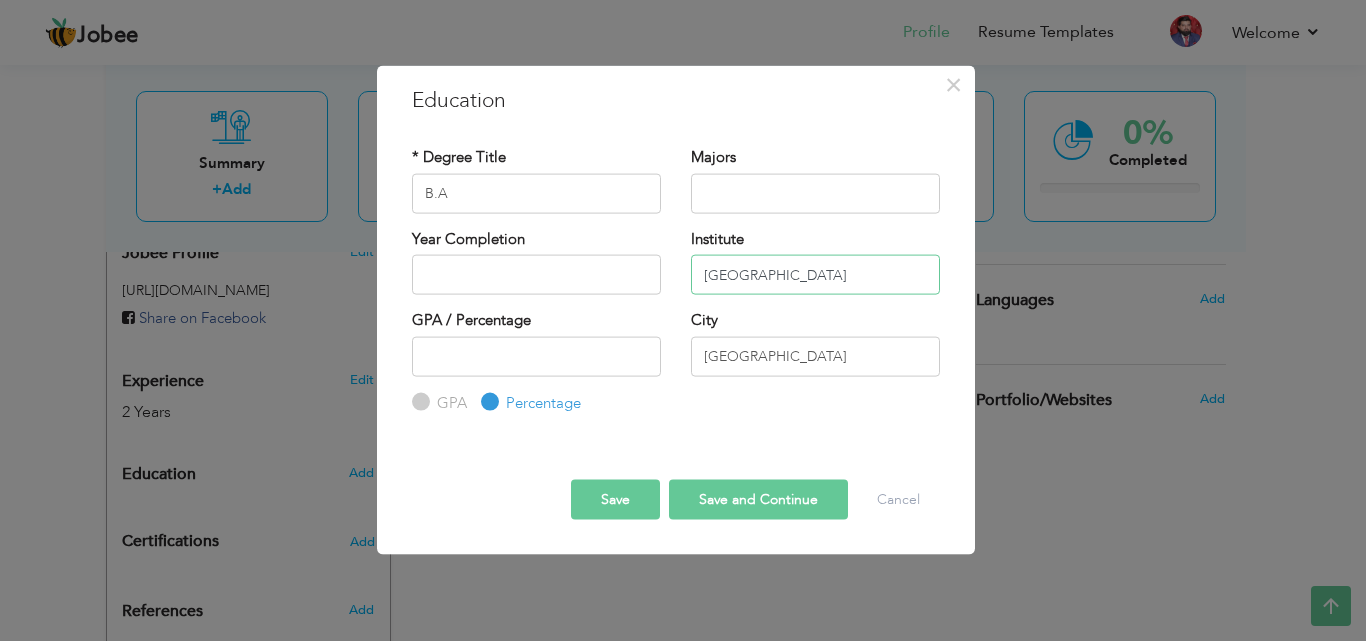 type on "Punjab University" 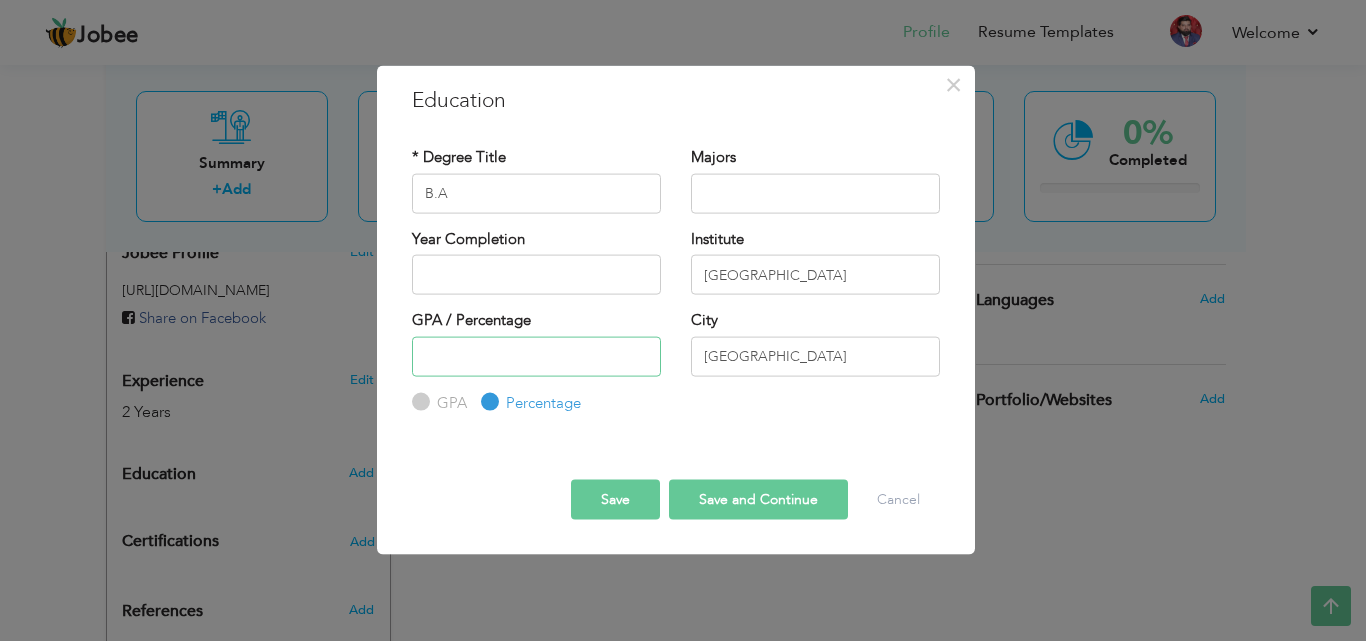 click at bounding box center (536, 356) 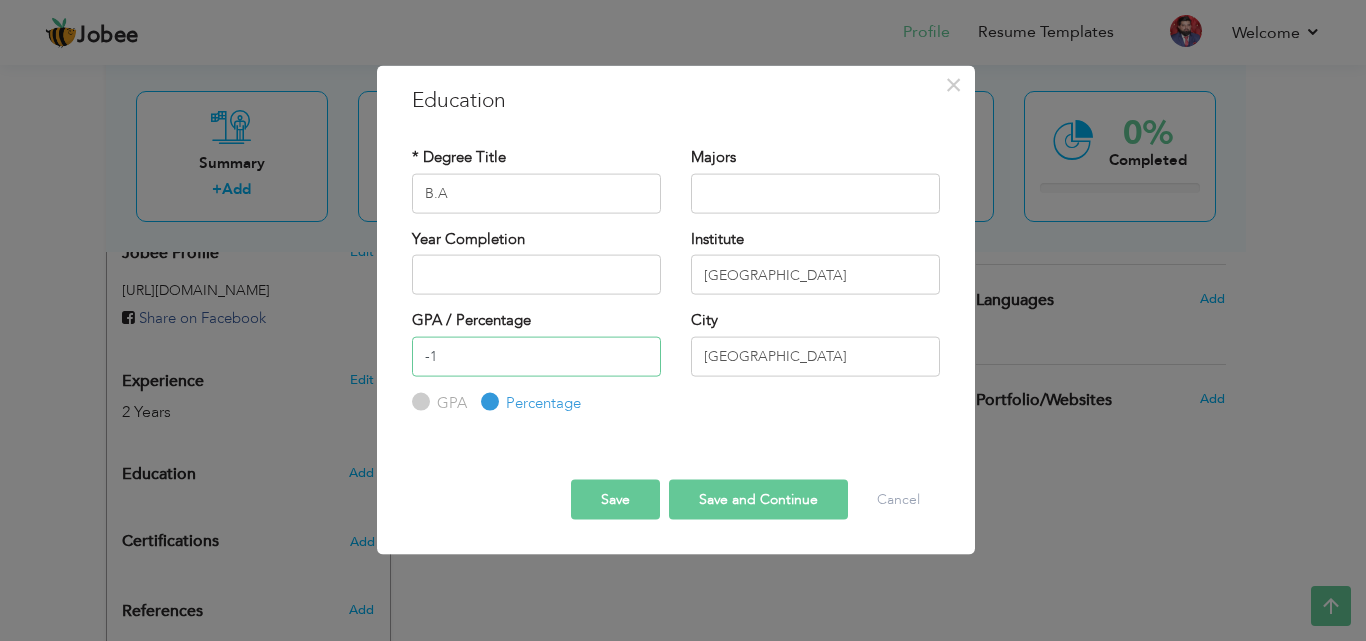 click on "-1" at bounding box center [536, 356] 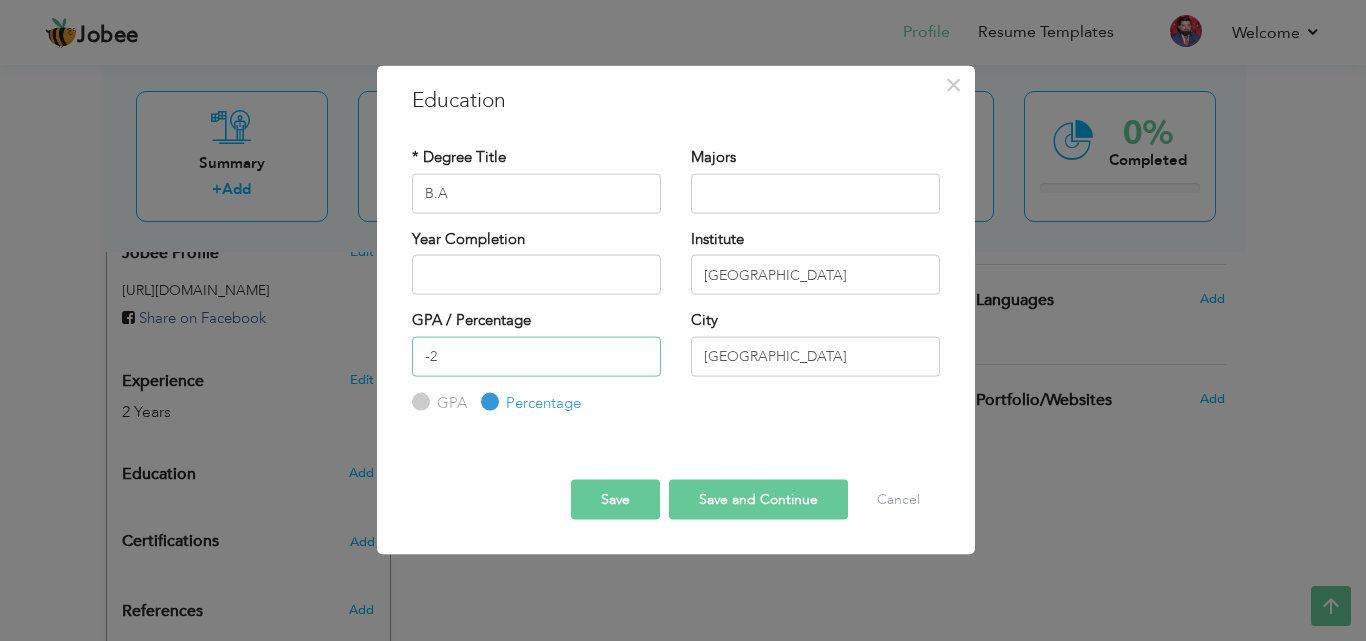 click on "-2" at bounding box center (536, 356) 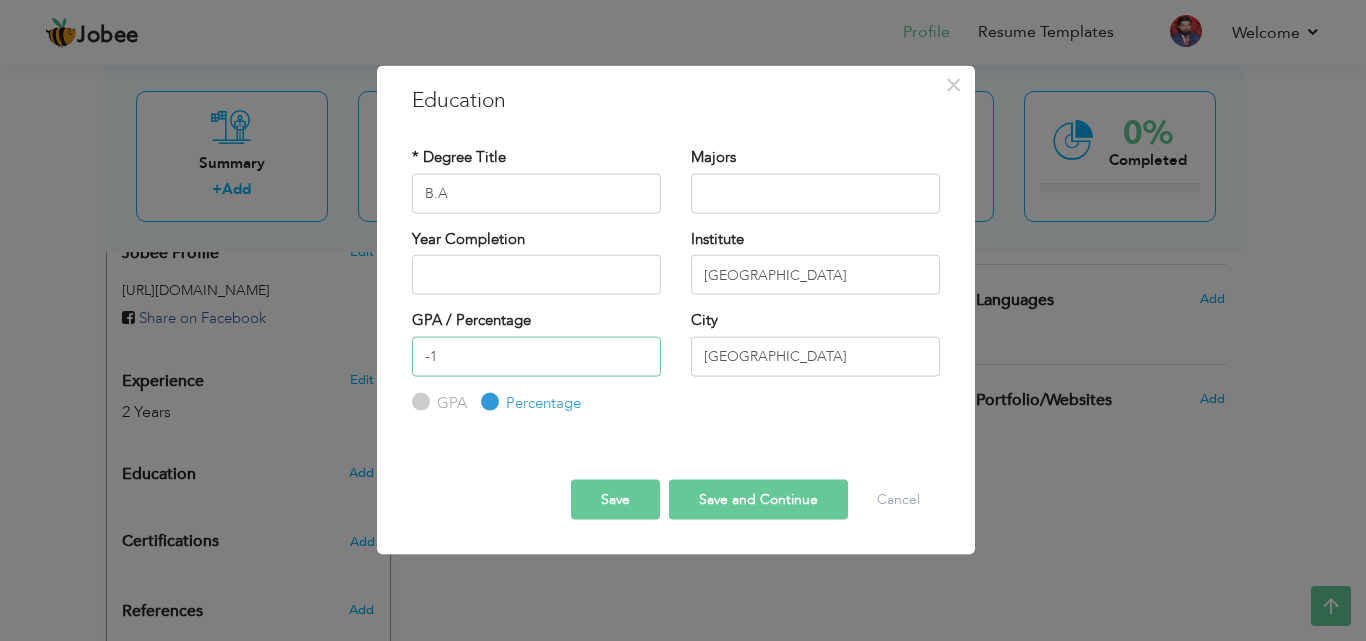 click on "-1" at bounding box center (536, 356) 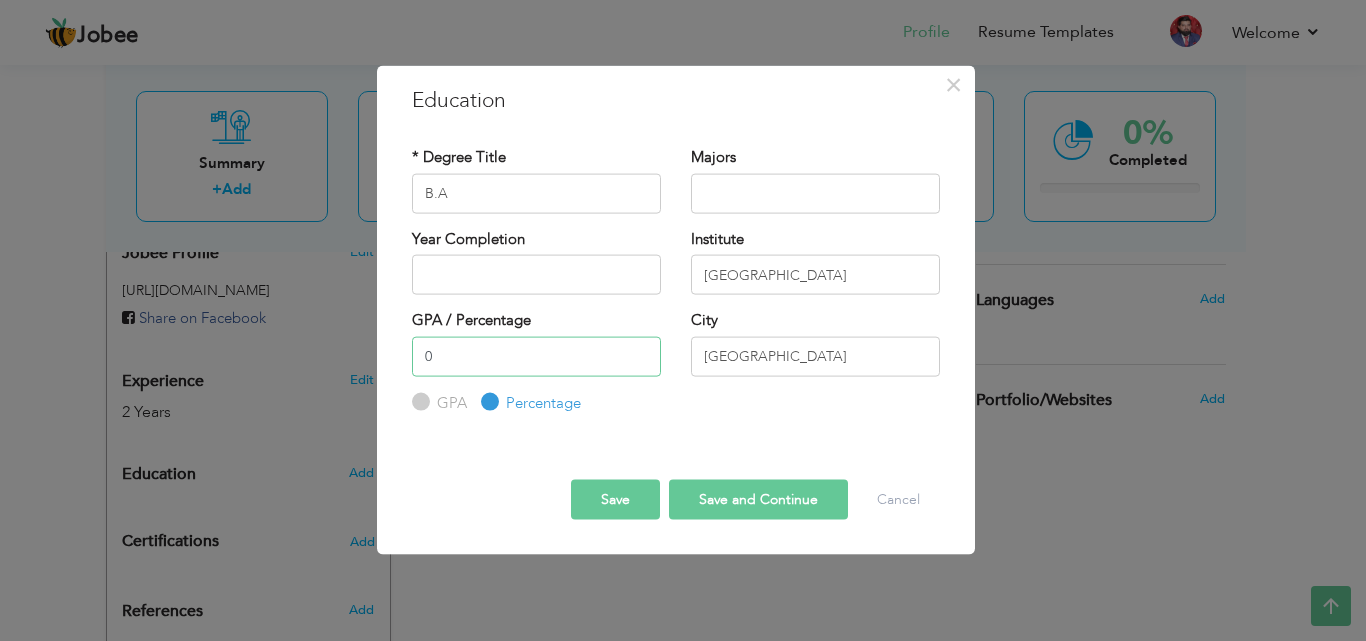 click on "0" at bounding box center (536, 356) 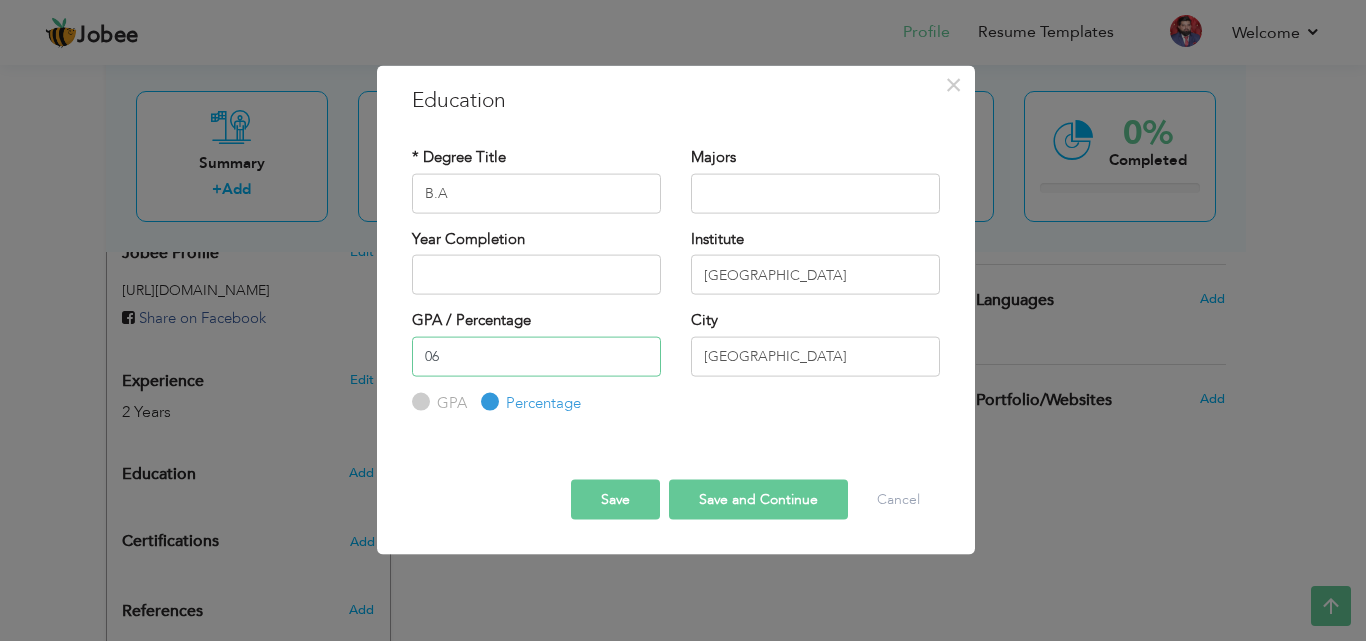 type on "0" 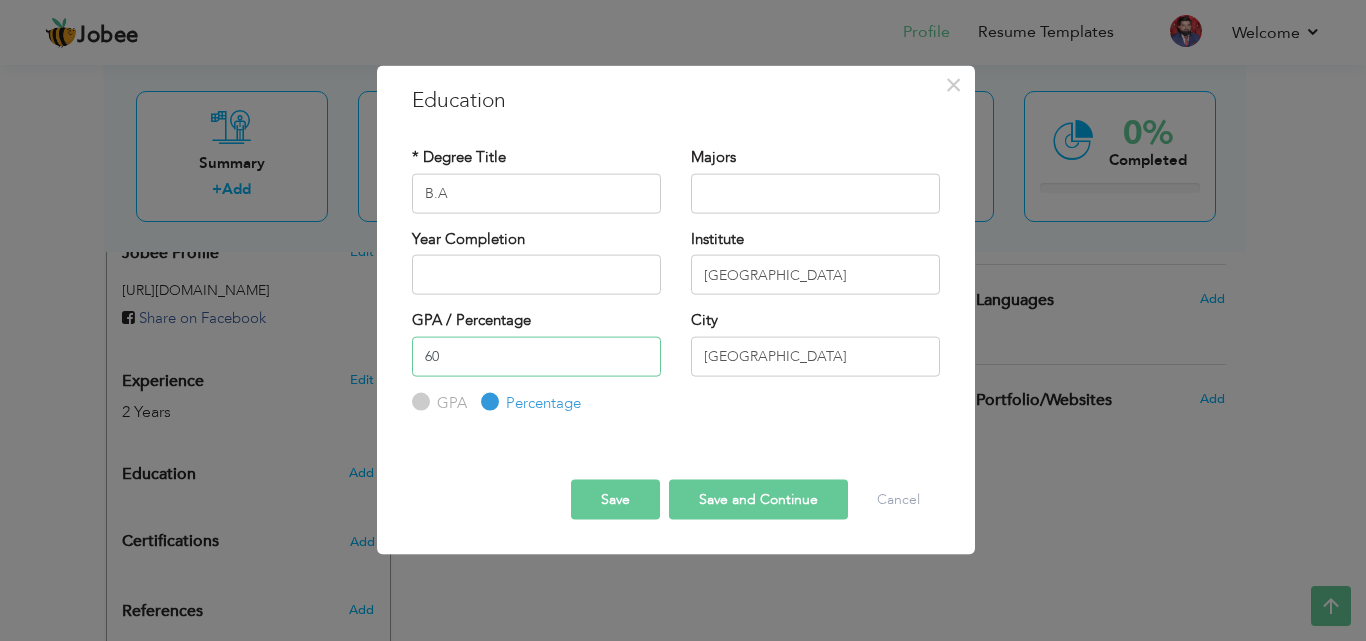 type on "60" 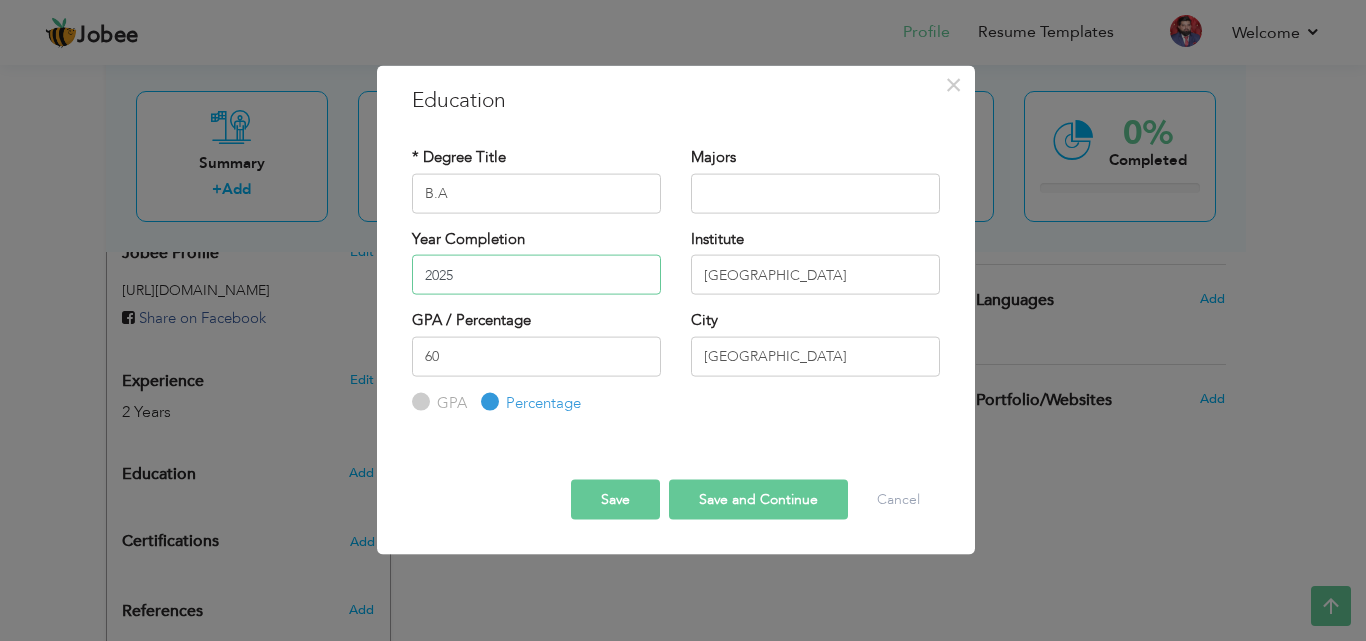 click on "2025" at bounding box center [536, 275] 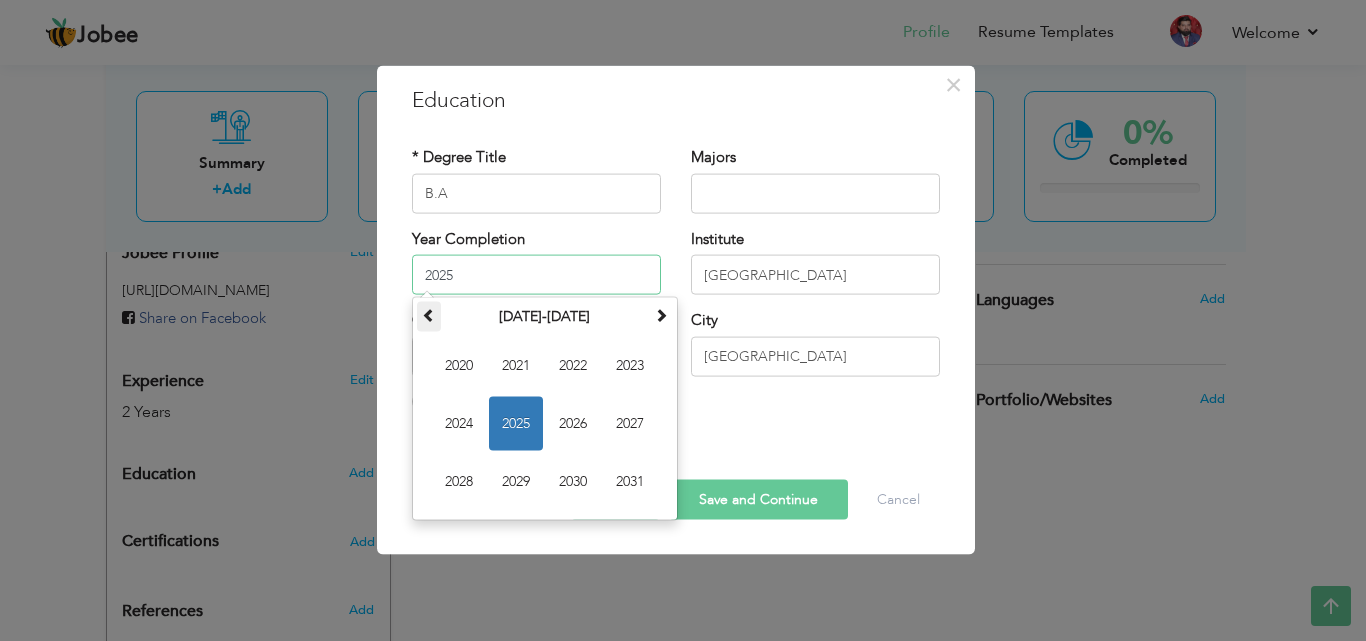 click at bounding box center [429, 317] 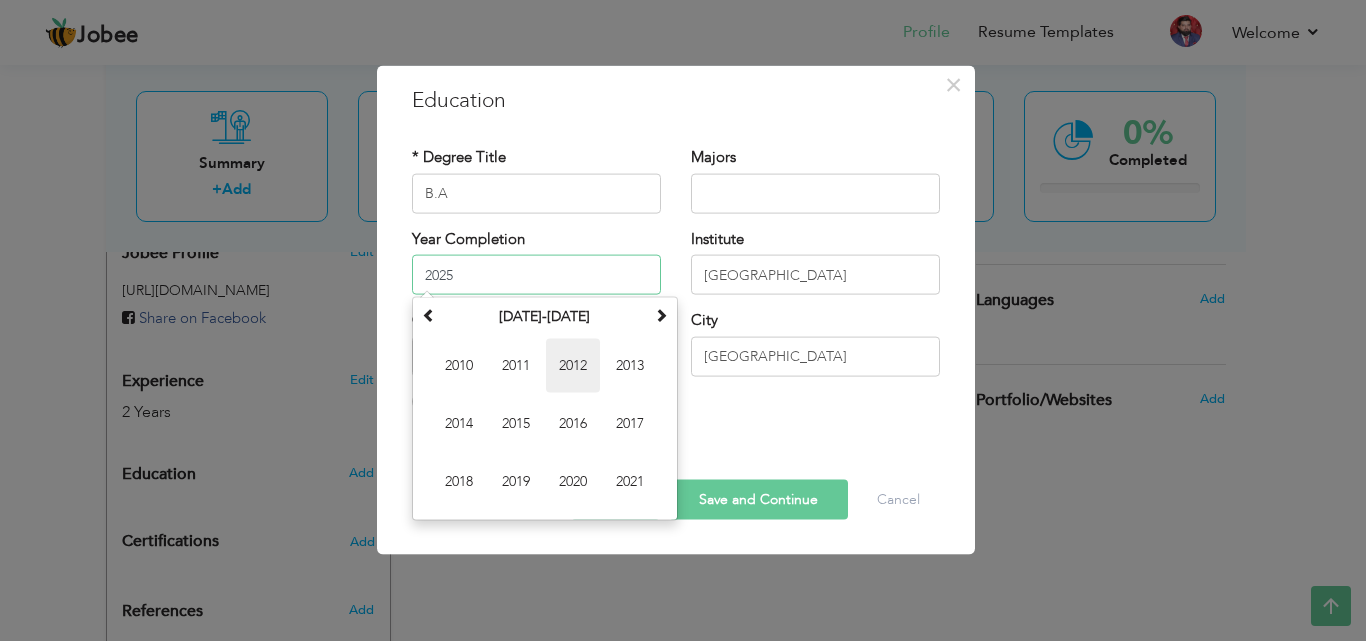 click on "2012" at bounding box center [573, 366] 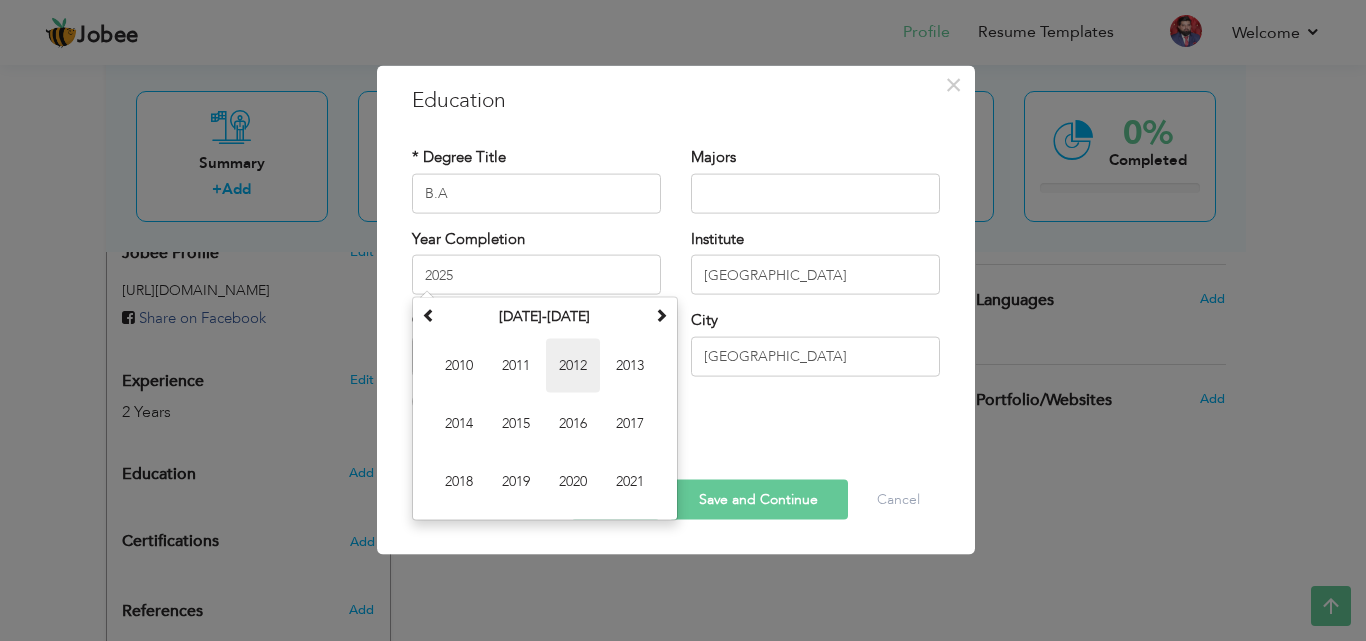 type on "2012" 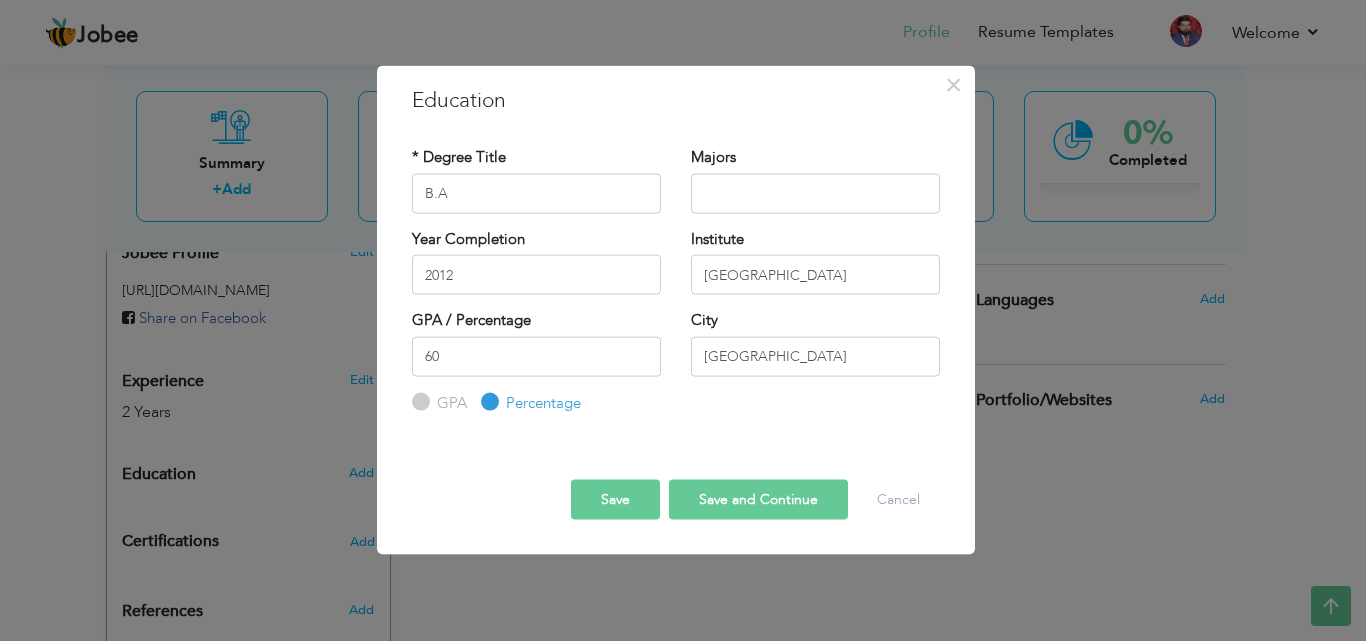 click on "Save" at bounding box center (615, 500) 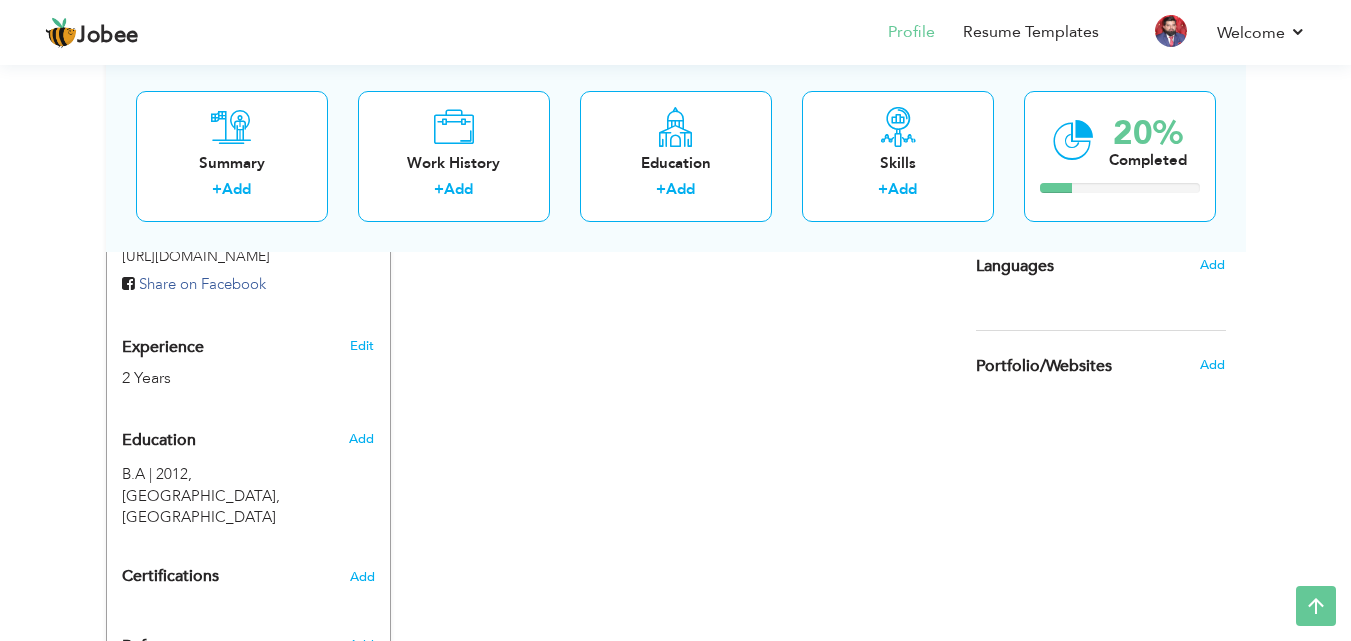 scroll, scrollTop: 720, scrollLeft: 0, axis: vertical 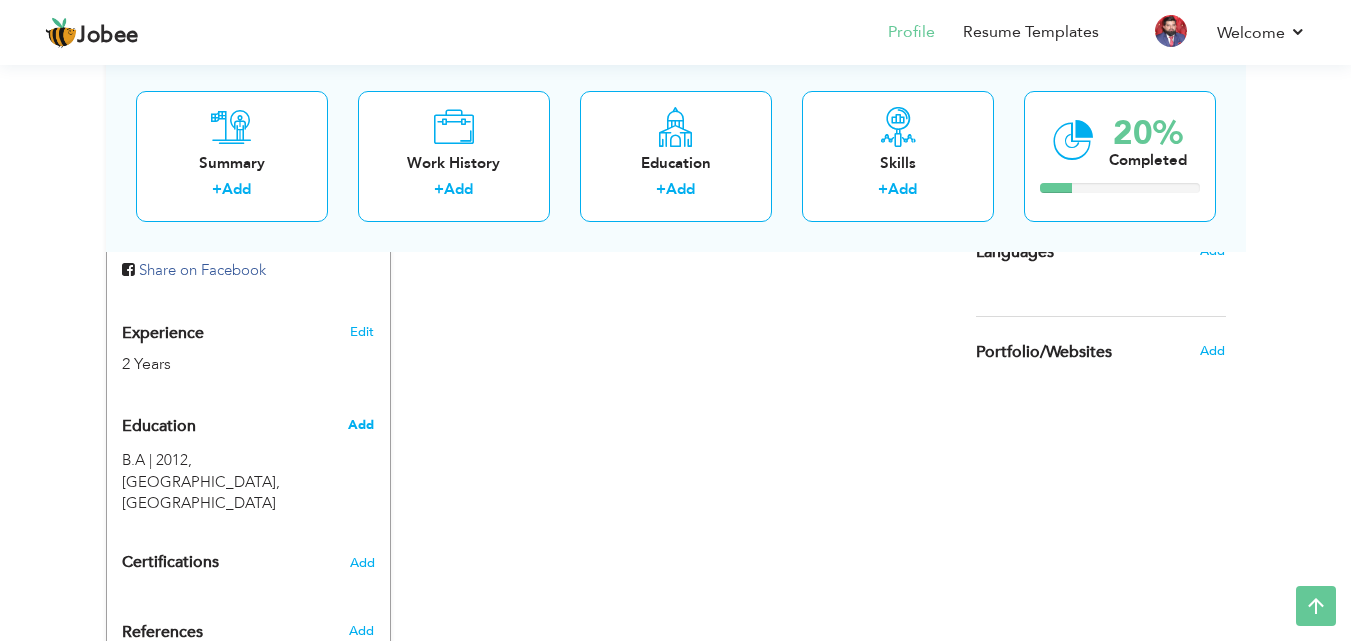 click on "Add" at bounding box center [361, 425] 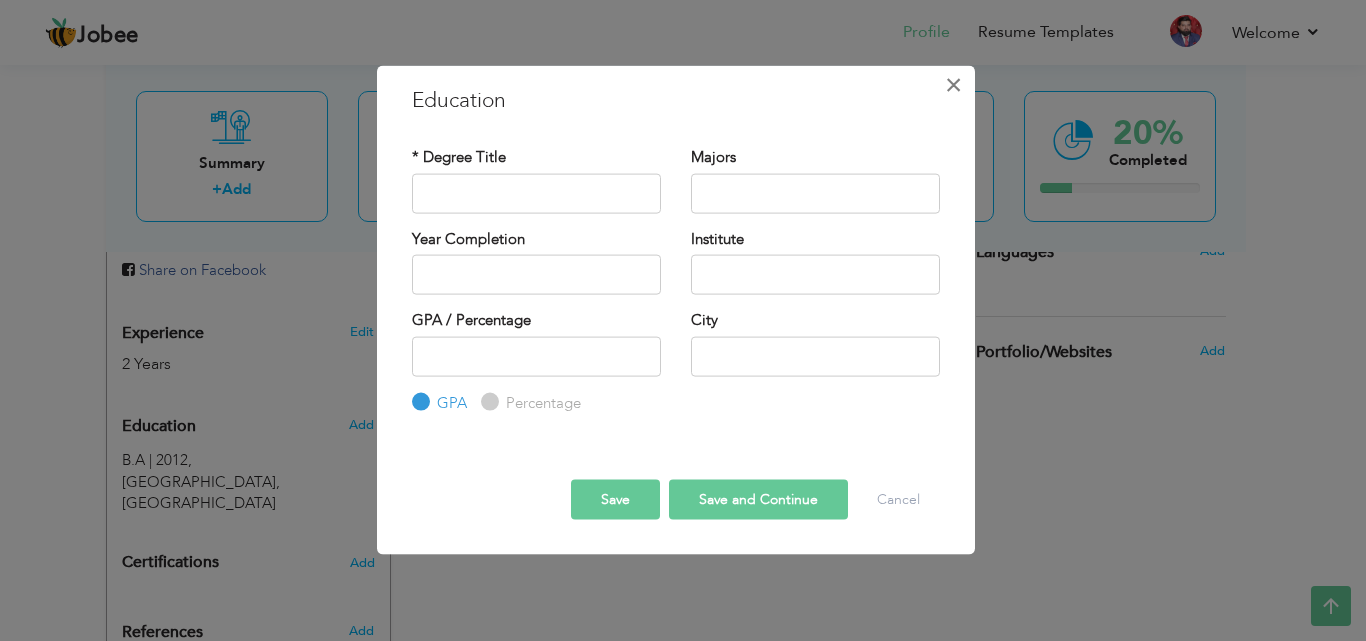 click on "×" at bounding box center (953, 84) 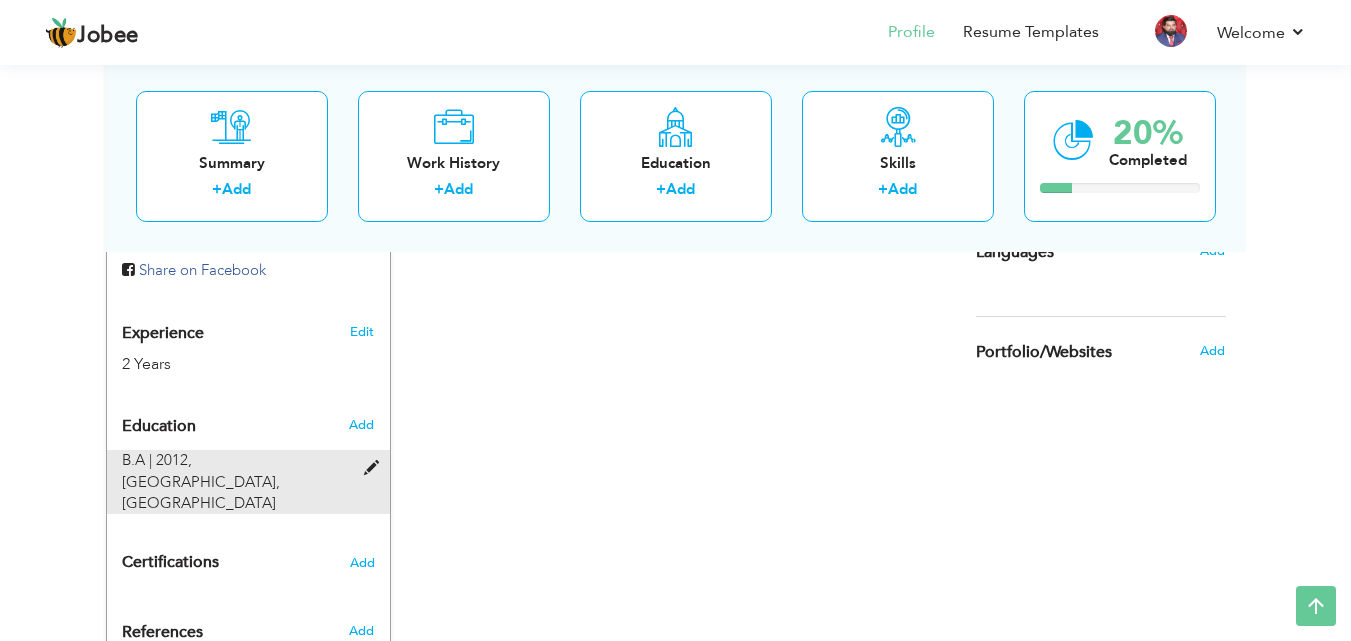 scroll, scrollTop: 820, scrollLeft: 0, axis: vertical 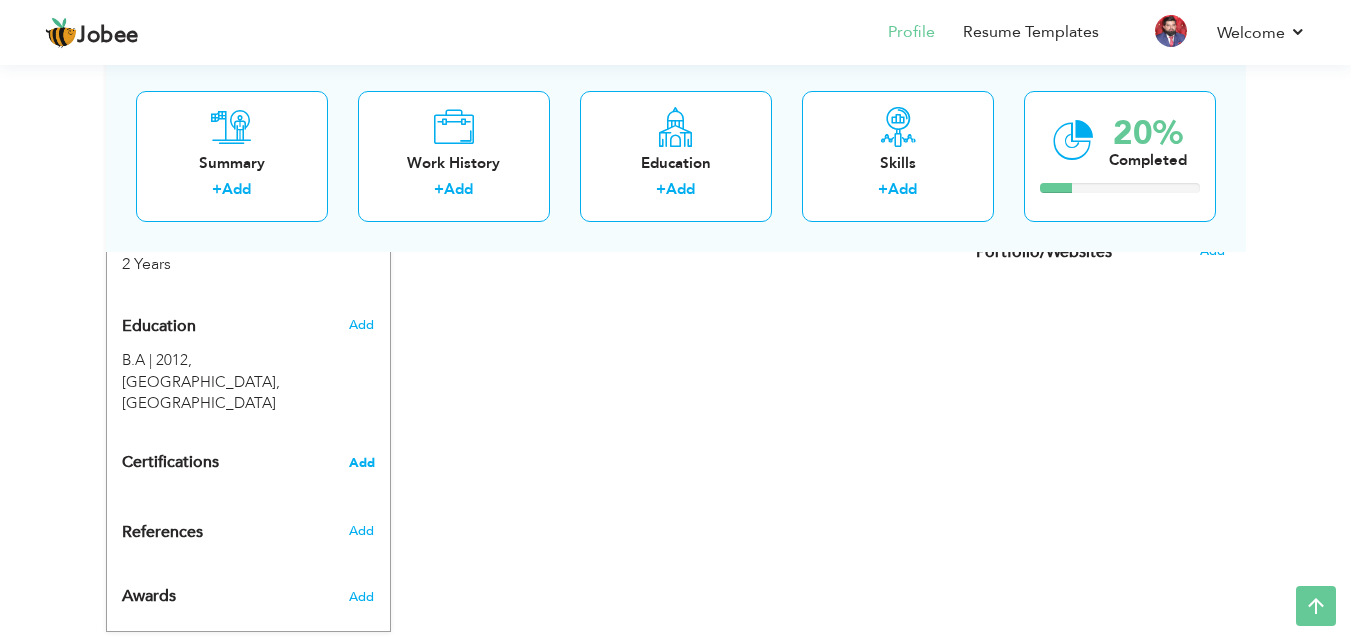 click on "Add" at bounding box center [362, 463] 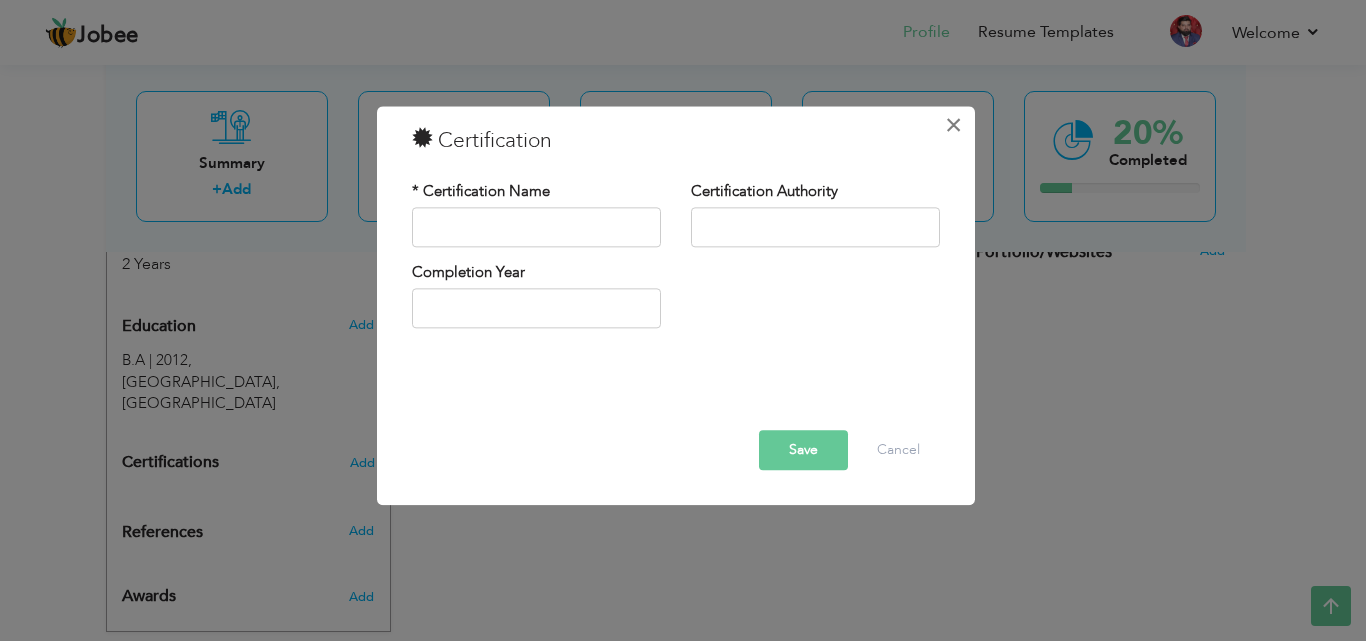 click on "×" at bounding box center (953, 125) 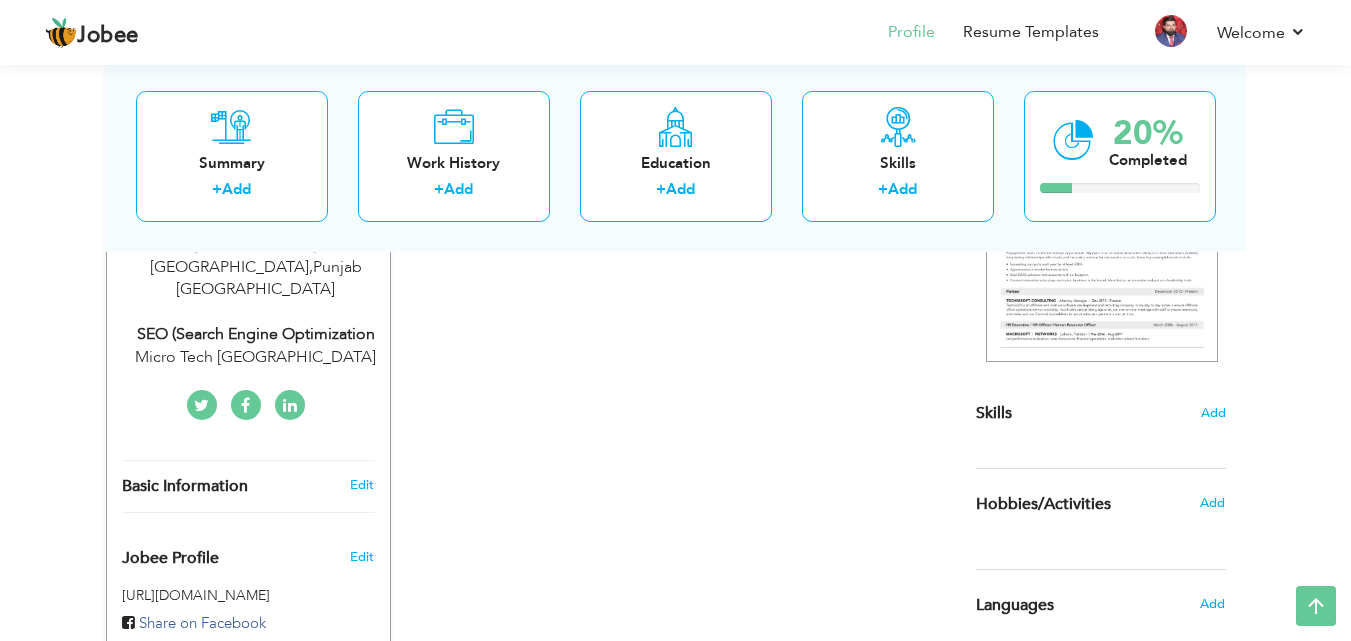 scroll, scrollTop: 220, scrollLeft: 0, axis: vertical 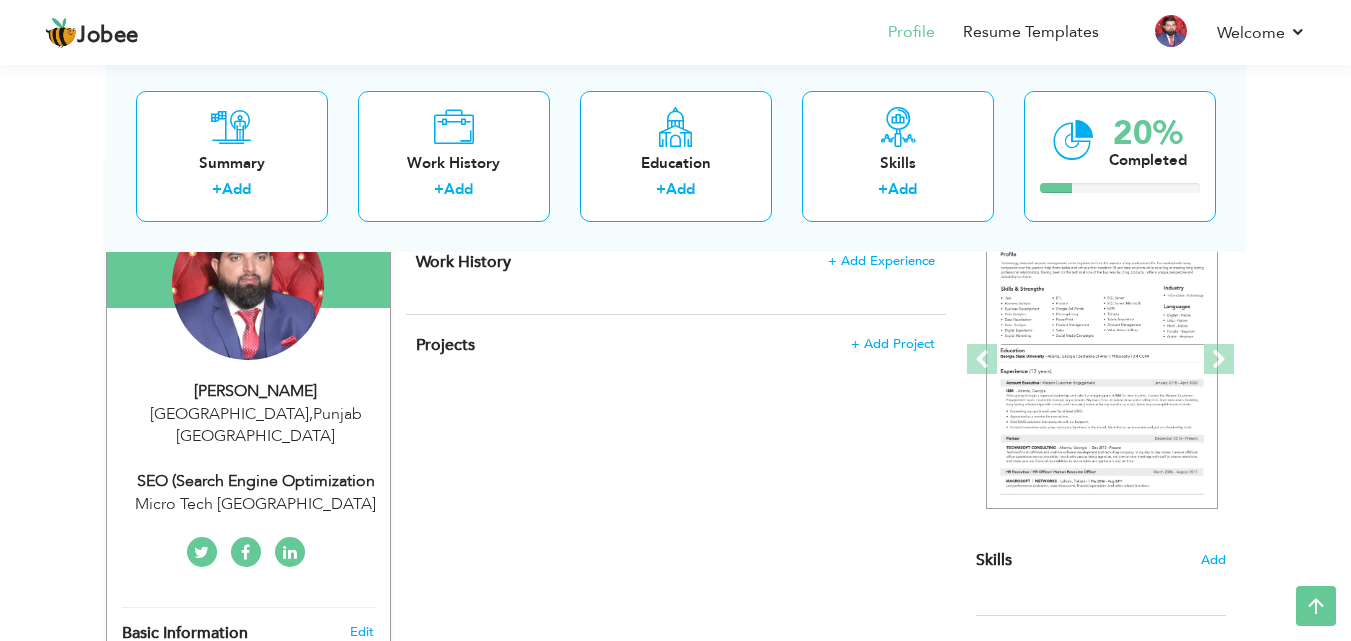 click at bounding box center [246, 552] 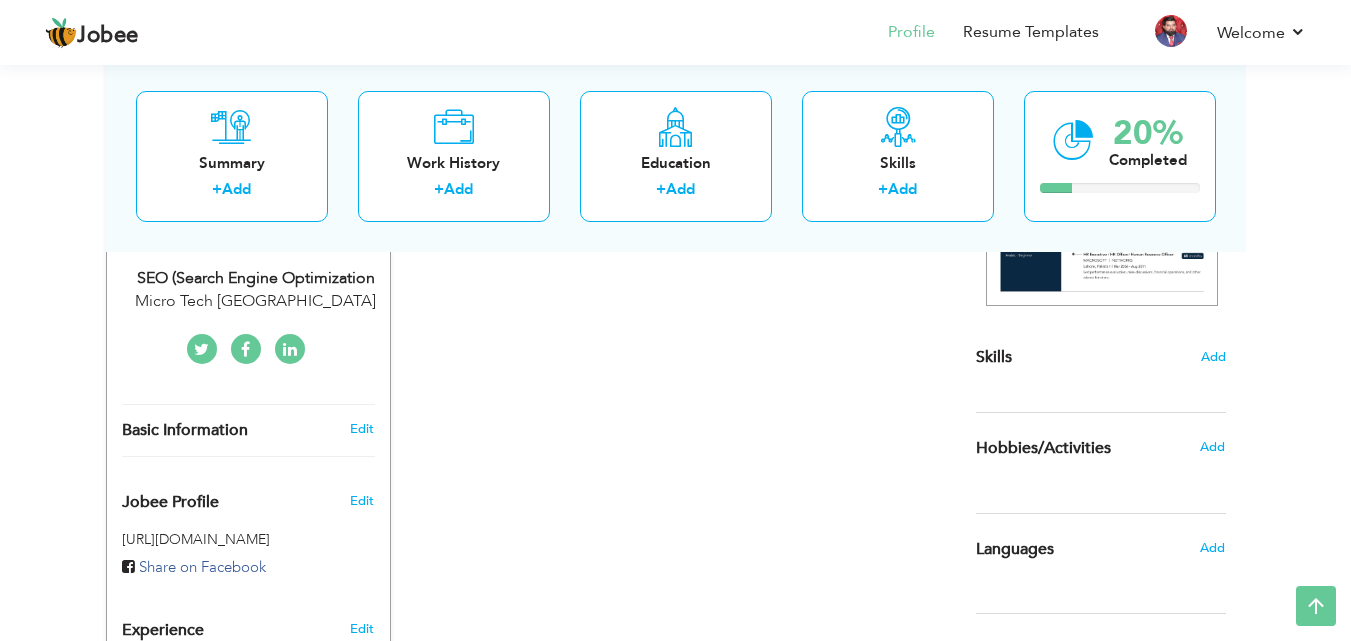scroll, scrollTop: 420, scrollLeft: 0, axis: vertical 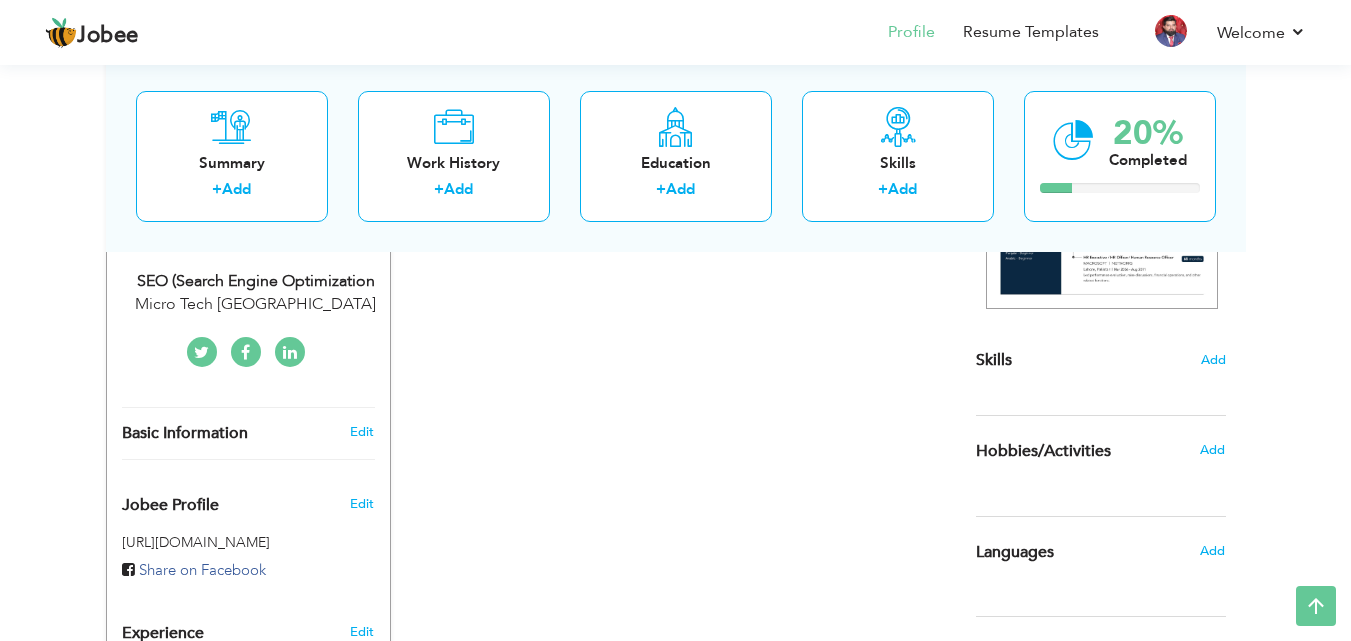 click at bounding box center (246, 352) 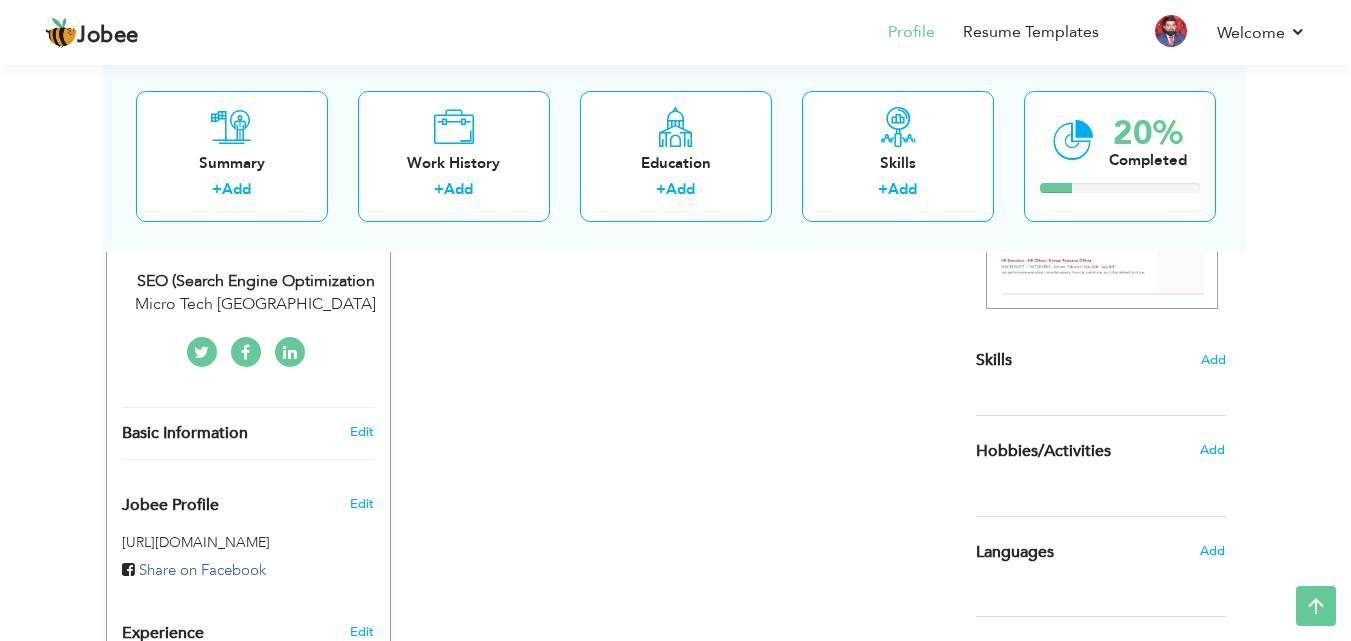 click at bounding box center [245, 353] 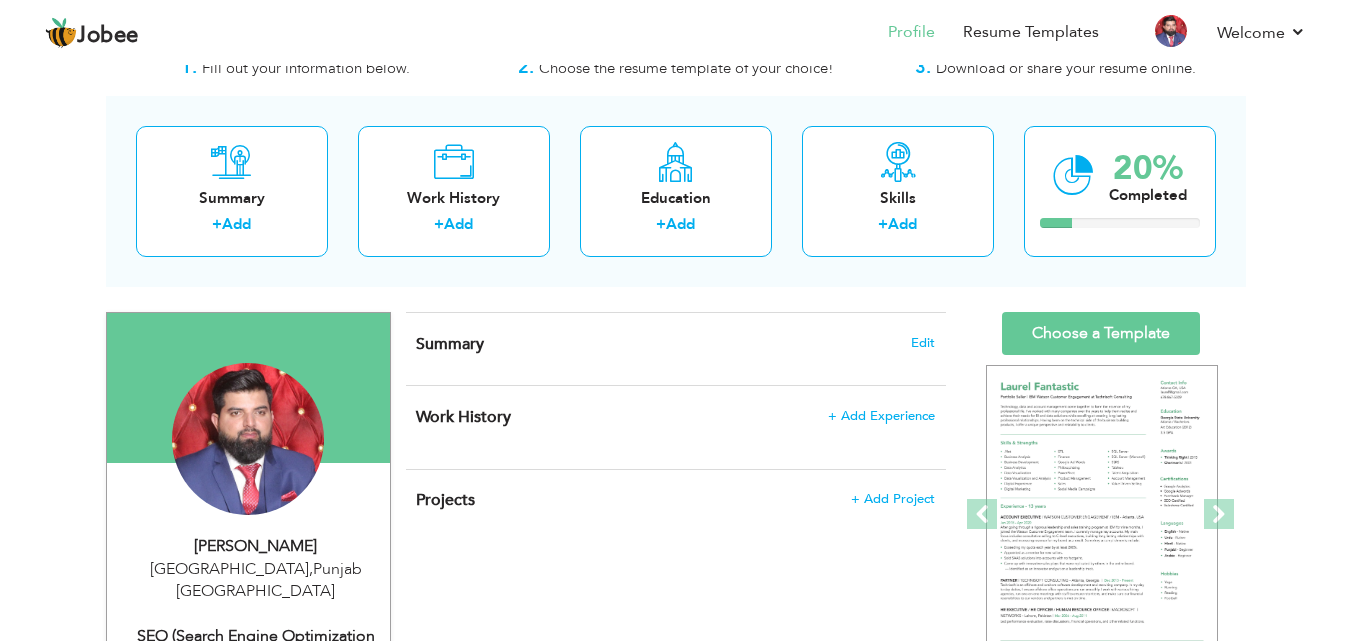 scroll, scrollTop: 100, scrollLeft: 0, axis: vertical 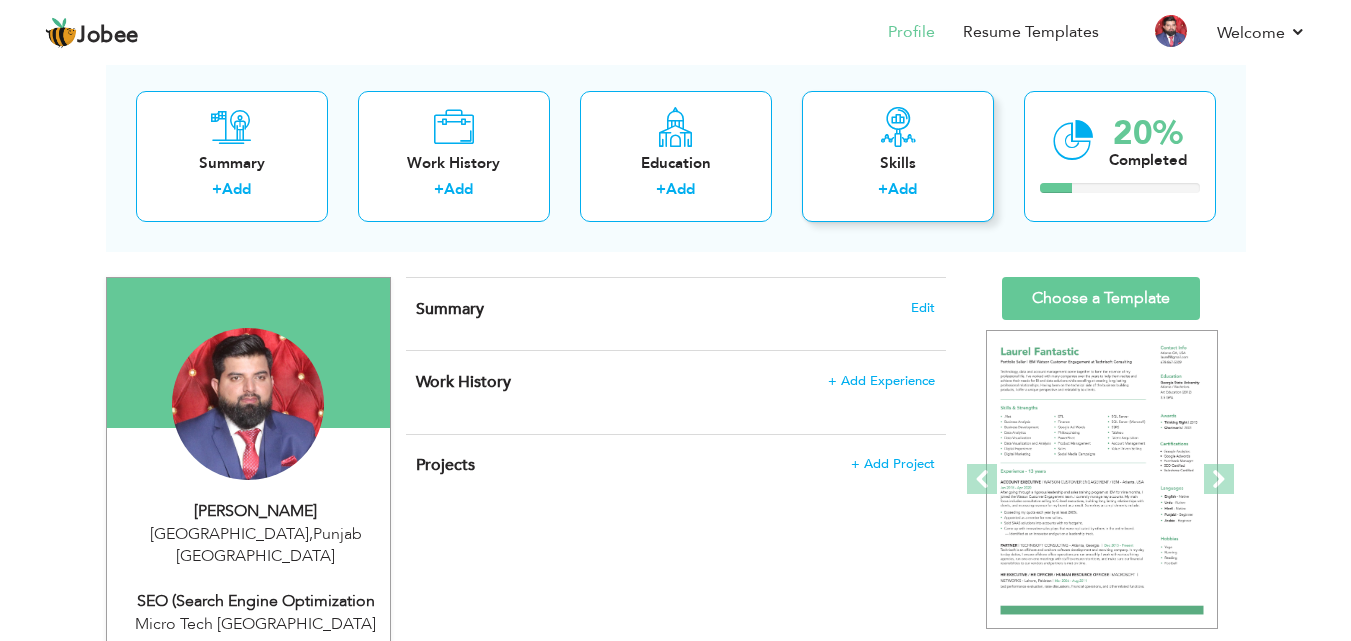 click on "Add" at bounding box center (902, 189) 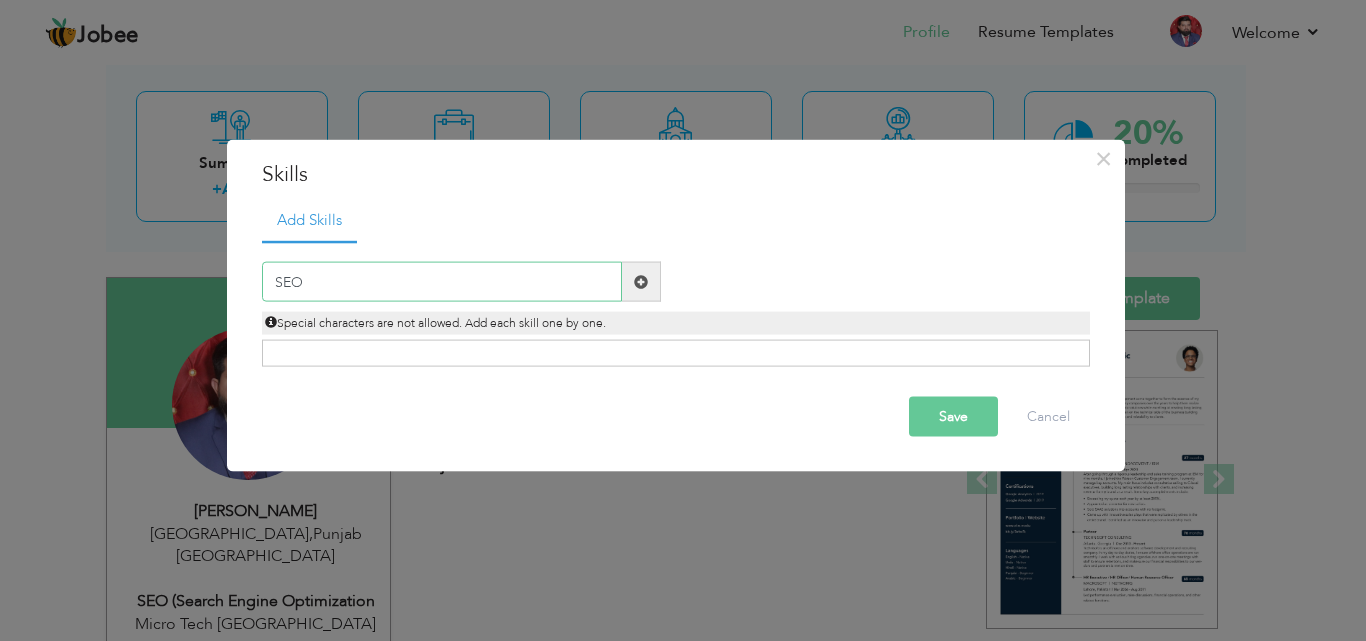 type on "SEO" 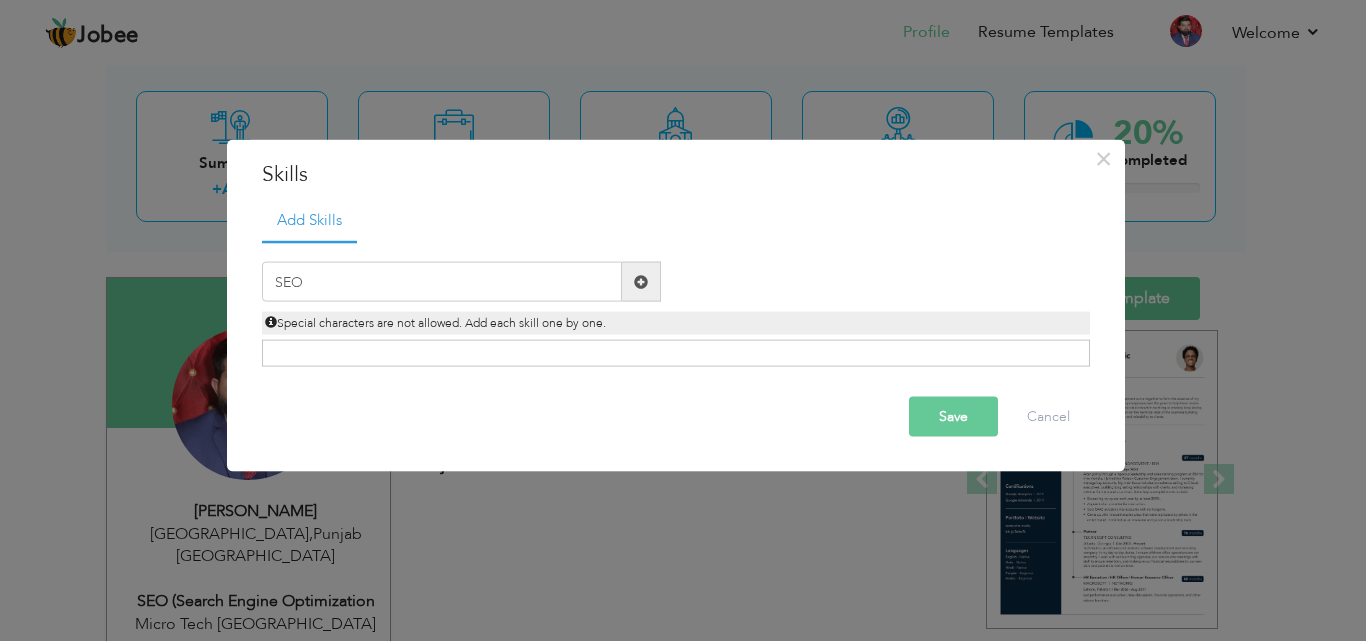 click on "Click on  , to mark skill as primary." at bounding box center (676, 353) 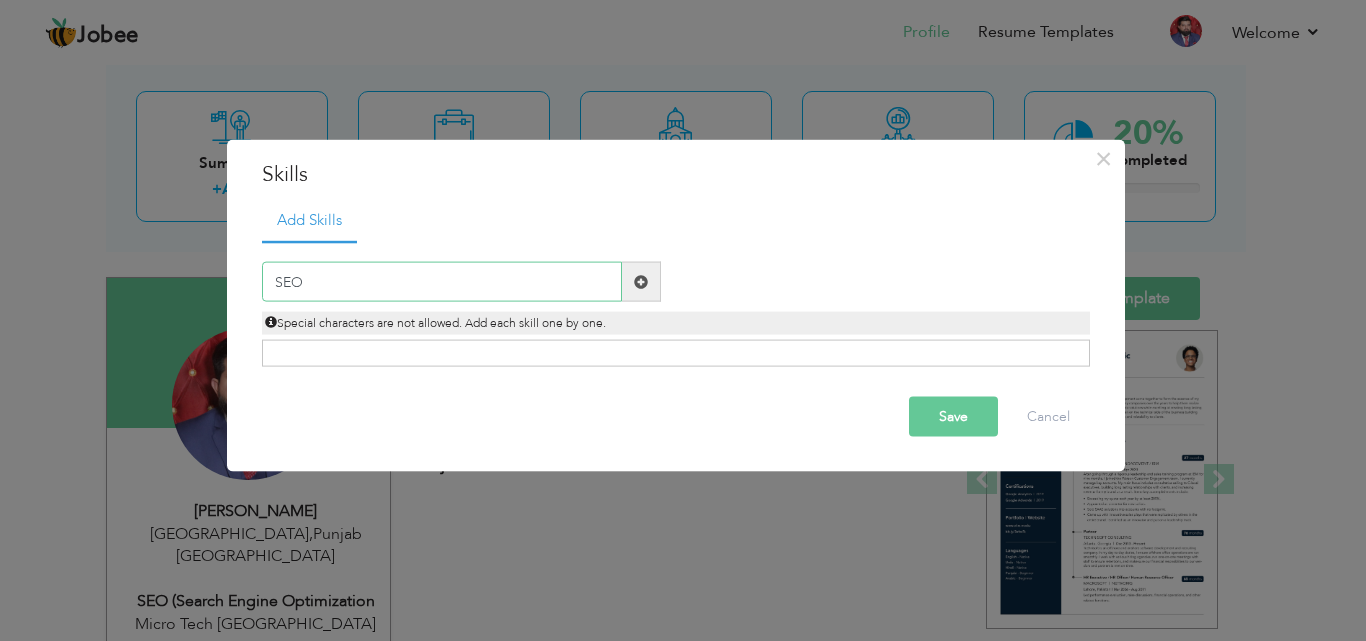 click on "SEO" at bounding box center (442, 282) 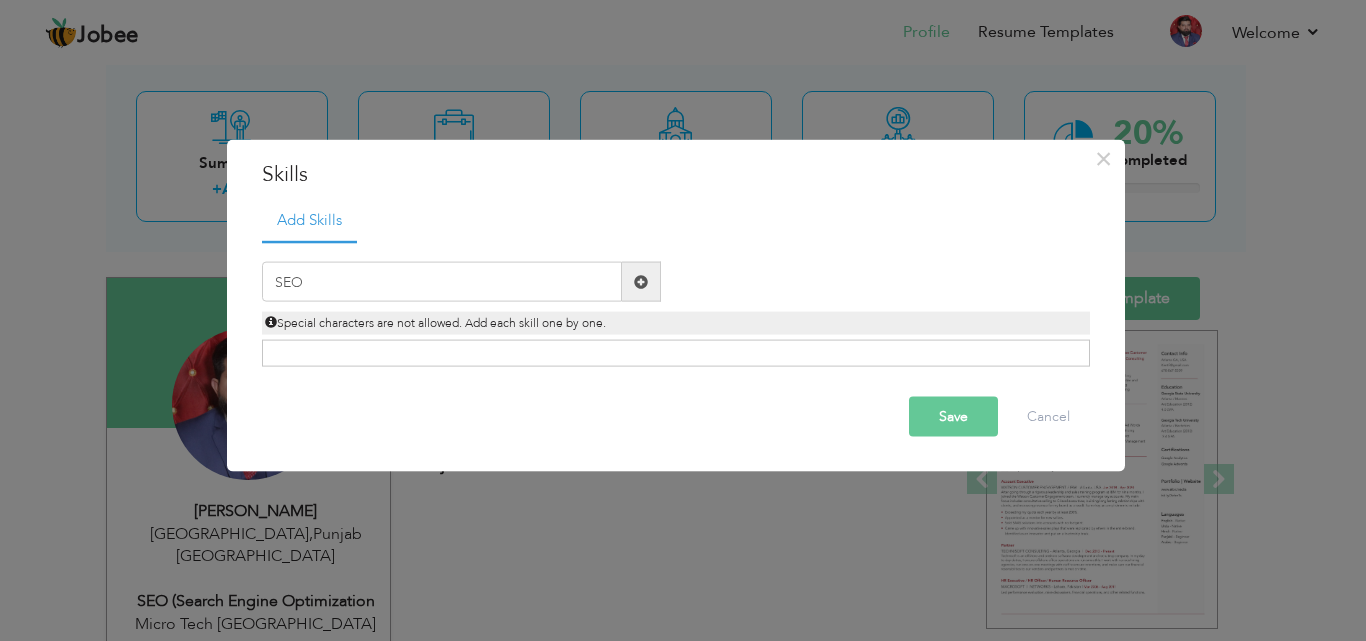 click on "Save" at bounding box center [953, 417] 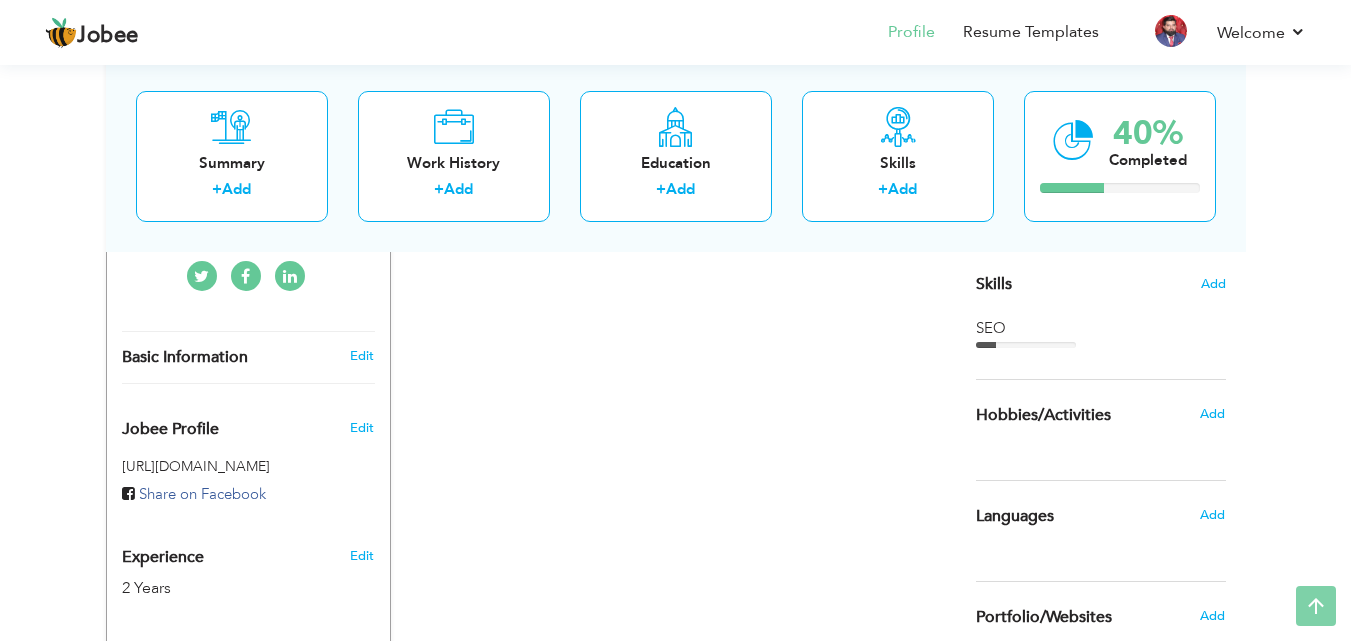 scroll, scrollTop: 500, scrollLeft: 0, axis: vertical 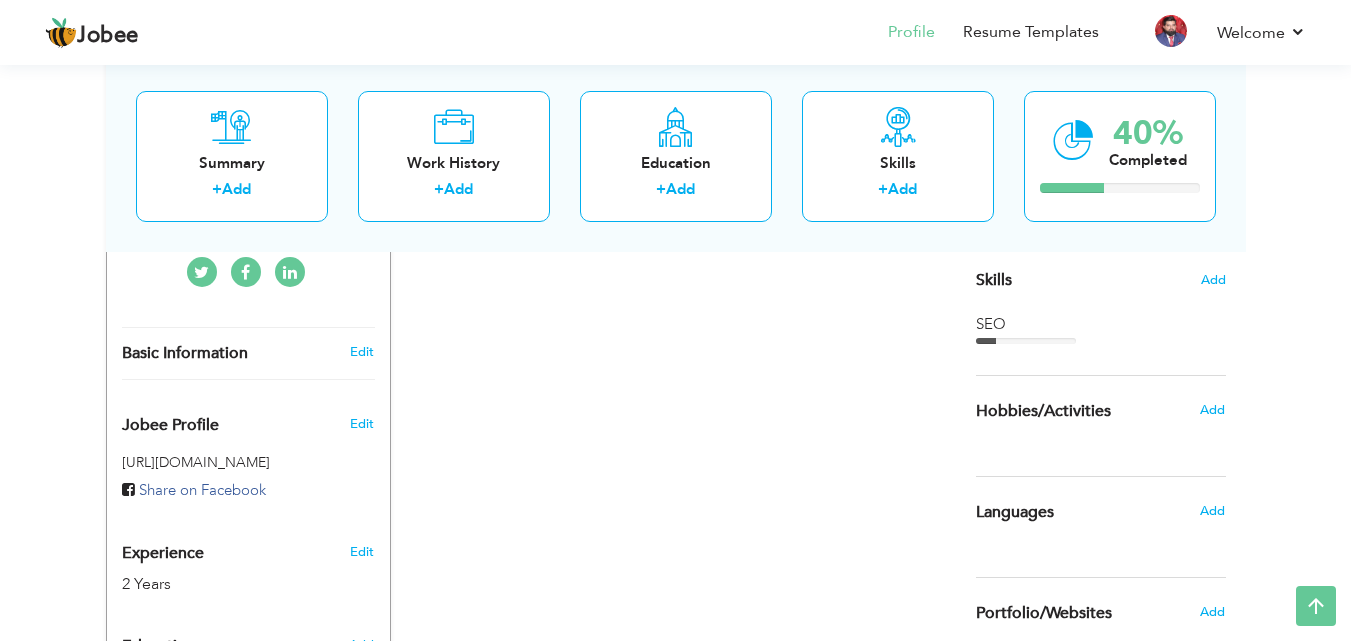 click on "SEO" at bounding box center (1101, 324) 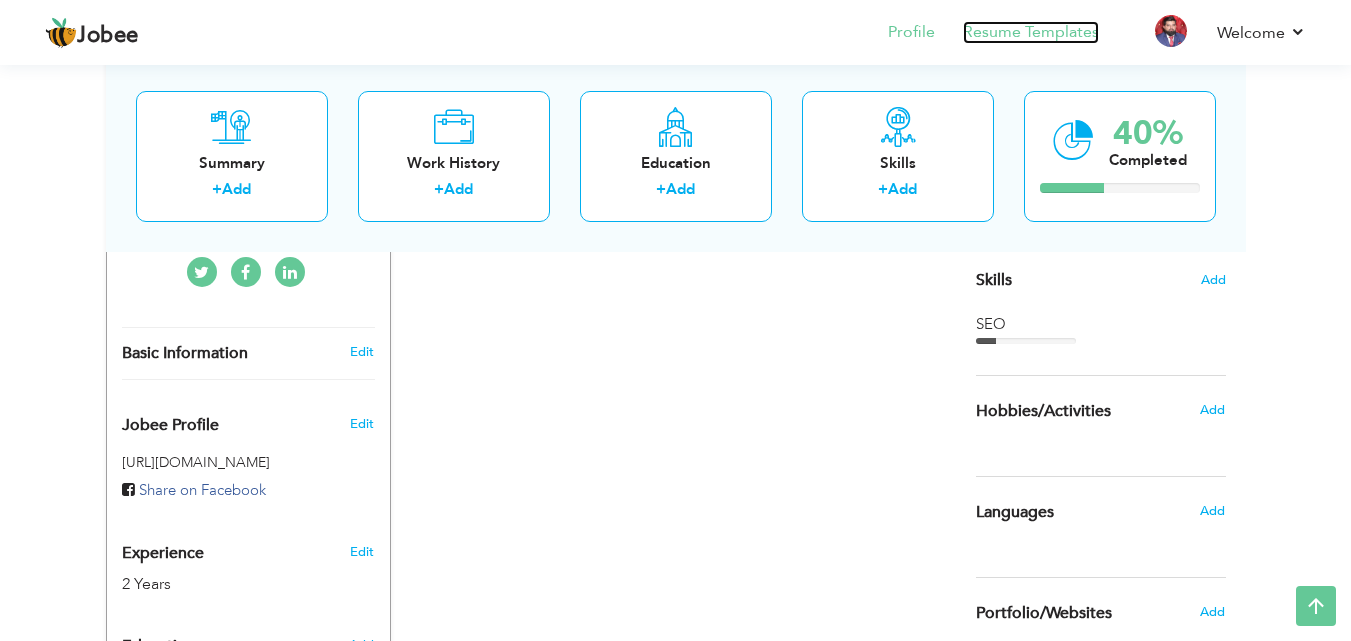 click on "Resume Templates" at bounding box center [1031, 32] 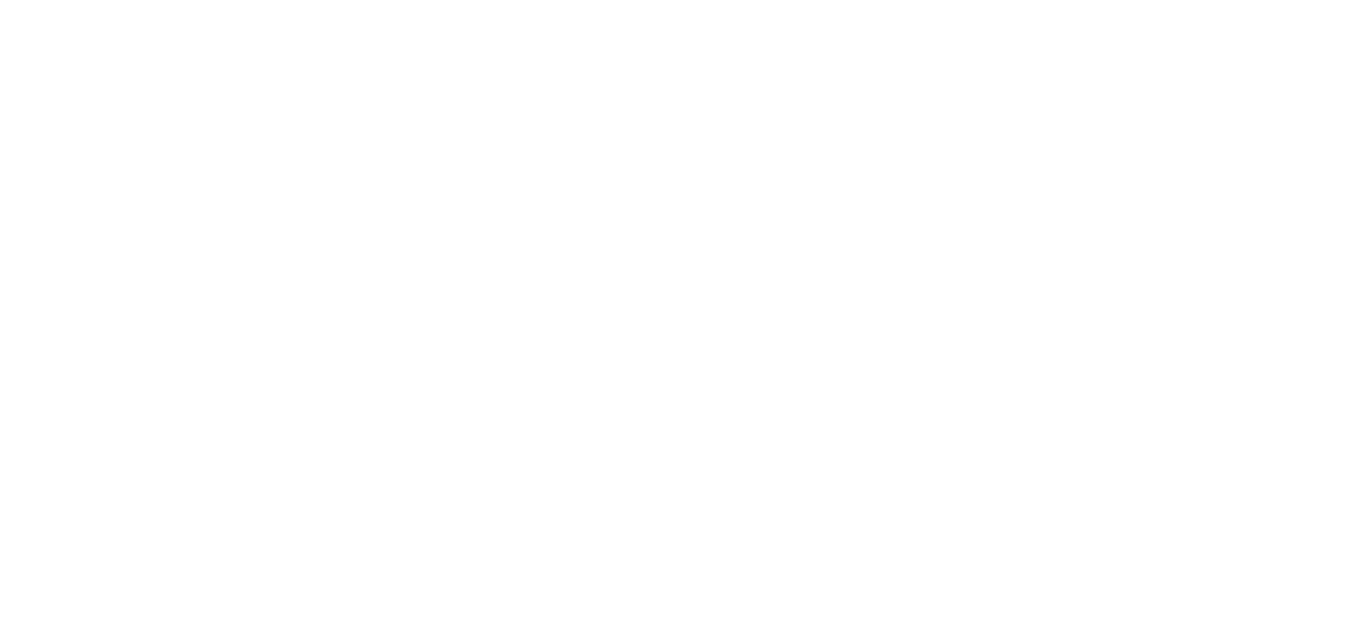 scroll, scrollTop: 0, scrollLeft: 0, axis: both 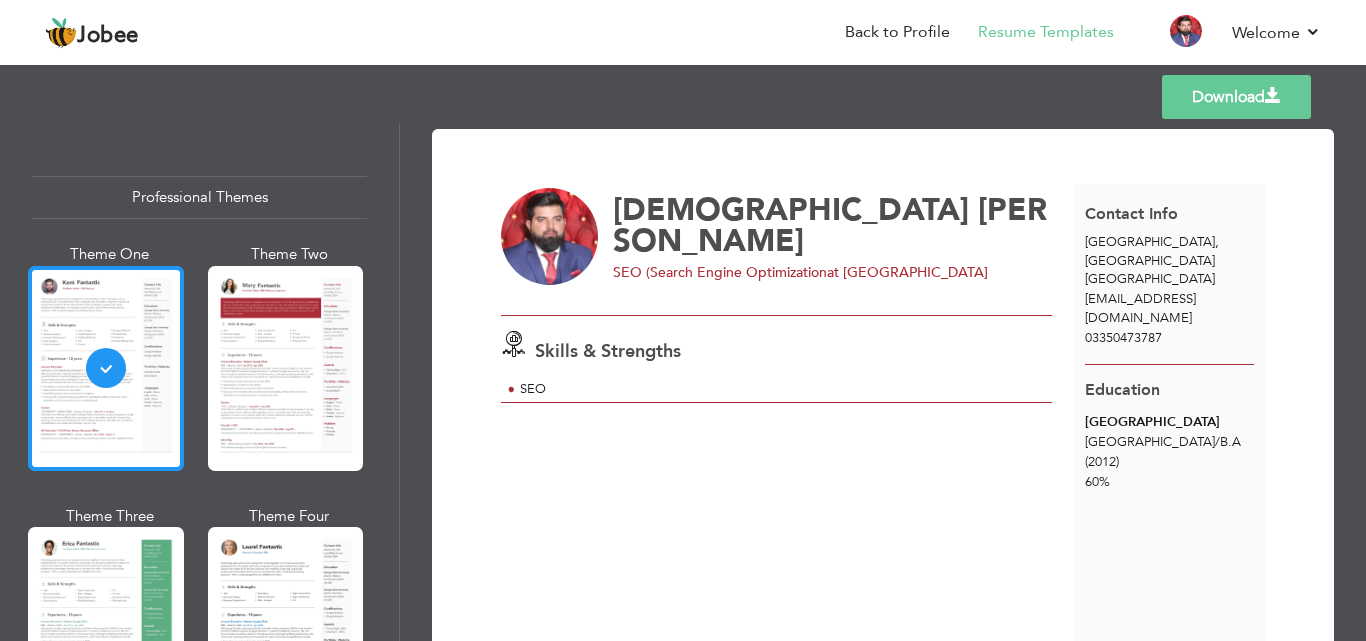 click at bounding box center (106, 368) 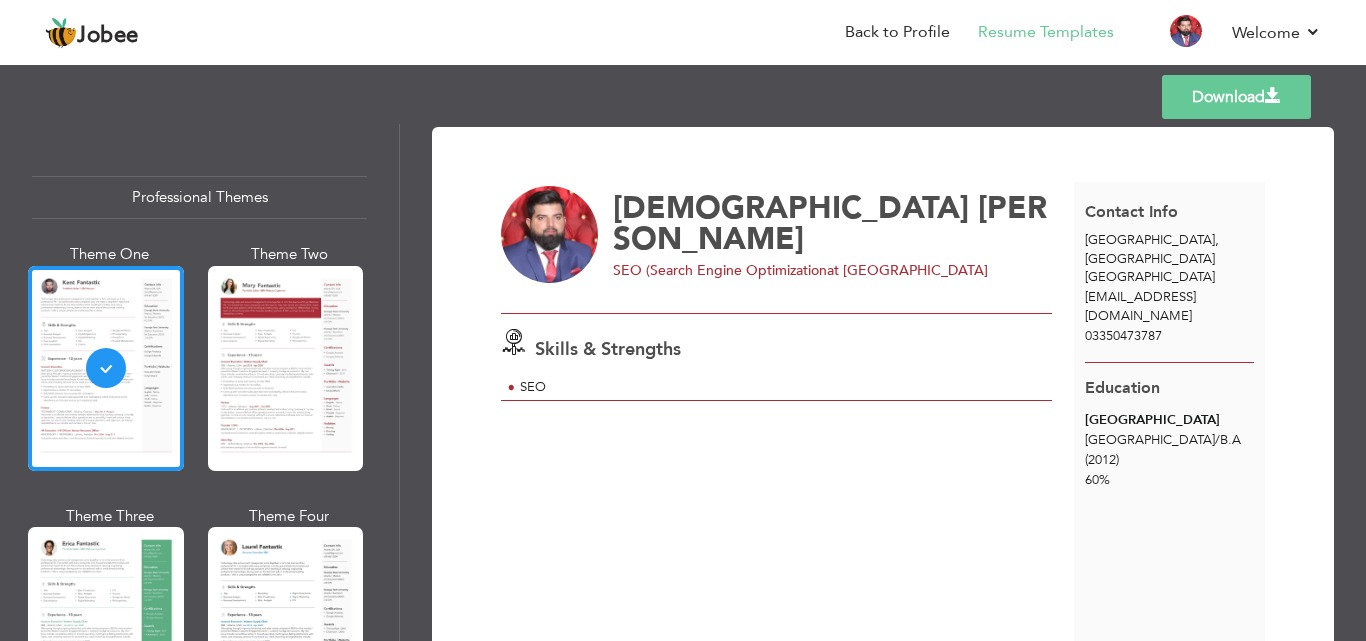 scroll, scrollTop: 0, scrollLeft: 0, axis: both 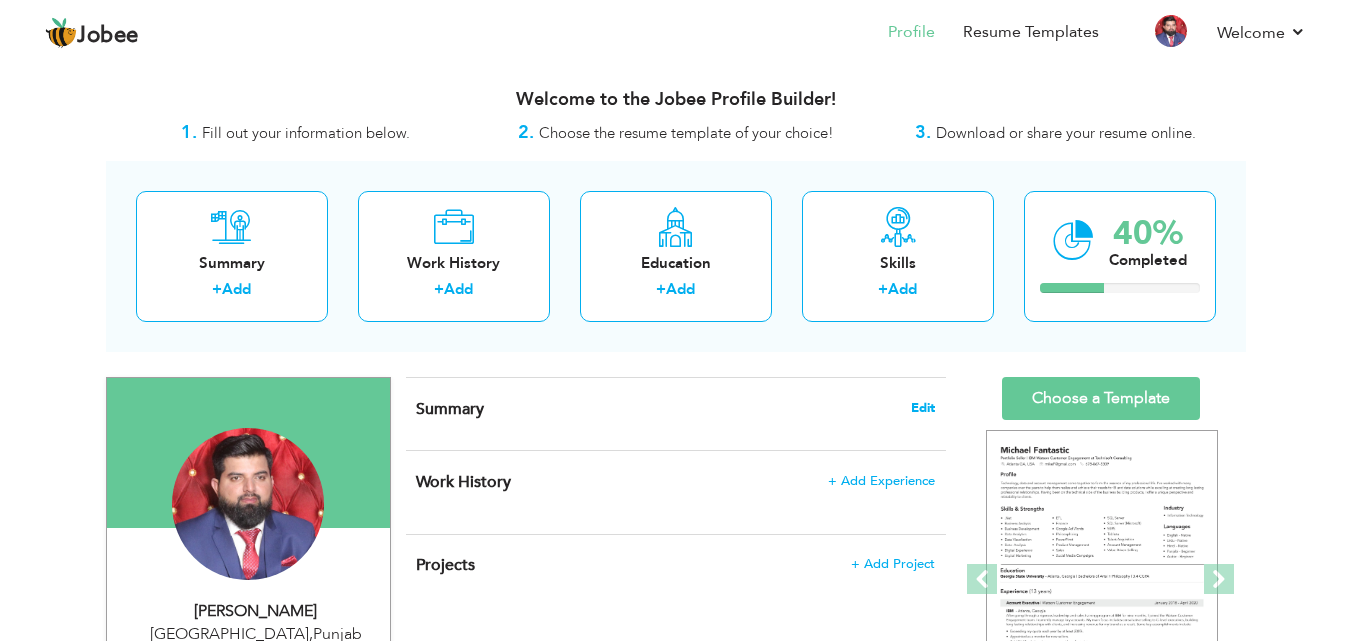 click on "Edit" at bounding box center [923, 408] 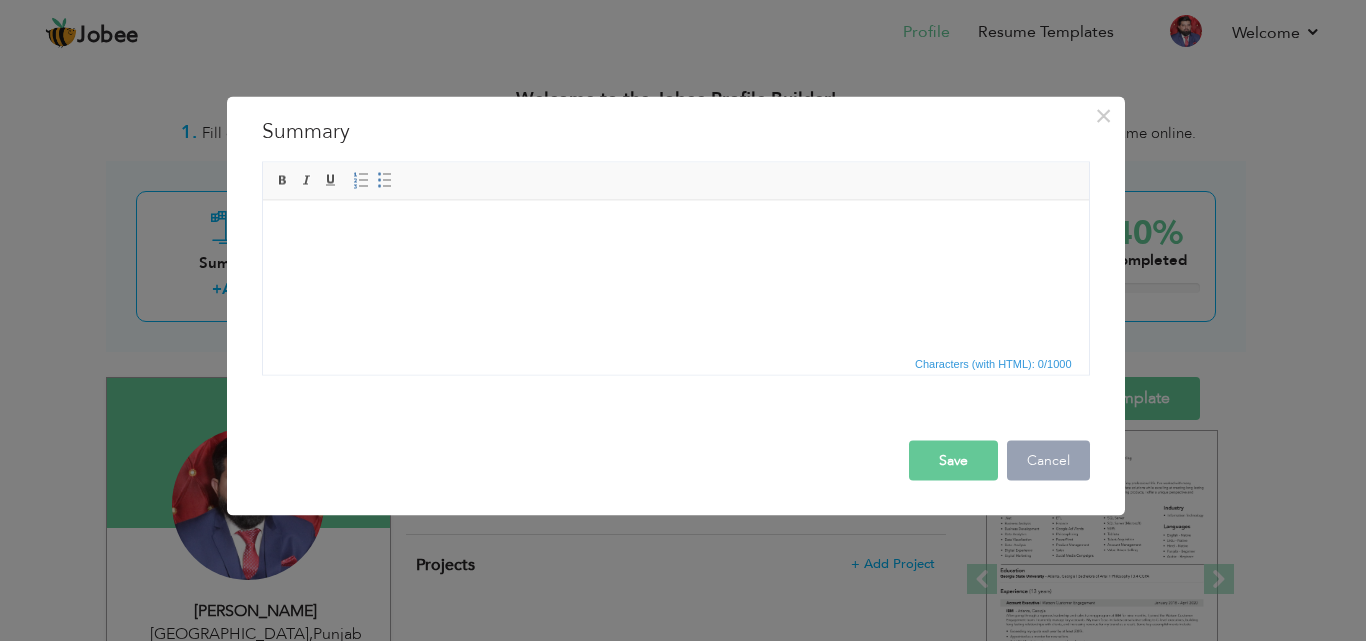 click on "Cancel" at bounding box center (1048, 460) 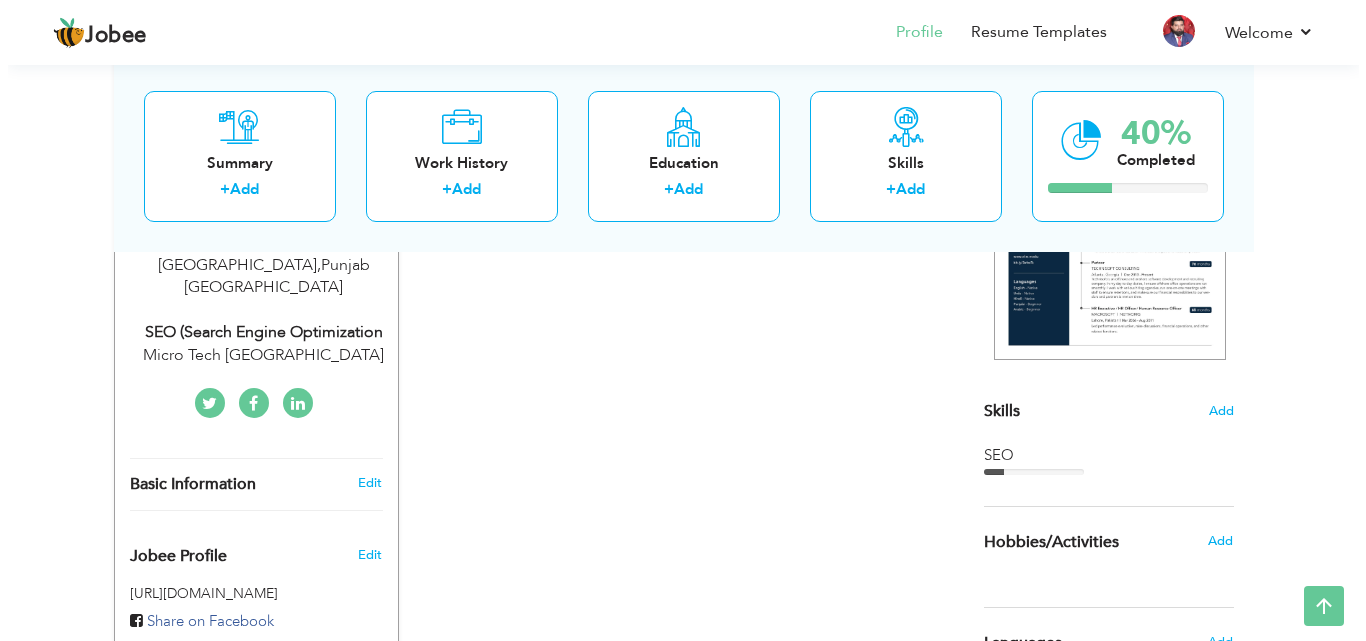 scroll, scrollTop: 400, scrollLeft: 0, axis: vertical 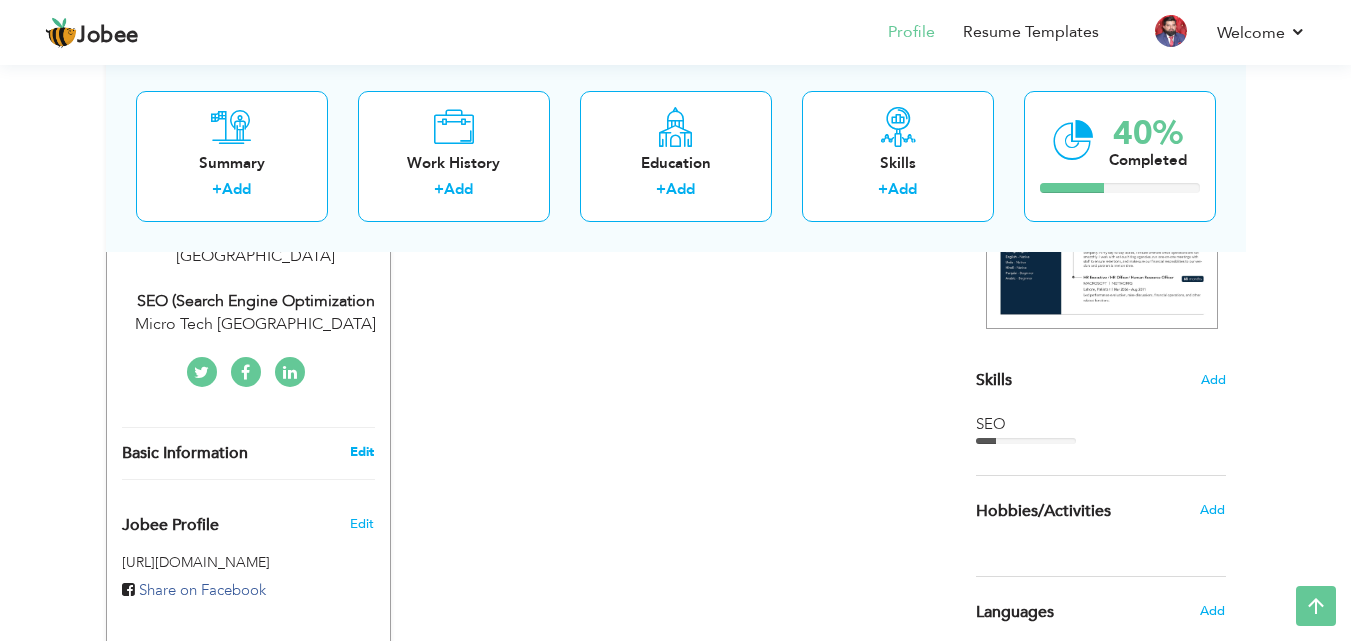 click on "Edit" at bounding box center (362, 452) 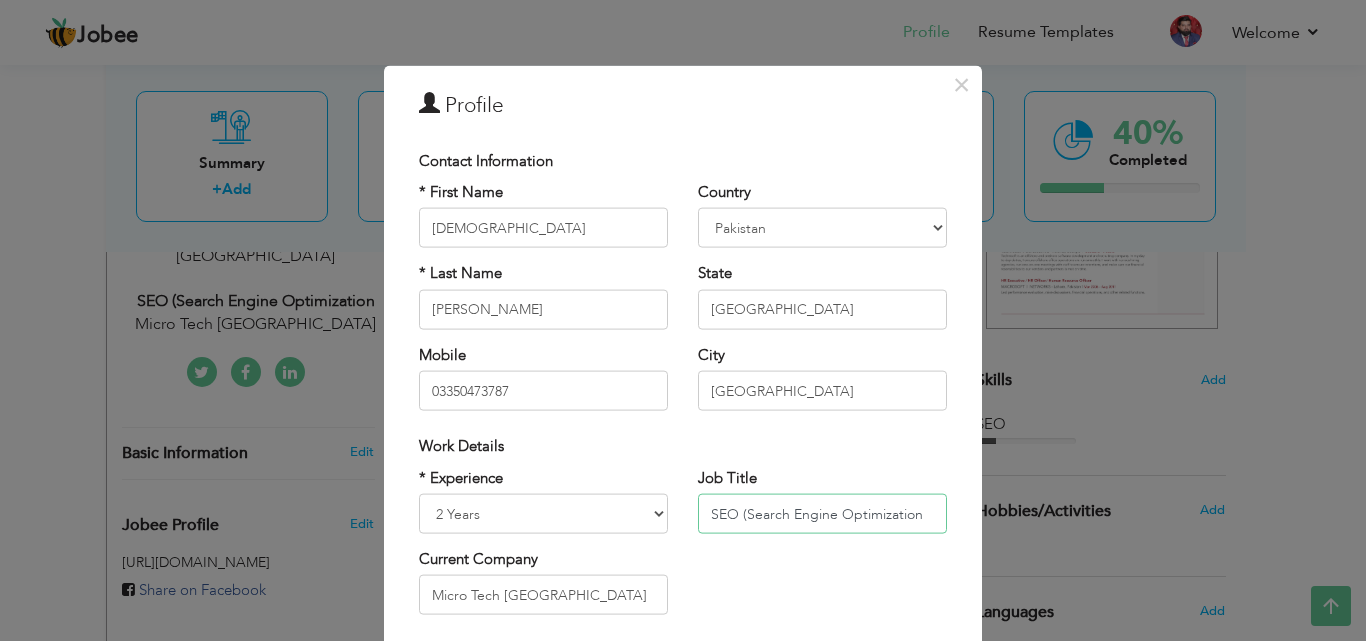 click on "SEO (Search Engine Optimization" at bounding box center [822, 514] 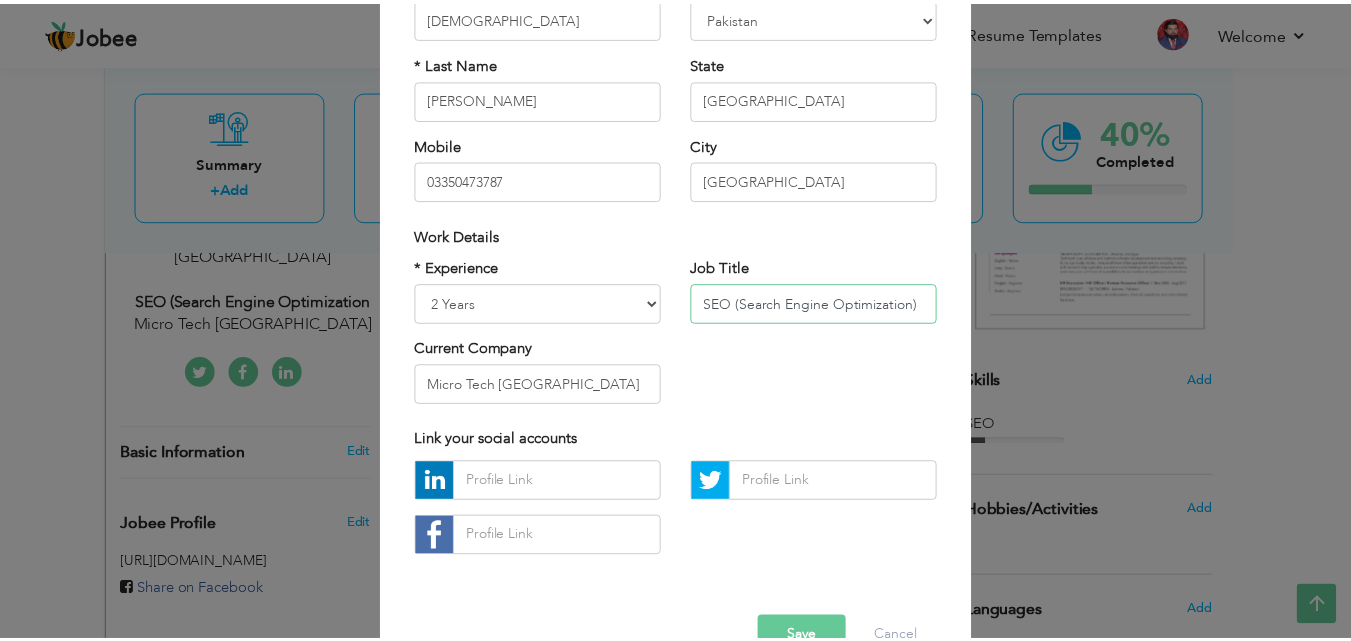 scroll, scrollTop: 261, scrollLeft: 0, axis: vertical 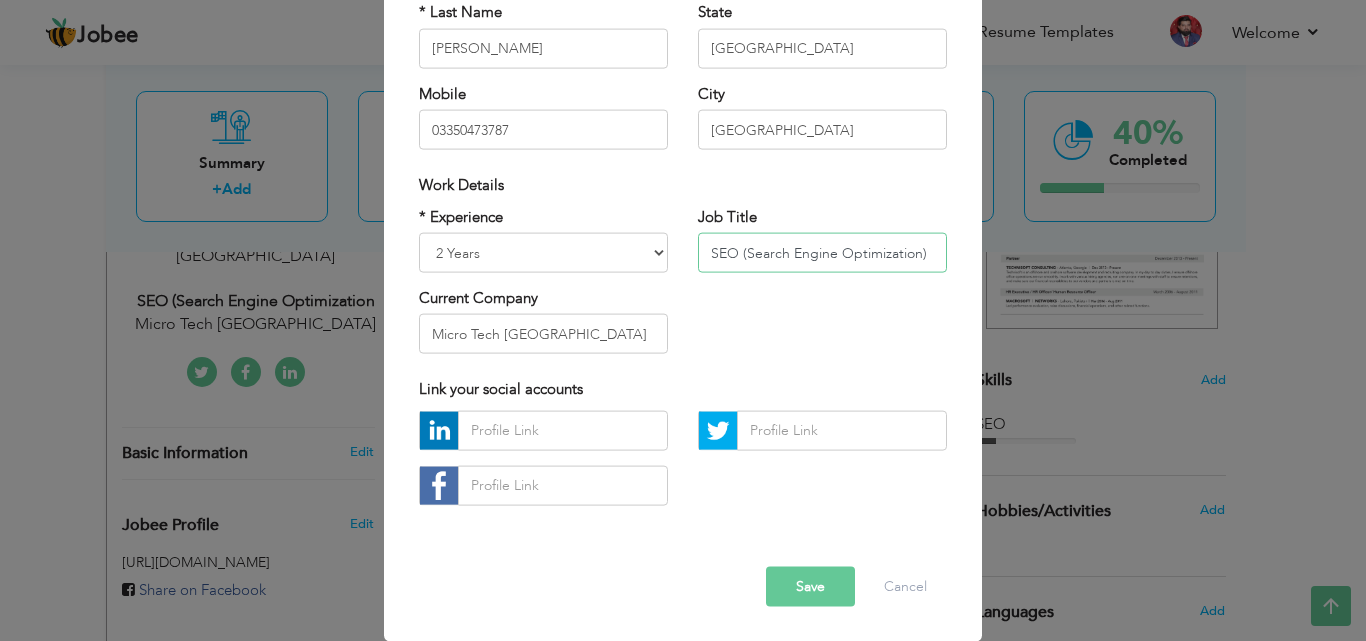 type on "SEO (Search Engine Optimization)" 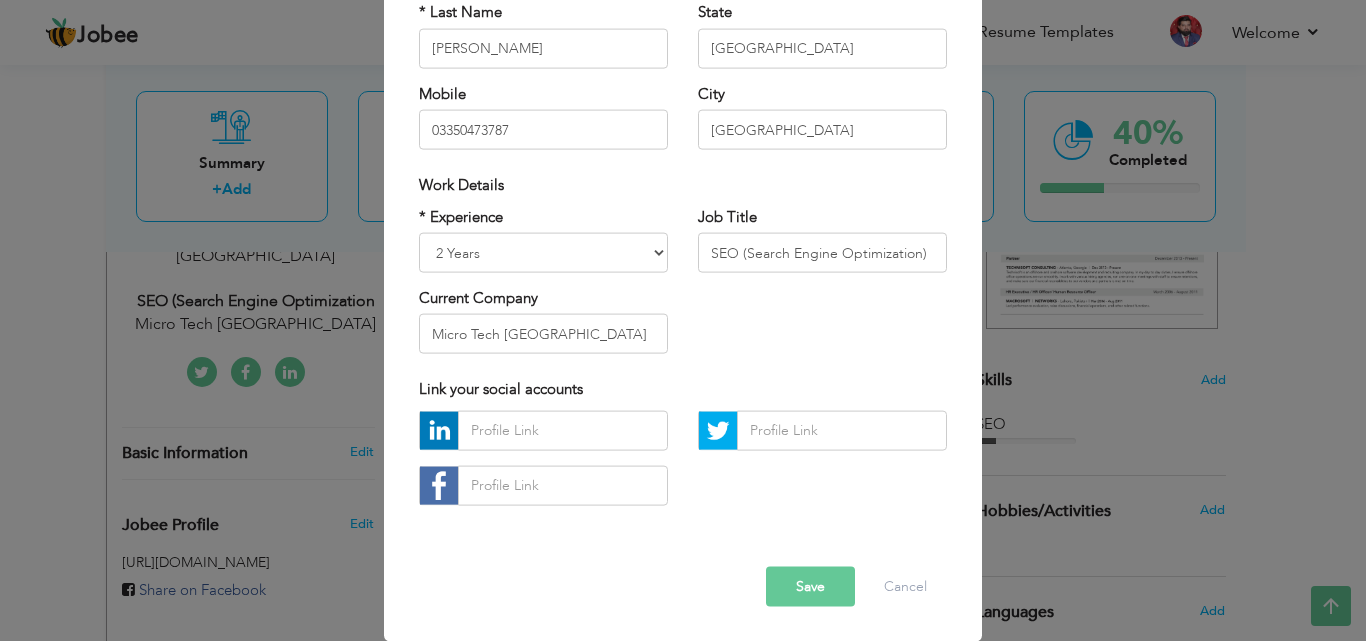 click on "Save" at bounding box center (810, 586) 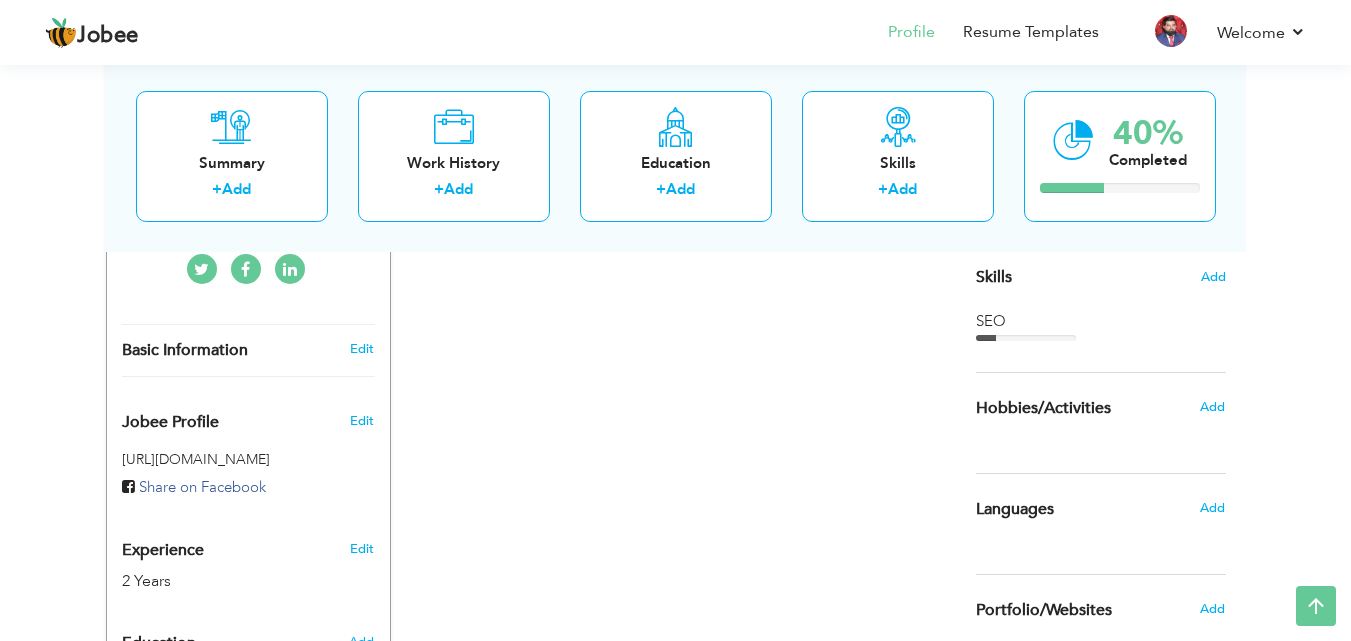 scroll, scrollTop: 600, scrollLeft: 0, axis: vertical 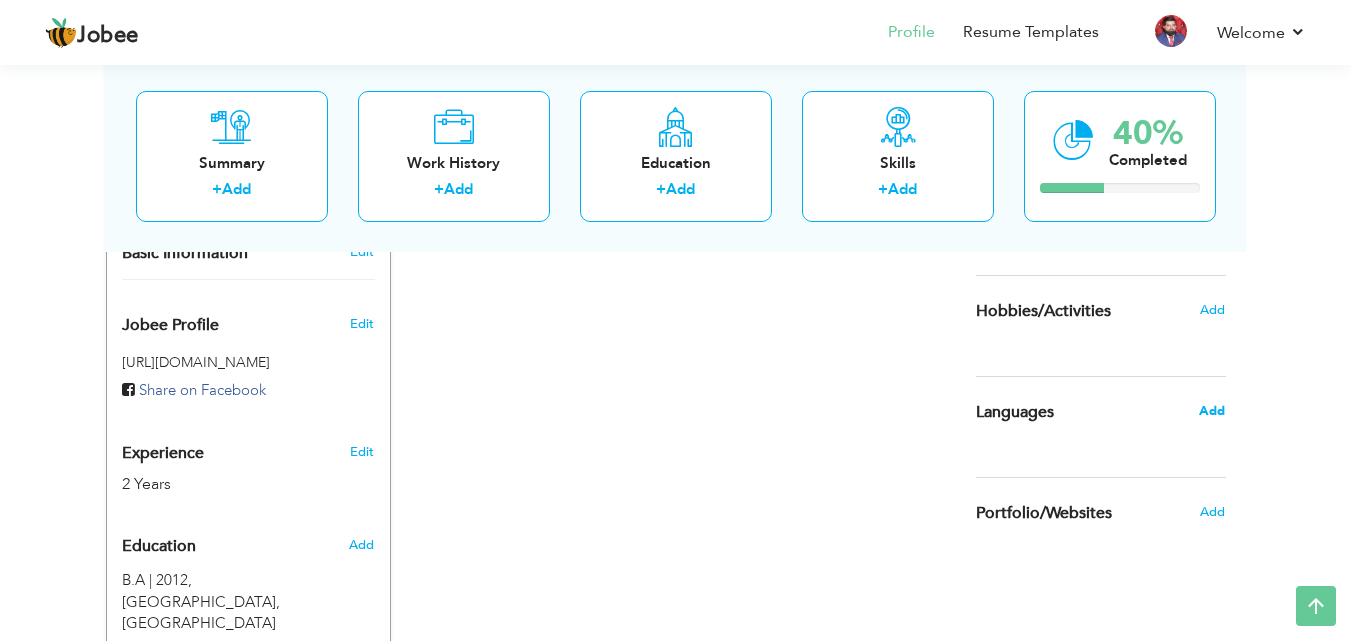 click on "Add" at bounding box center [1212, 411] 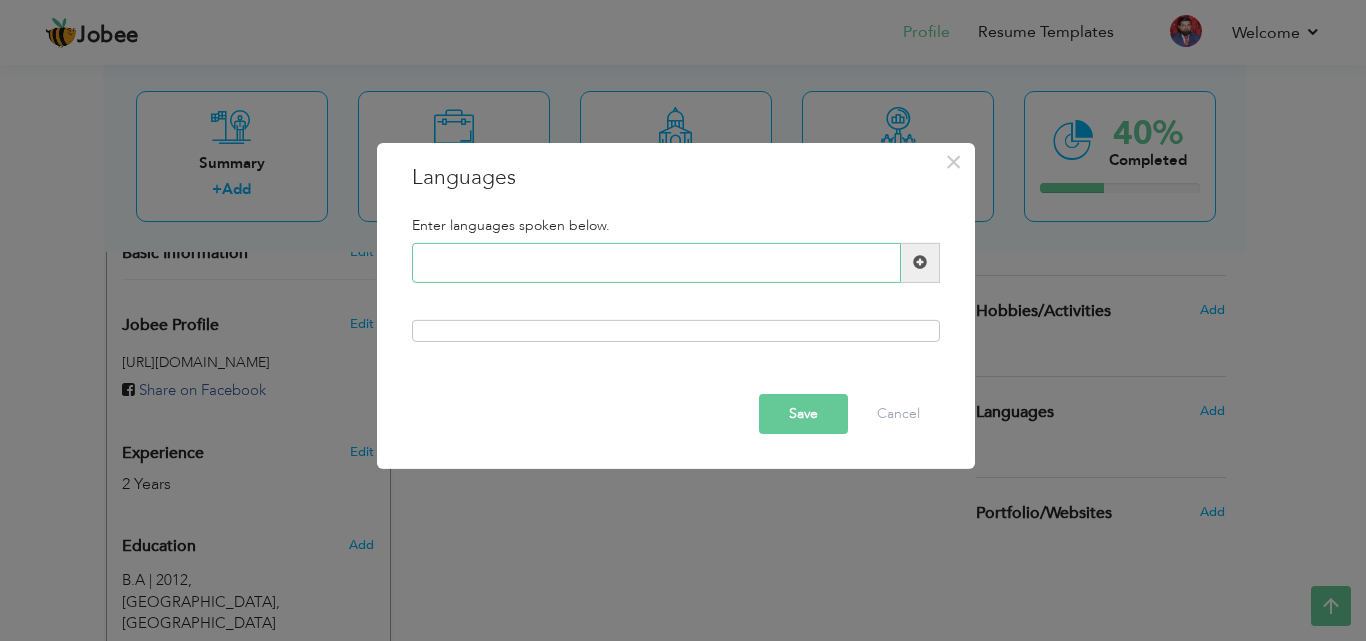 click at bounding box center [656, 263] 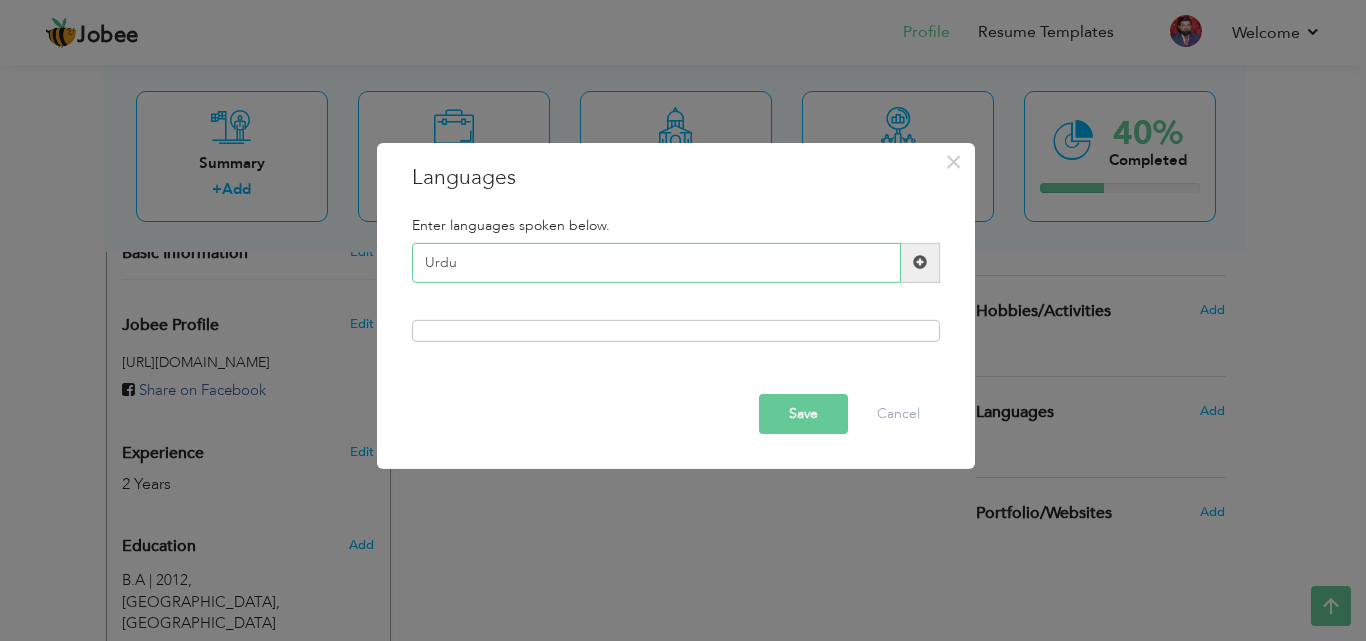 type on "Urdu" 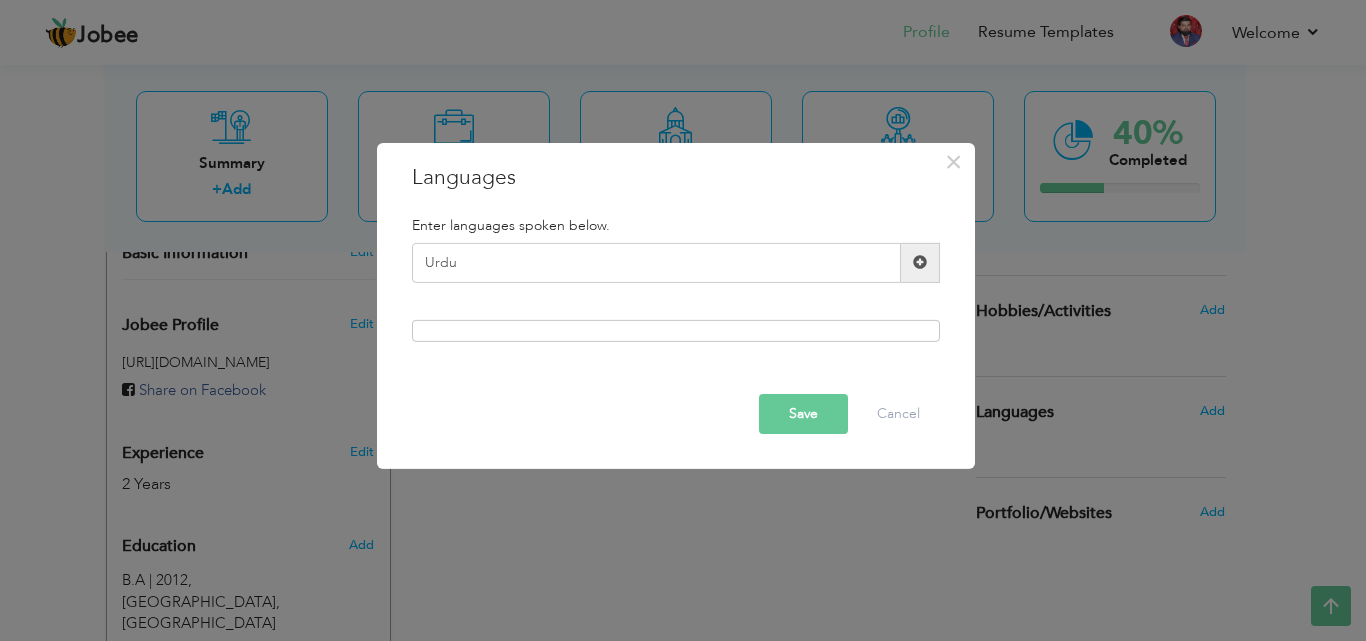 click at bounding box center [676, 331] 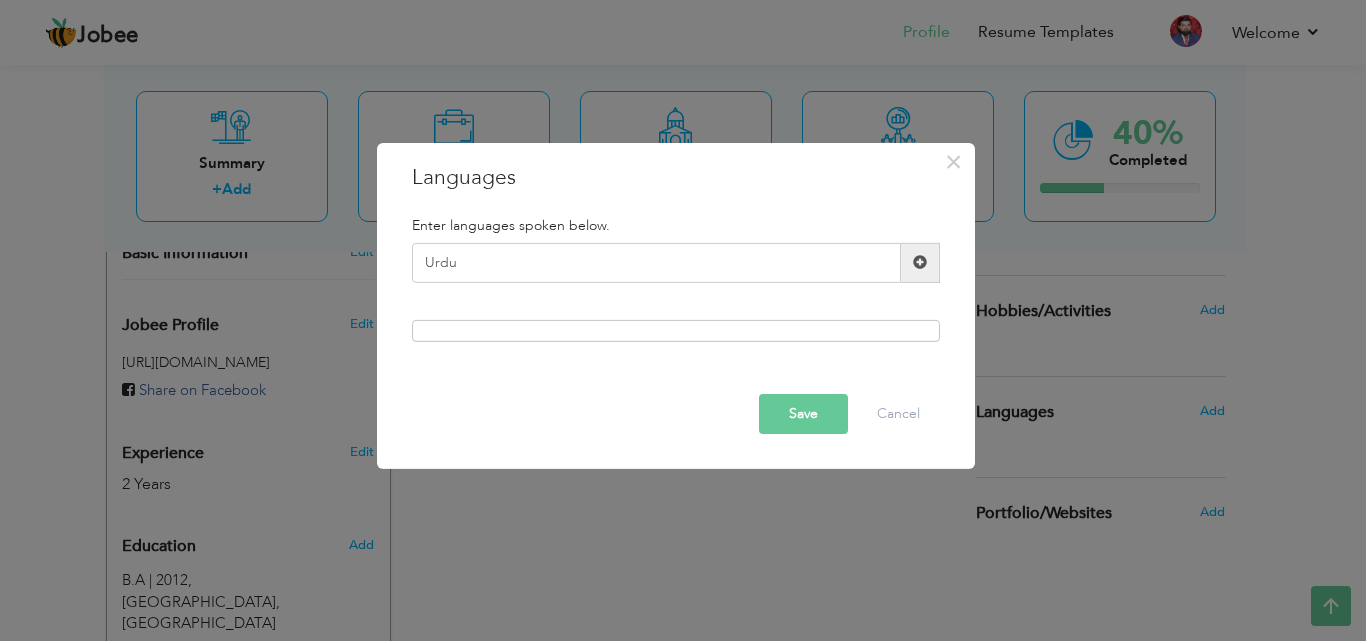 click at bounding box center [920, 262] 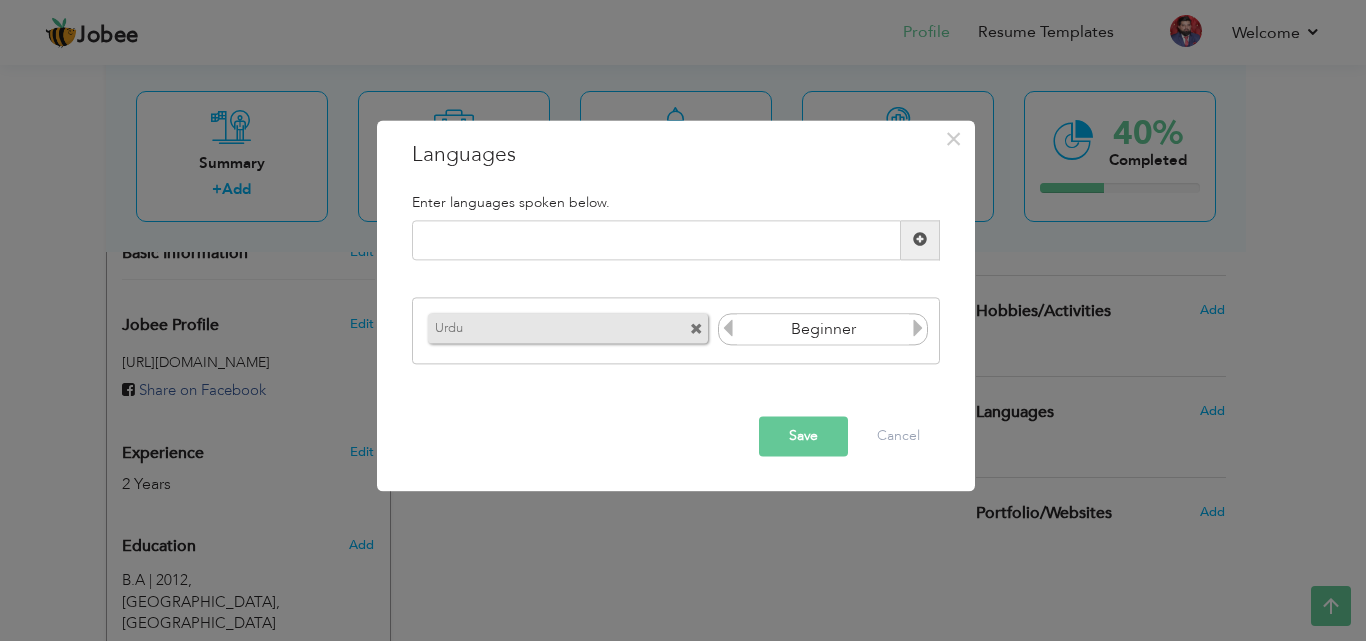 click on "Beginner" at bounding box center (823, 330) 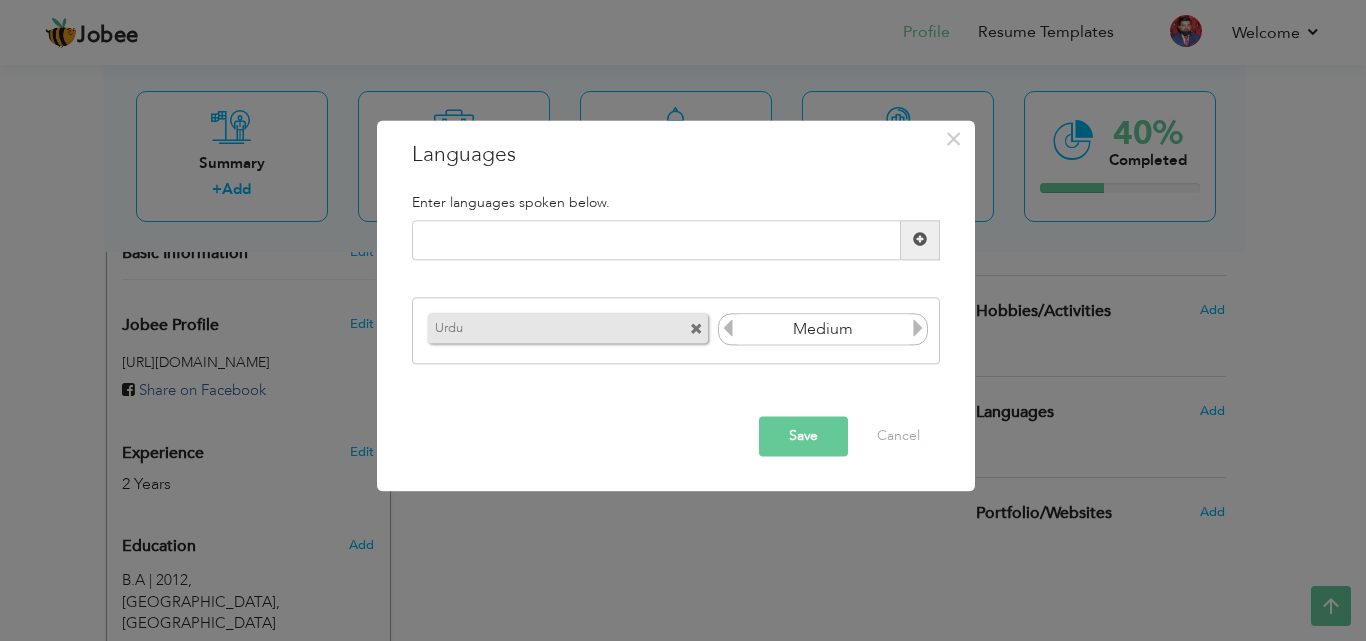 click at bounding box center [918, 329] 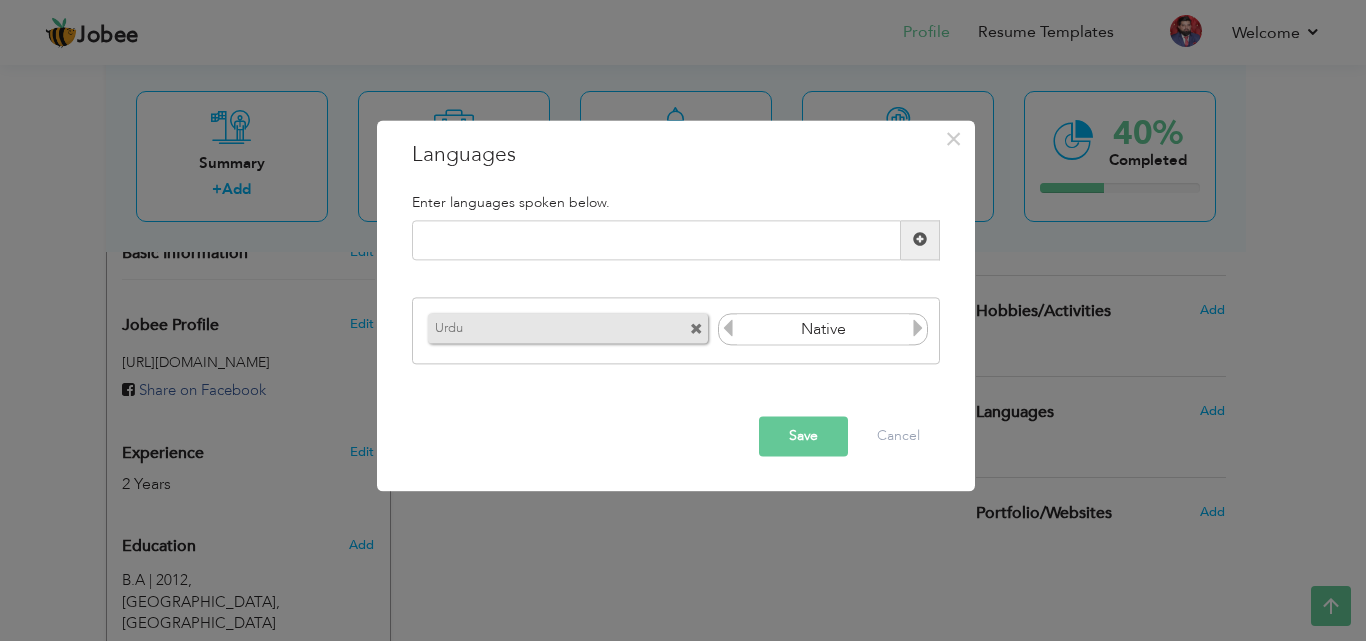 click at bounding box center (918, 329) 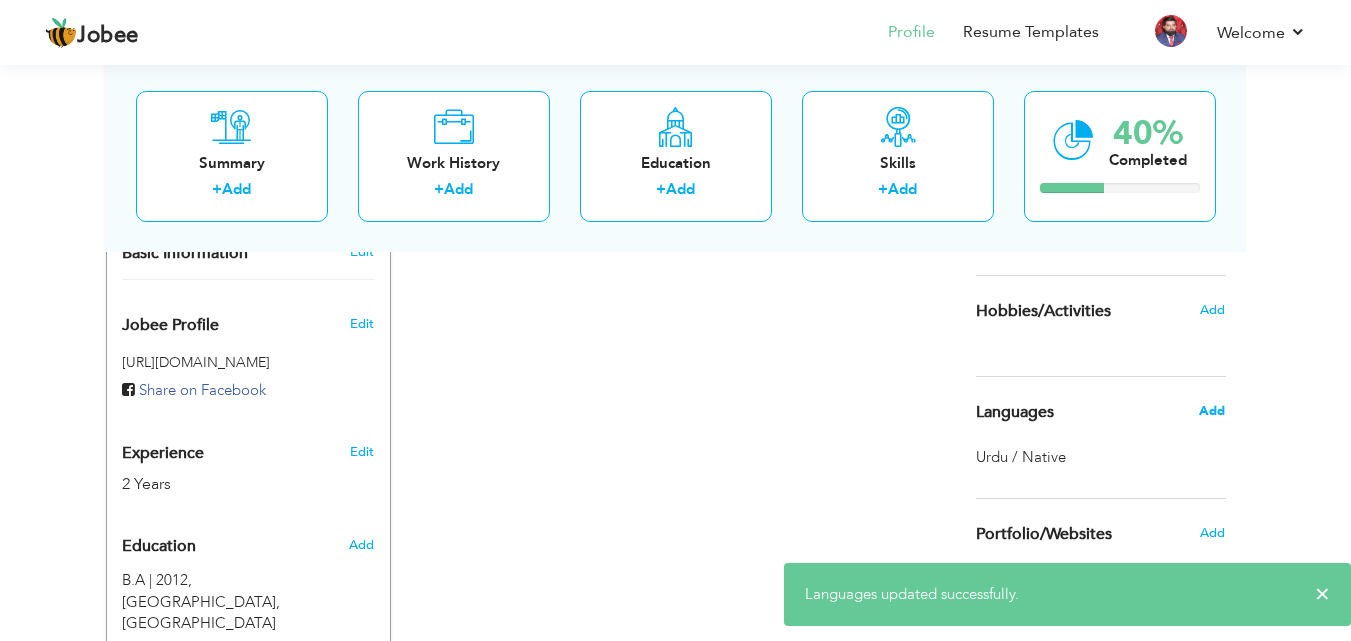 click on "Add" at bounding box center [1212, 411] 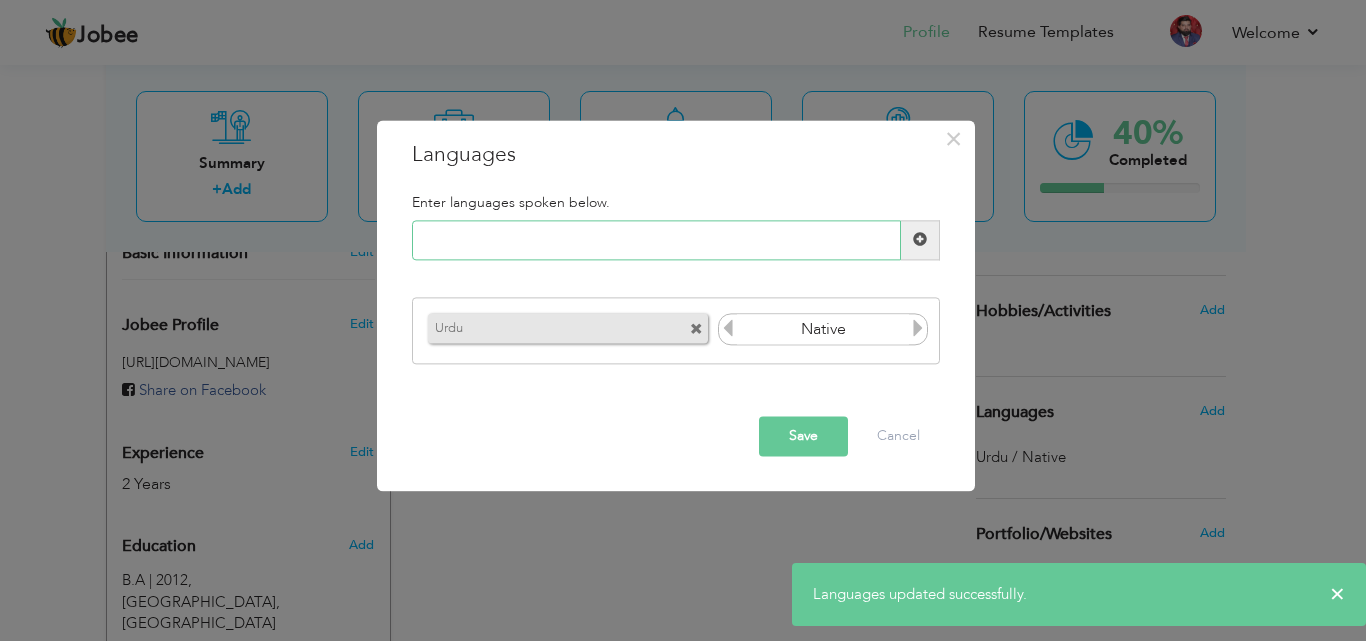 click at bounding box center (656, 240) 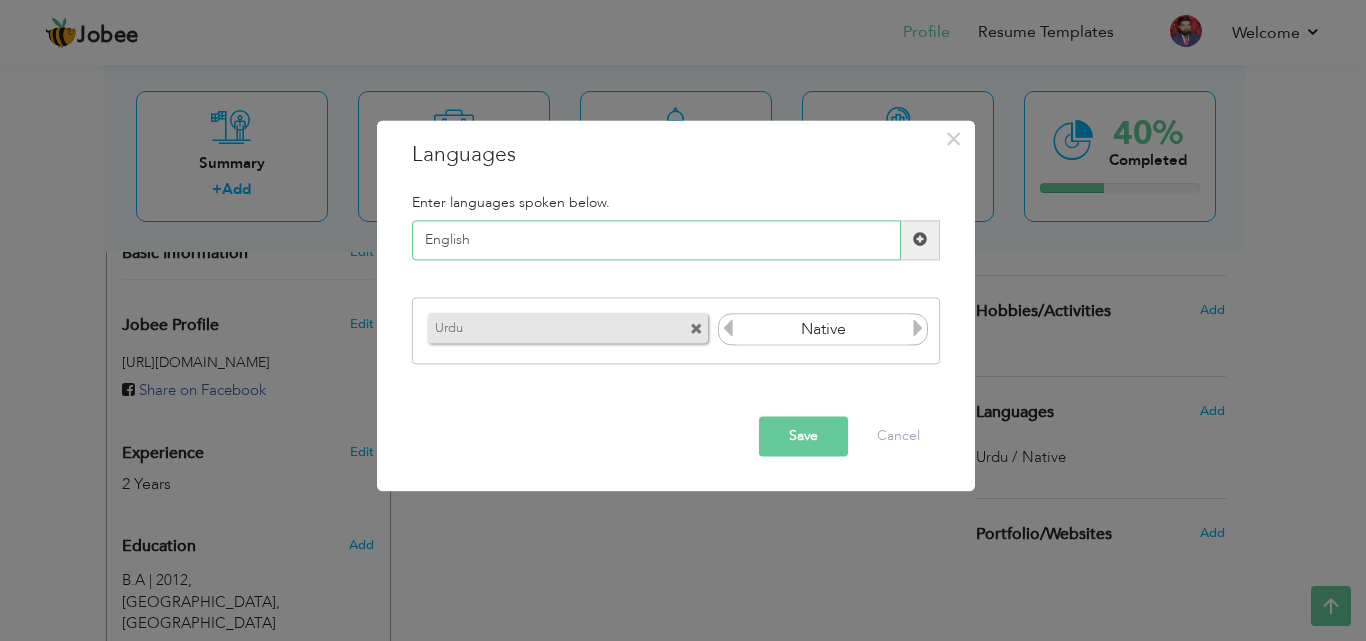 type on "English" 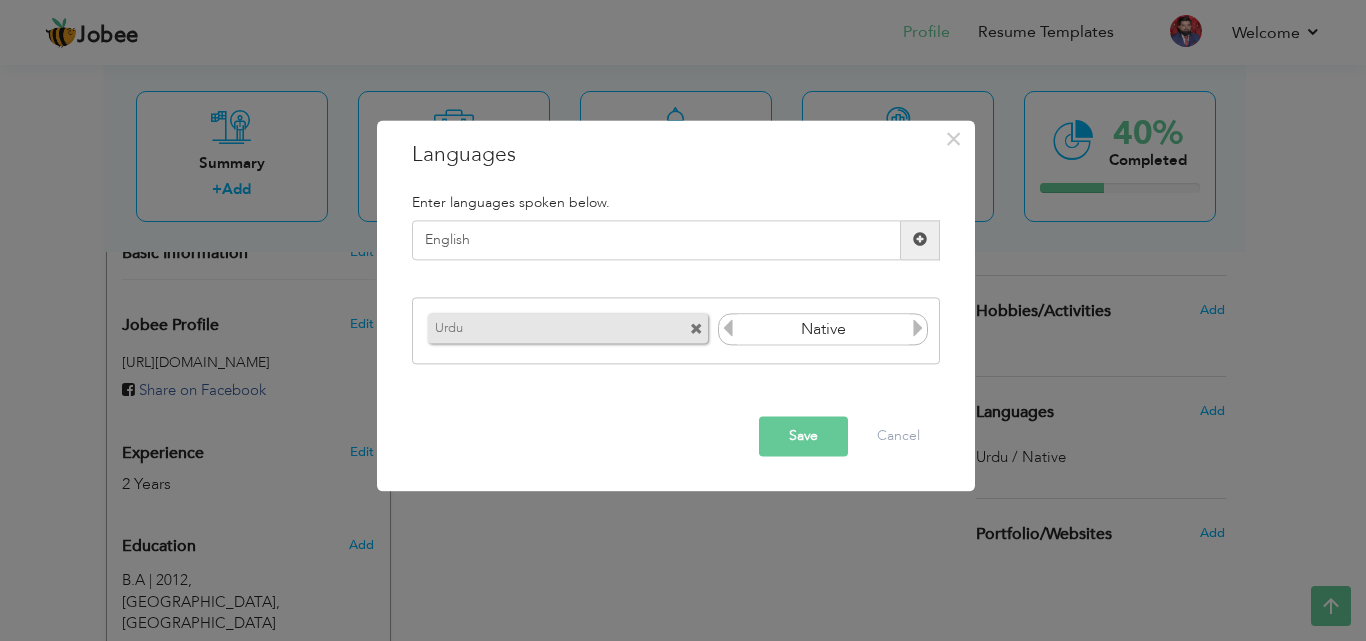 click on "Save" at bounding box center [803, 436] 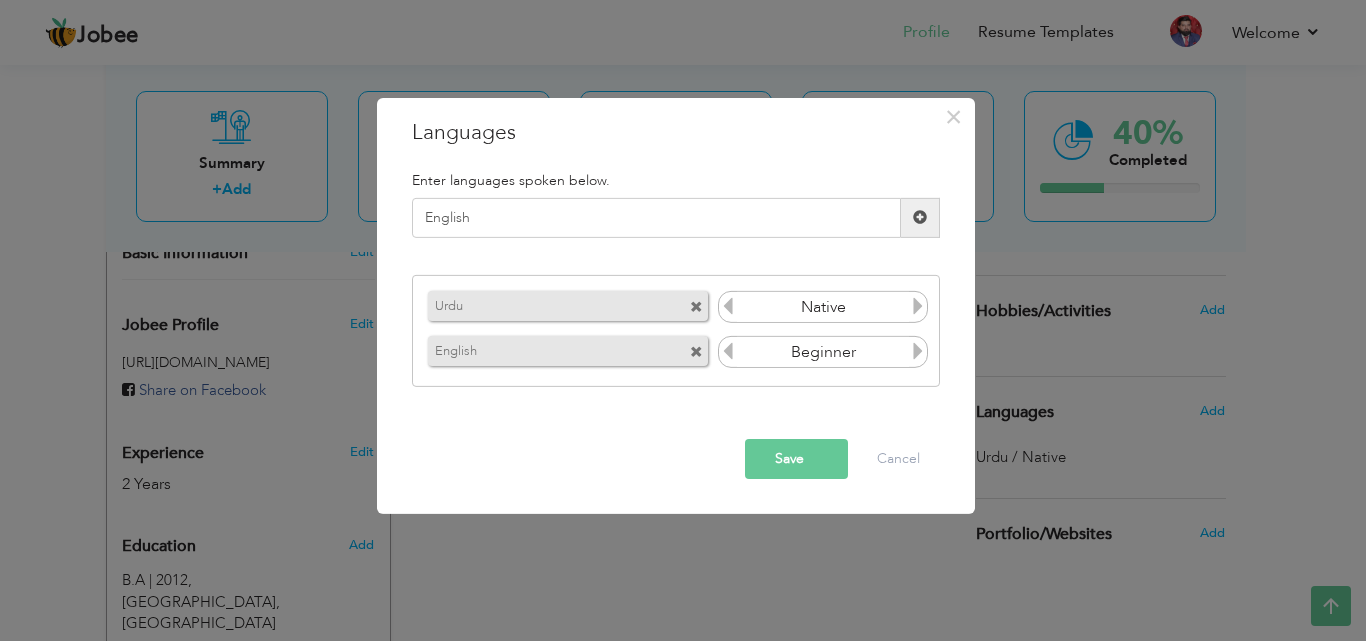 type 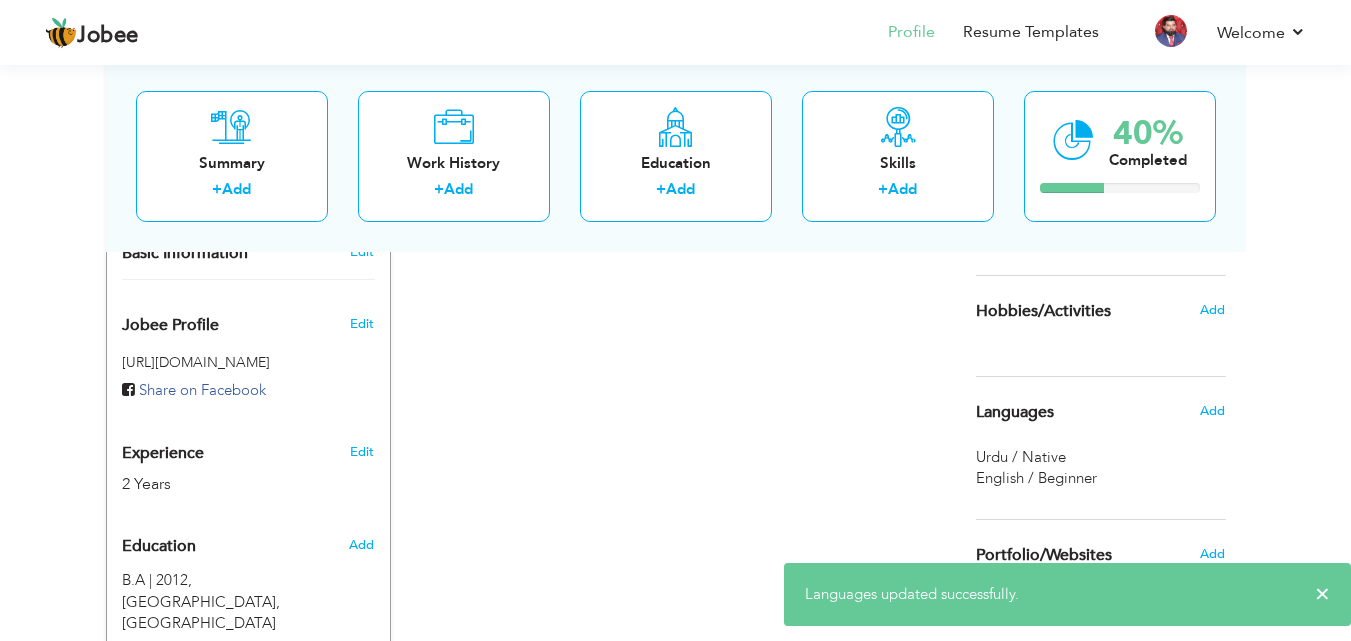 click on "English / Beginner" at bounding box center [1036, 478] 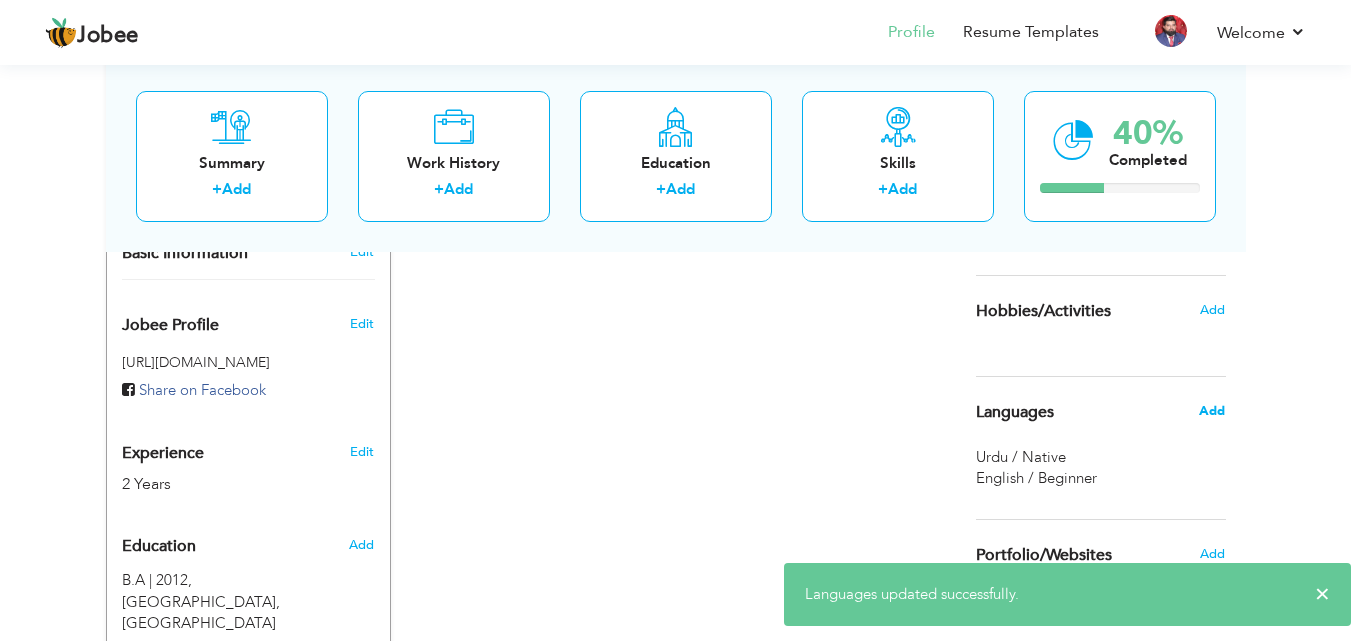 click on "Add" at bounding box center [1212, 411] 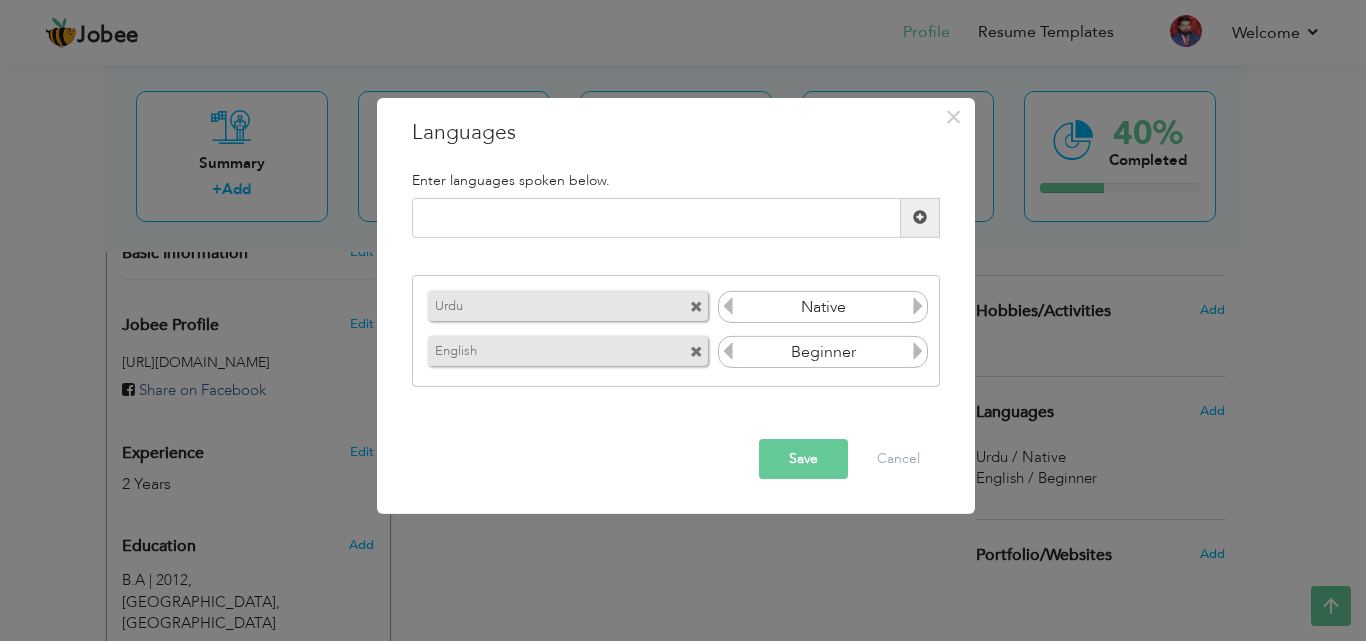 click at bounding box center [918, 351] 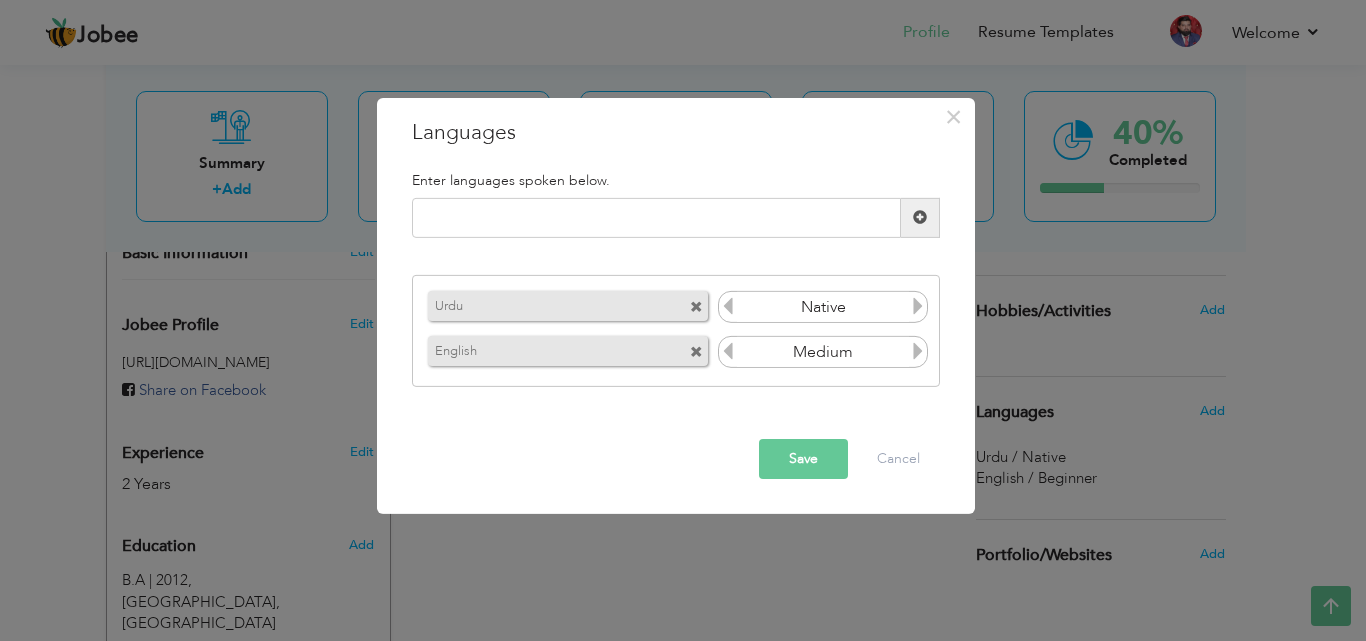 click at bounding box center (918, 351) 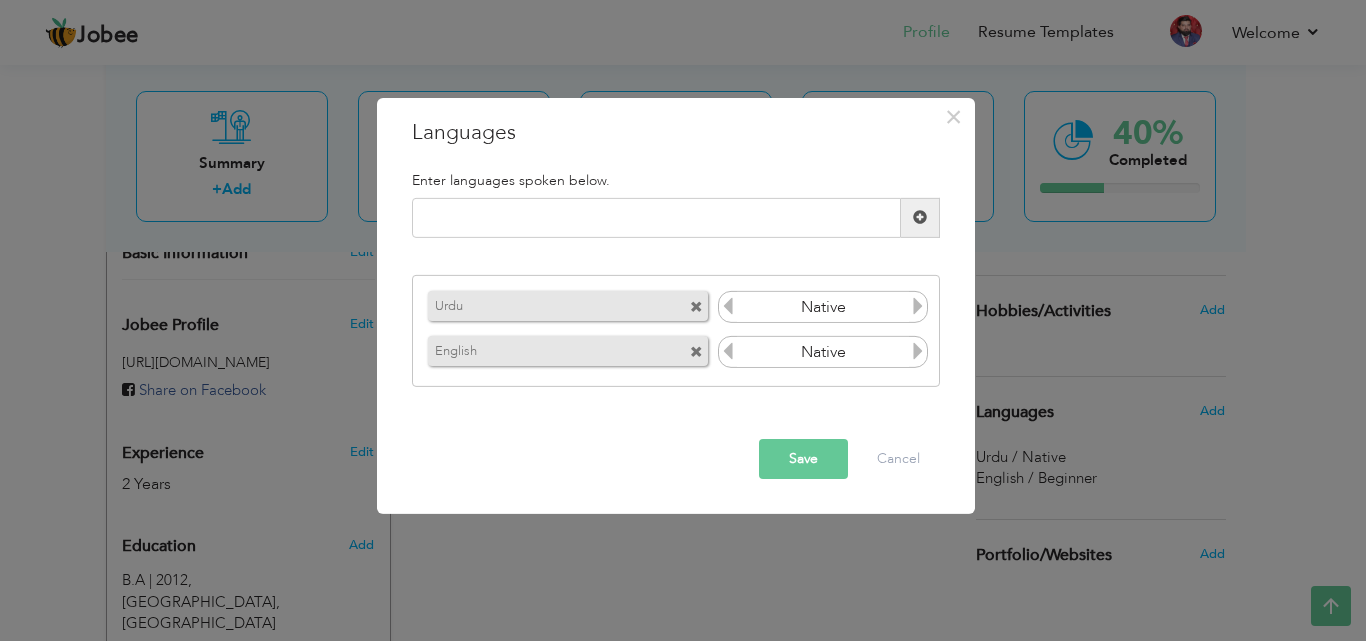 click at bounding box center (918, 351) 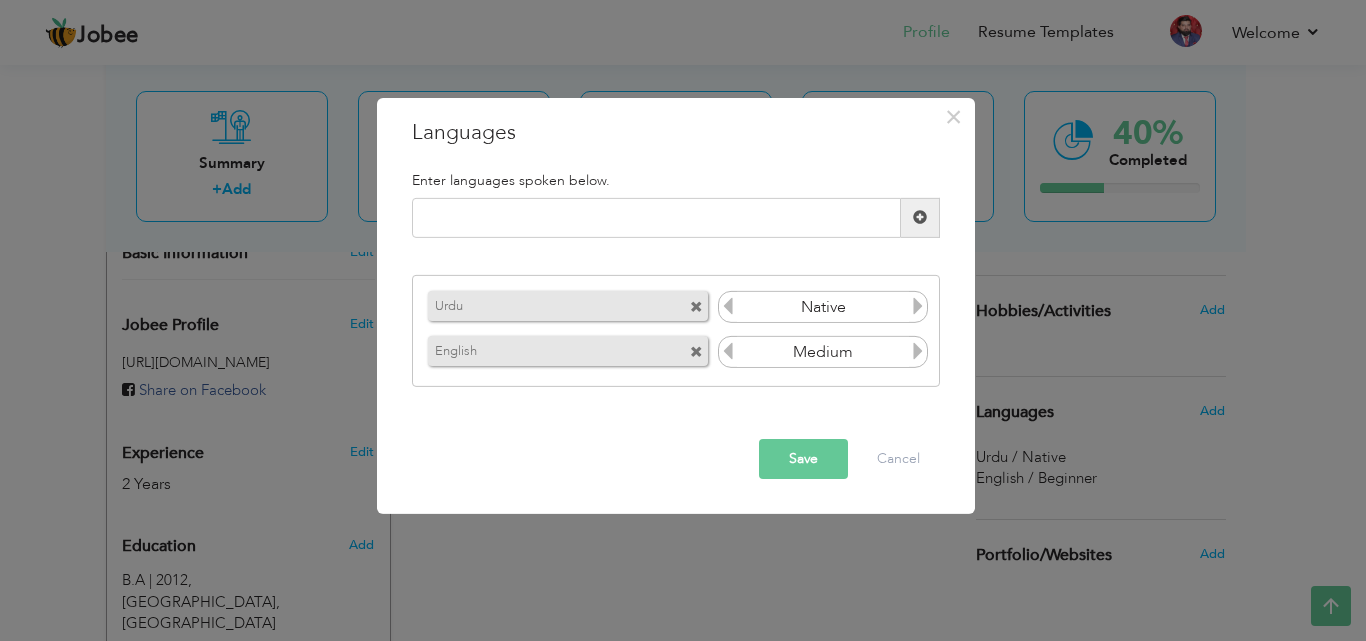 click on "Save" at bounding box center (803, 459) 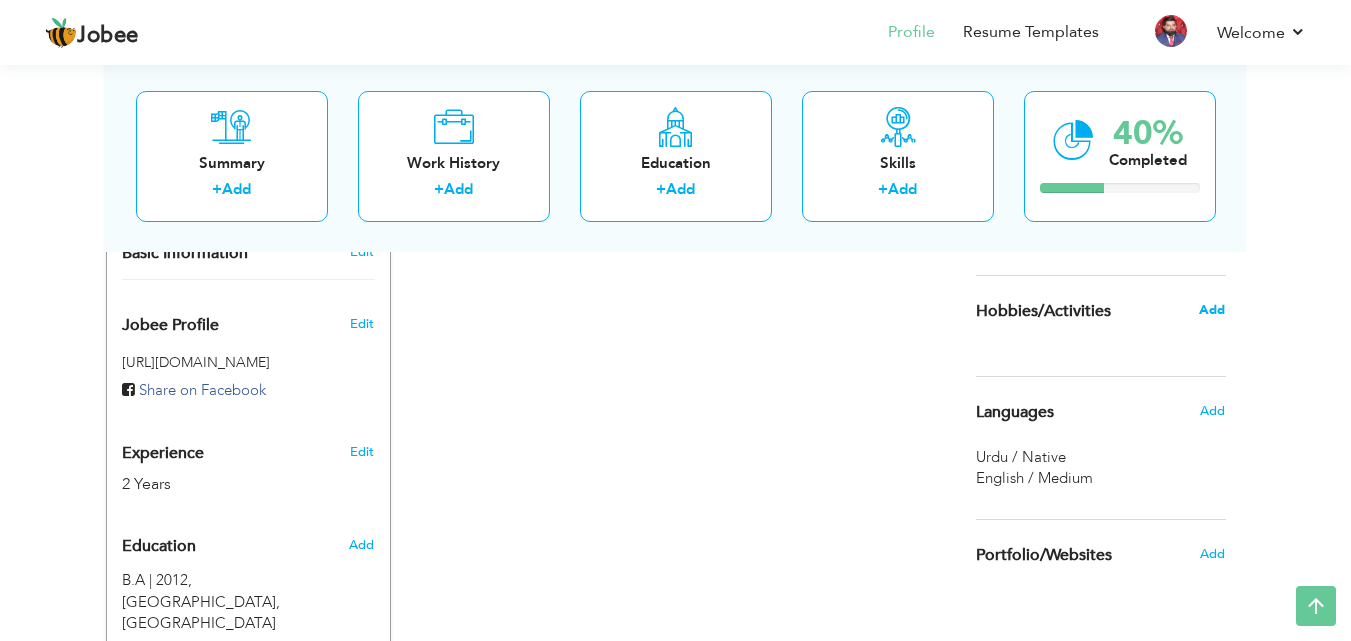 click on "Add" at bounding box center (1212, 310) 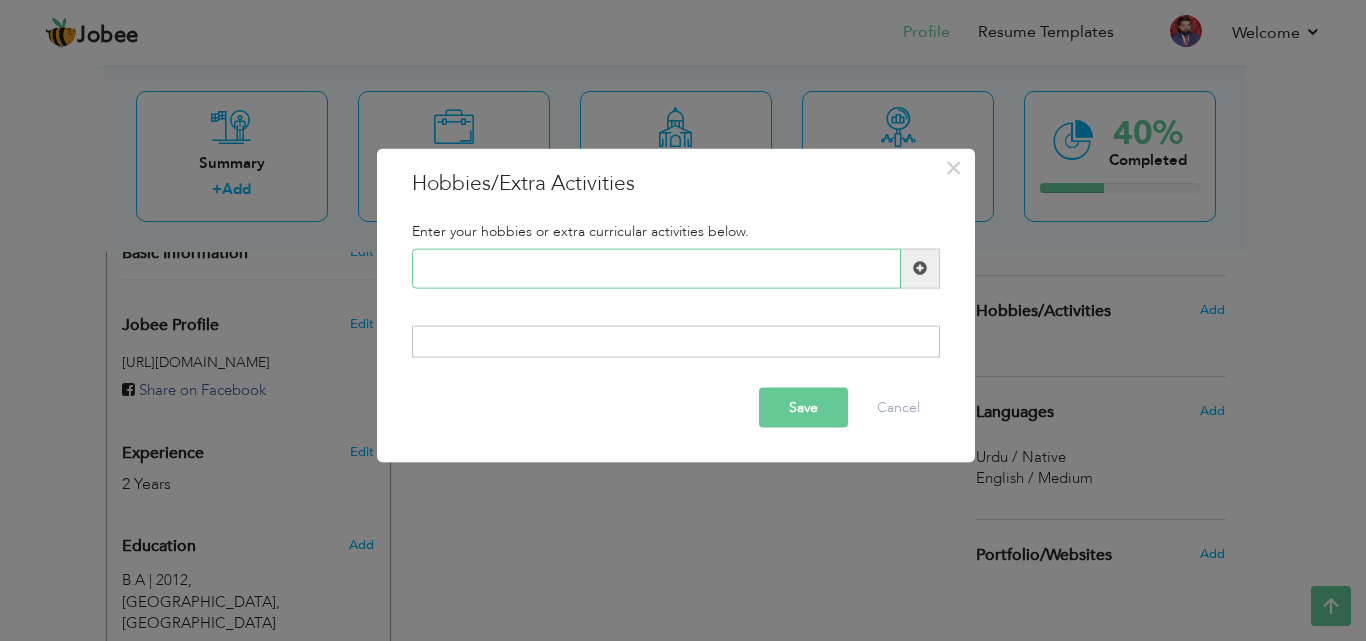 click at bounding box center [656, 268] 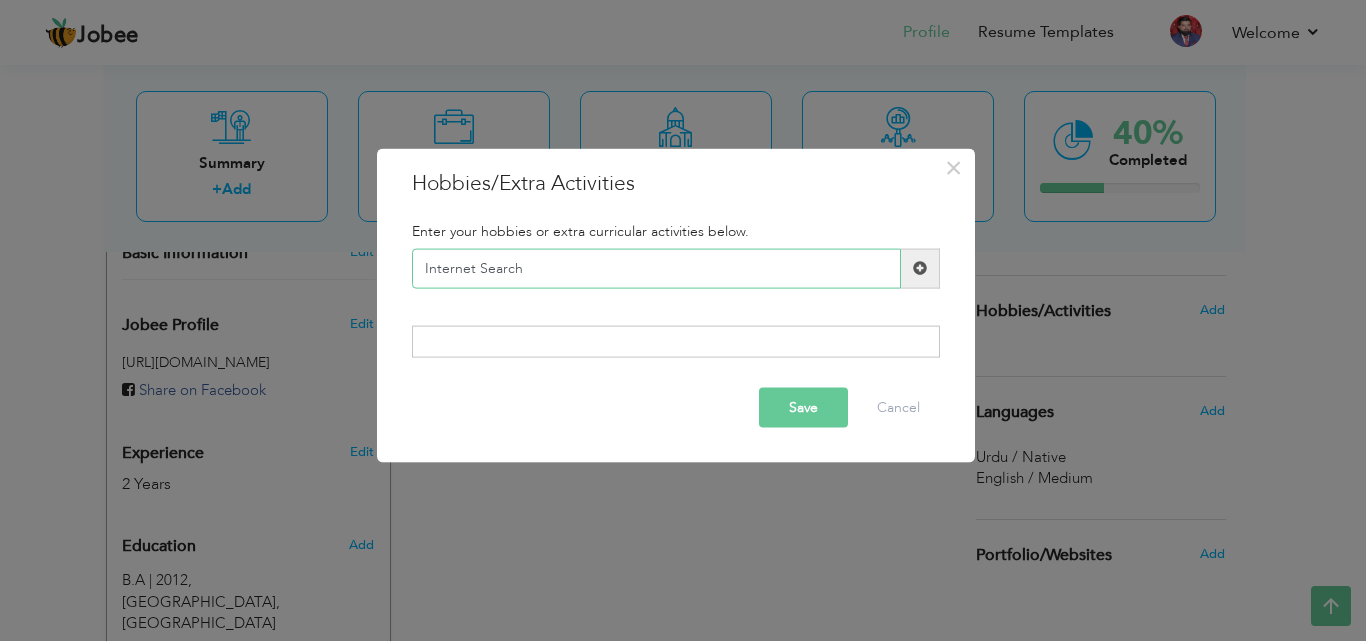 type on "Internet Search" 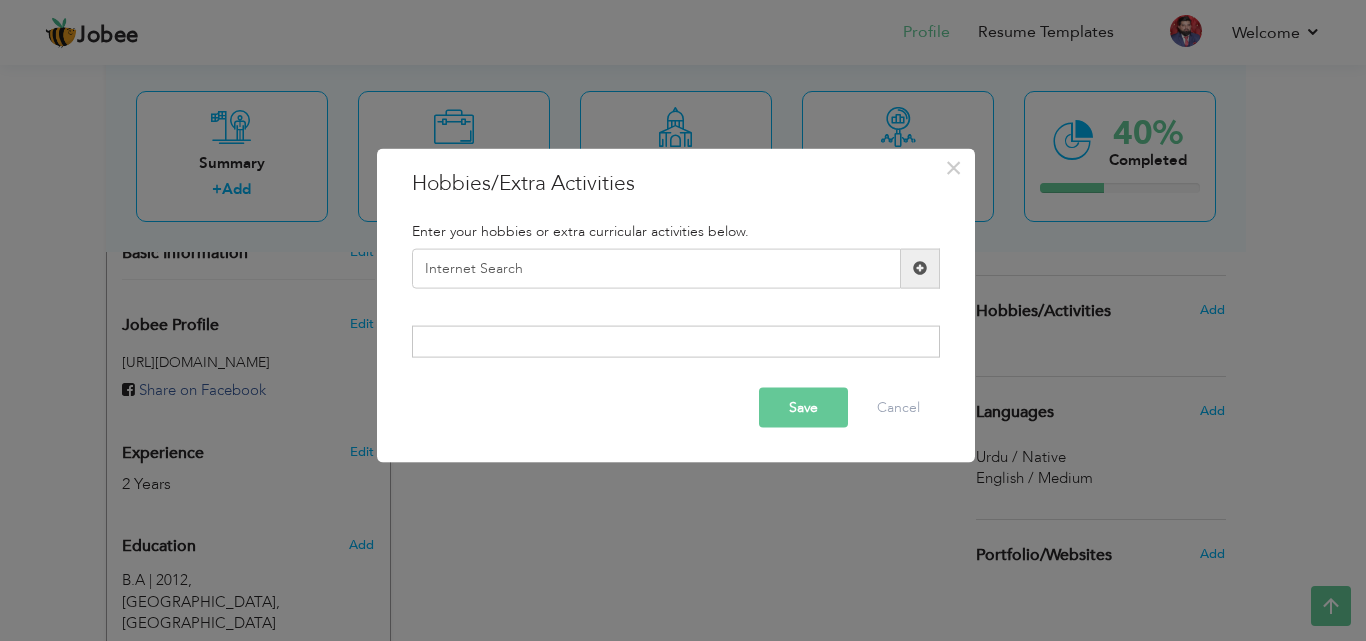click on "Save" at bounding box center (803, 408) 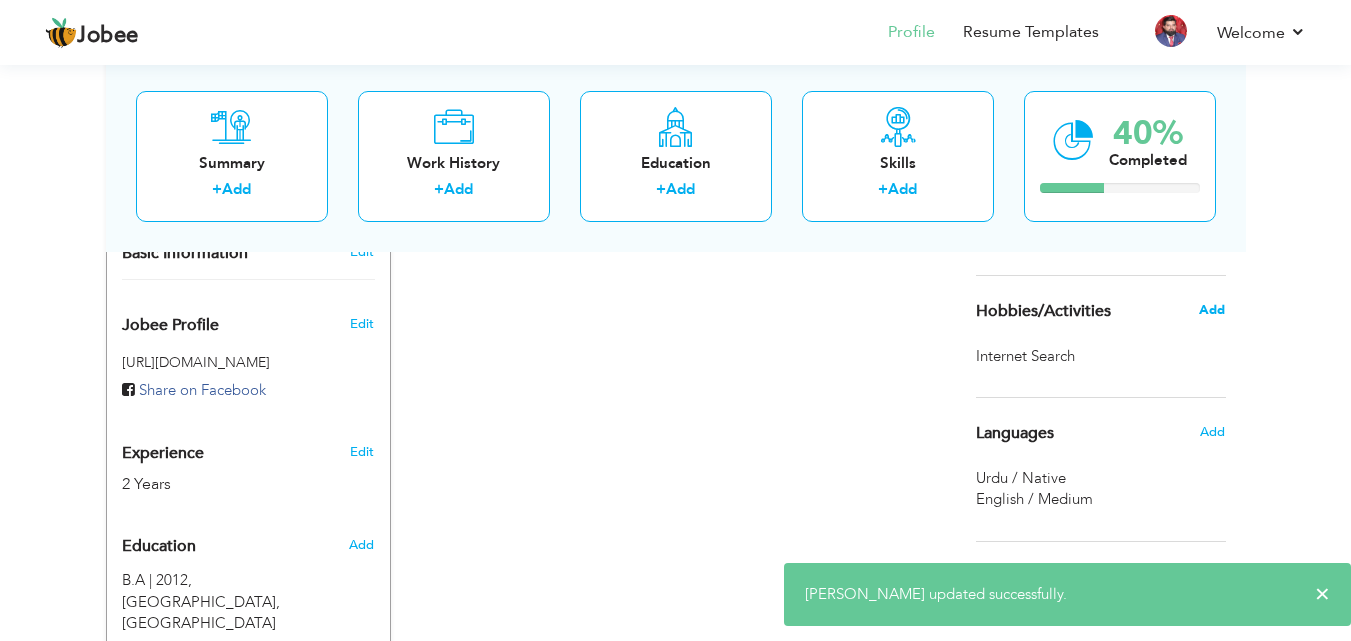 click on "Add" at bounding box center [1212, 310] 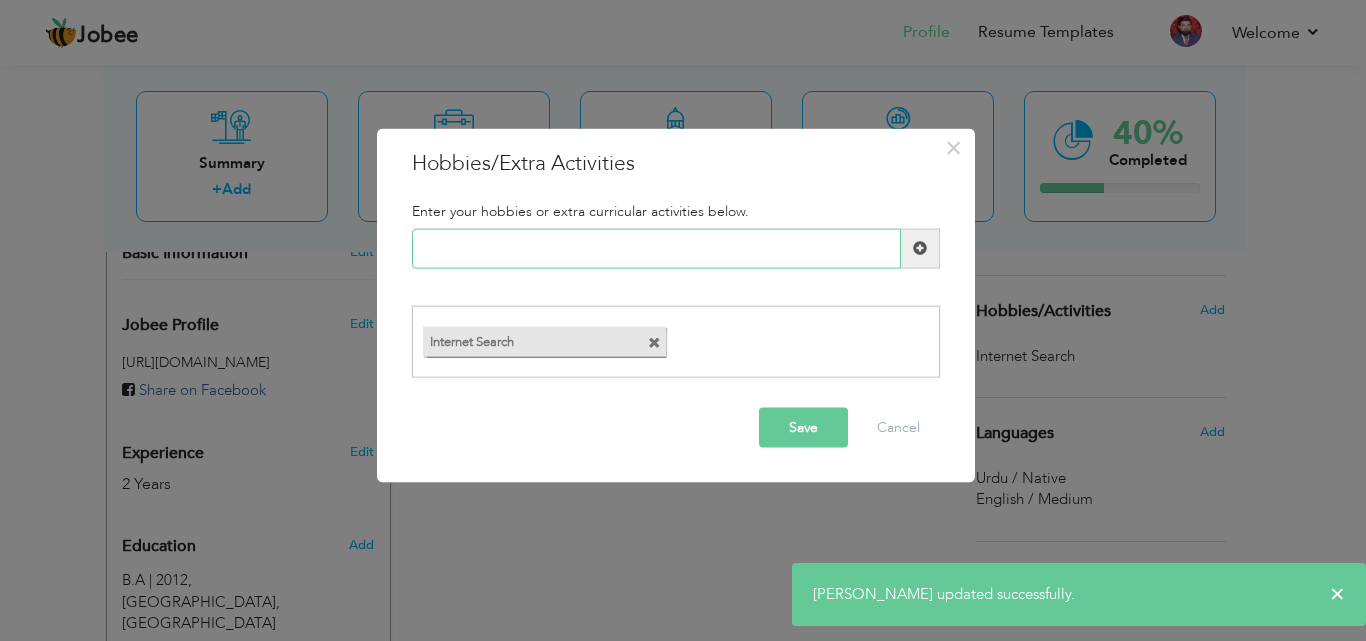 click at bounding box center (656, 248) 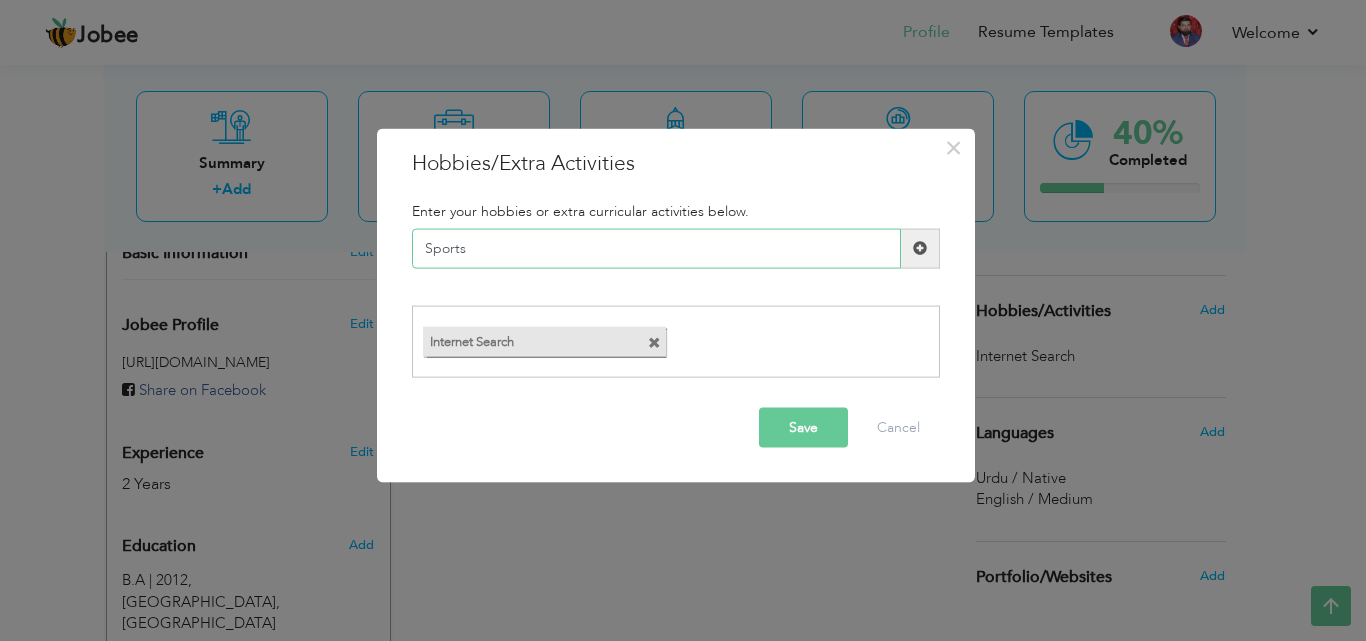 type on "Sports" 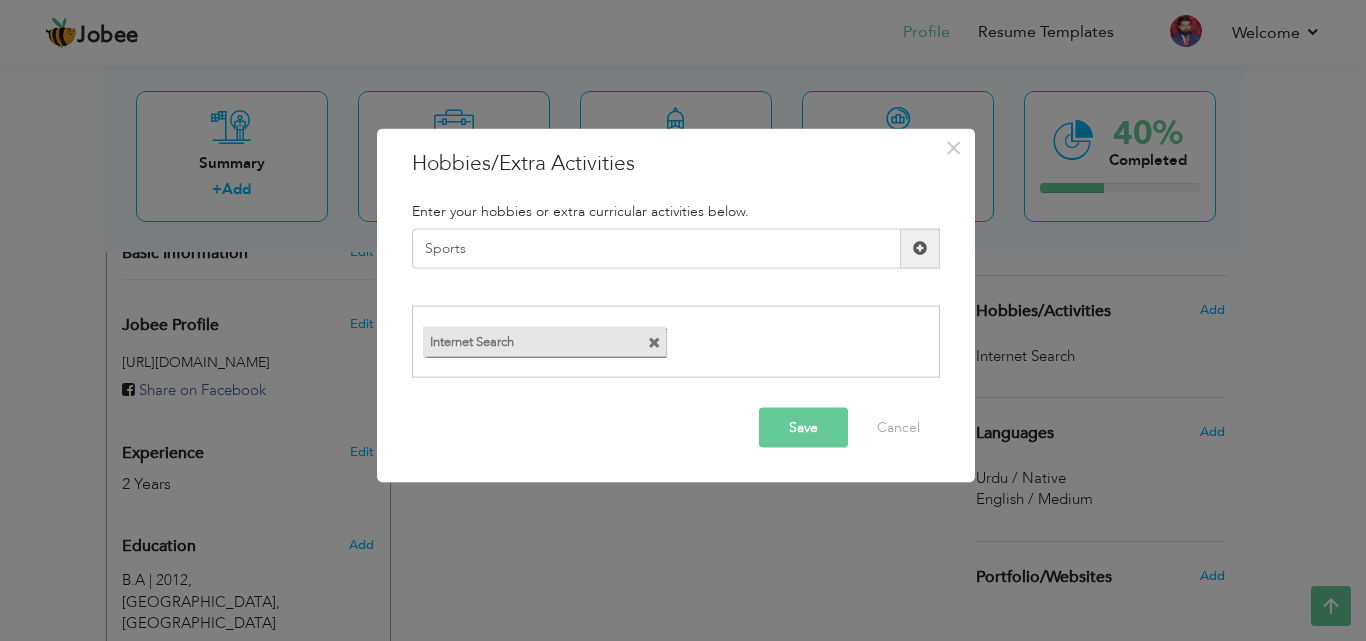 click on "Save" at bounding box center [803, 428] 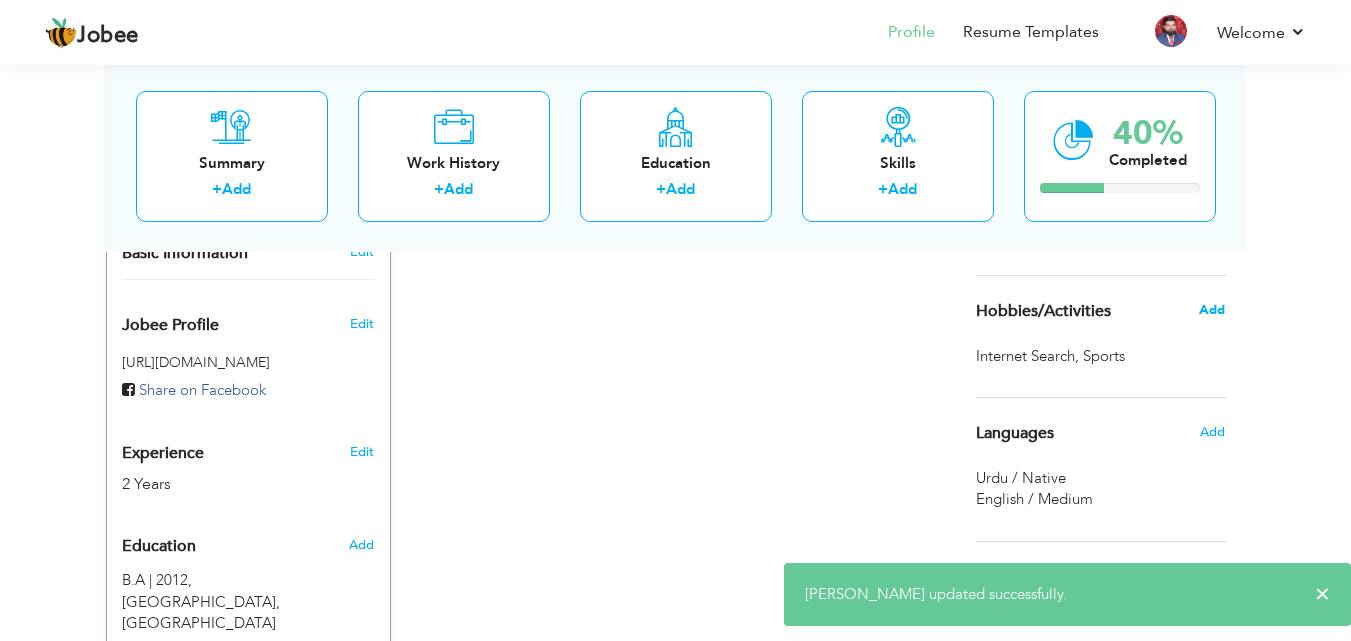 click on "Add" at bounding box center [1212, 310] 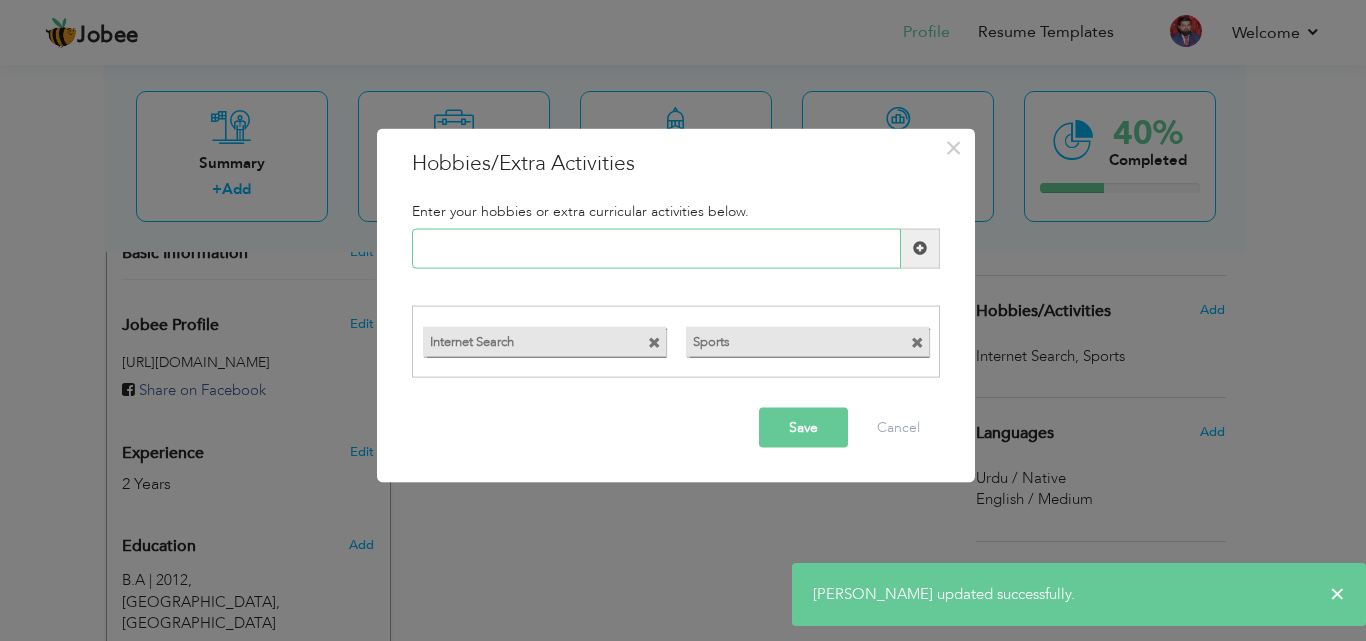 click at bounding box center [656, 248] 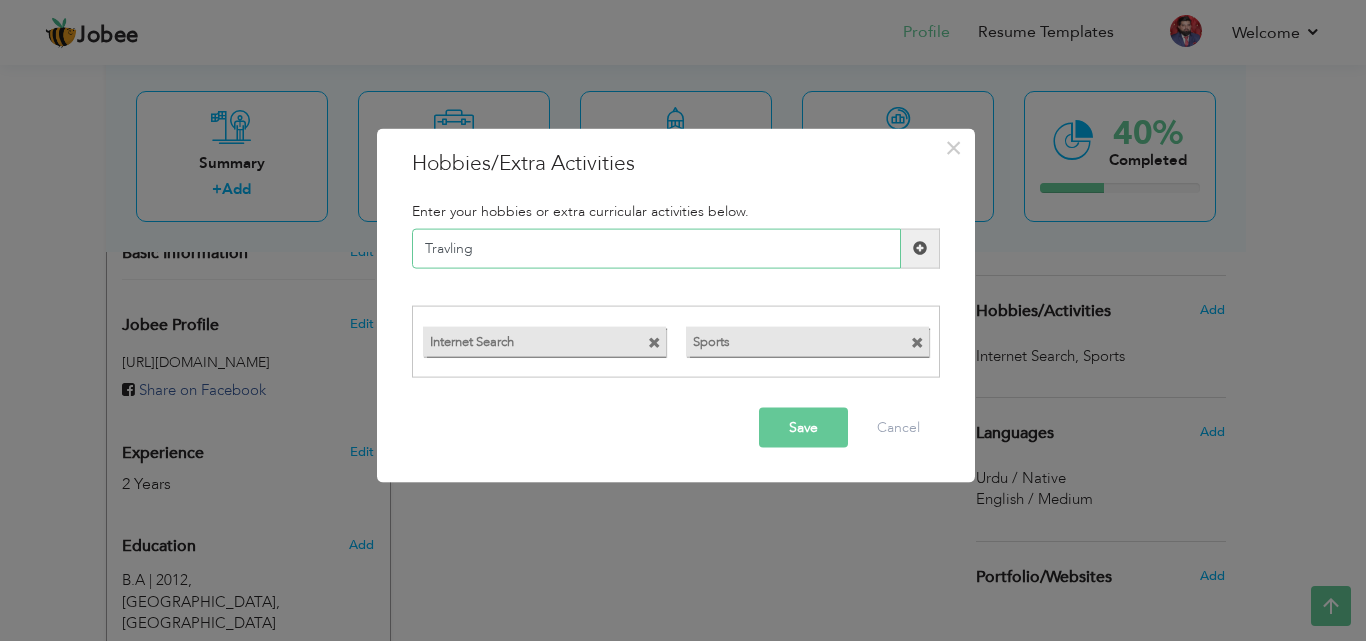 click on "Travling" at bounding box center [656, 248] 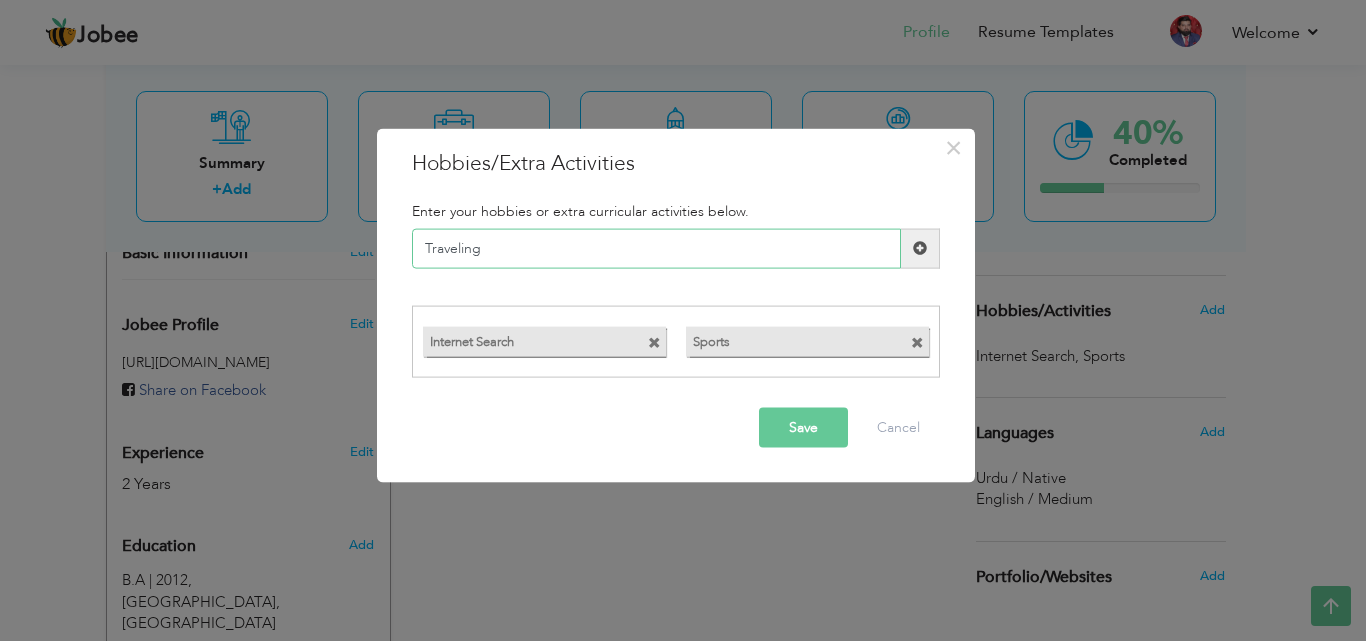 type on "Traveling" 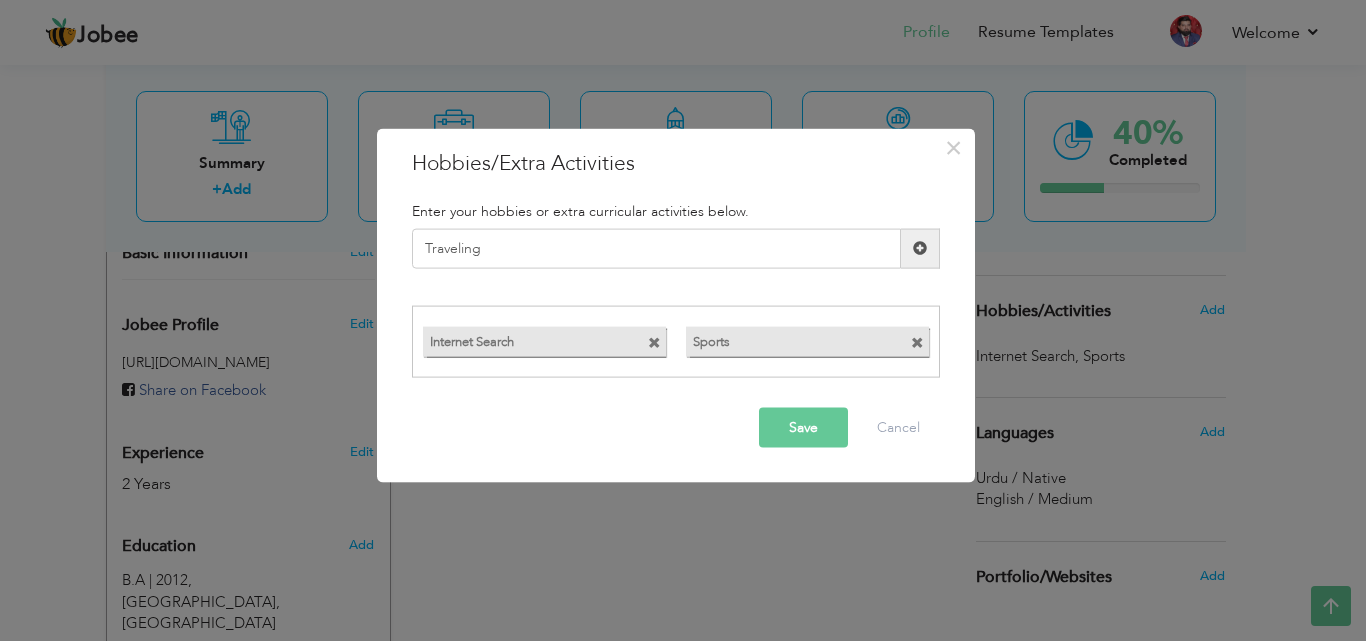 click on "Save" at bounding box center (803, 428) 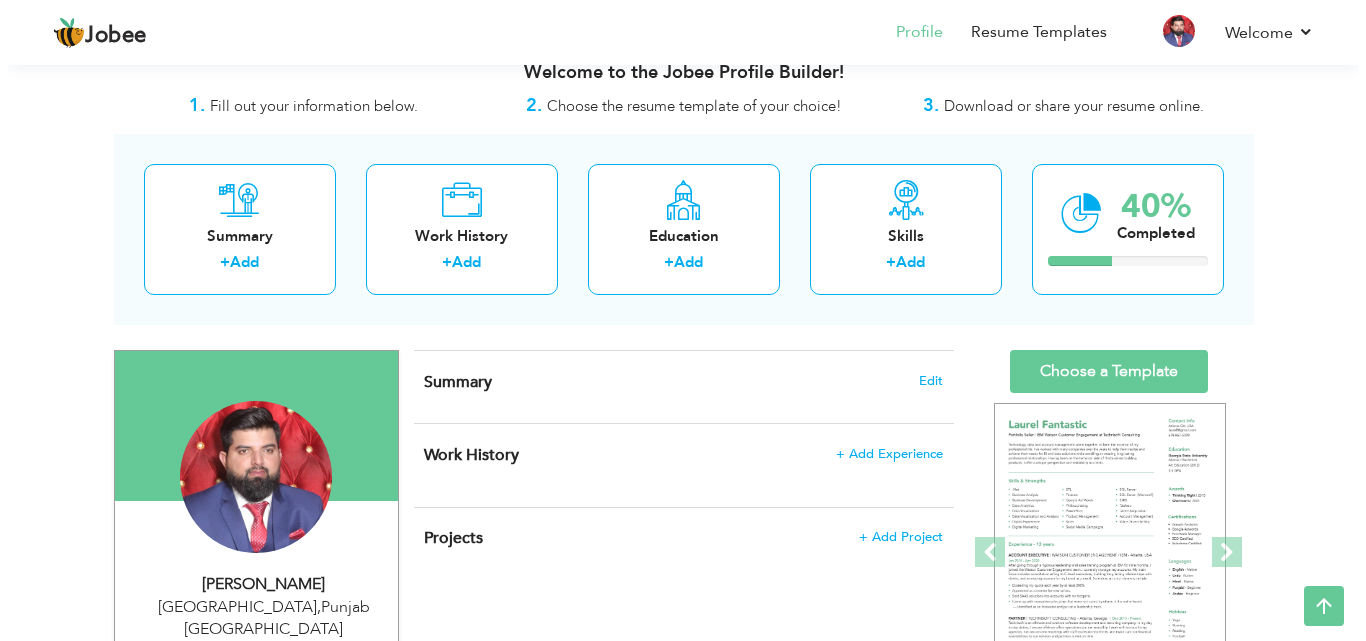 scroll, scrollTop: 0, scrollLeft: 0, axis: both 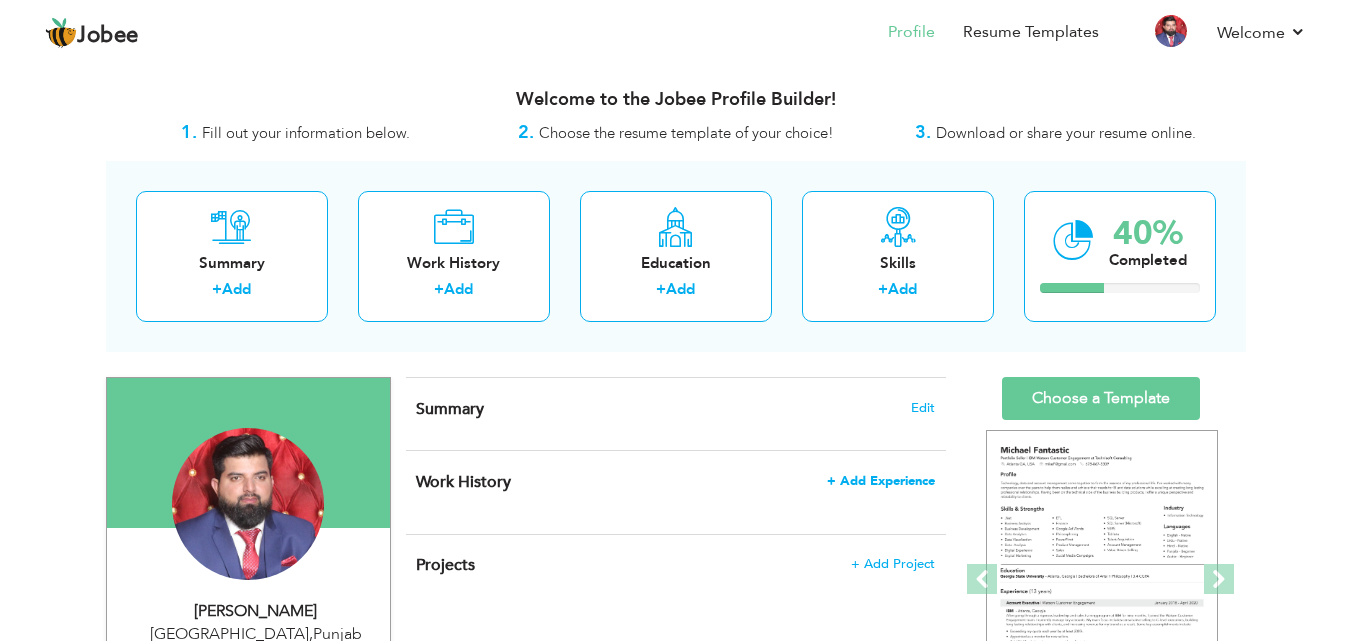 click on "+ Add Experience" at bounding box center [881, 481] 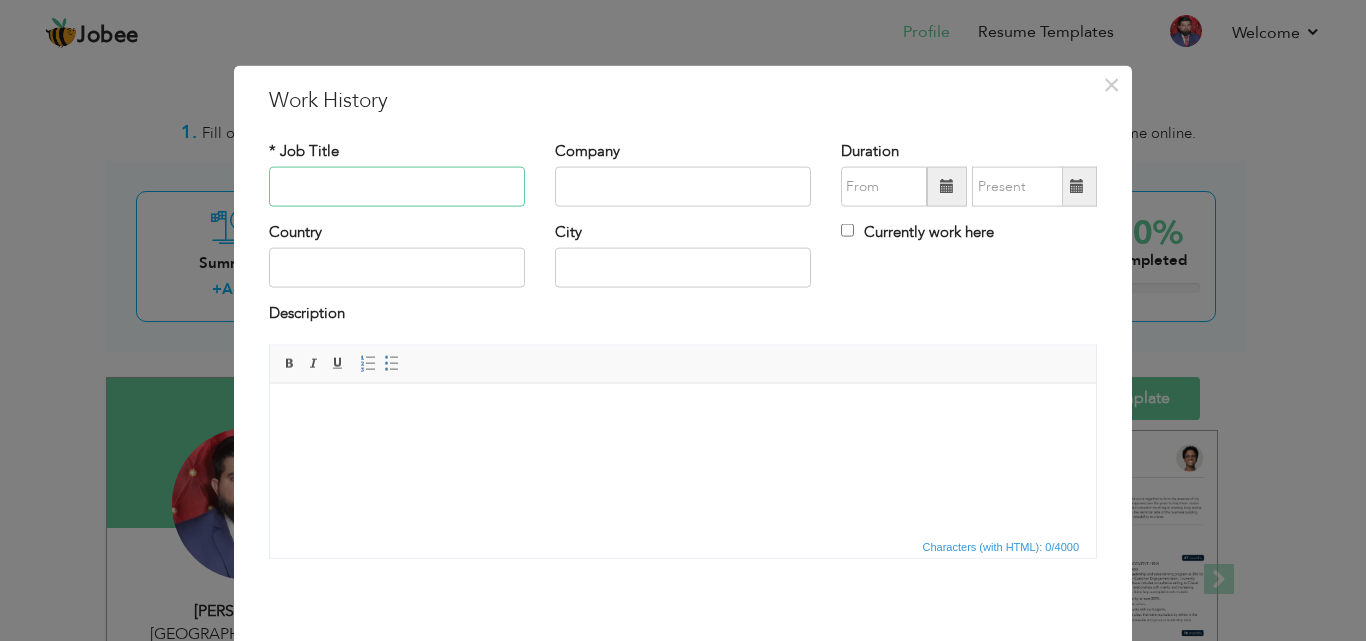 click at bounding box center [397, 187] 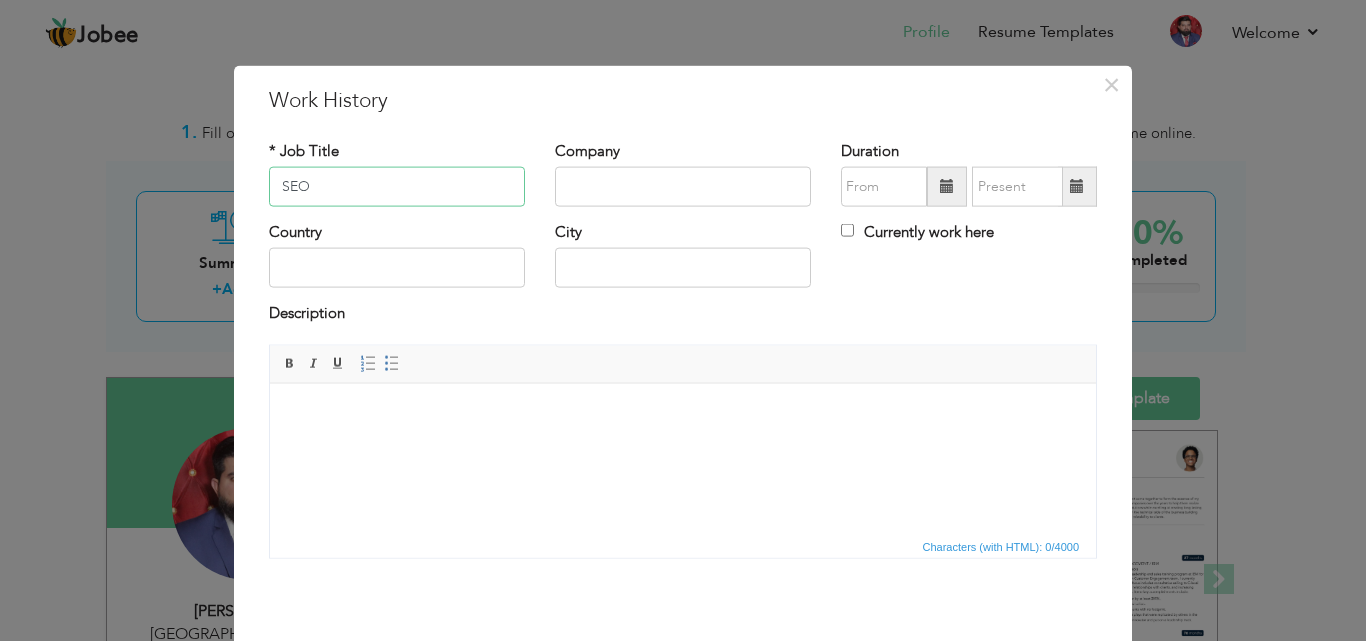 type on "SEO" 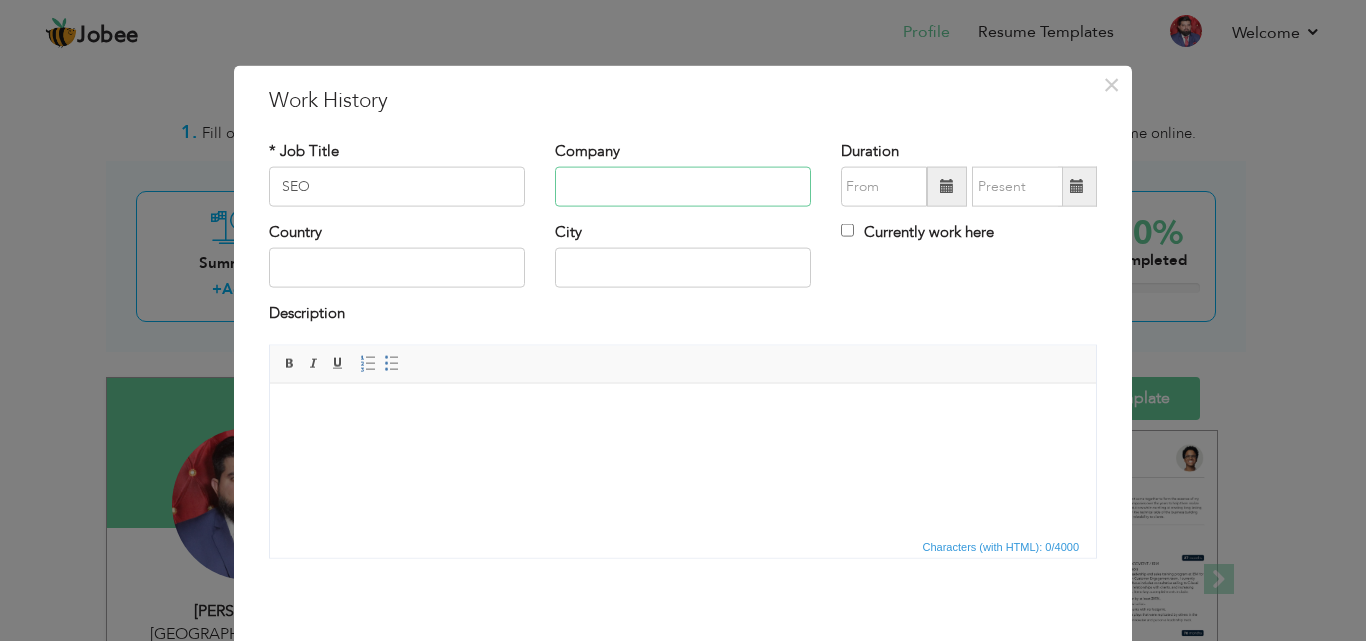 click at bounding box center (683, 187) 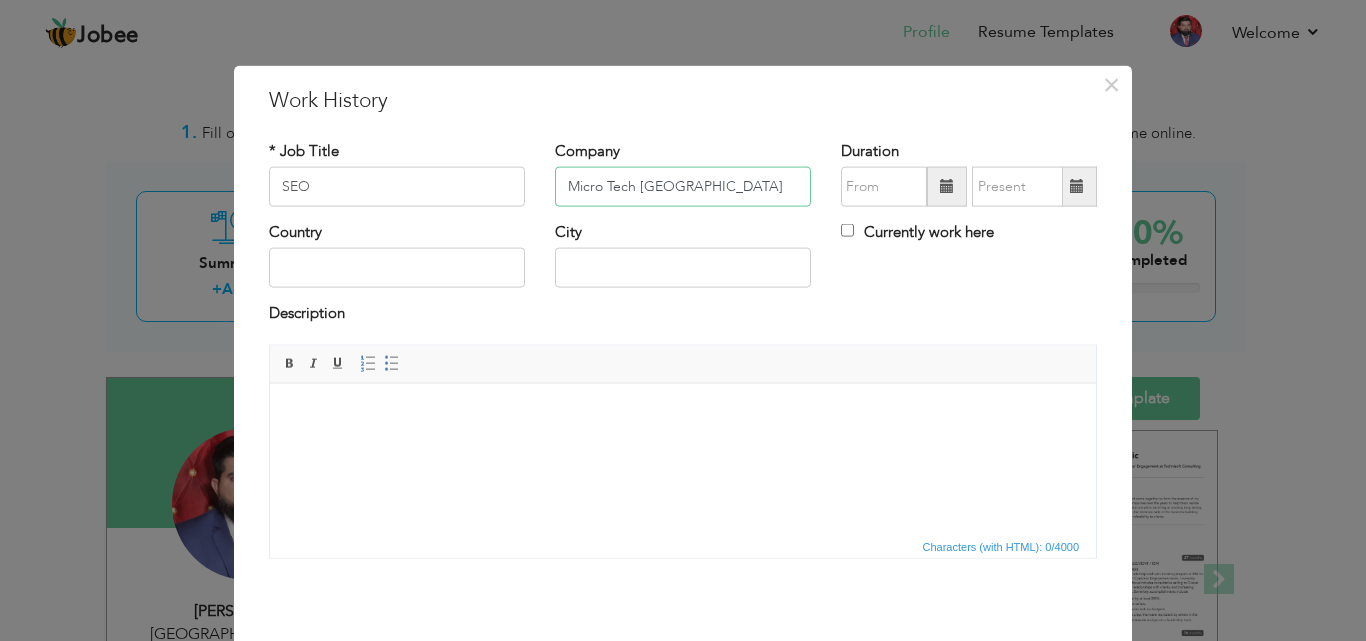 type on "Micro Tech [GEOGRAPHIC_DATA]" 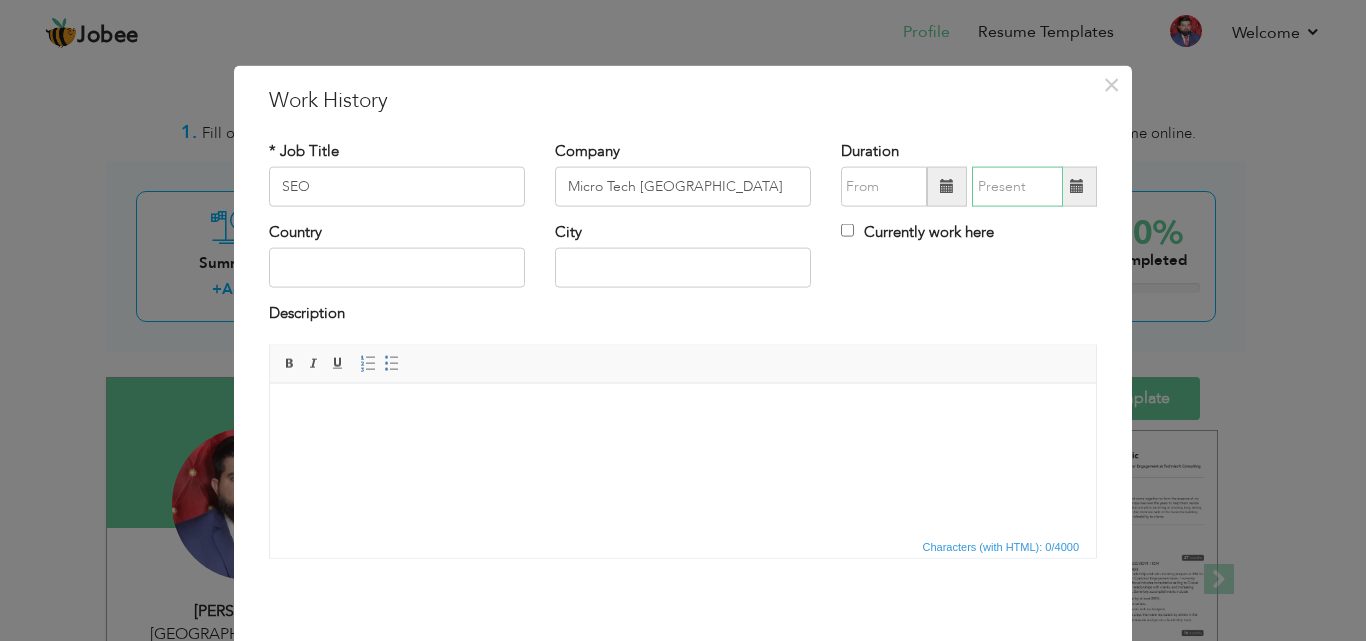 type on "07/2025" 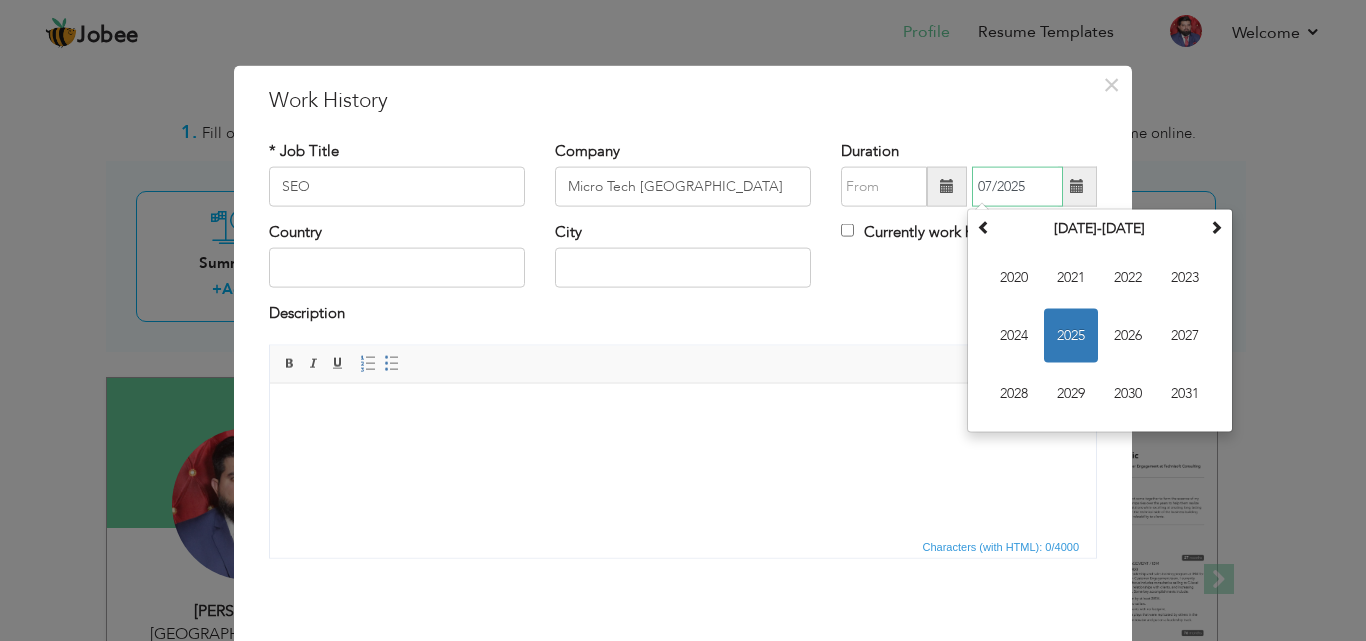 click on "07/2025" at bounding box center [1017, 187] 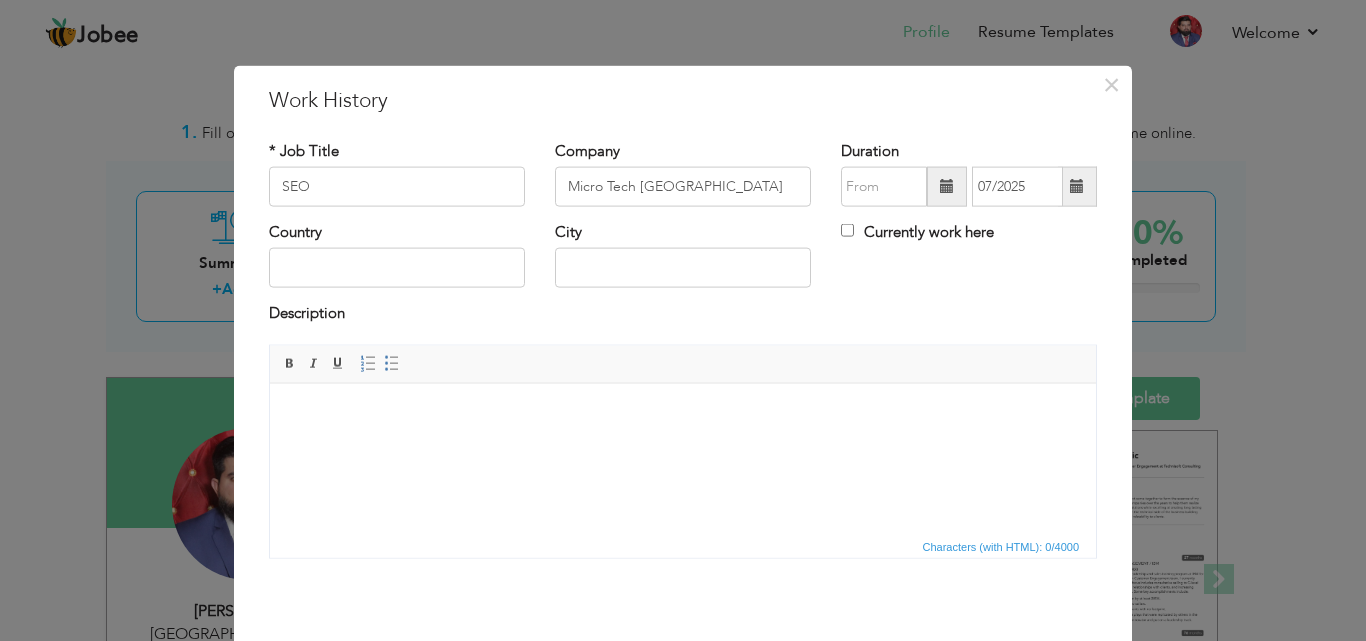 click on "Description" at bounding box center [683, 316] 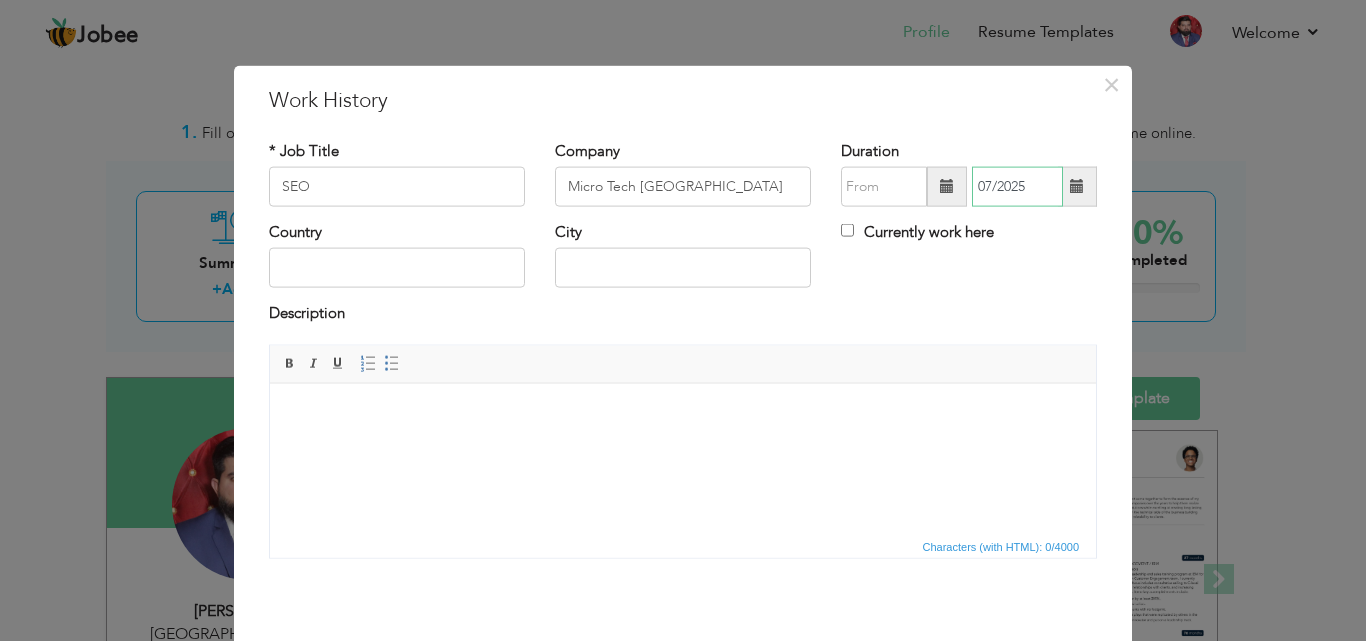 click on "07/2025" at bounding box center (1017, 187) 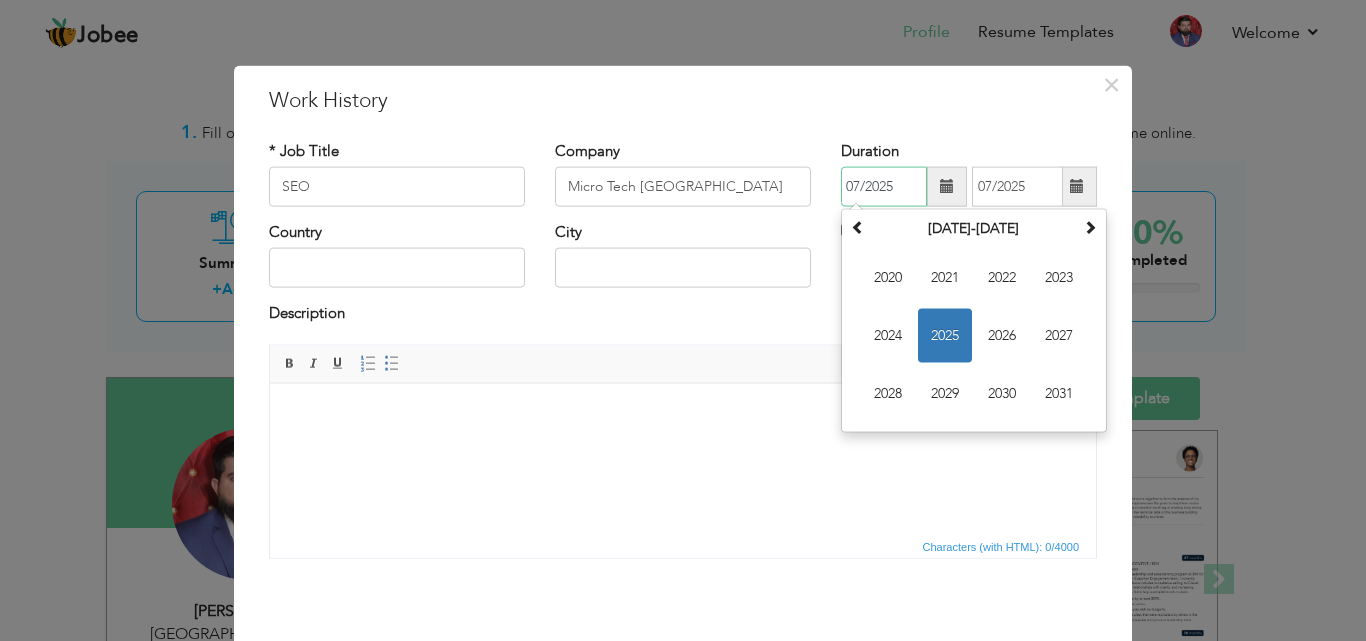 click on "07/2025" at bounding box center (884, 187) 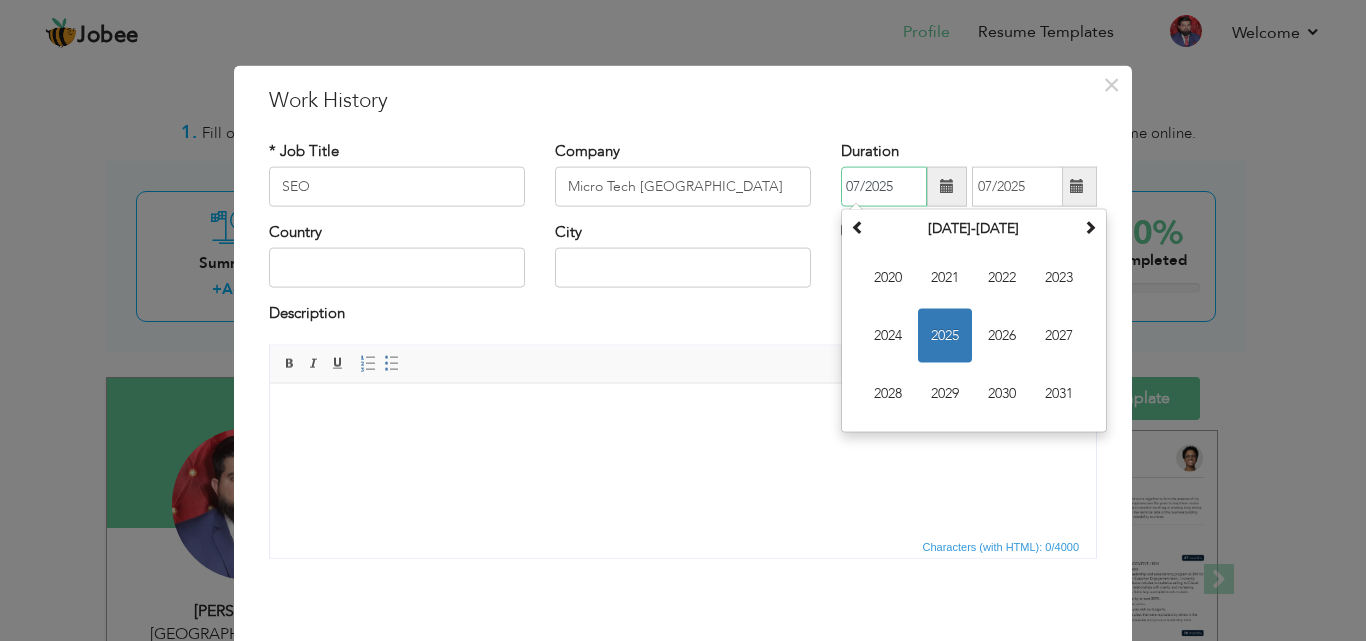 click on "07/2025" at bounding box center (884, 187) 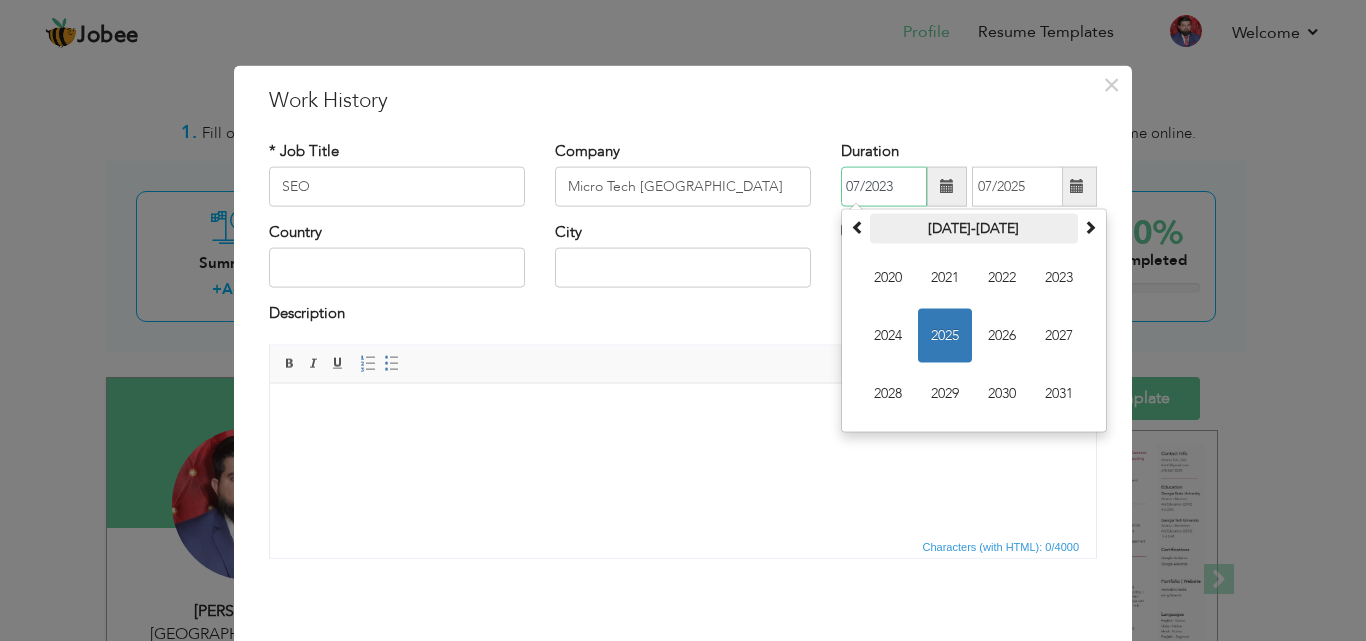 drag, startPoint x: 850, startPoint y: 183, endPoint x: 912, endPoint y: 221, distance: 72.718636 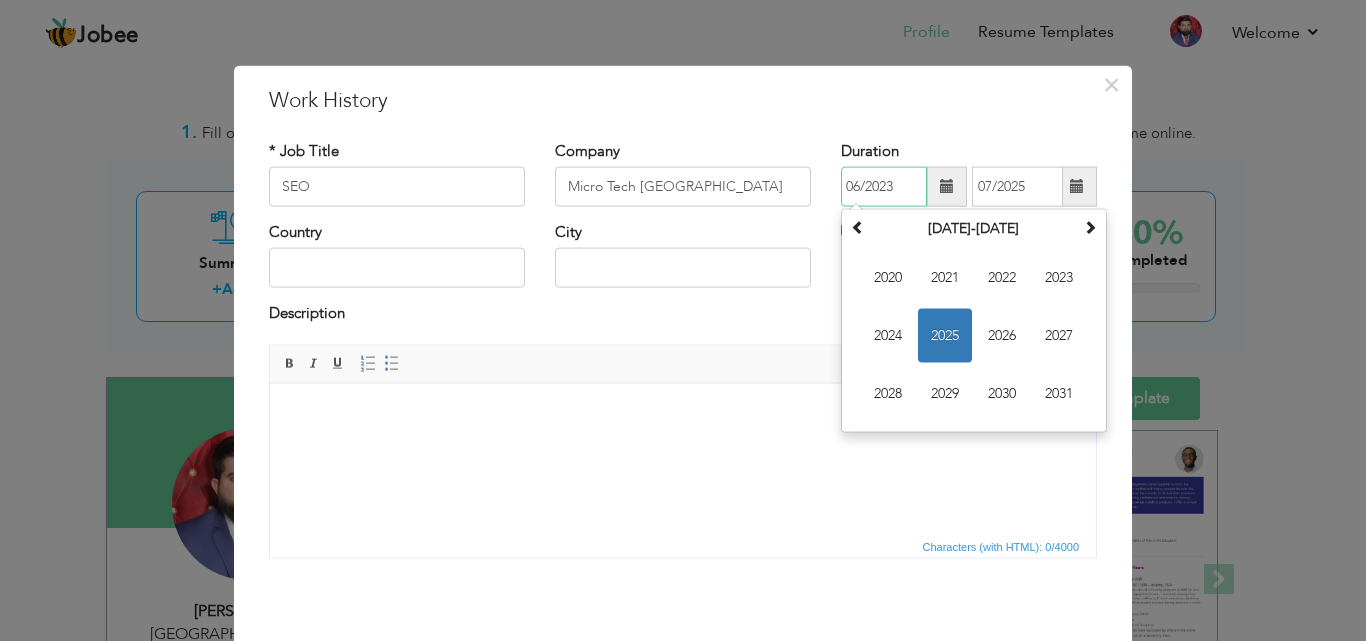 type on "06/2023" 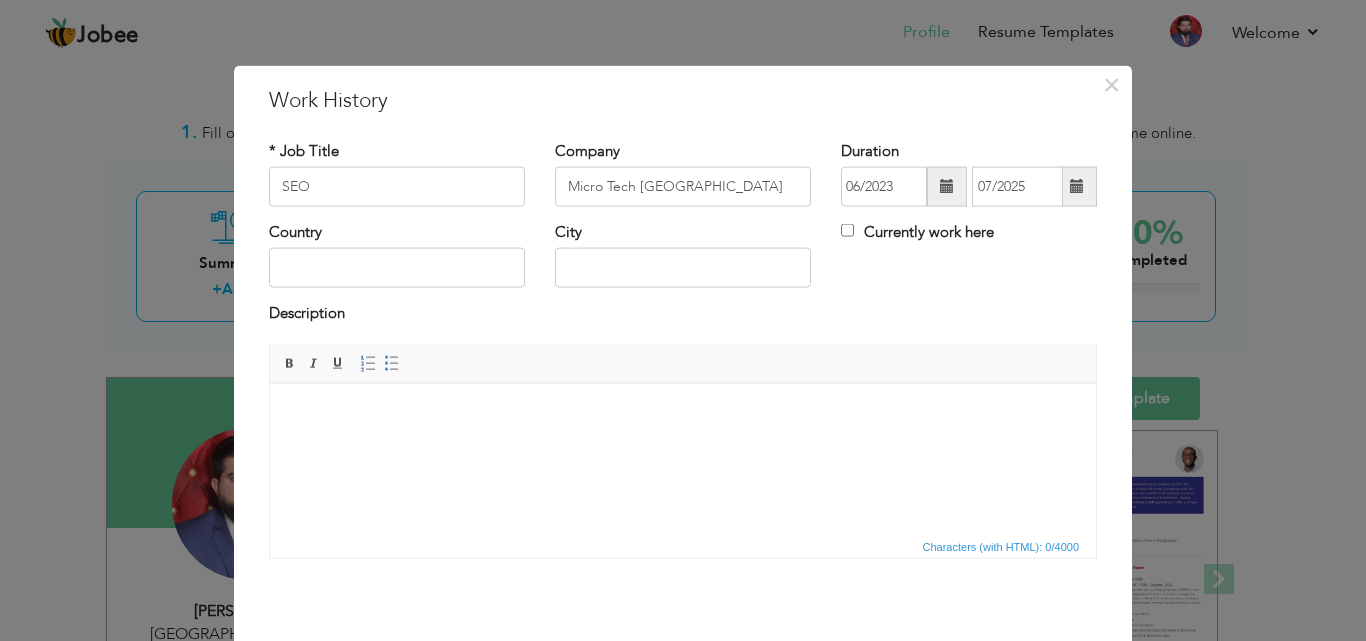 click on "Editor toolbars Basic Styles   Bold   Italic   Underline Paragraph   Insert/Remove Numbered List   Insert/Remove Bulleted List" at bounding box center [683, 364] 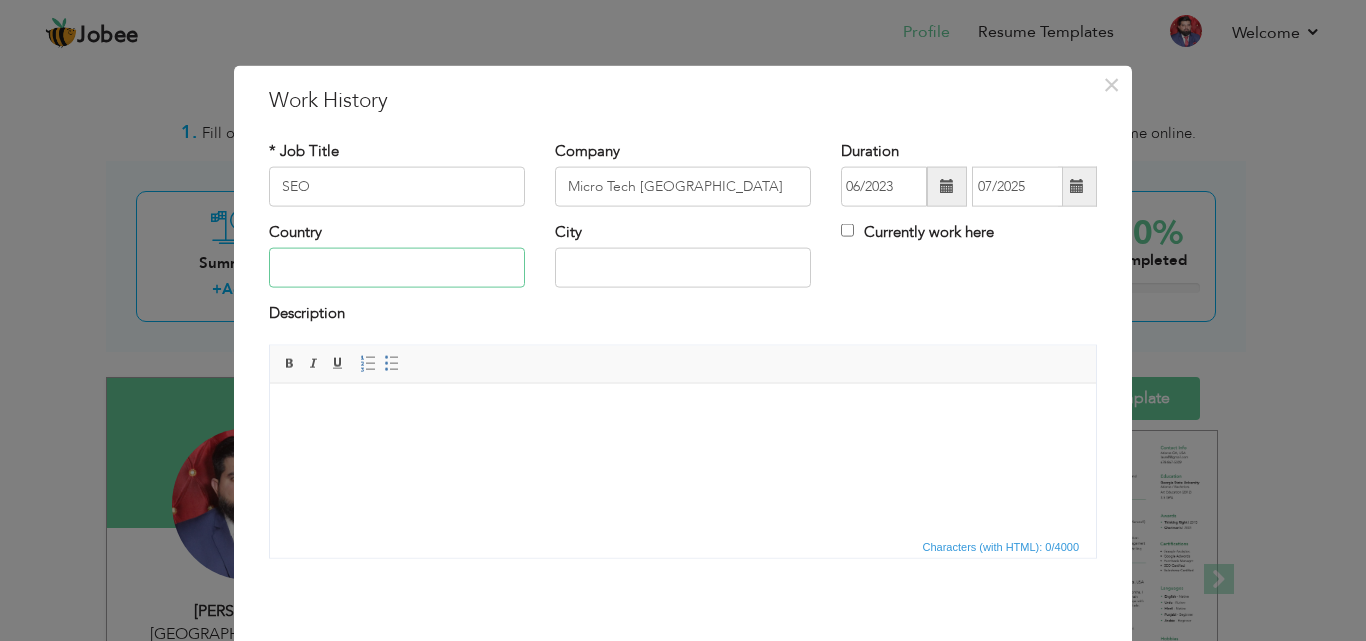 click at bounding box center [397, 268] 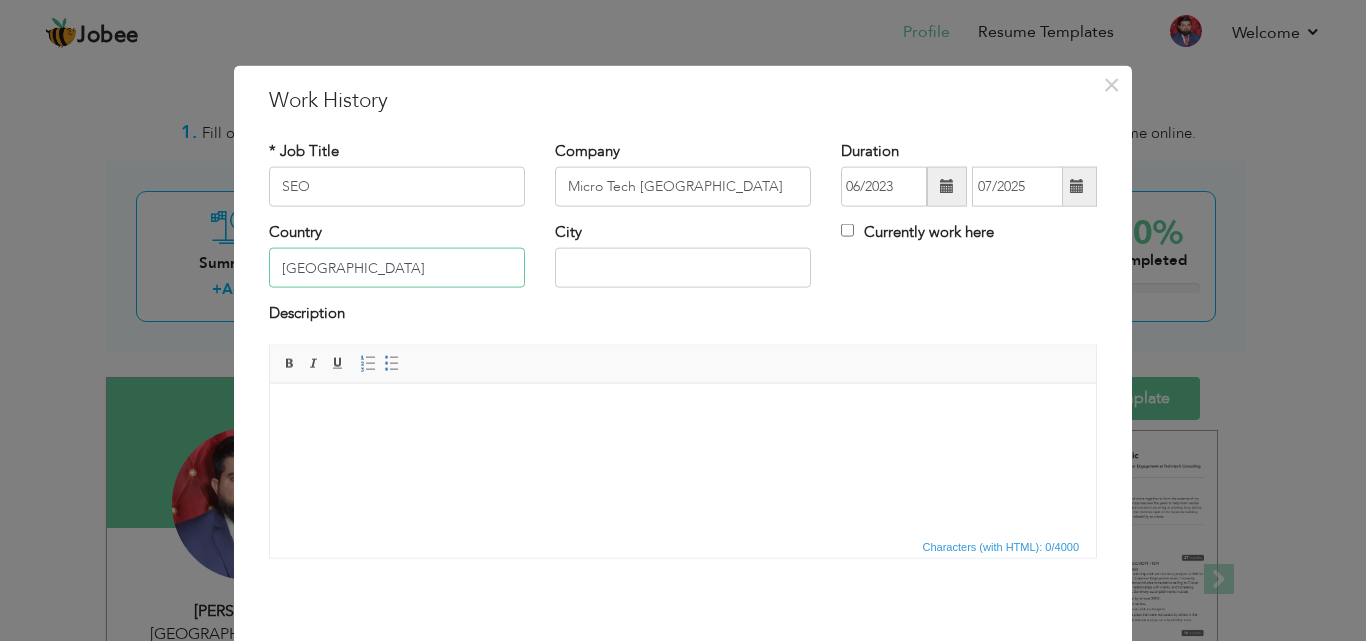 type on "[GEOGRAPHIC_DATA]" 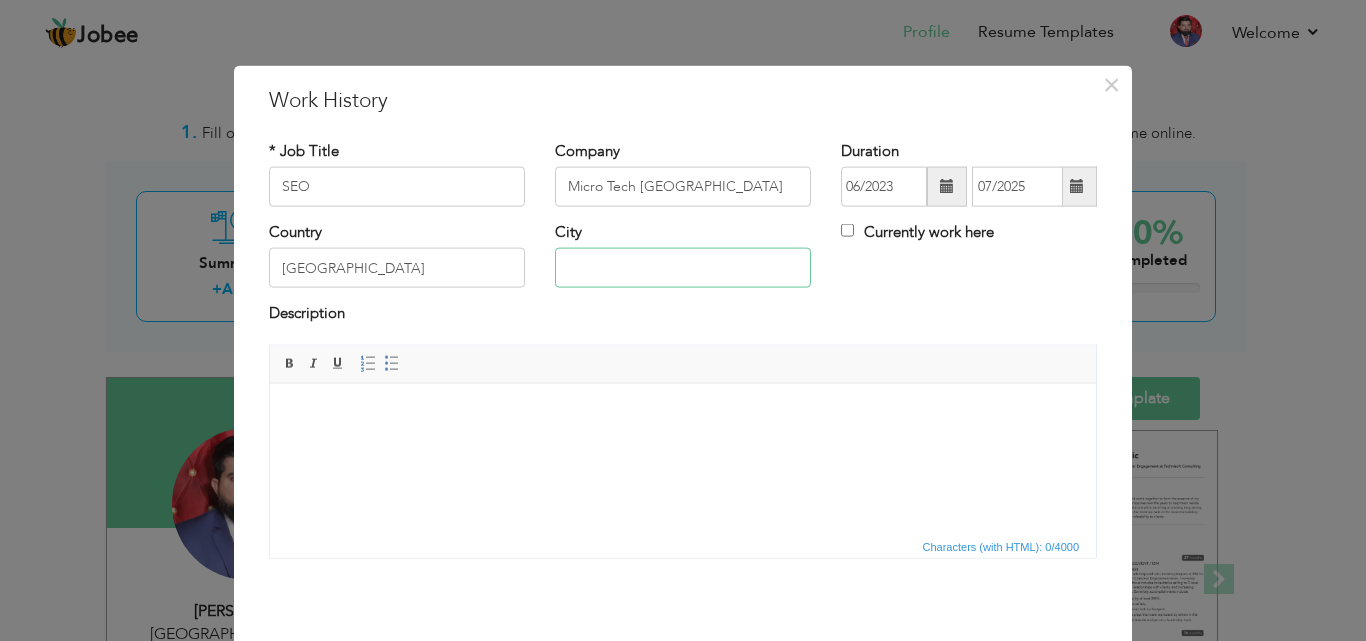 click at bounding box center [683, 268] 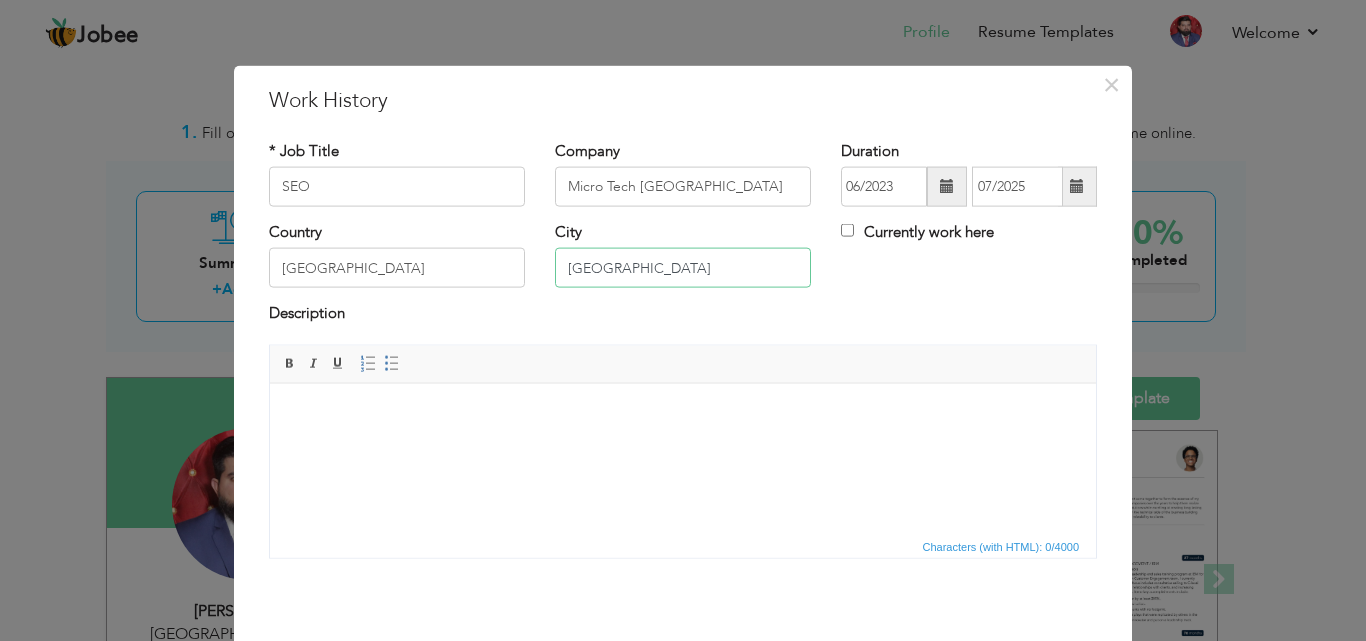 type on "[GEOGRAPHIC_DATA]" 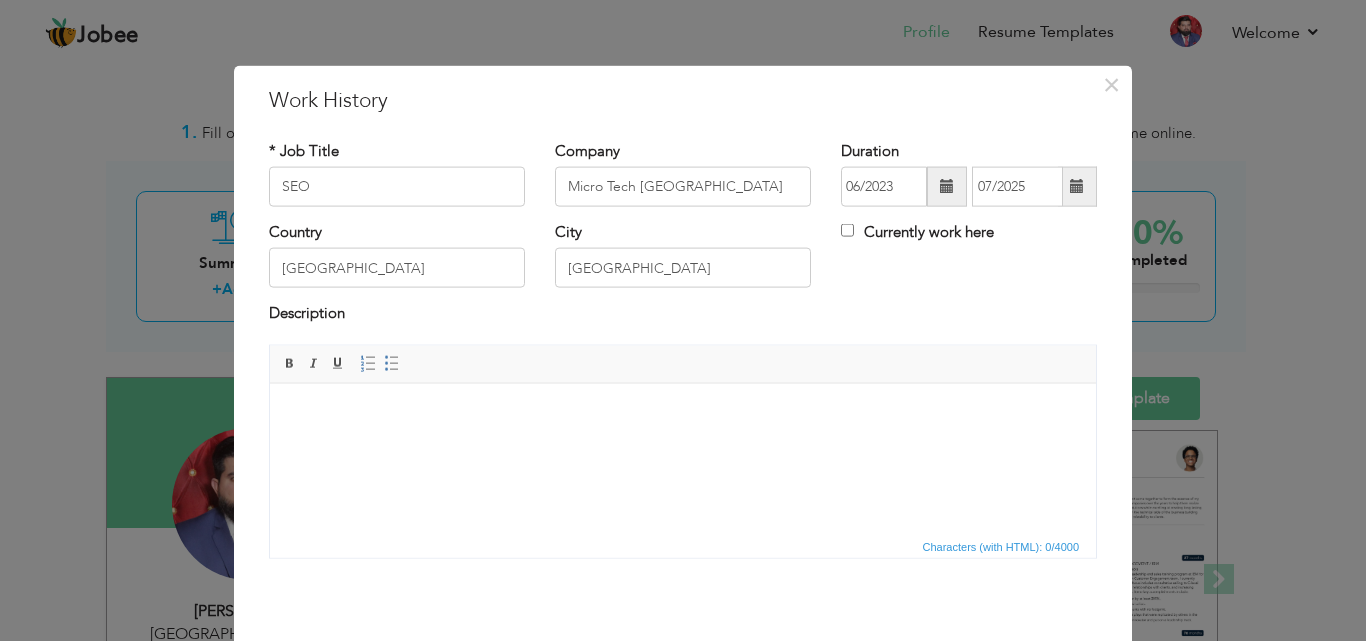 click on "Description" at bounding box center (683, 316) 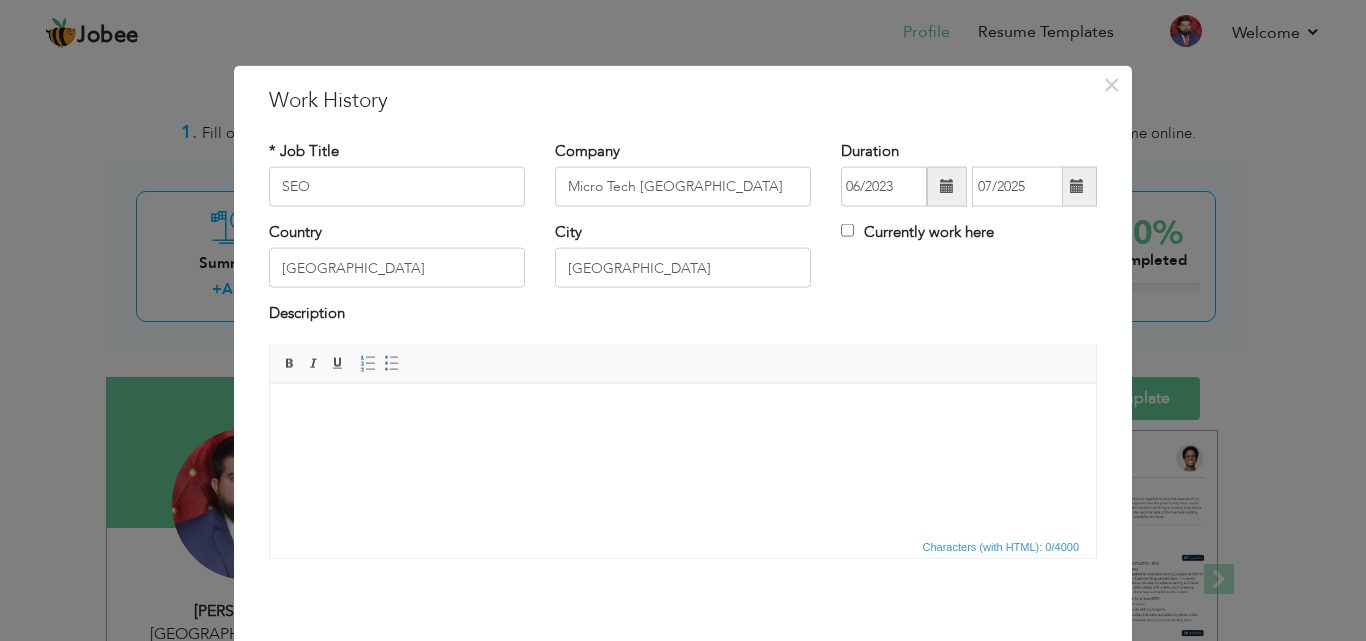 click at bounding box center (683, 413) 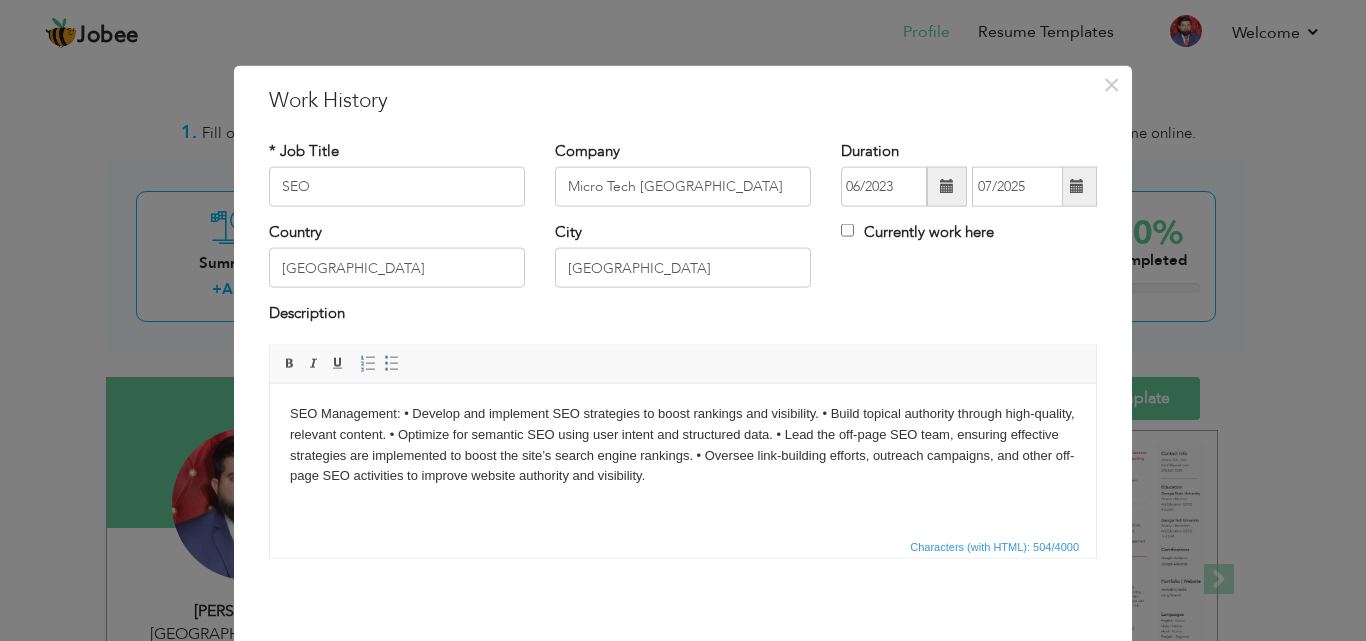 click on "SEO Management: • Develop and implement SEO strategies to boost rankings and visibility. • Build topical authority through high-quality, relevant content. • Optimize for semantic SEO using user intent and structured data. • Lead the off-page SEO team, ensuring effective strategies are implemented to boost the site’s search engine rankings. • Oversee link-building efforts, outreach campaigns, and other off-page SEO activities to improve website authority and visibility." at bounding box center [683, 444] 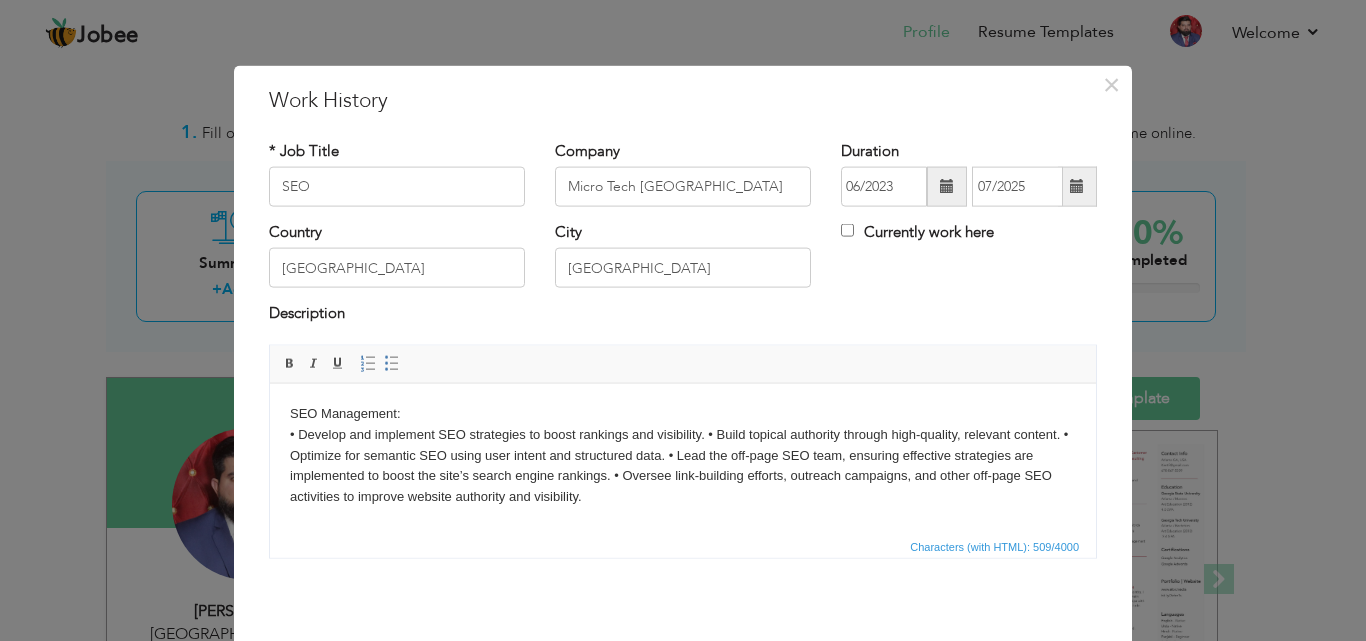 click on "SEO Management:  ​​​​​​​ • Develop and implement SEO strategies to boost rankings and visibility. • Build topical authority through high-quality, relevant content. • Optimize for semantic SEO using user intent and structured data. • Lead the off-page SEO team, ensuring effective strategies are implemented to boost the site’s search engine rankings. • Oversee link-building efforts, outreach campaigns, and other off-page SEO activities to improve website authority and visibility." at bounding box center [683, 455] 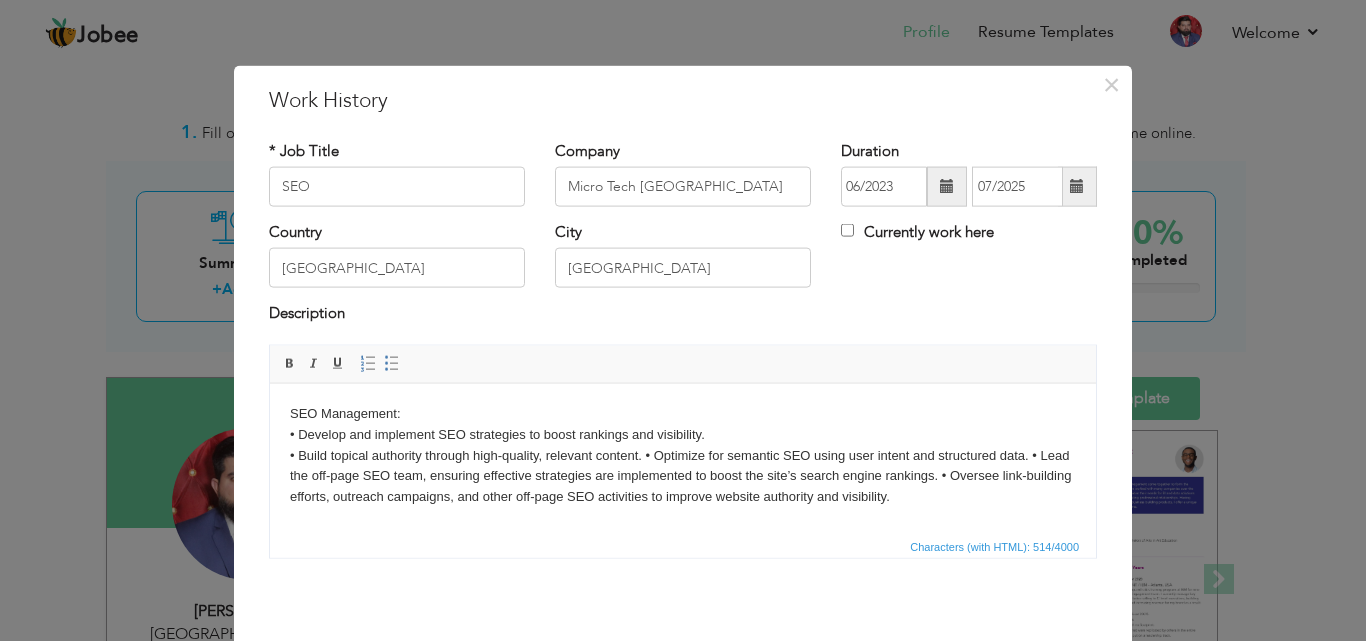 click on "SEO Management:  • Develop and implement SEO strategies to boost rankings and visibility.  ​​​​​​​ • Build topical authority through high-quality, relevant content. • Optimize for semantic SEO using user intent and structured data. • Lead the off-page SEO team, ensuring effective strategies are implemented to boost the site’s search engine rankings. • Oversee link-building efforts, outreach campaigns, and other off-page SEO activities to improve website authority and visibility." at bounding box center (683, 455) 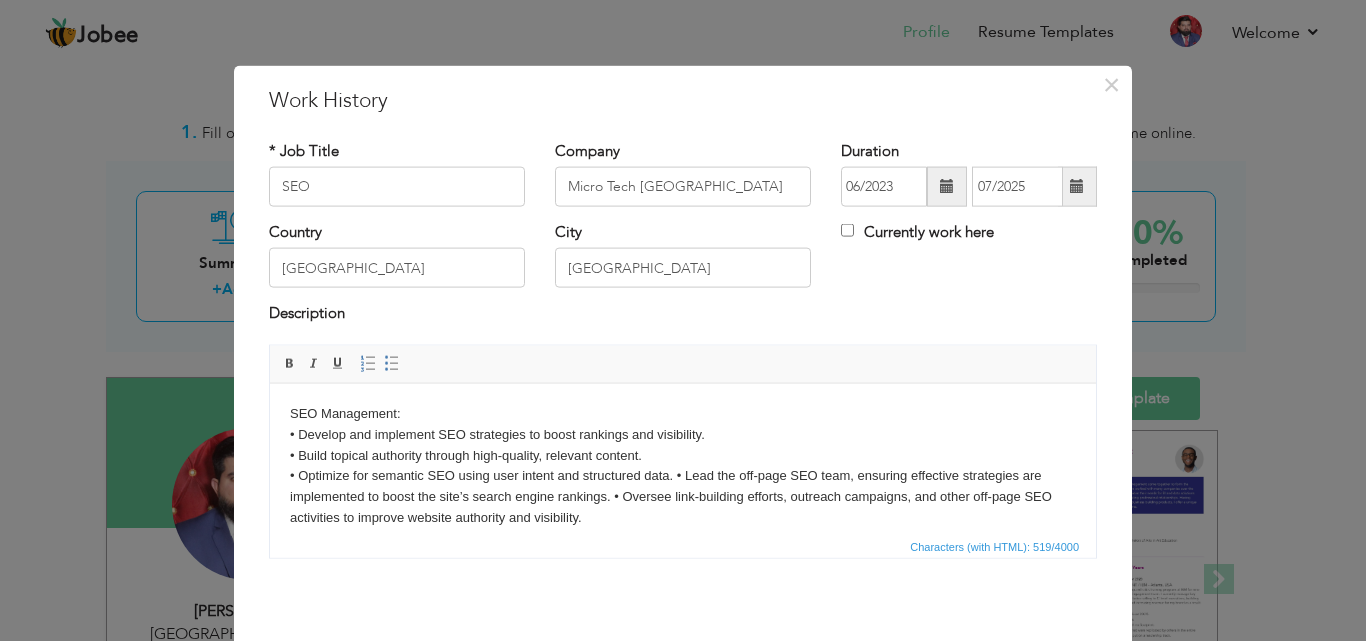 click on "SEO Management:  • Develop and implement SEO strategies to boost rankings and visibility.  • Build topical authority through high-quality, relevant content.  ​​​​​​​ • Optimize for semantic SEO using user intent and structured data. • Lead the off-page SEO team, ensuring effective strategies are implemented to boost the site’s search engine rankings. • Oversee link-building efforts, outreach campaigns, and other off-page SEO activities to improve website authority and visibility." at bounding box center [683, 465] 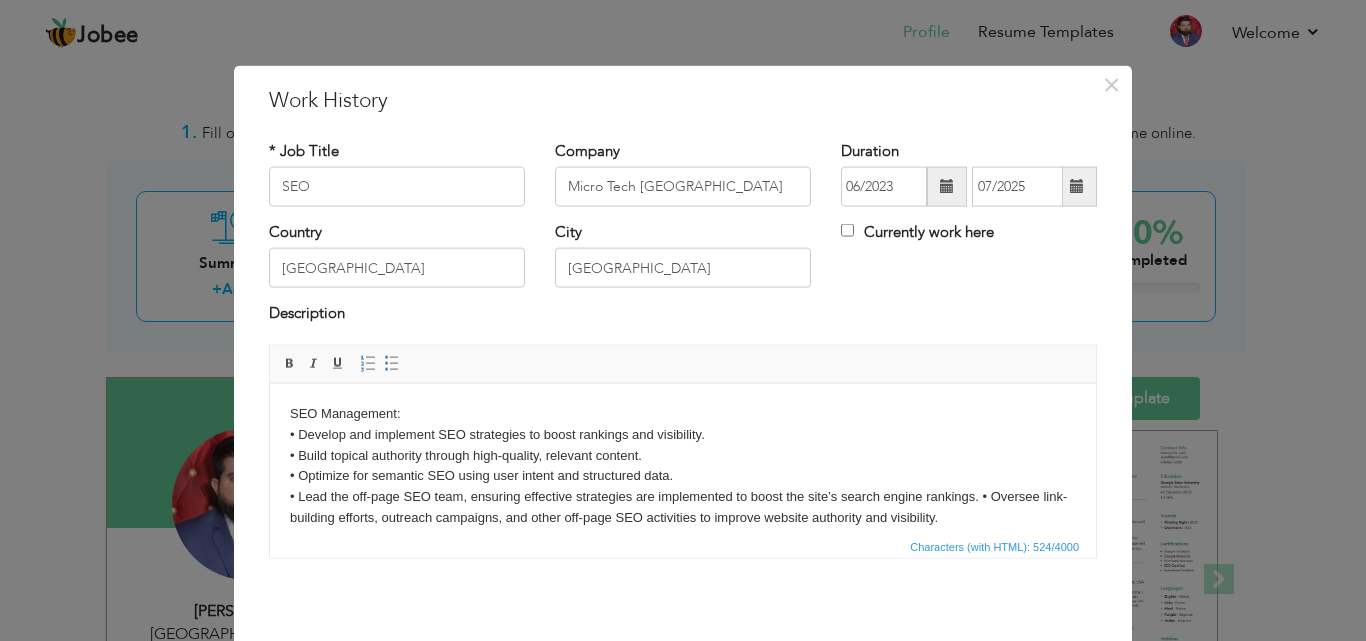 click on "SEO Management:  • Develop and implement SEO strategies to boost rankings and visibility.  • Build topical authority through high-quality, relevant content.  • Optimize for semantic SEO using user intent and structured data.  ​​​​​​​ • Lead the off-page SEO team, ensuring effective strategies are implemented to boost the site’s search engine rankings. • Oversee link-building efforts, outreach campaigns, and other off-page SEO activities to improve website authority and visibility." at bounding box center [683, 465] 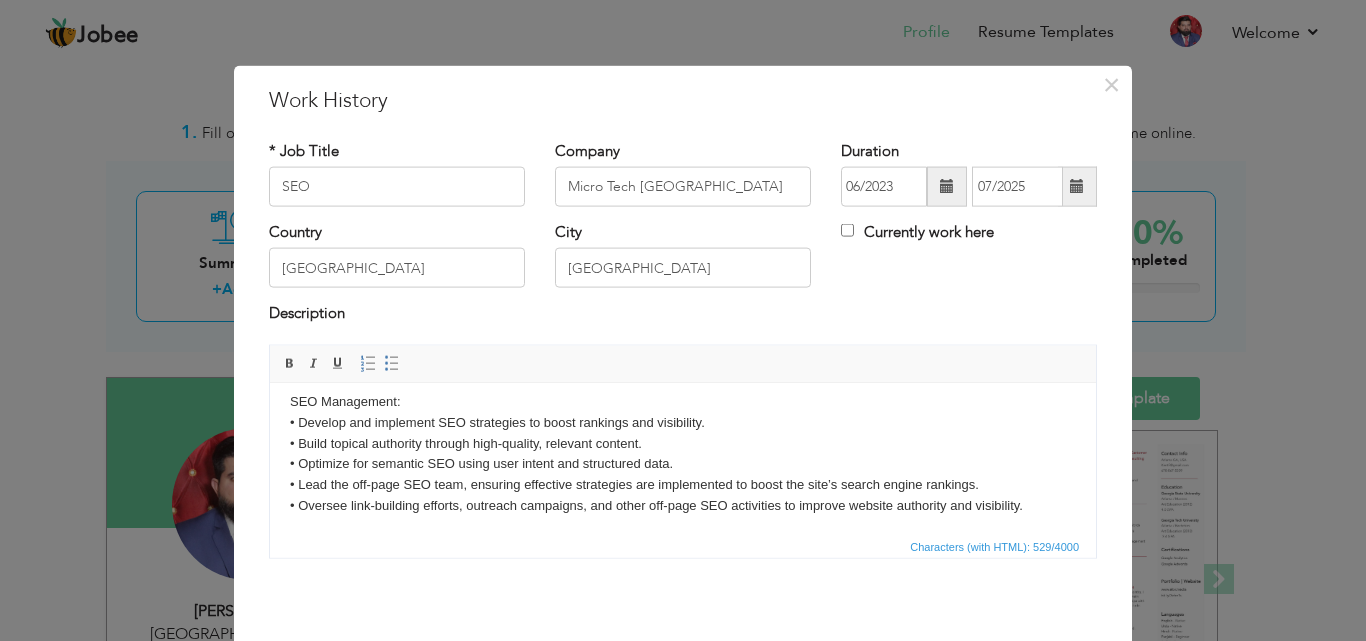 scroll, scrollTop: 15, scrollLeft: 0, axis: vertical 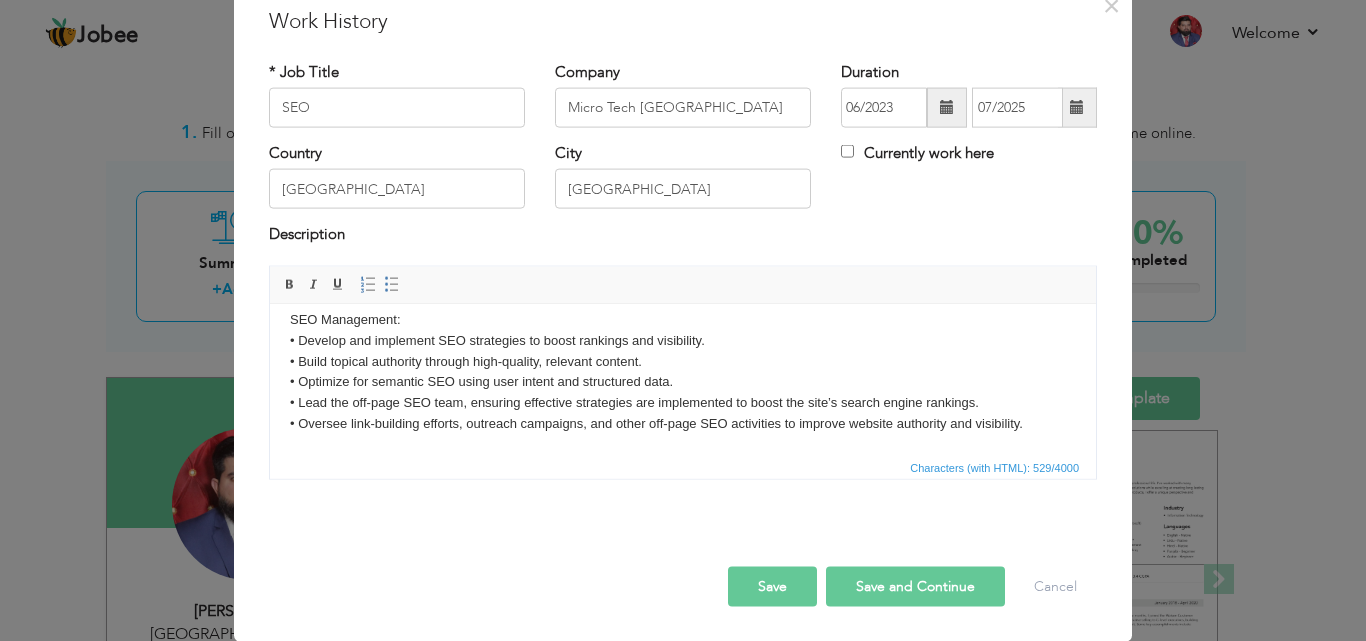 click on "Save" at bounding box center [772, 586] 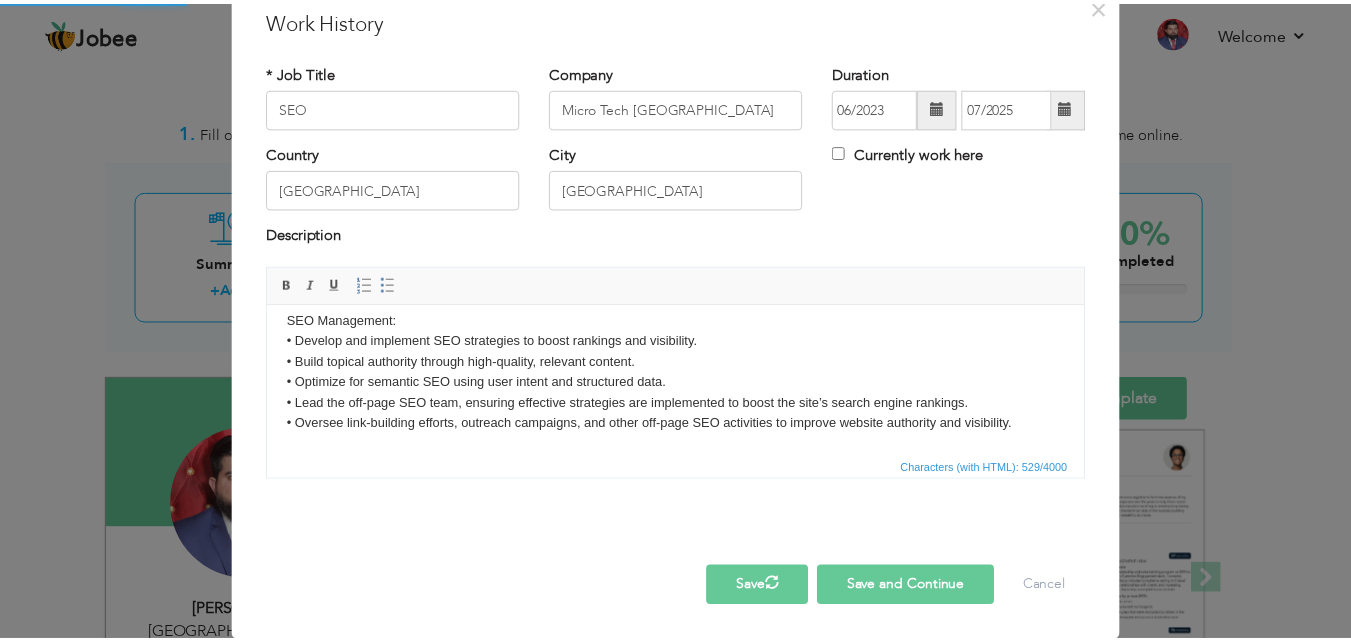 scroll, scrollTop: 0, scrollLeft: 0, axis: both 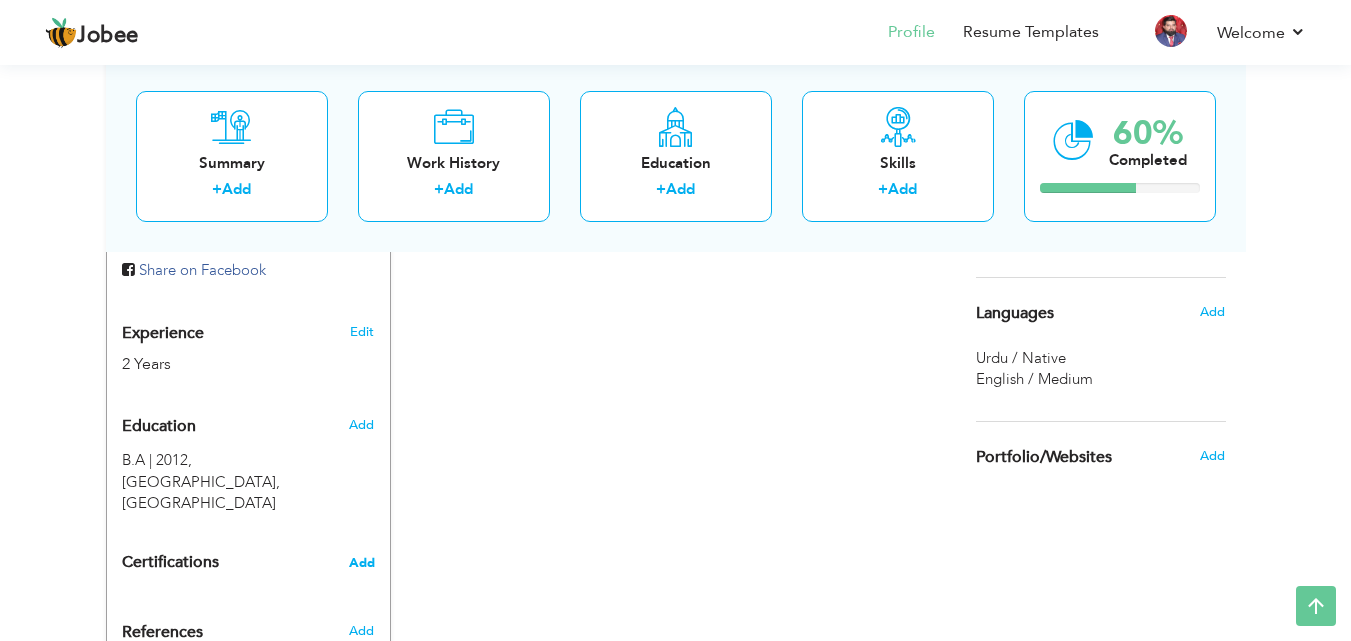 click on "Add" at bounding box center (362, 563) 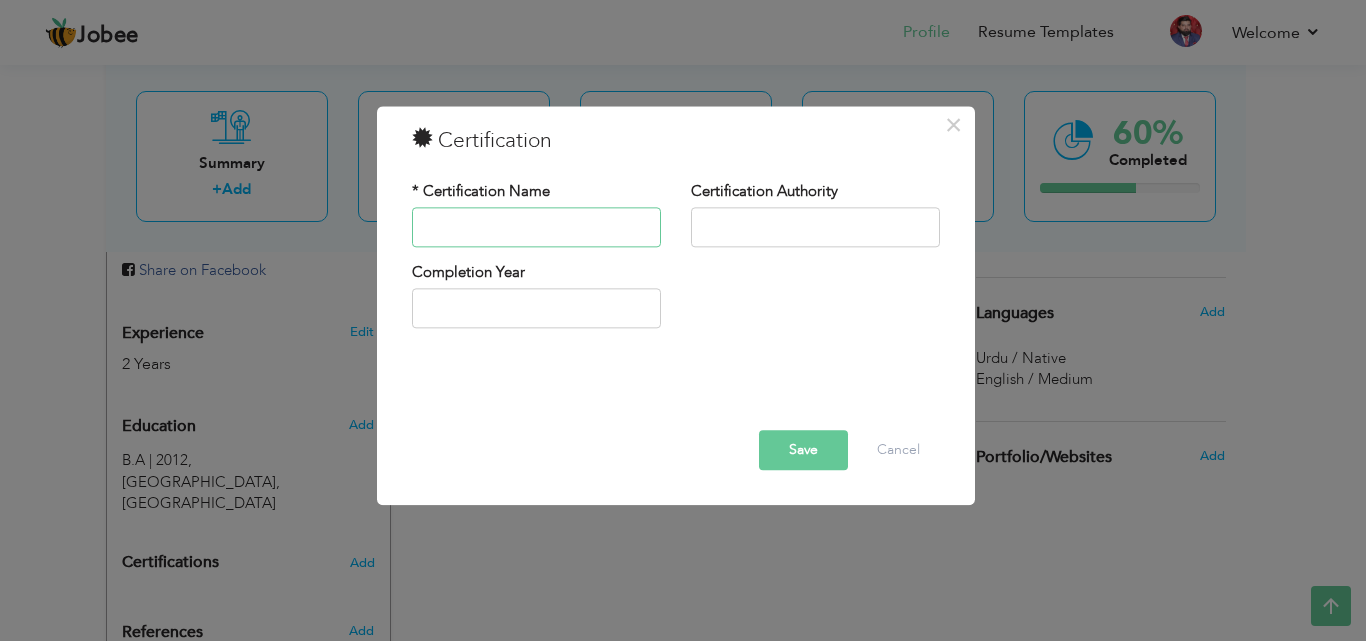 click at bounding box center [536, 227] 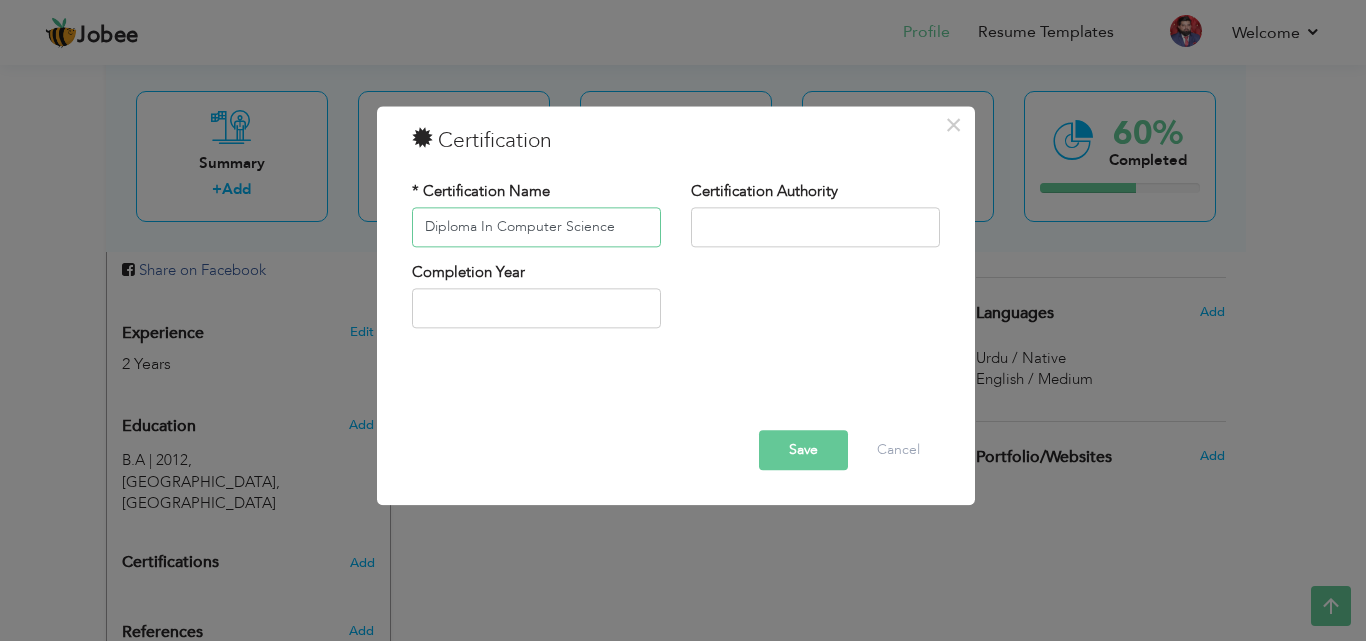 type on "Diploma In Computer Science" 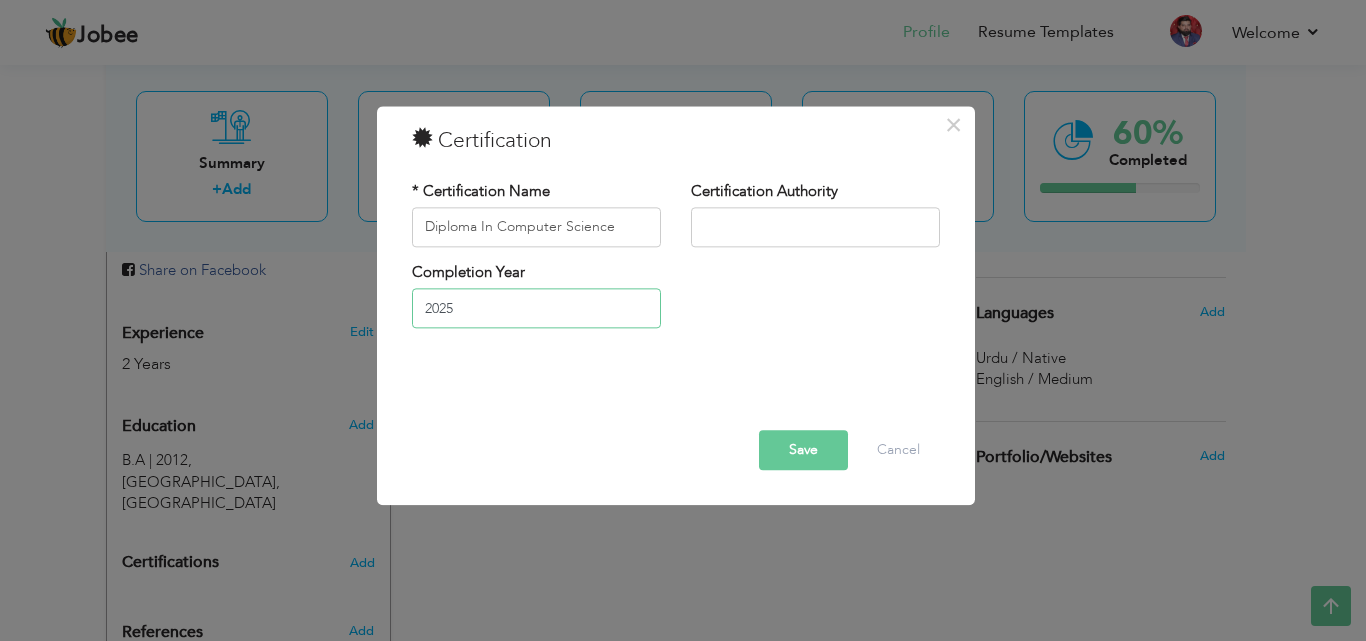click on "2025" at bounding box center [536, 309] 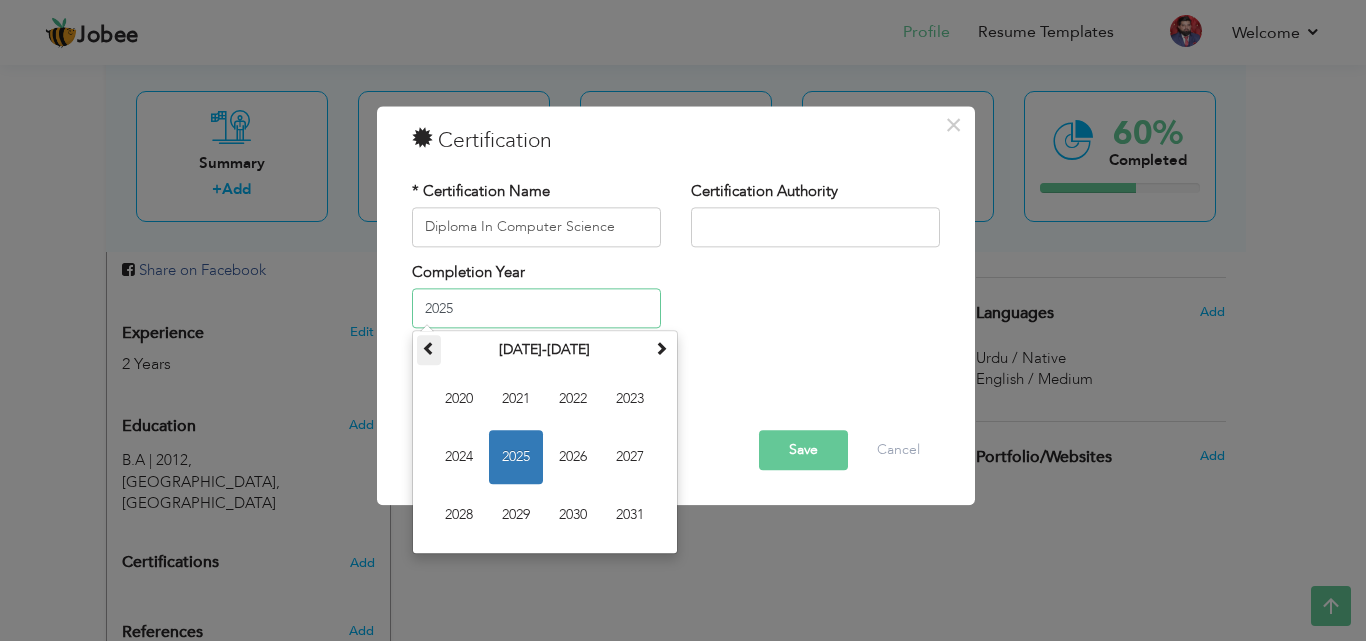 click at bounding box center [429, 349] 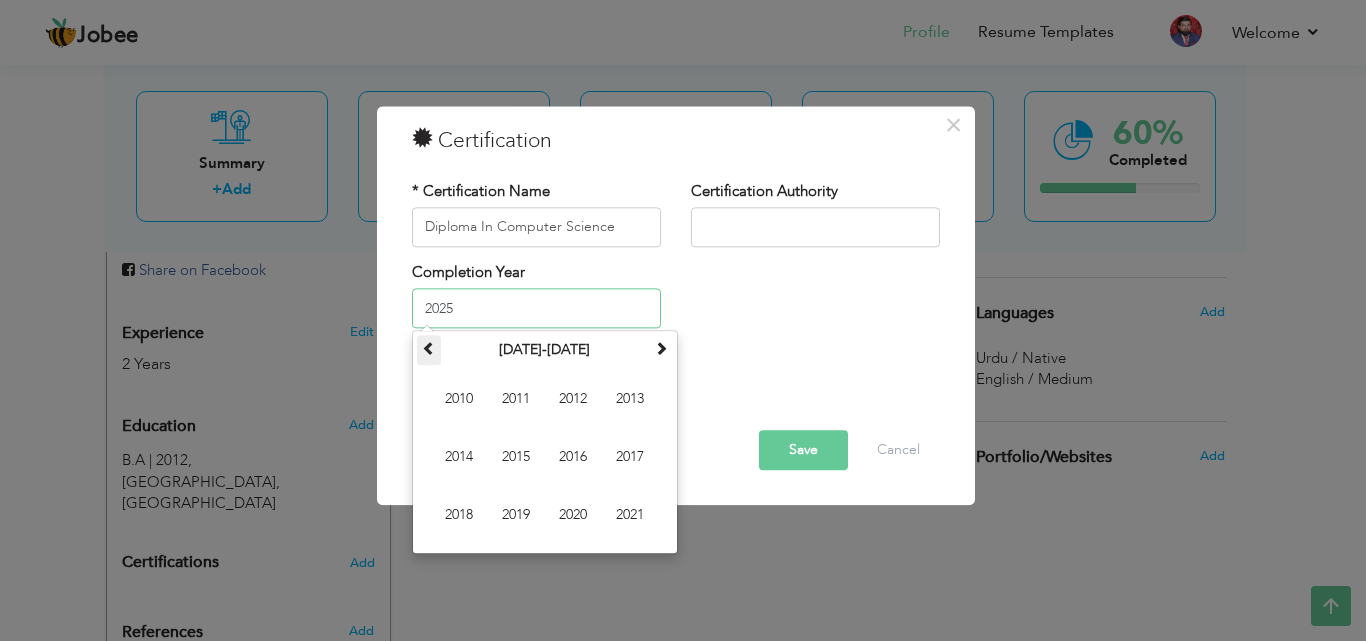 click at bounding box center [429, 351] 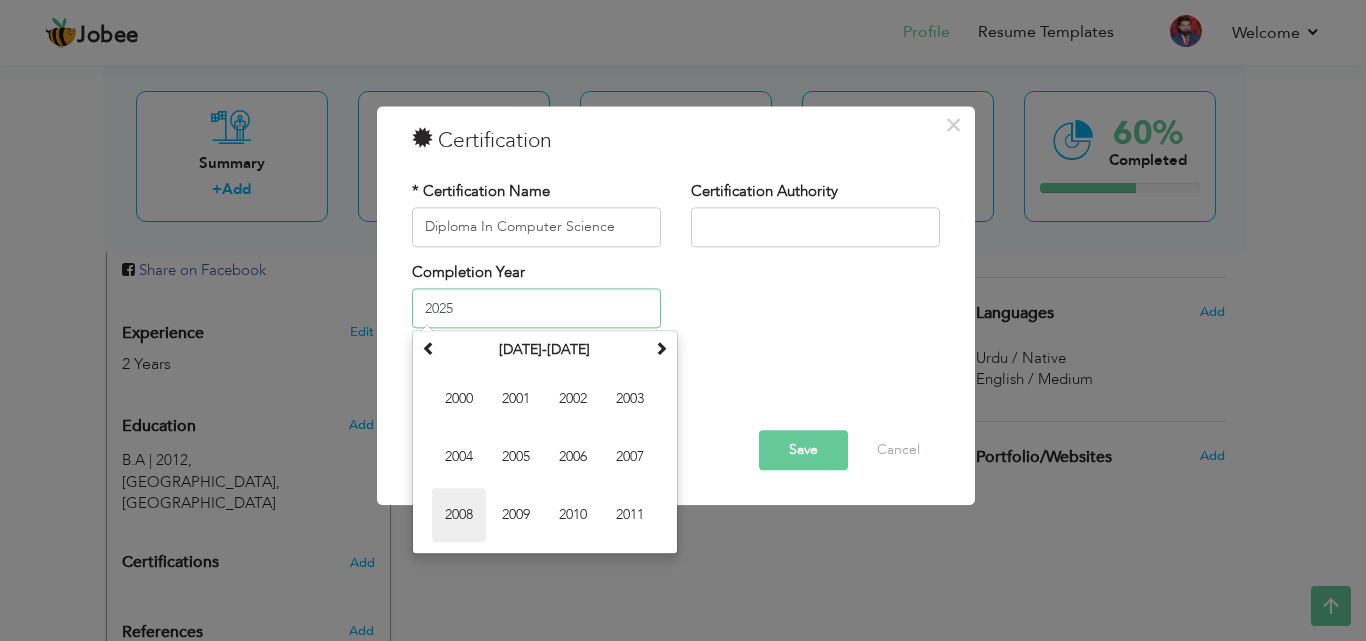 click on "2008" at bounding box center [459, 516] 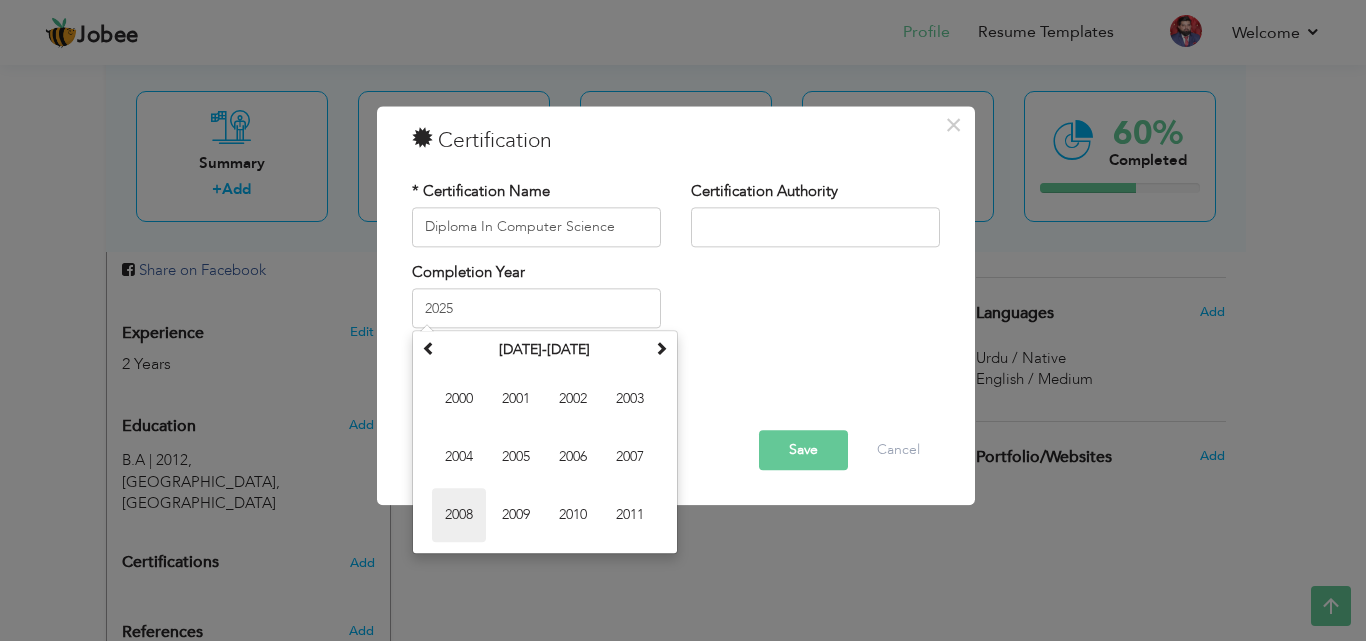type on "2008" 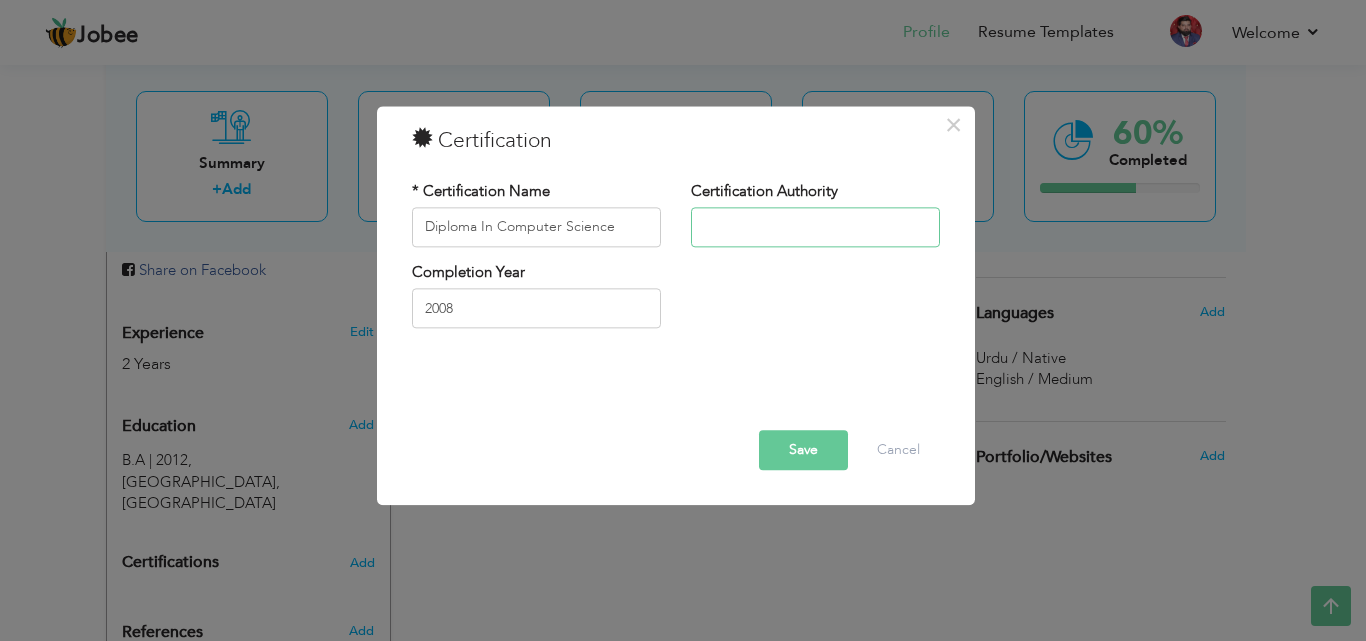 click at bounding box center [815, 227] 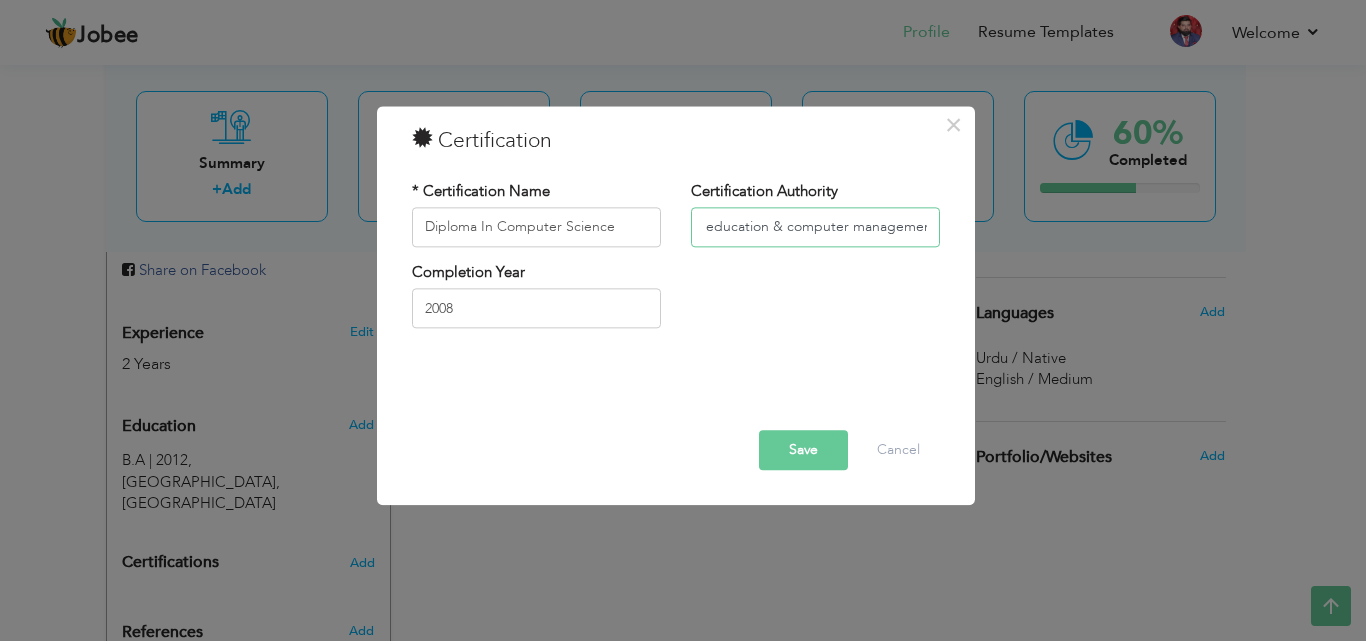 scroll, scrollTop: 0, scrollLeft: 118, axis: horizontal 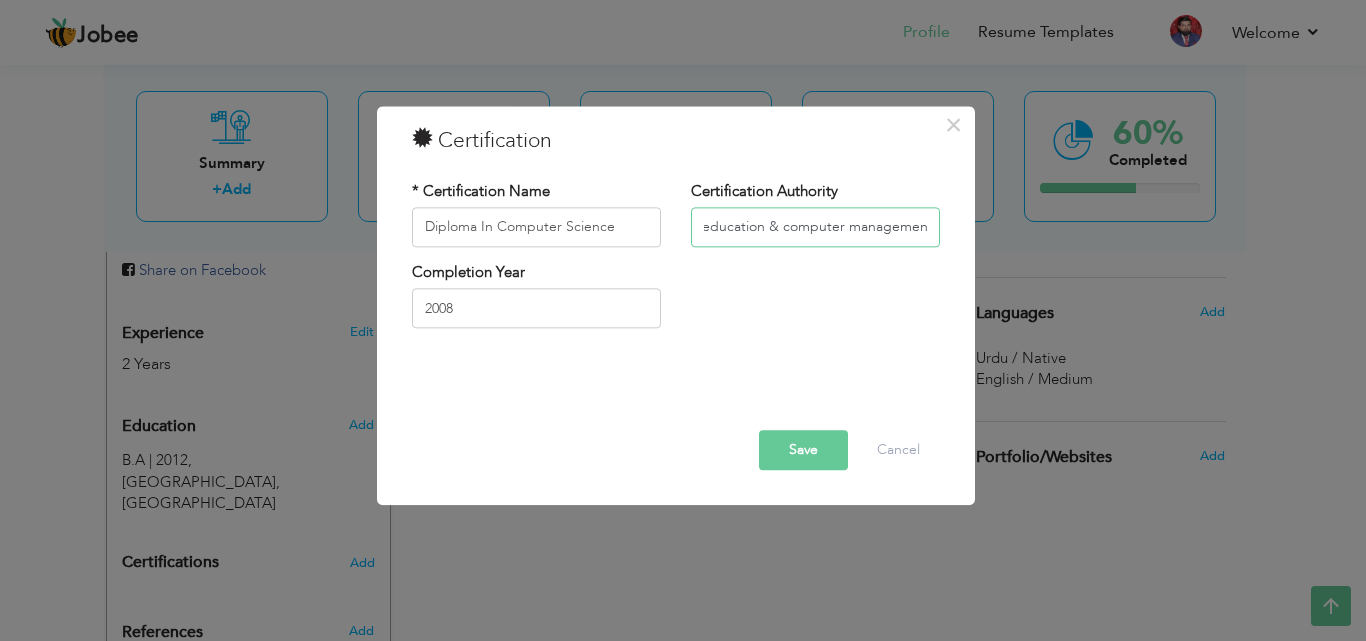 type on "Punjab College of education & computer management" 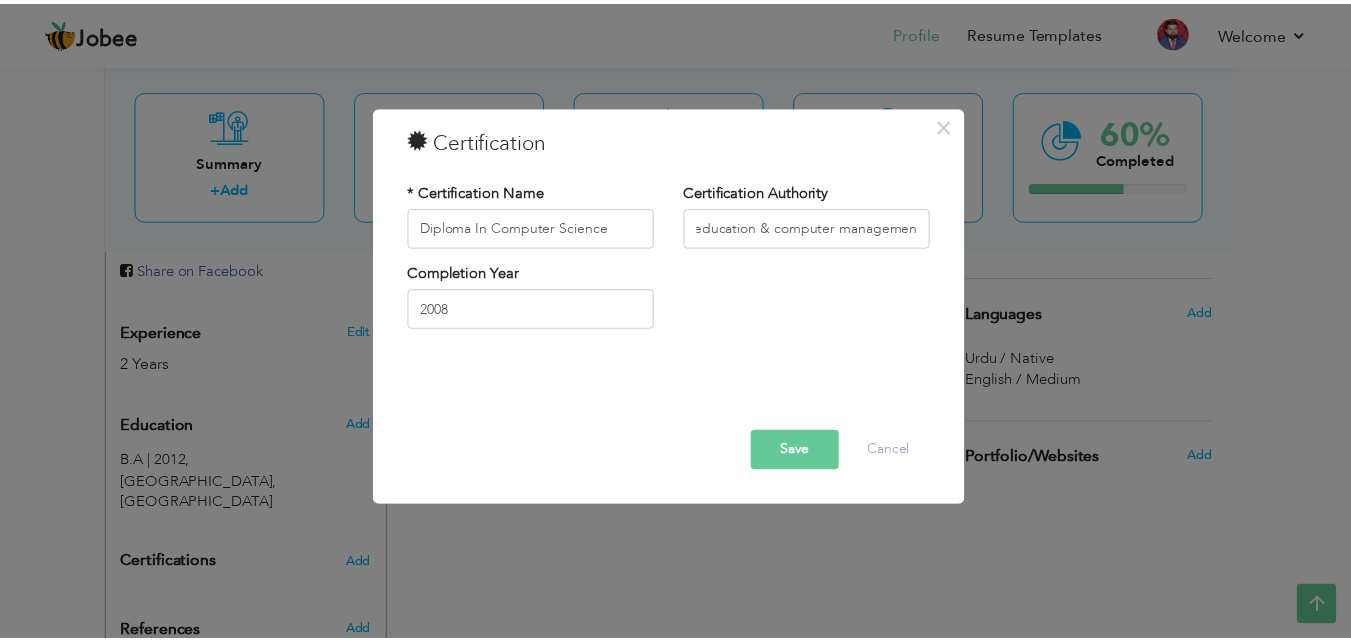 scroll, scrollTop: 0, scrollLeft: 0, axis: both 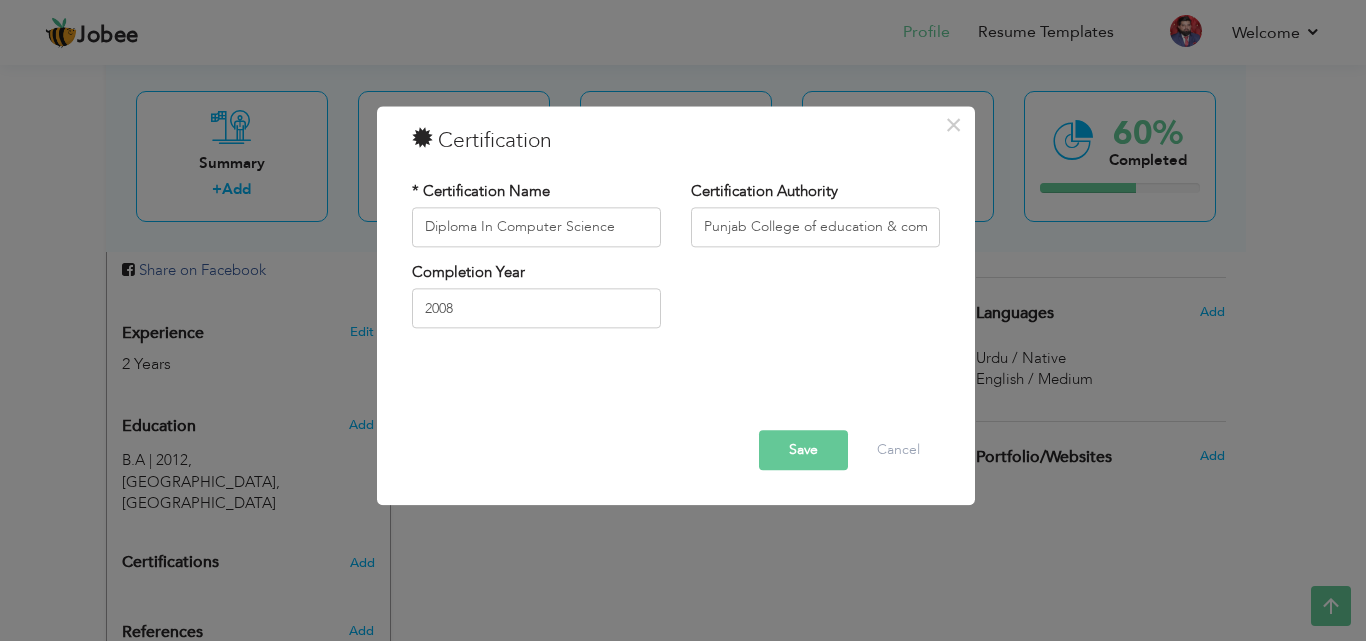 click on "Save" at bounding box center (803, 450) 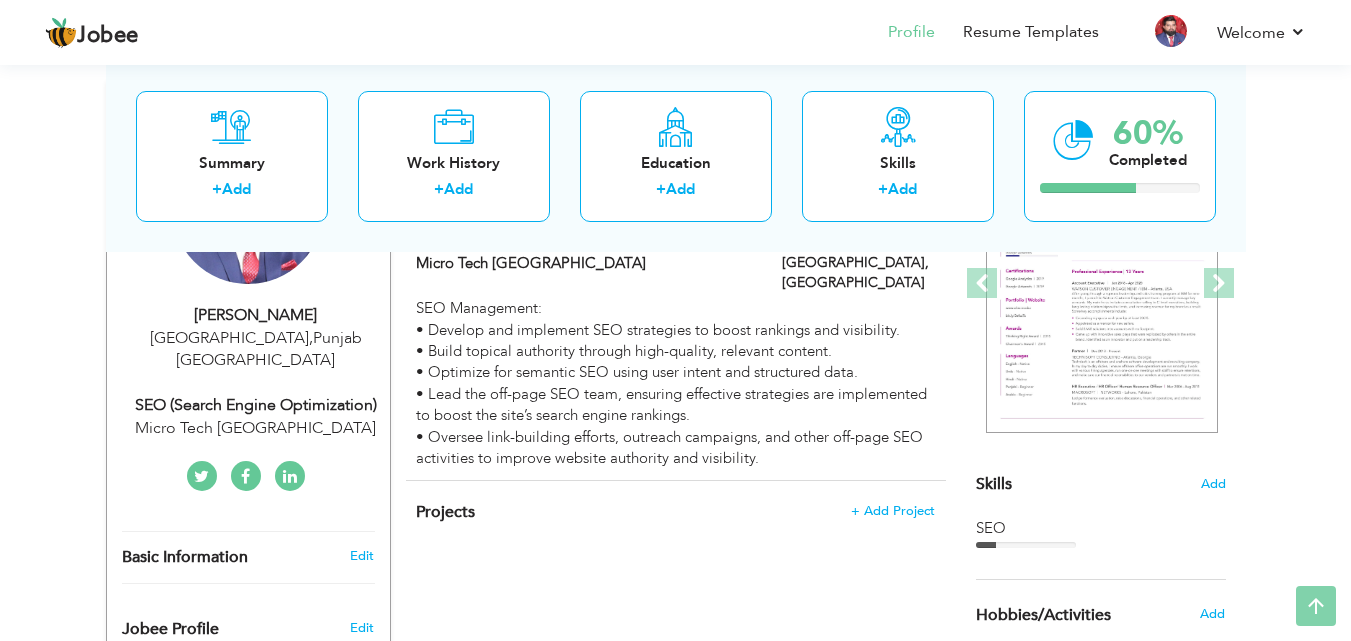 scroll, scrollTop: 300, scrollLeft: 0, axis: vertical 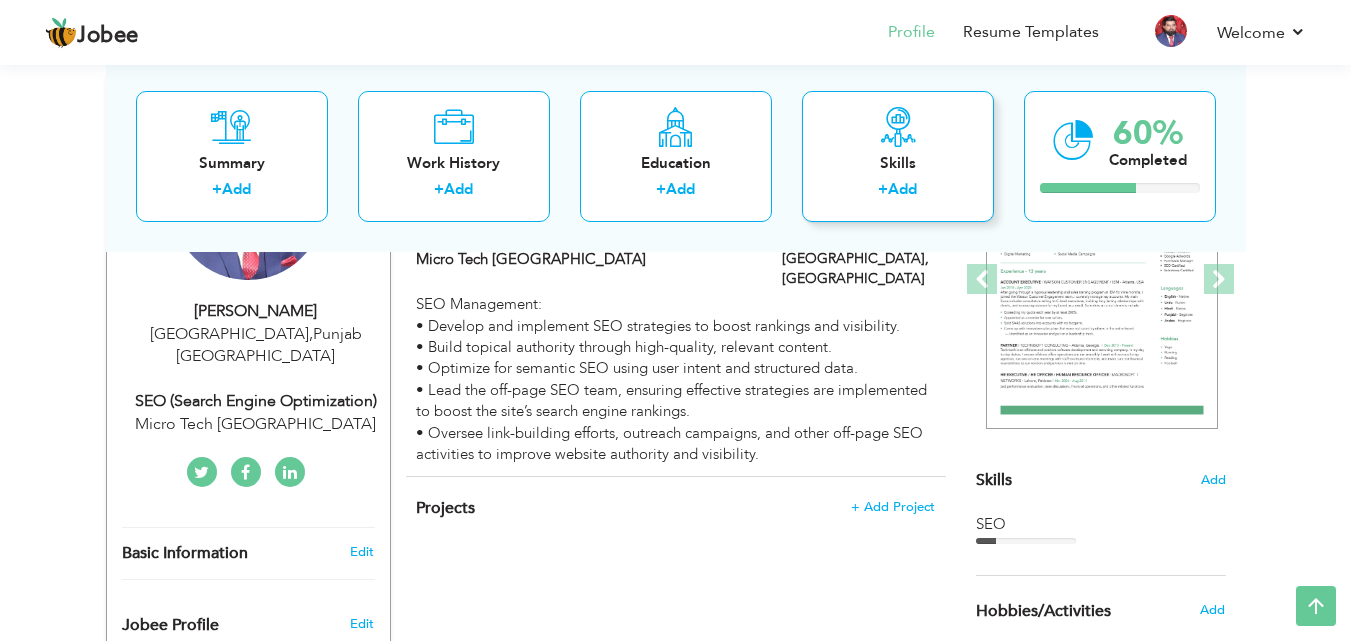 click on "Add" at bounding box center [902, 189] 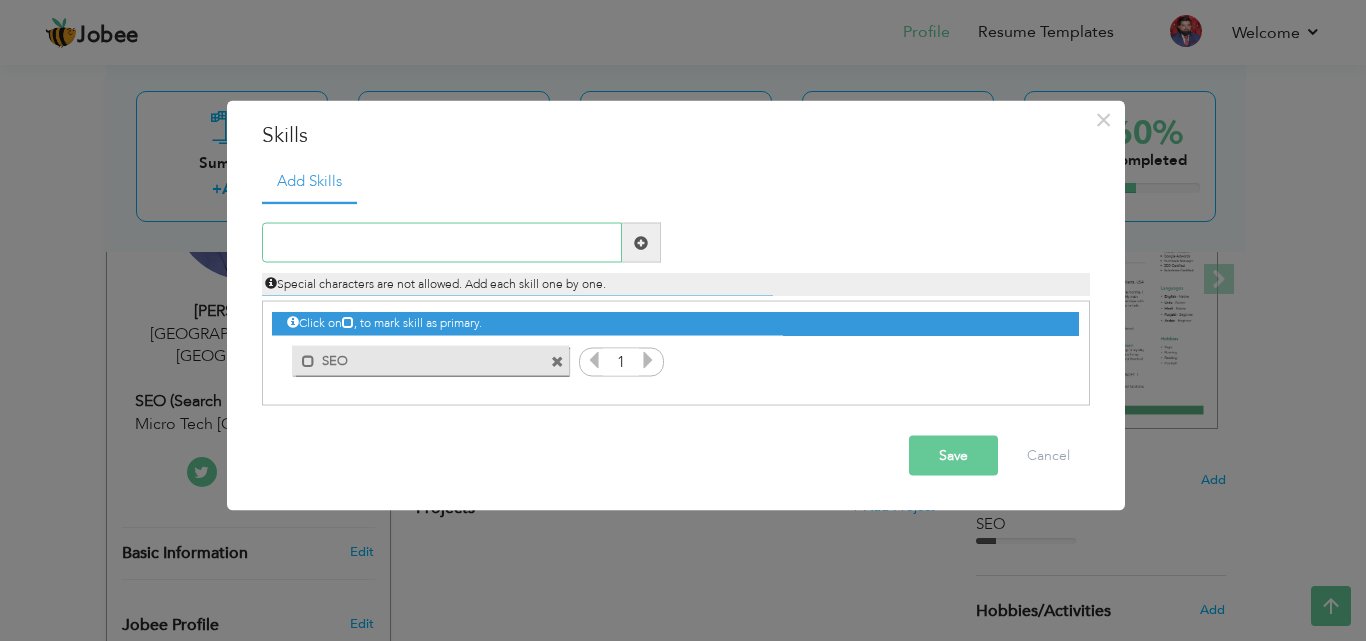 click at bounding box center [442, 243] 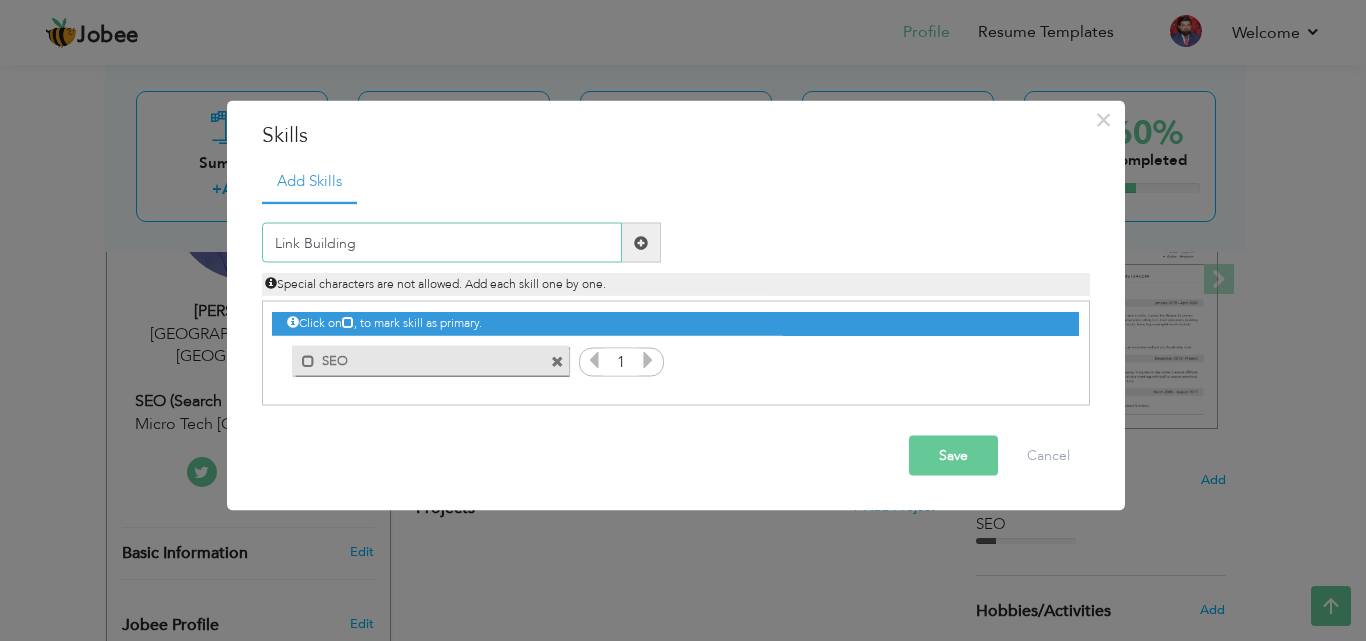 type on "Link Building" 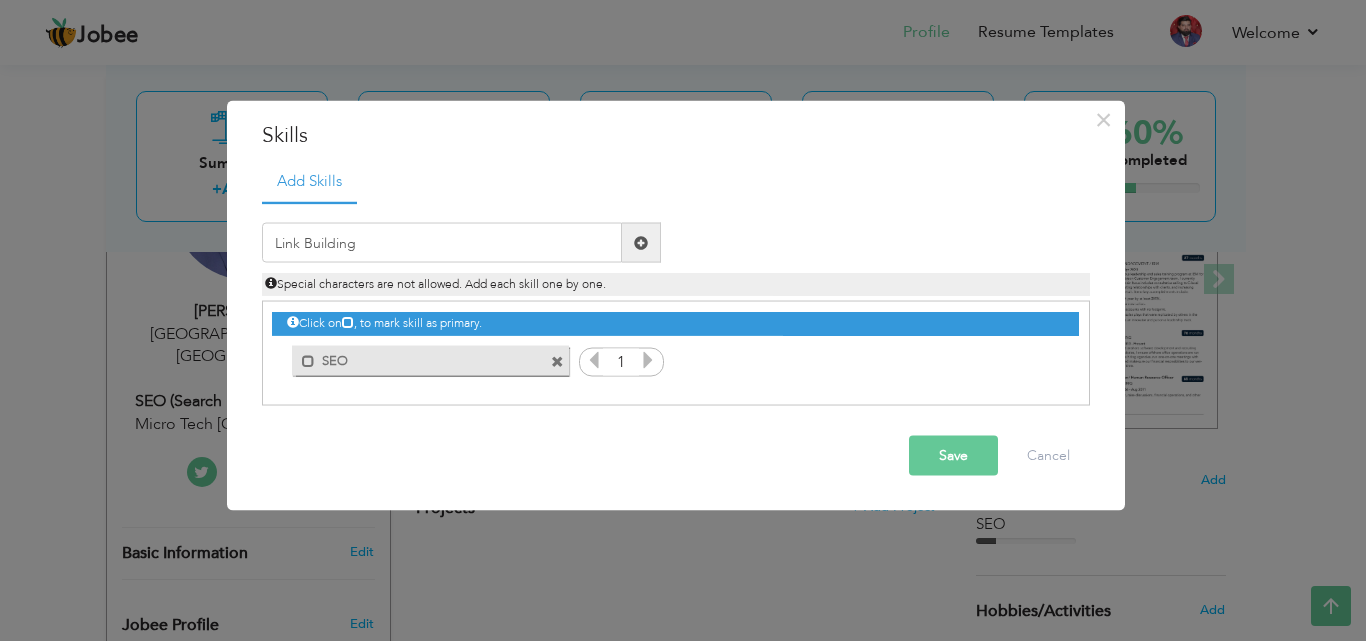 click on "Save" at bounding box center (953, 456) 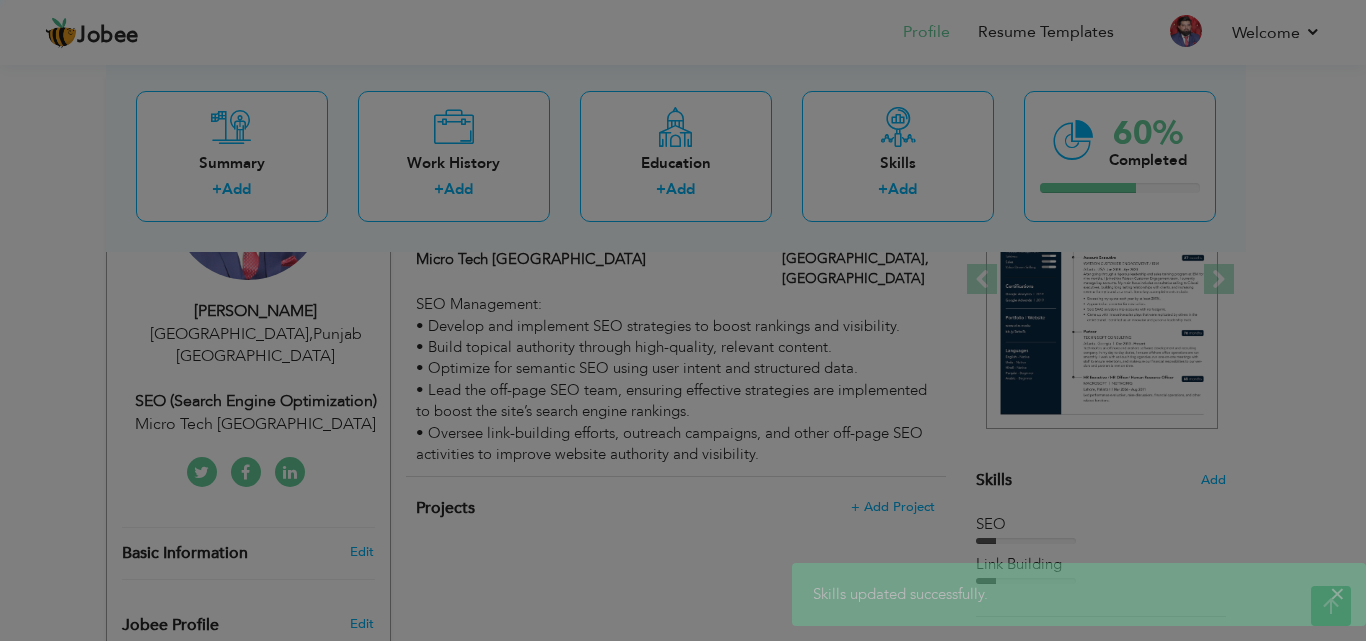 click at bounding box center [683, 320] 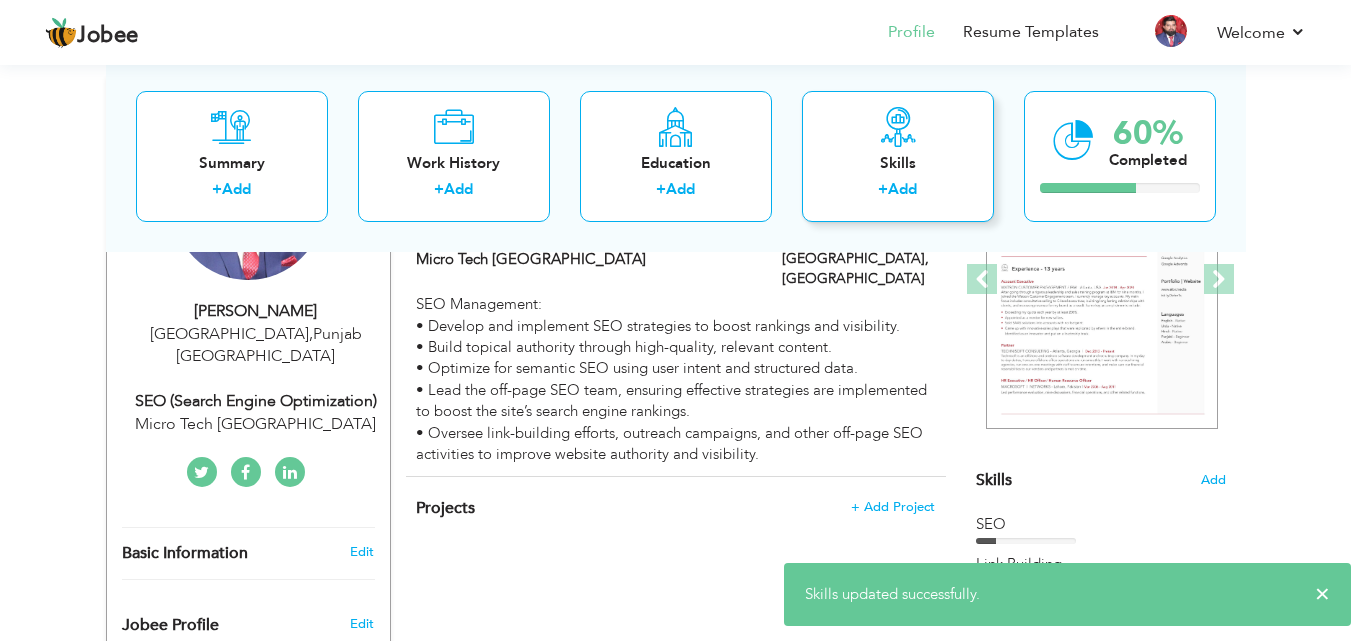 click on "Add" at bounding box center [902, 189] 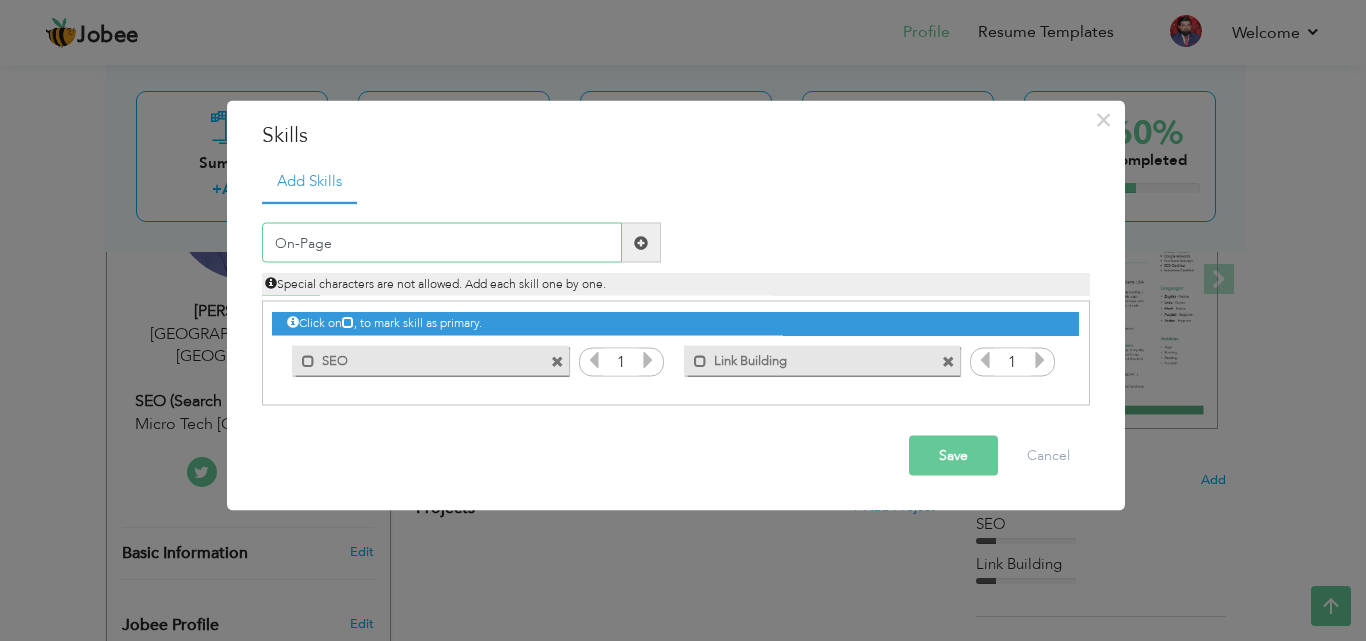 type on "On-Page" 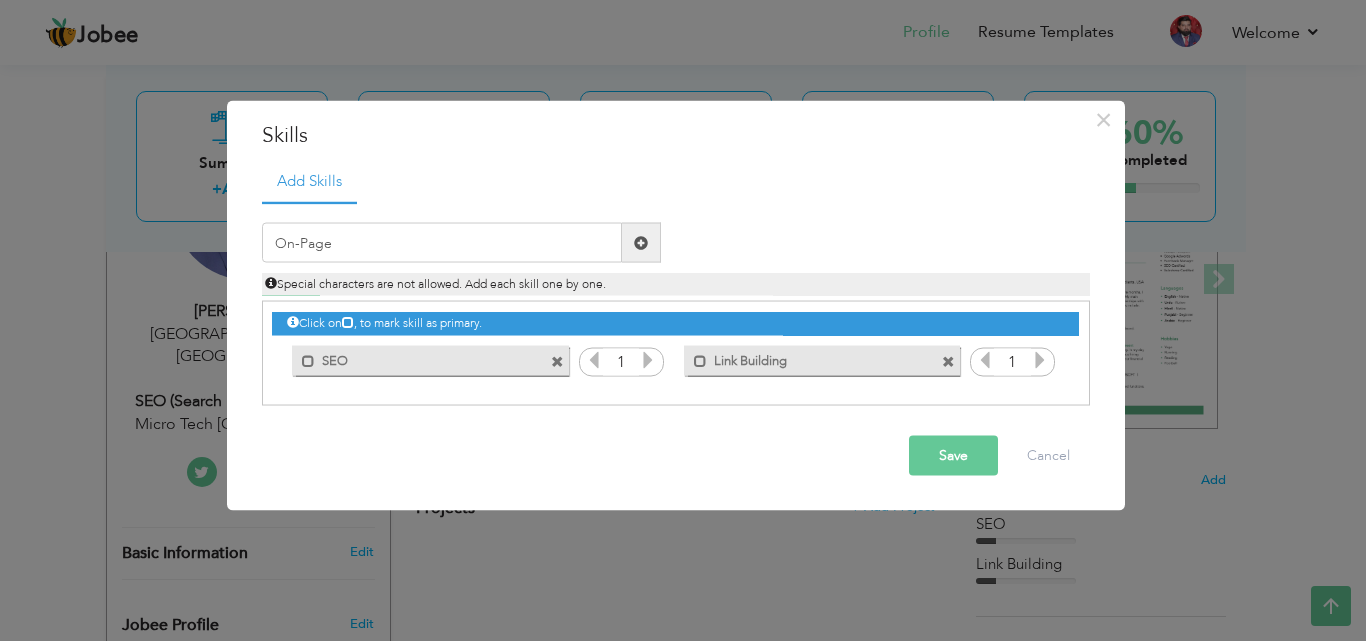 click on "Save" at bounding box center [953, 456] 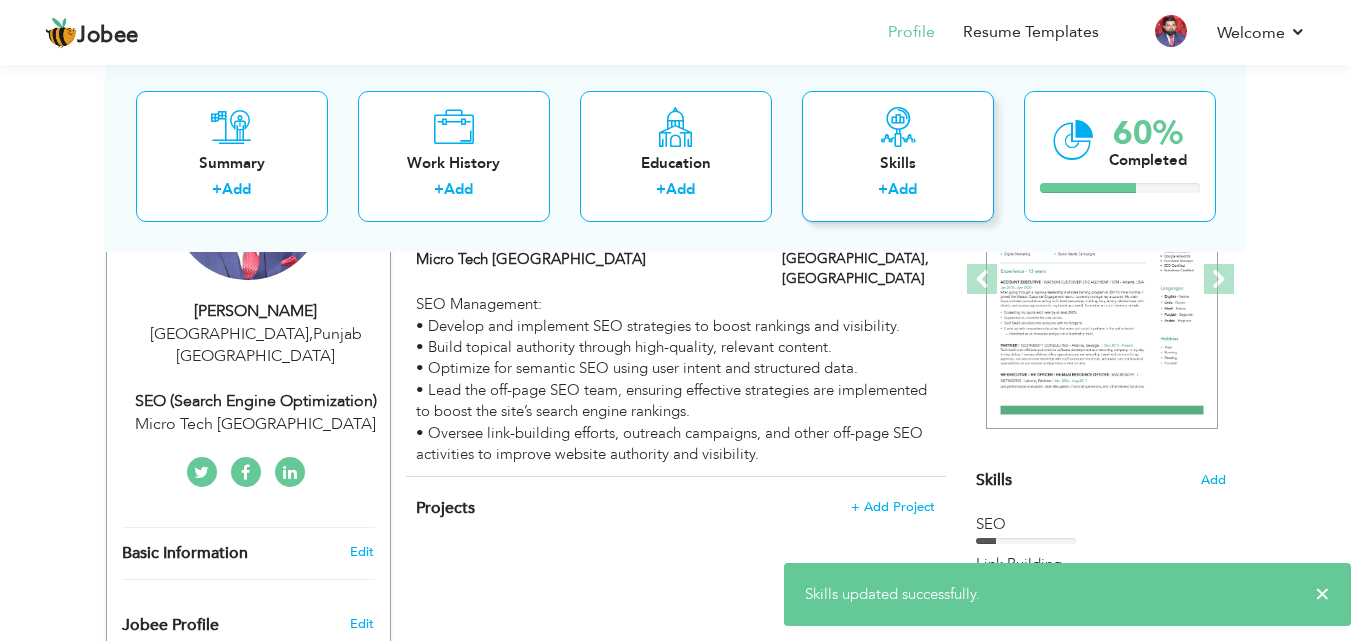 click on "Add" at bounding box center [902, 189] 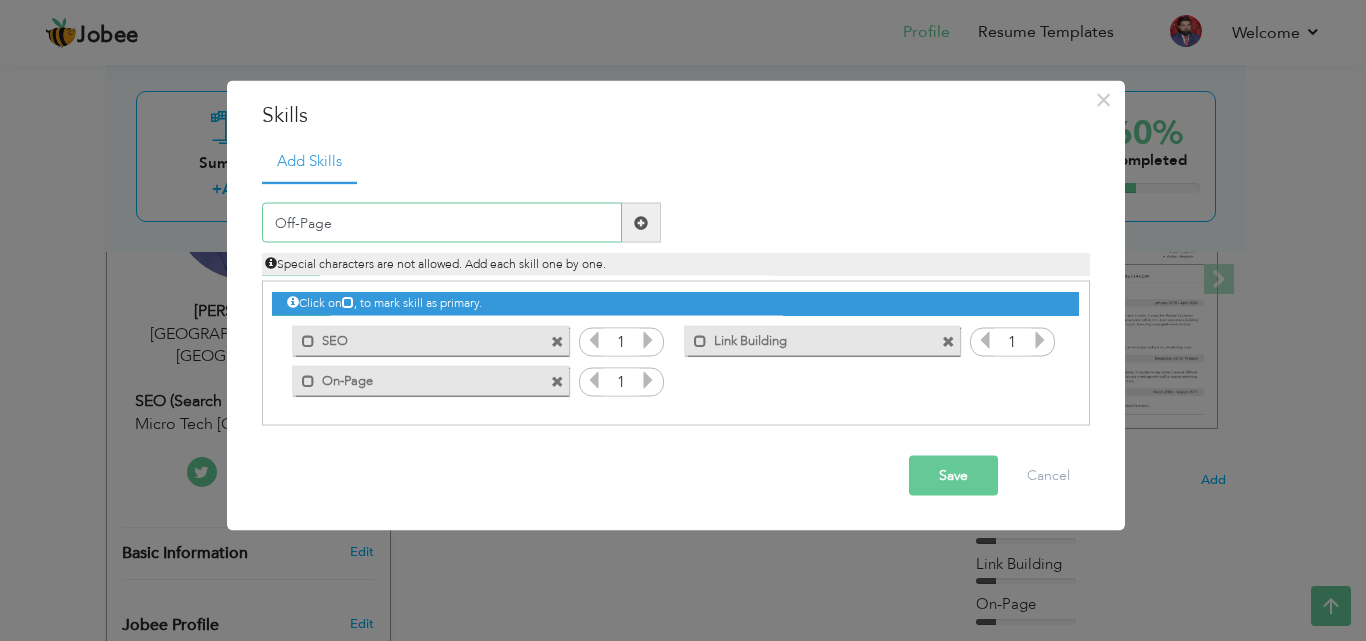 type on "Off-Page" 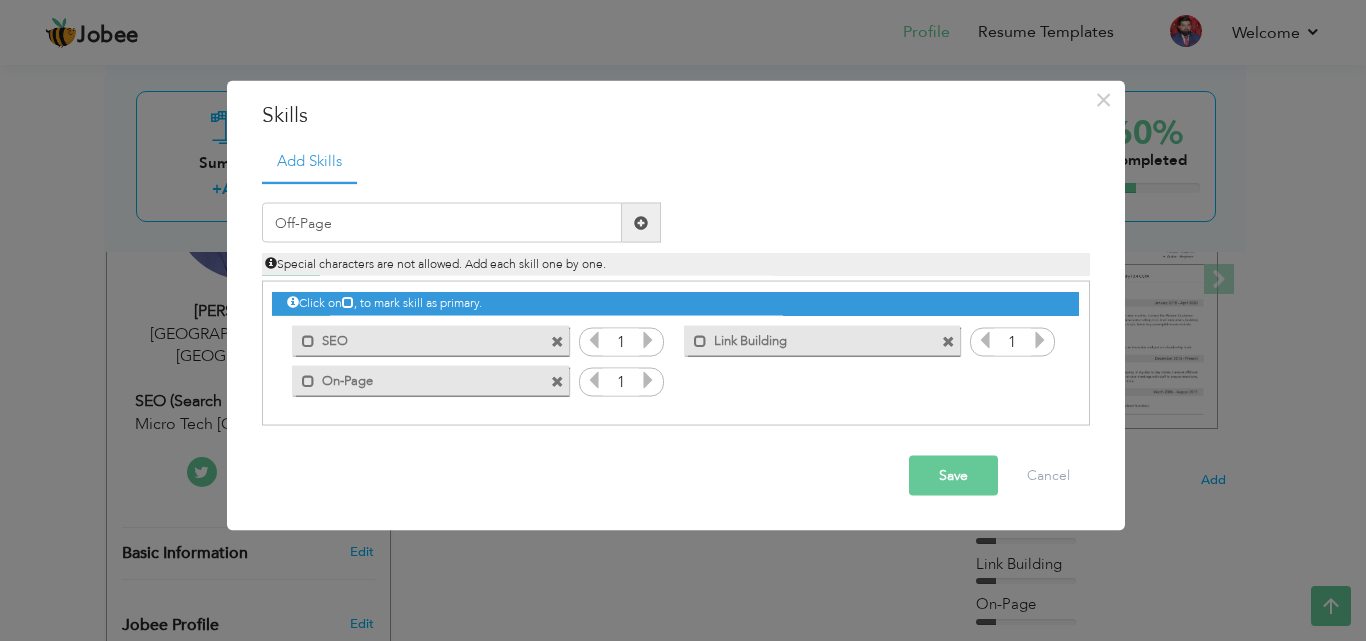 click on "Save" at bounding box center (953, 476) 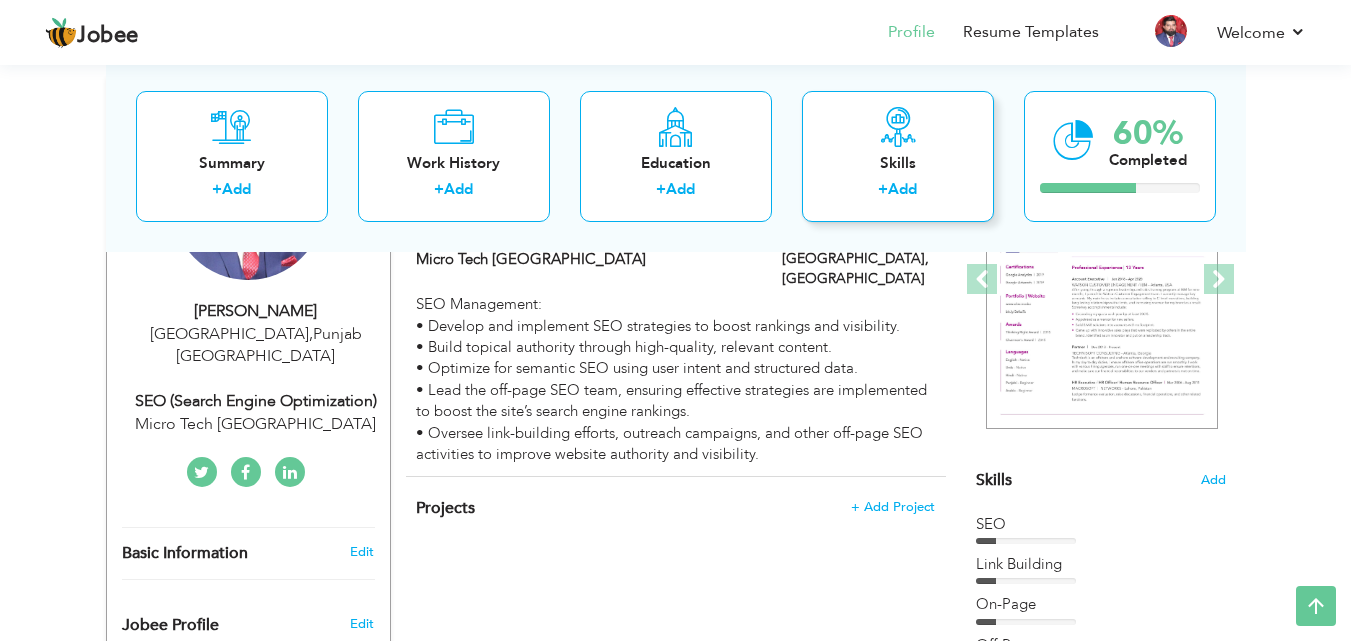 click on "Add" at bounding box center (902, 189) 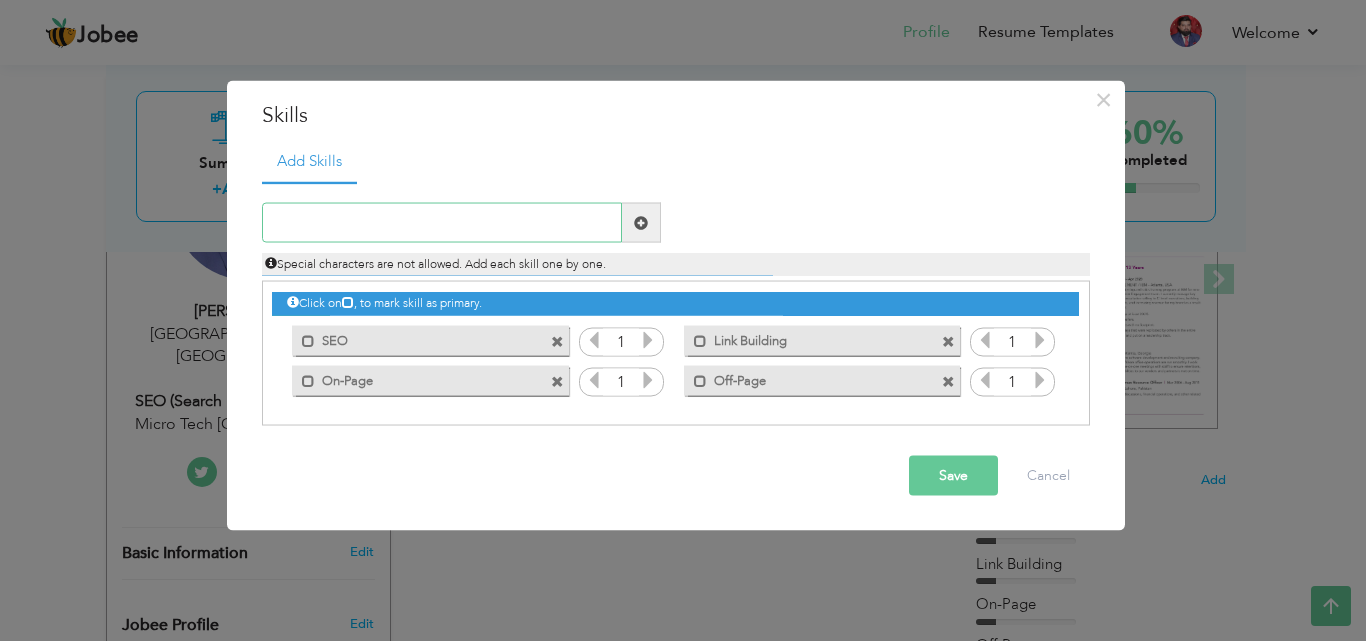 click at bounding box center [442, 223] 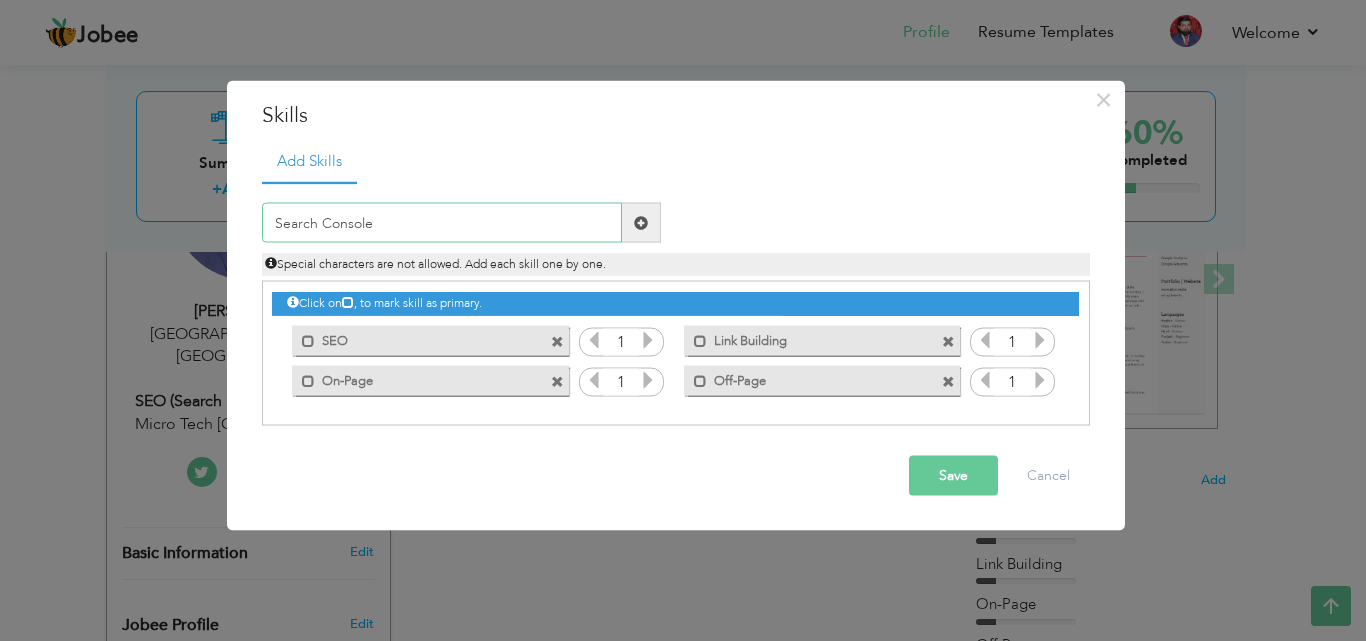 type on "Search Console" 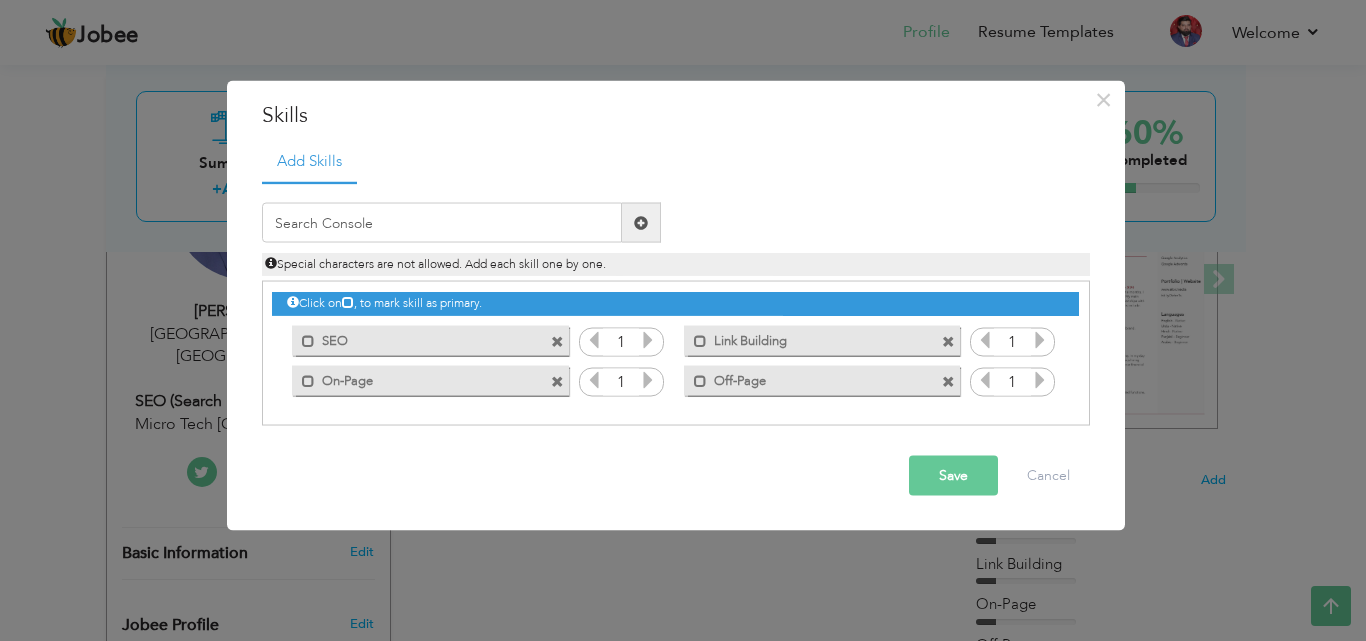 click on "Save" at bounding box center (953, 476) 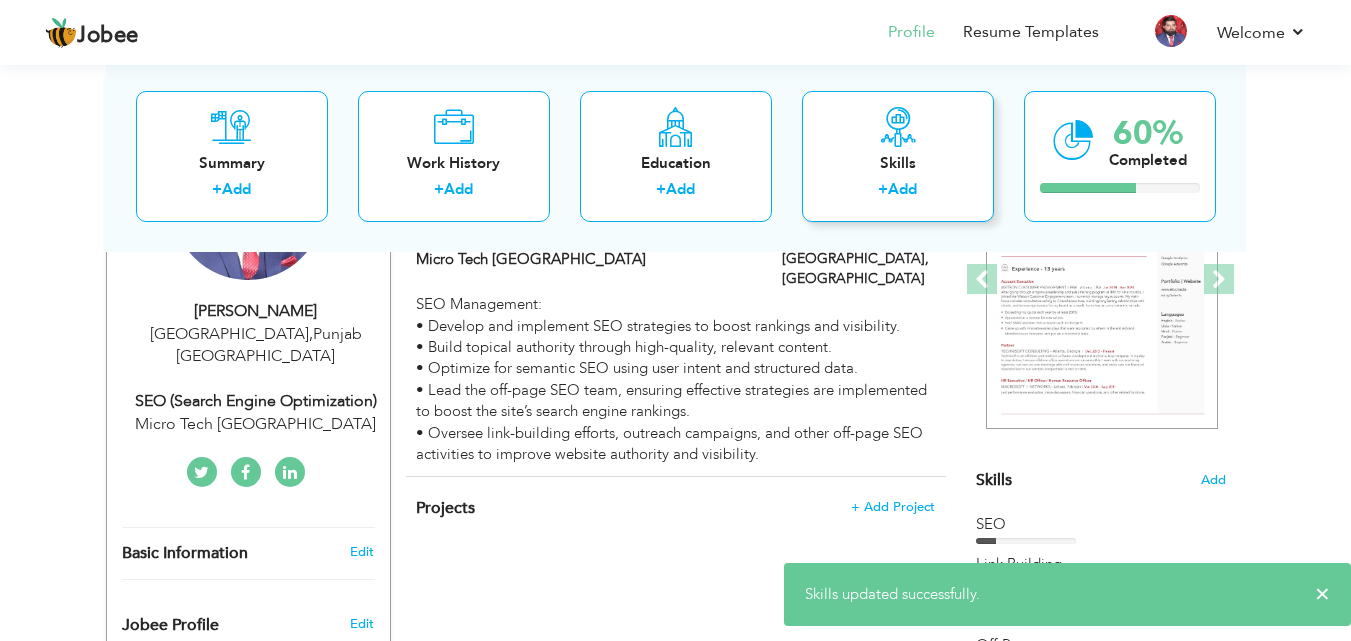 click on "Add" at bounding box center (902, 189) 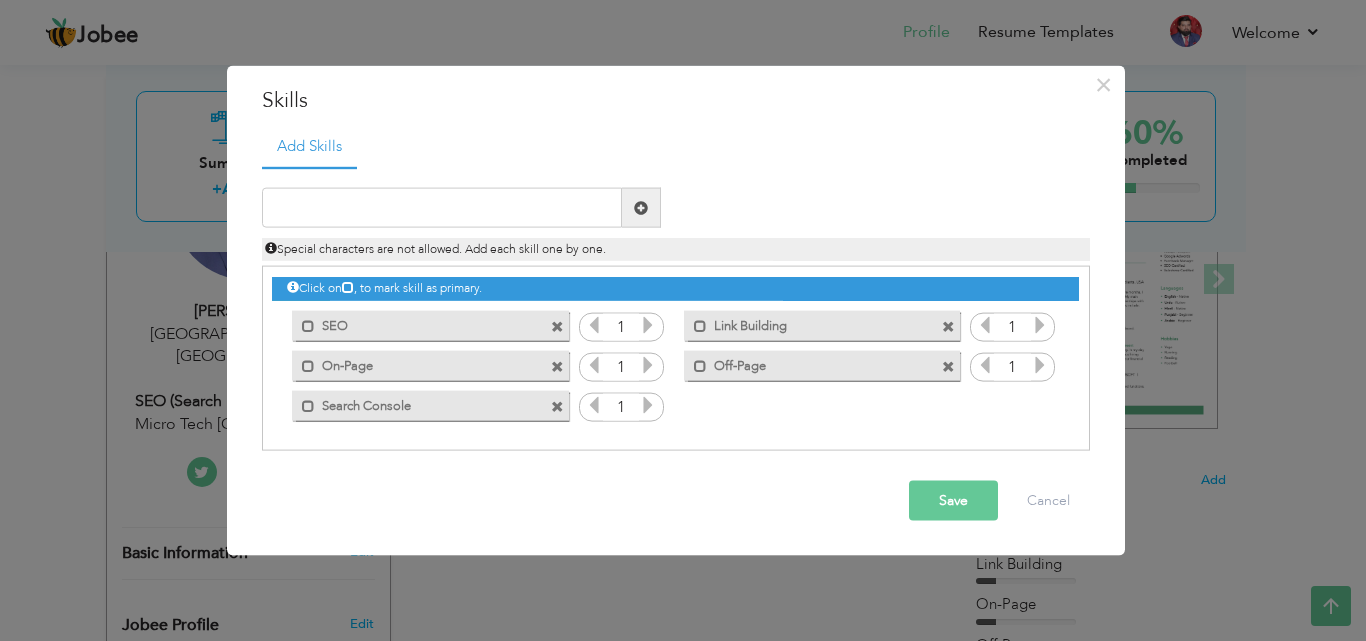 drag, startPoint x: 421, startPoint y: 406, endPoint x: 597, endPoint y: 375, distance: 178.70926 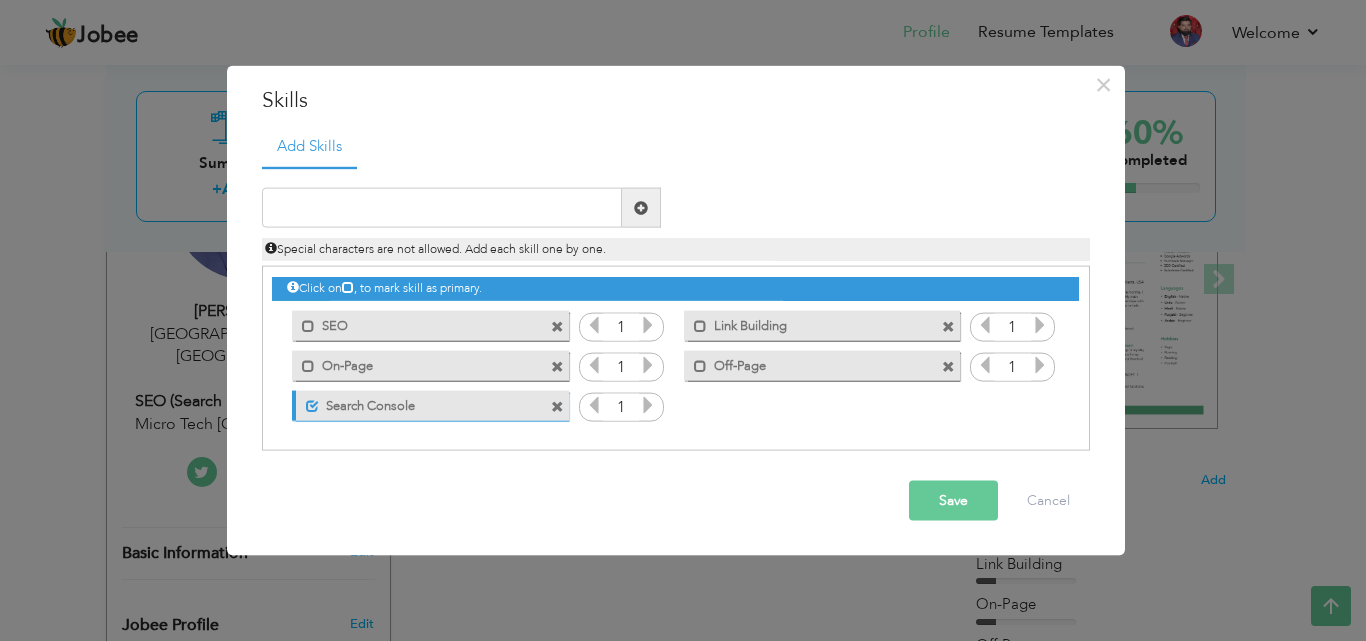 drag, startPoint x: 715, startPoint y: 365, endPoint x: 717, endPoint y: 380, distance: 15.132746 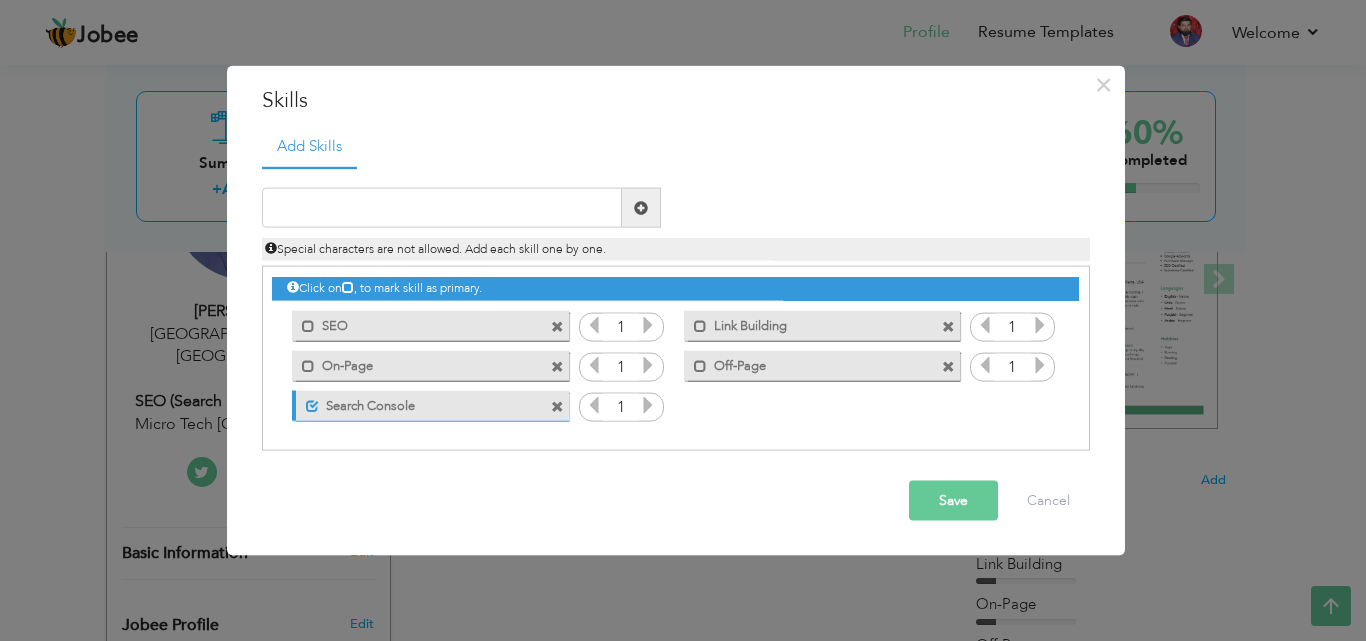 click on "Click on  , to mark skill as primary.
Mark as primary skill. SEO 1 Link Building 1 1 1 1" at bounding box center [675, 346] 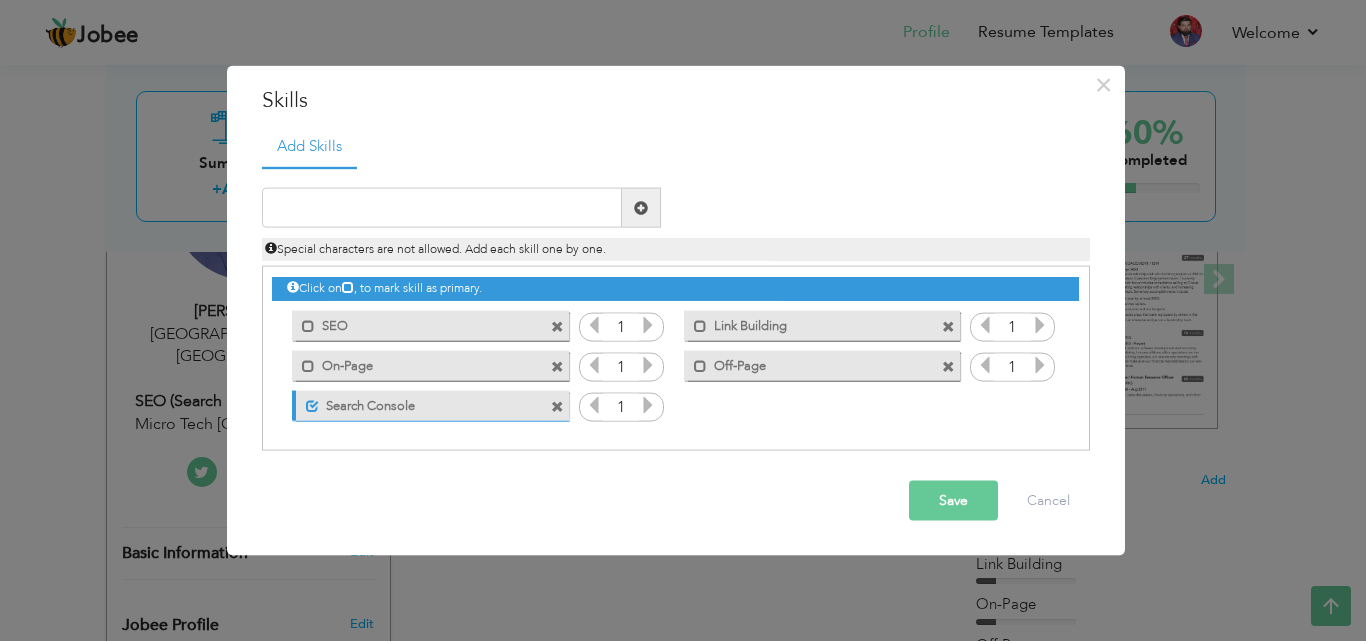 click at bounding box center [557, 406] 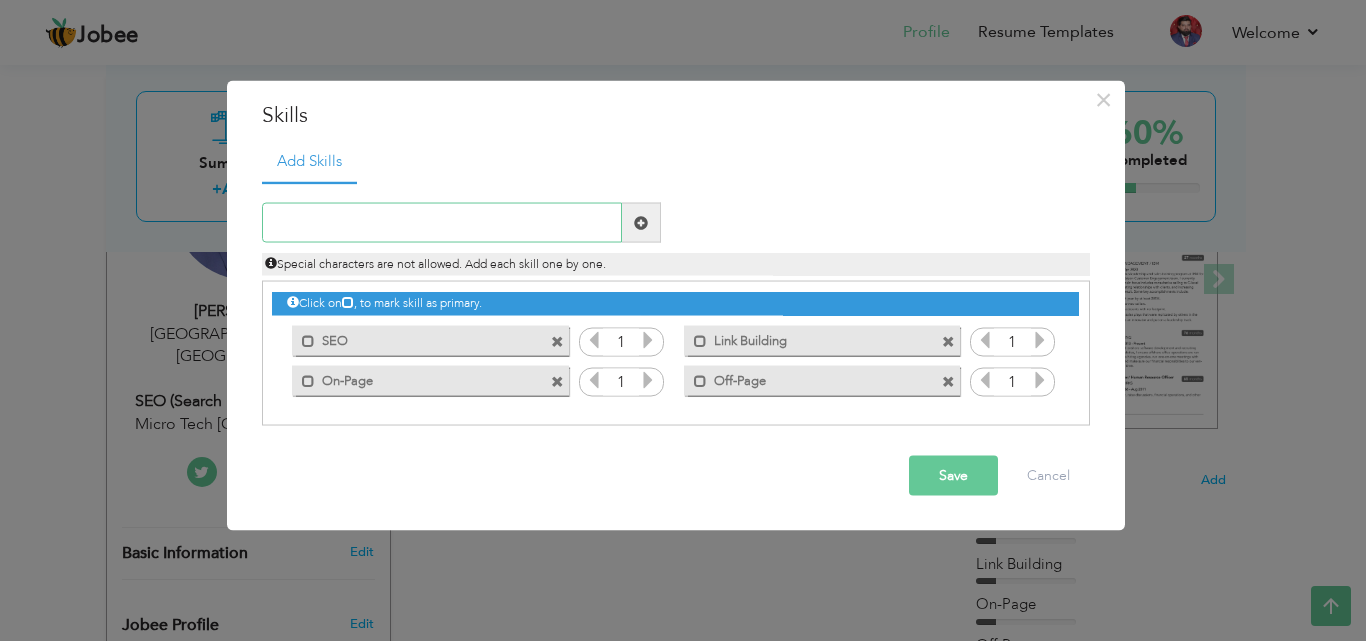 click at bounding box center (442, 223) 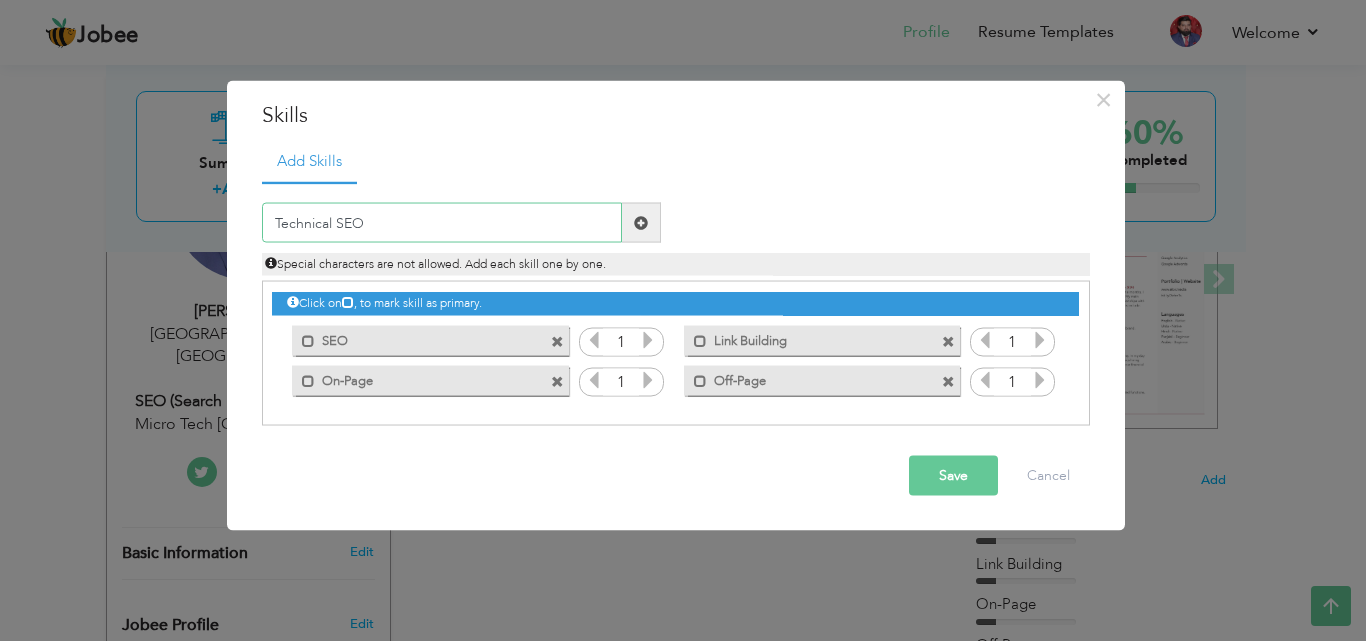 type on "Technical SEO" 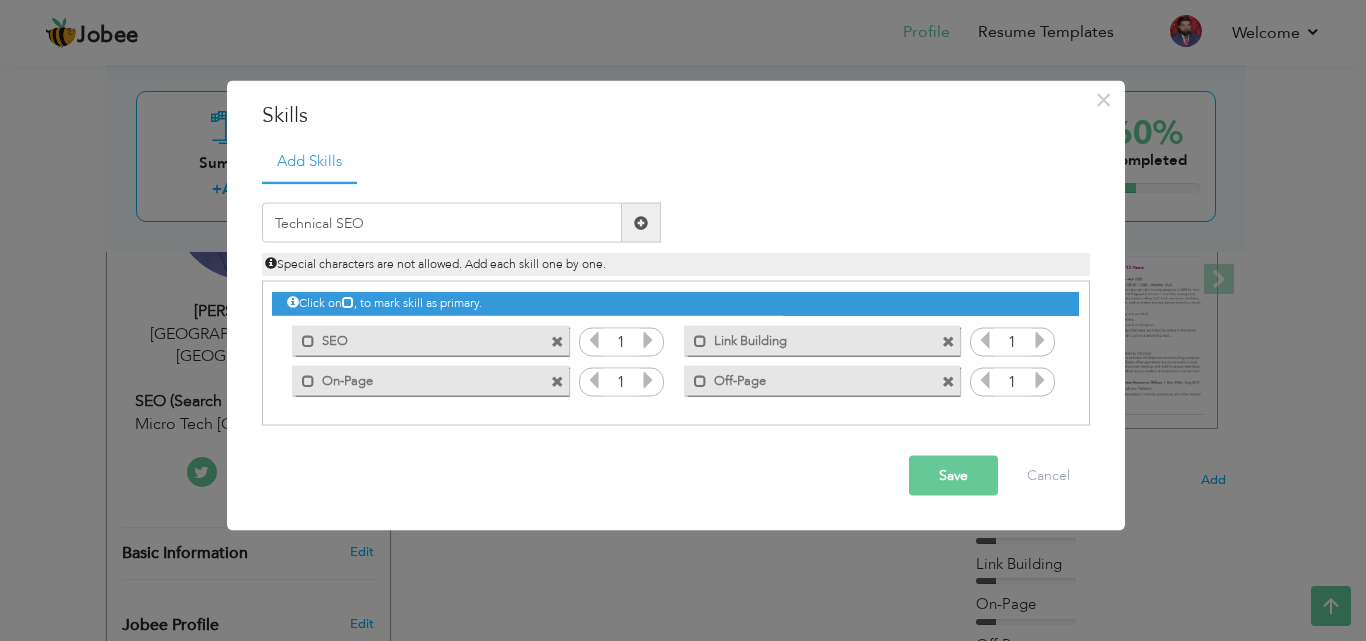 click on "Save" at bounding box center [953, 476] 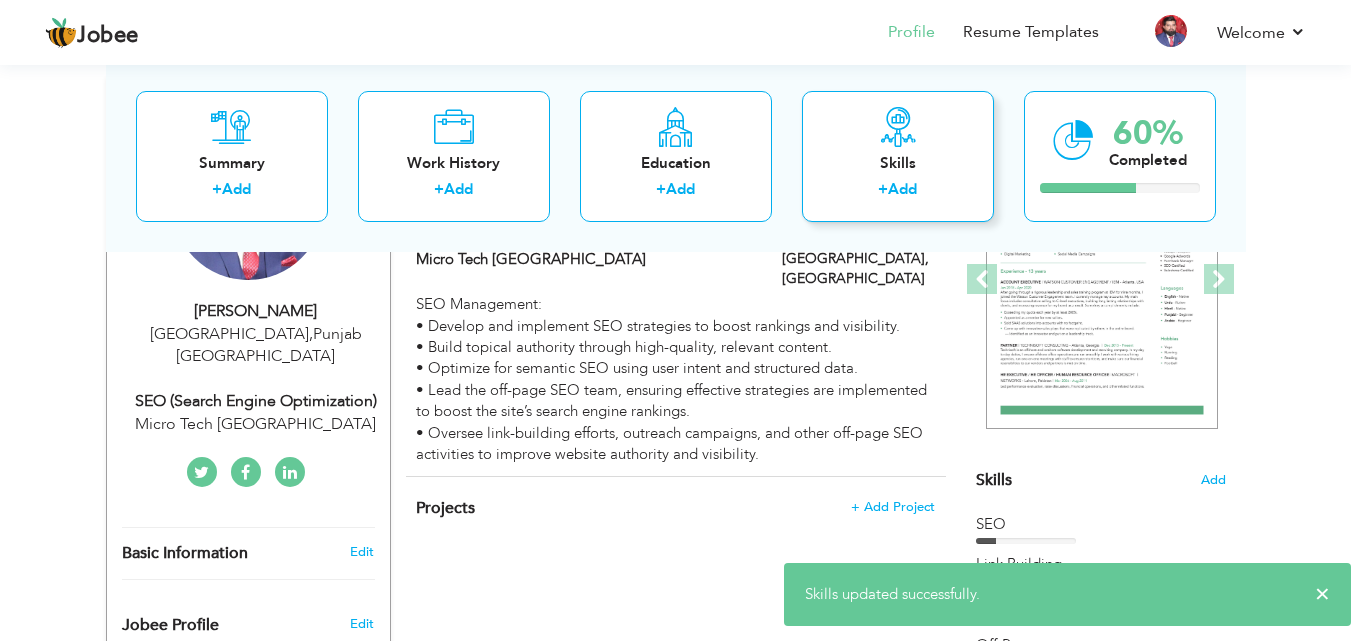 click on "Add" at bounding box center [902, 189] 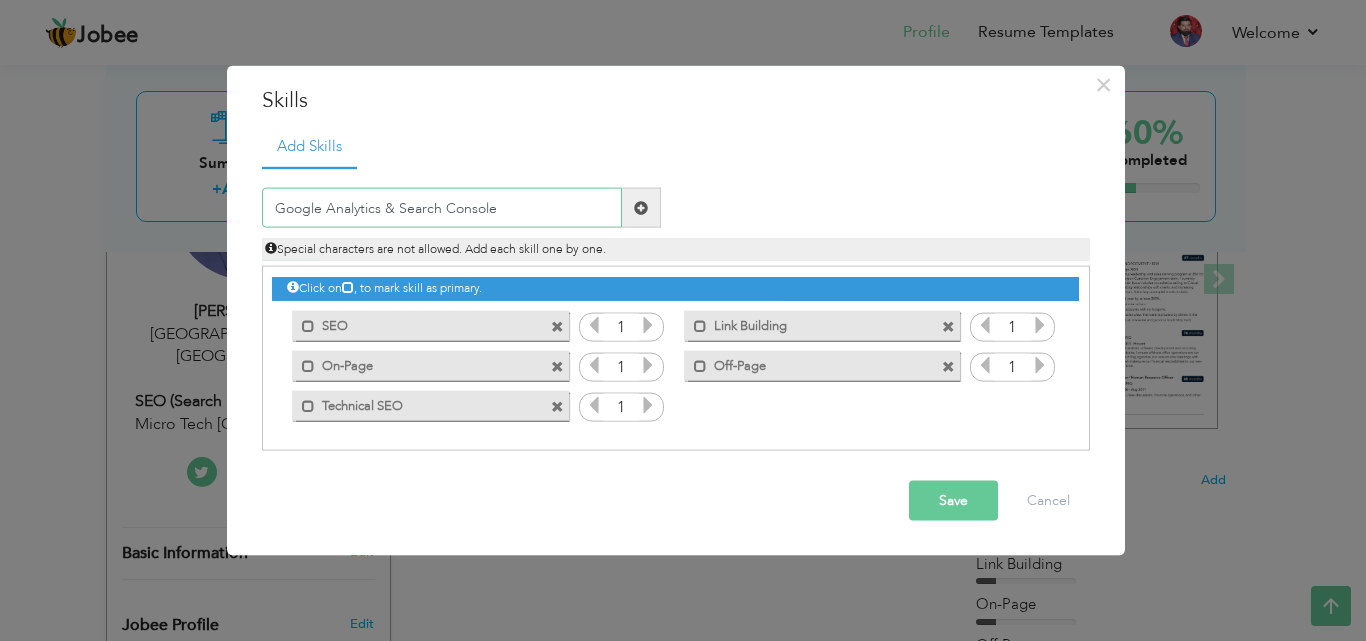 type on "Google Analytics & Search Console" 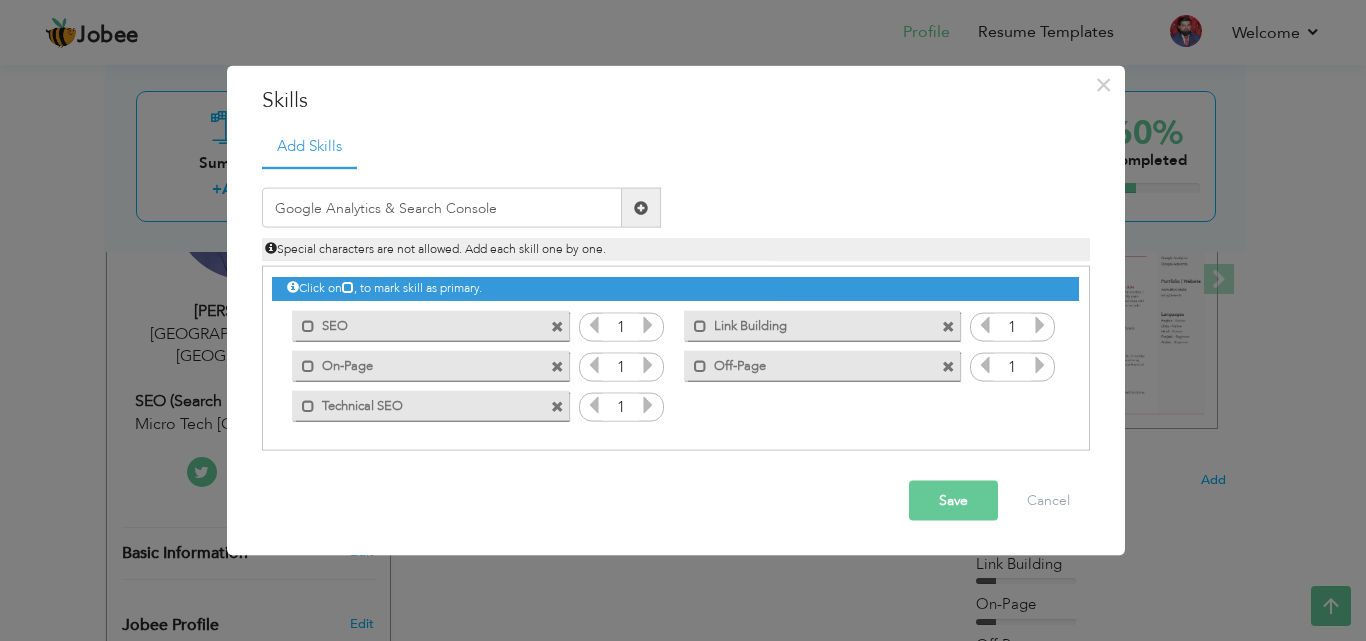 click on "Save" at bounding box center [953, 501] 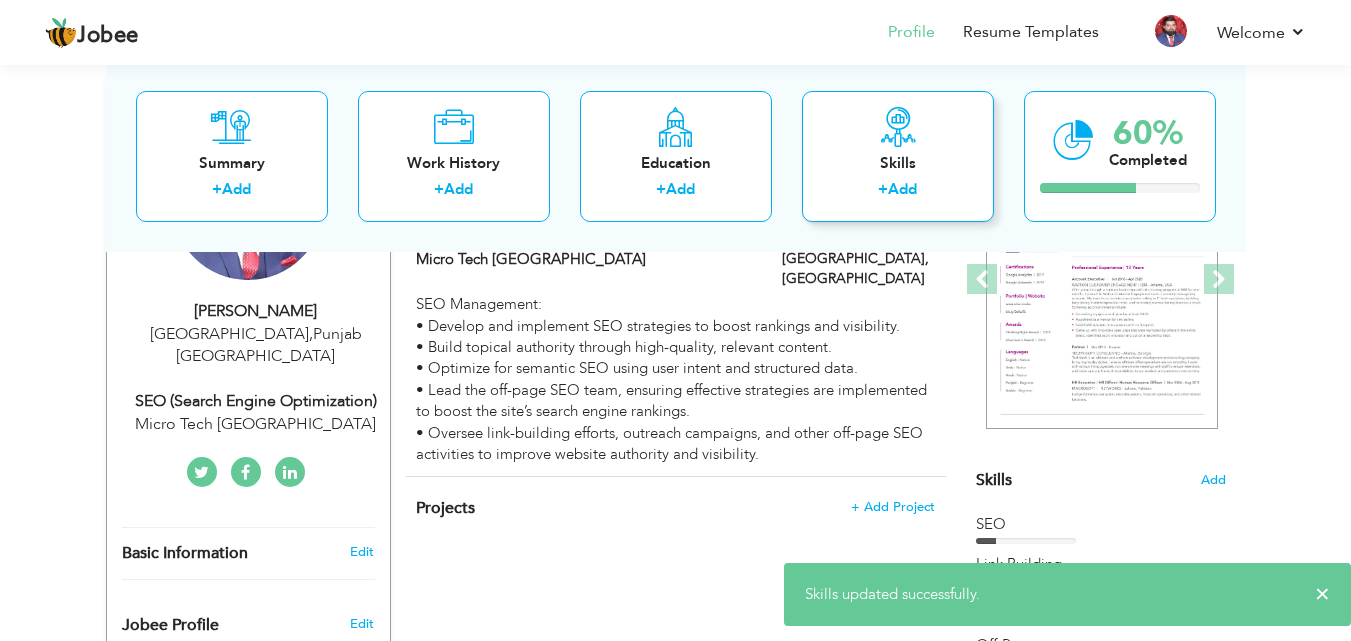 click on "Add" at bounding box center (902, 189) 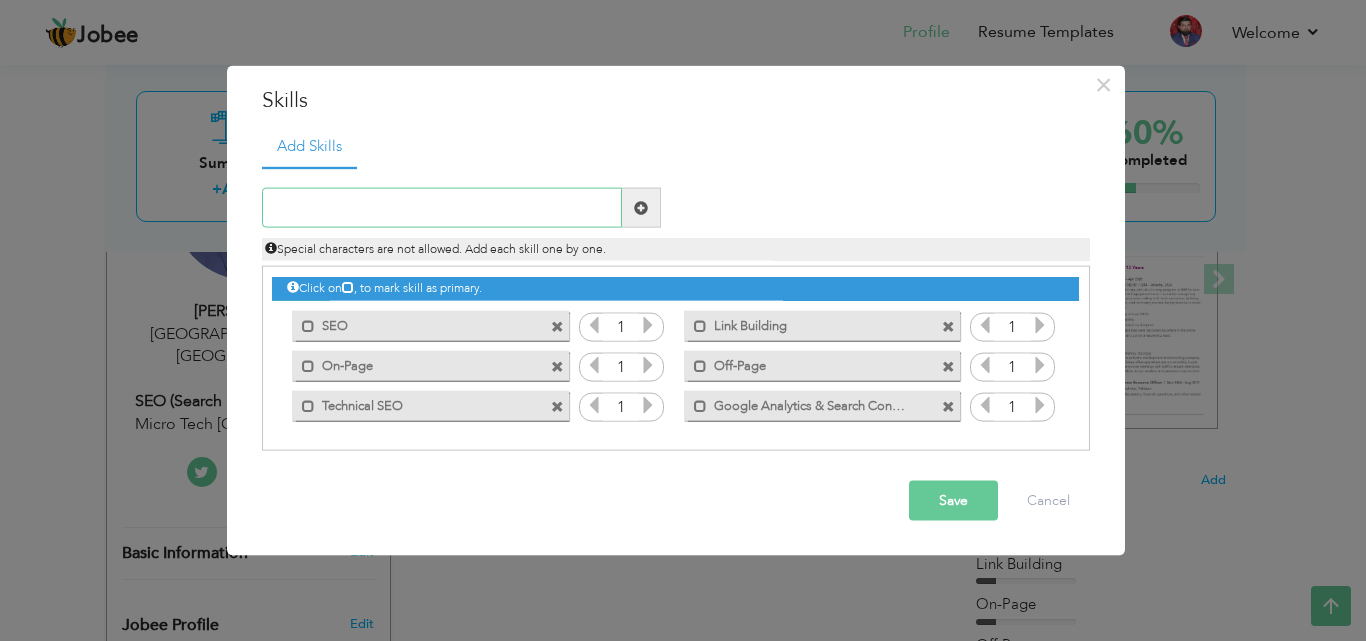 click at bounding box center (442, 208) 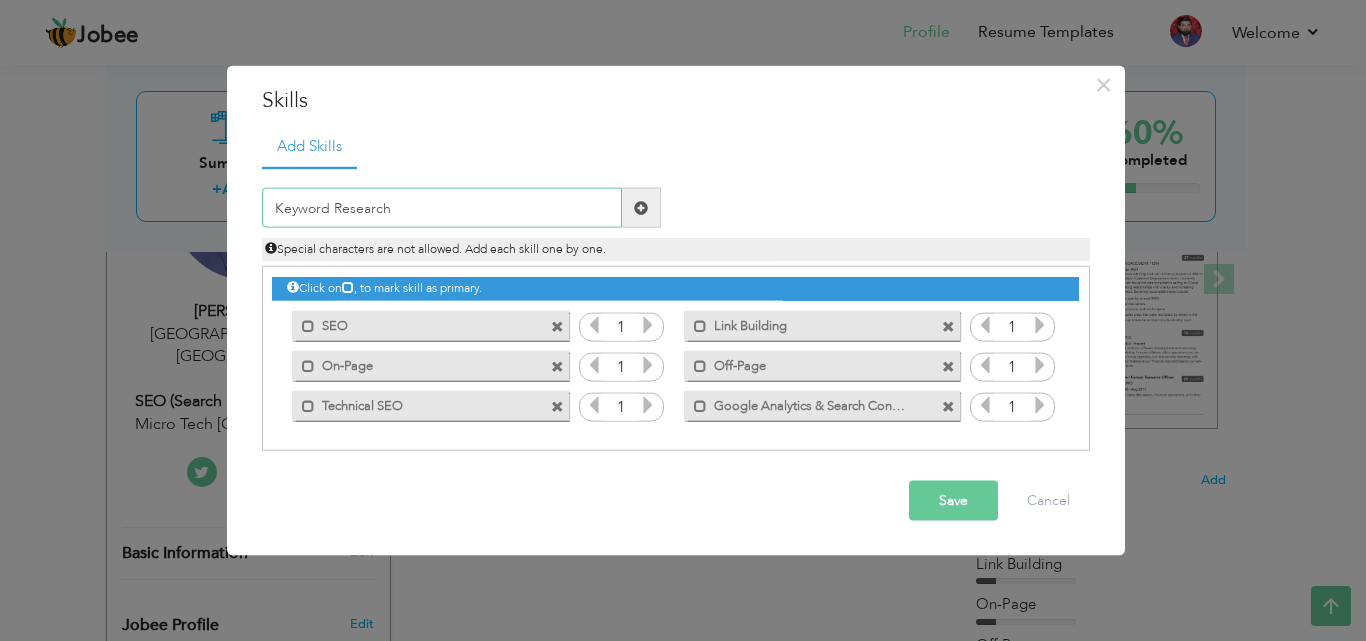 type on "Keyword Research" 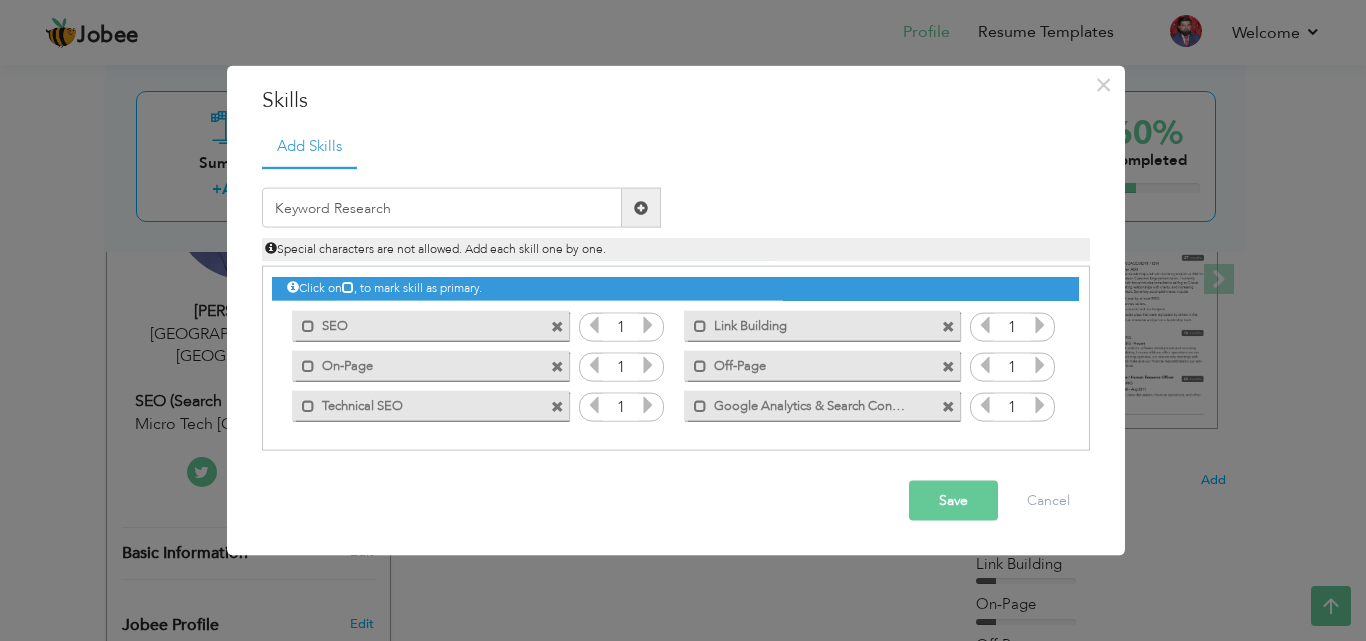click on "Save" at bounding box center (953, 501) 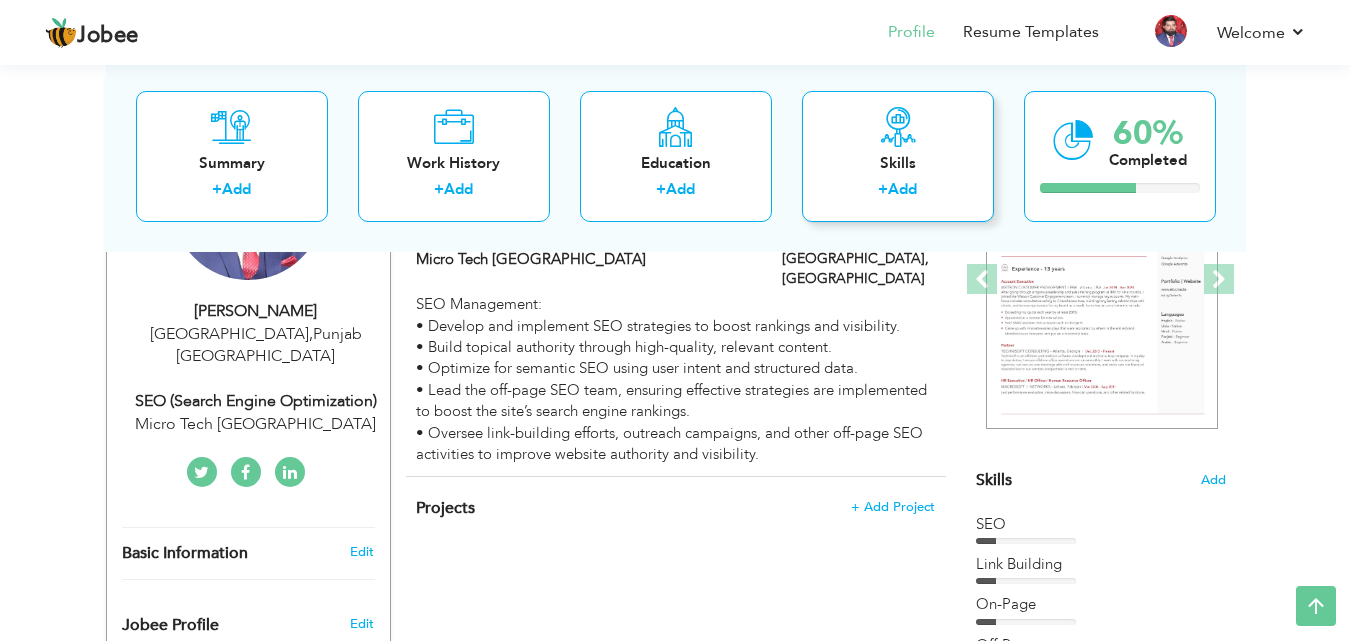 click on "Add" at bounding box center (902, 189) 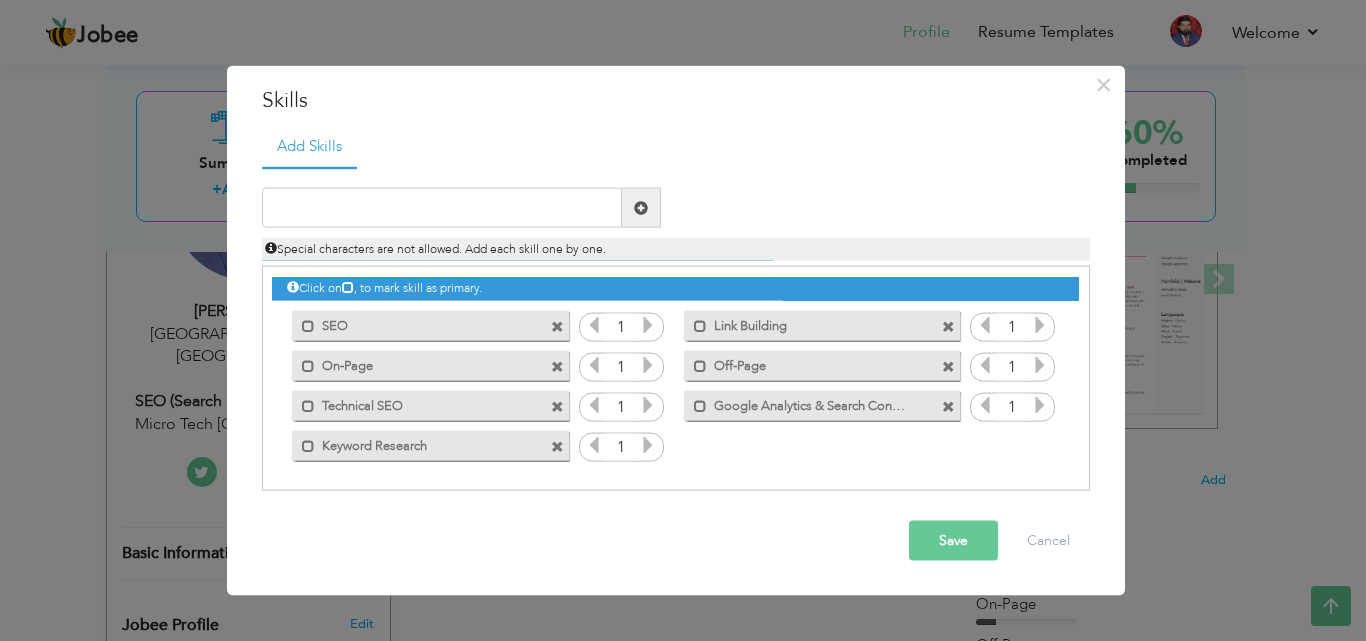click at bounding box center [557, 326] 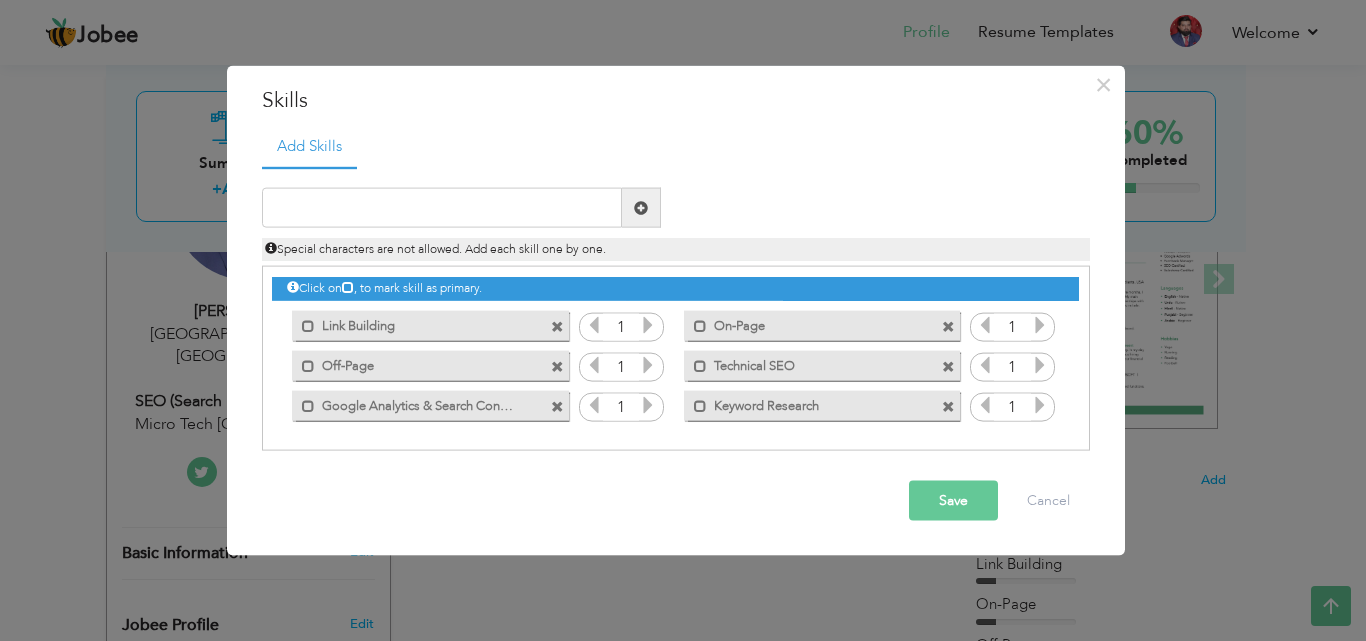 click on "Save" at bounding box center (953, 501) 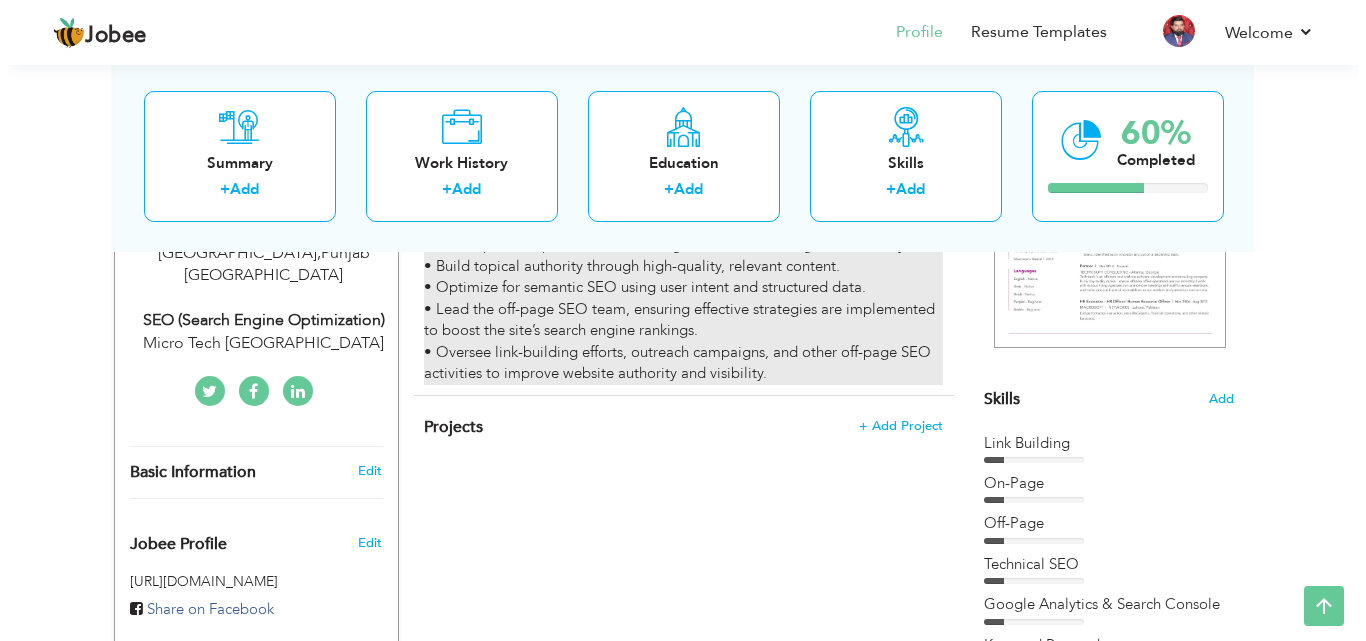 scroll, scrollTop: 400, scrollLeft: 0, axis: vertical 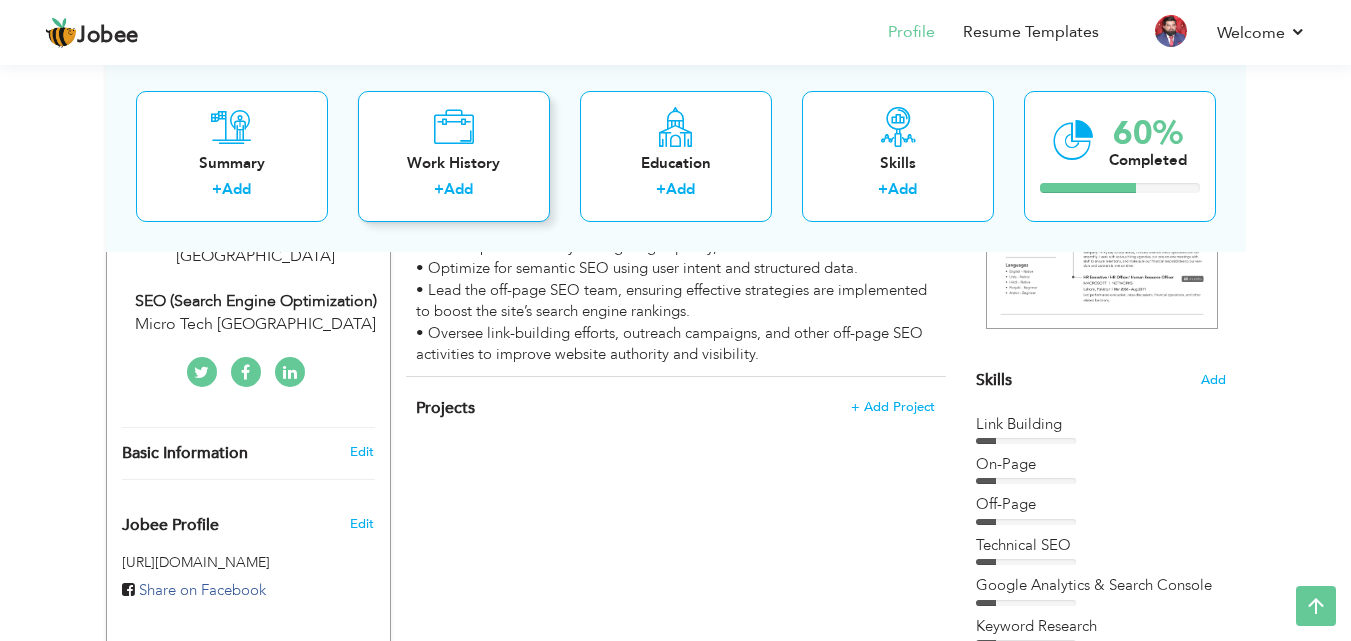 click on "Add" at bounding box center [458, 189] 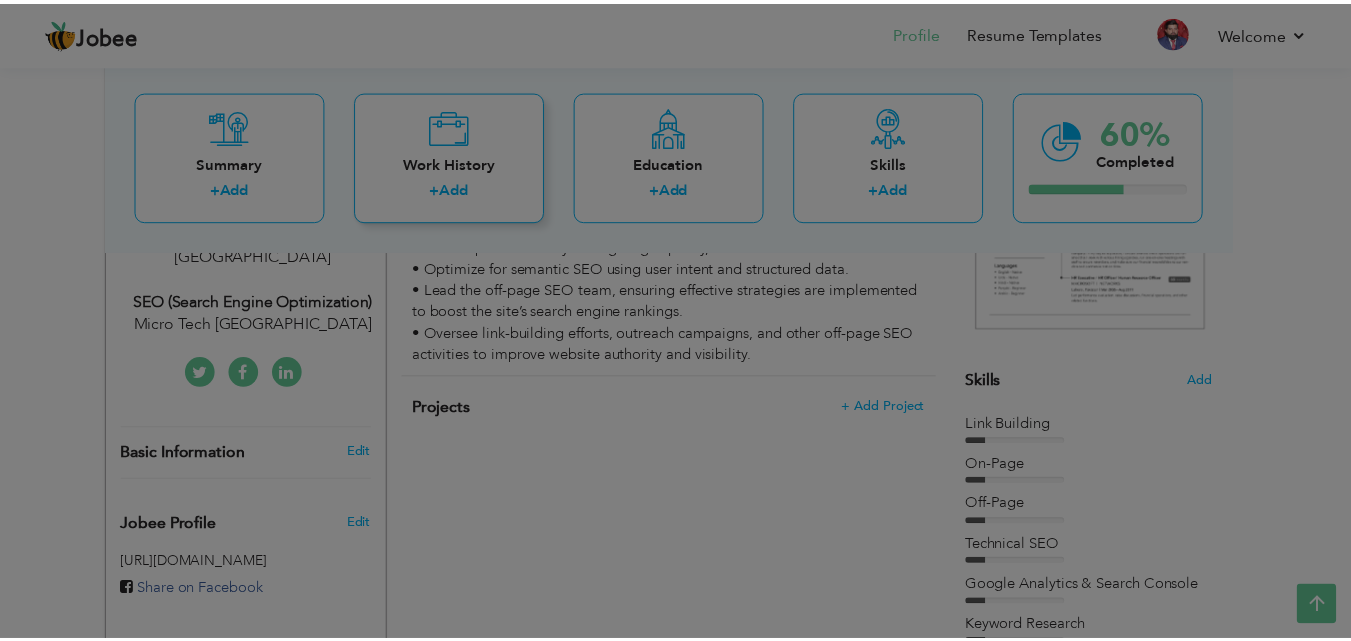 scroll, scrollTop: 0, scrollLeft: 0, axis: both 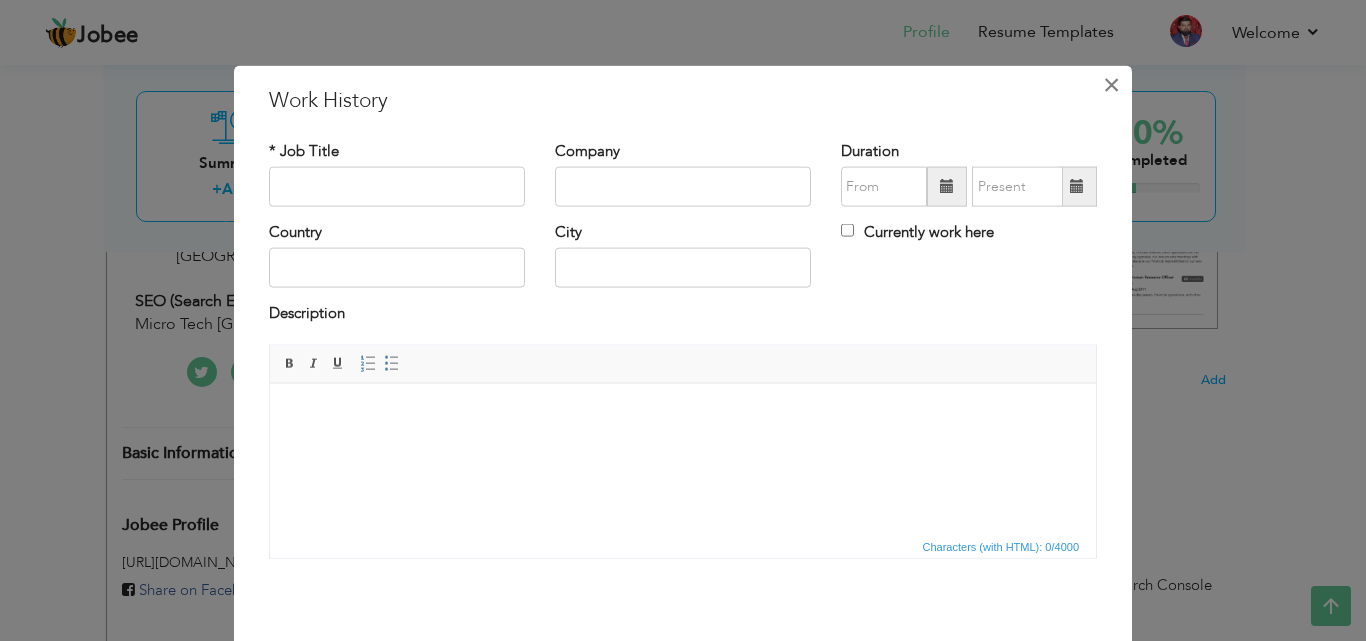click on "×" at bounding box center [1111, 84] 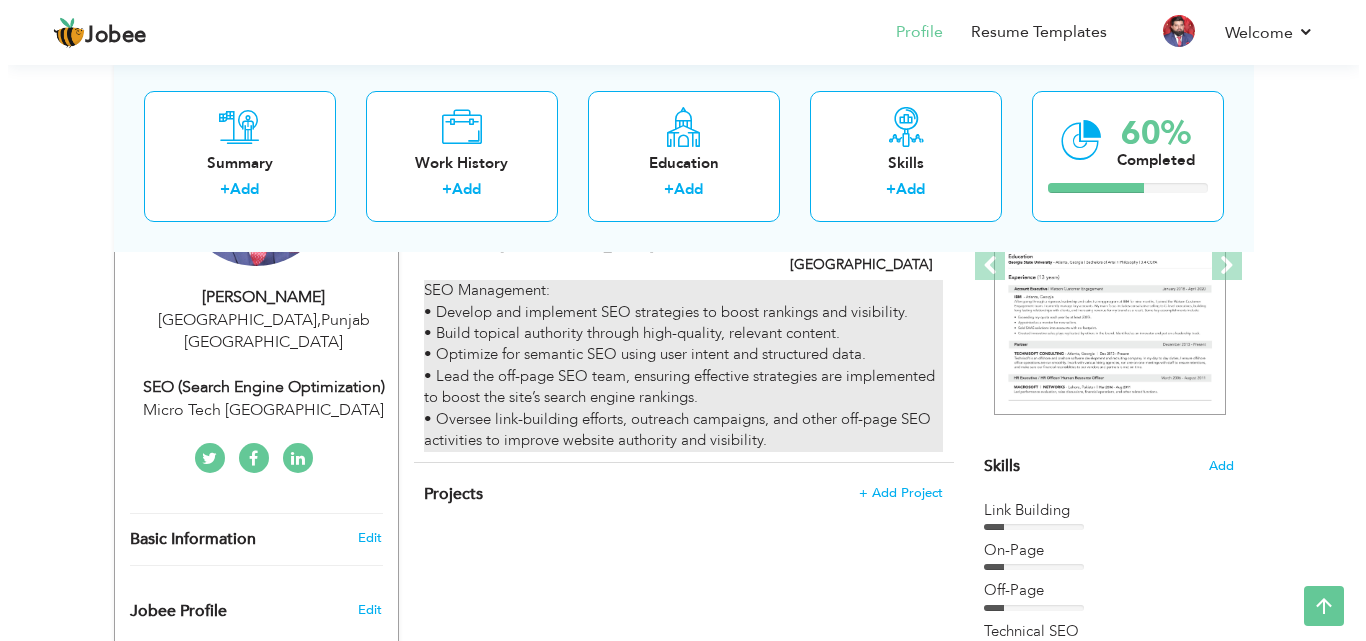 scroll, scrollTop: 300, scrollLeft: 0, axis: vertical 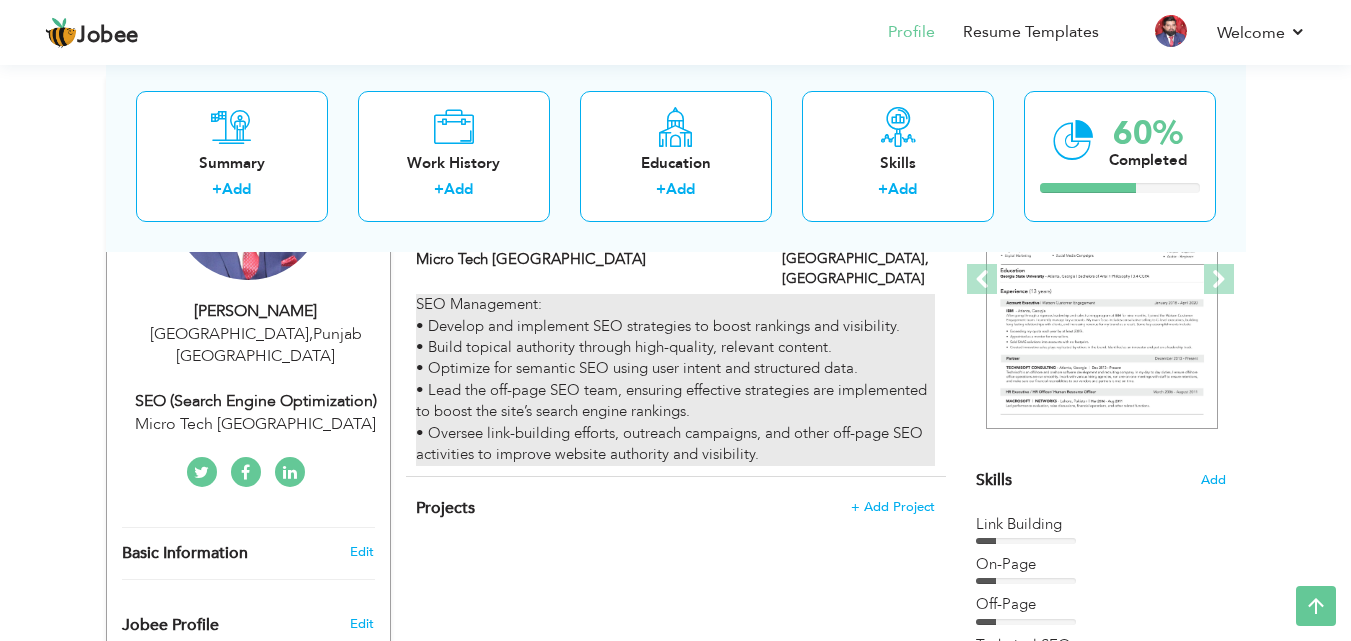 click on "SEO Management:
• Develop and implement SEO strategies to boost rankings and visibility.
• Build topical authority through high-quality, relevant content.
• Optimize for semantic SEO using user intent and structured data.
• Lead the off-page SEO team, ensuring effective strategies are implemented to boost the site’s search engine rankings.
• Oversee link-building efforts, outreach campaigns, and other off-page SEO activities to improve website authority and visibility." at bounding box center [675, 379] 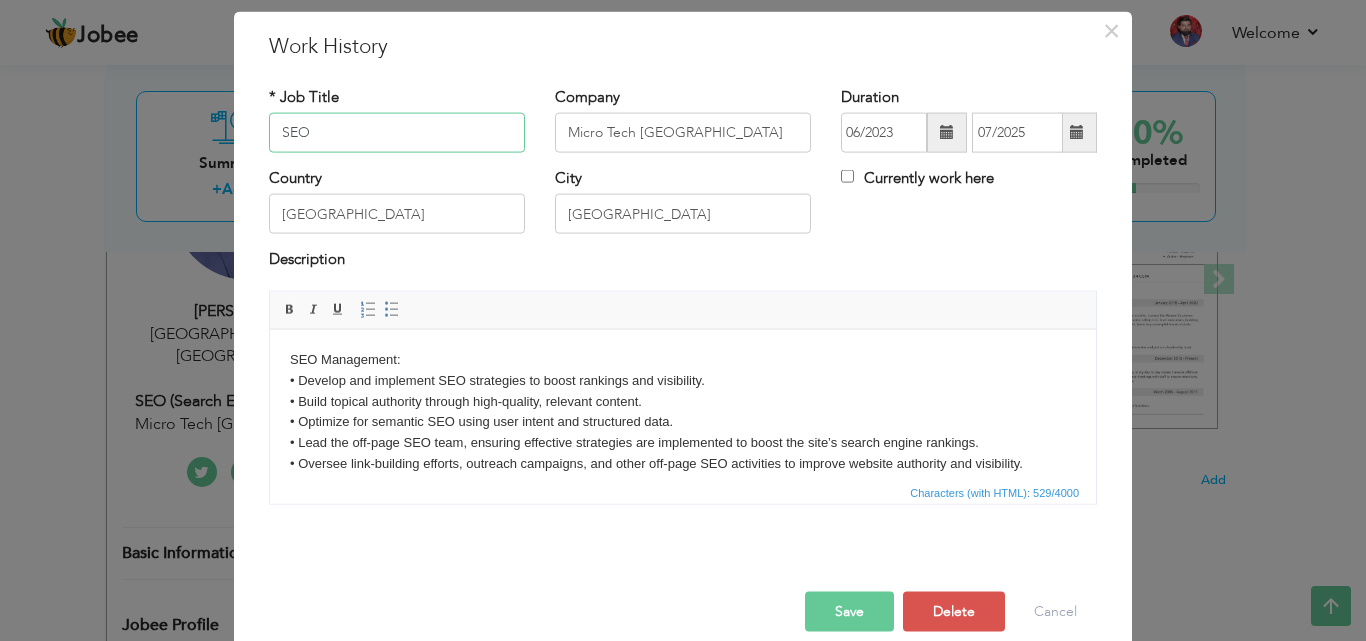 scroll, scrollTop: 79, scrollLeft: 0, axis: vertical 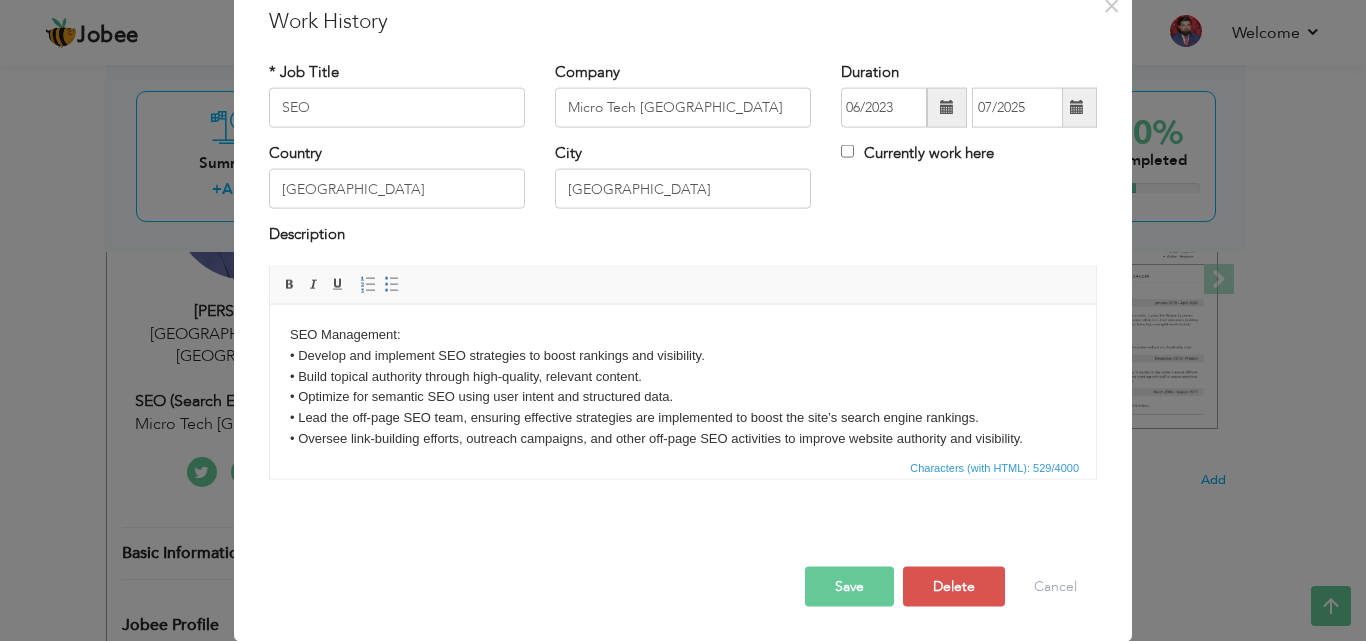 click on "SEO Management: • Develop and implement SEO strategies to boost rankings and visibility. • Build topical authority through high-quality, relevant content. • Optimize for semantic SEO using user intent and structured data. • Lead the off-page SEO team, ensuring effective strategies are implemented to boost the site’s search engine rankings. • Oversee link-building efforts, outreach campaigns, and other off-page SEO activities to improve website authority and visibility." at bounding box center (683, 386) 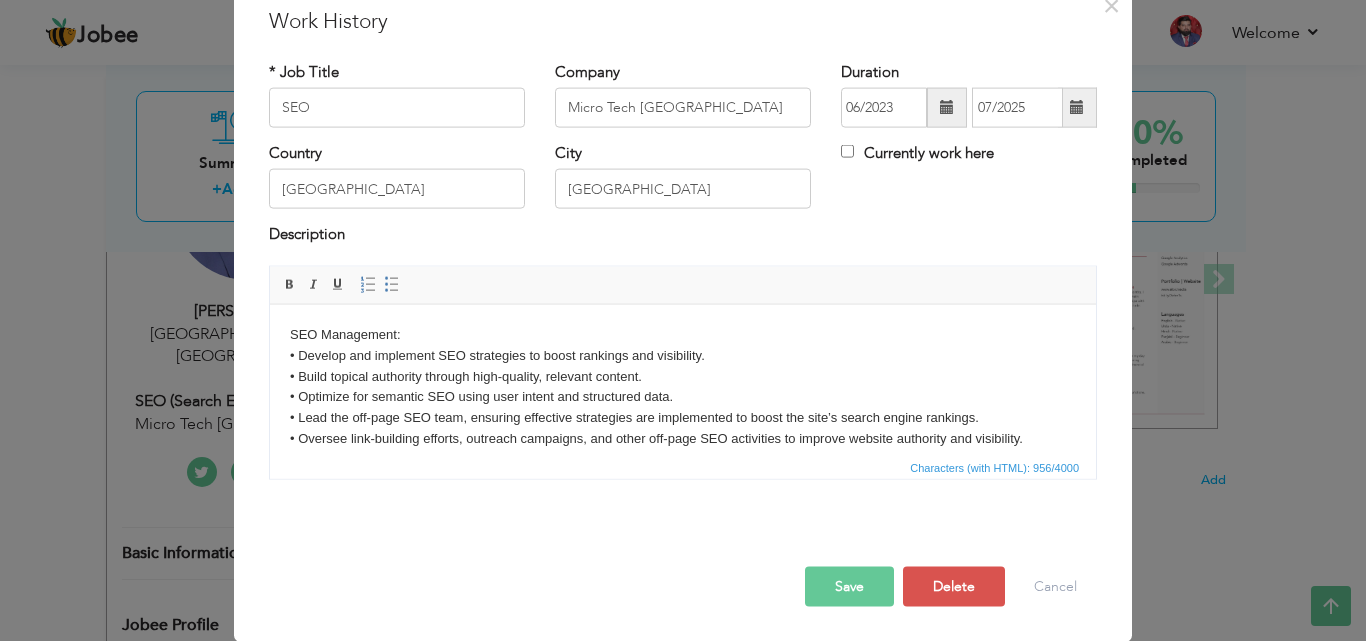 scroll, scrollTop: 98, scrollLeft: 0, axis: vertical 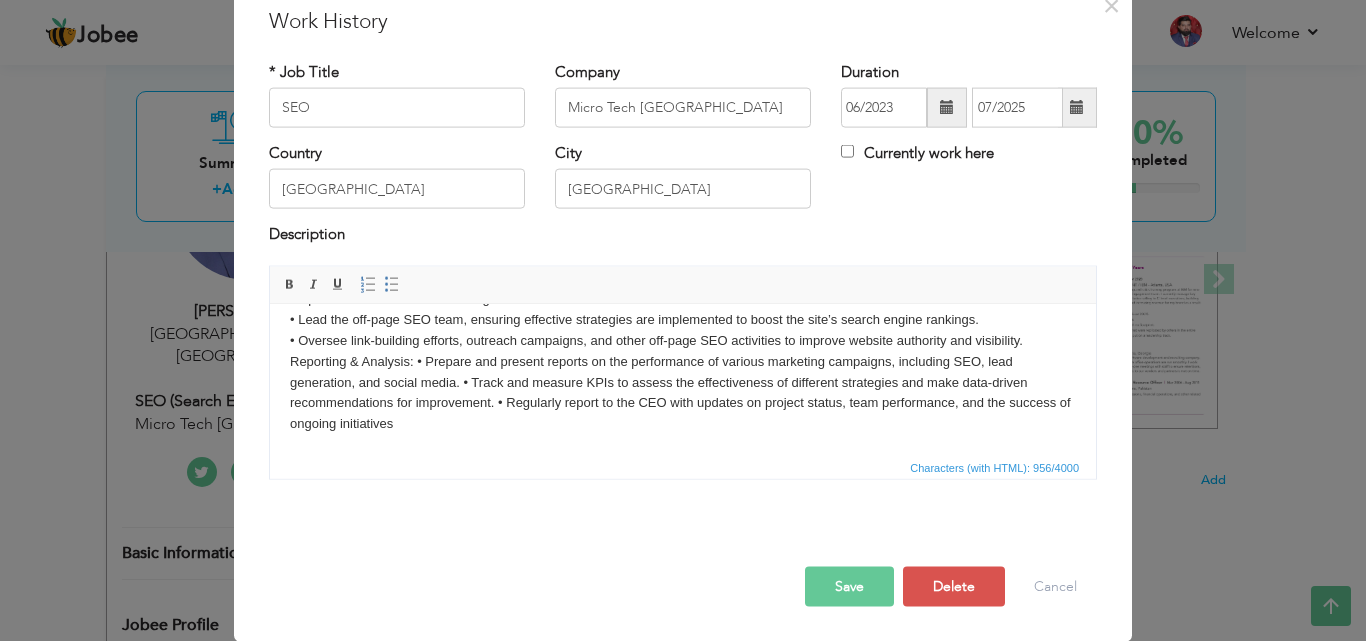 click on "SEO Management: • Develop and implement SEO strategies to boost rankings and visibility. • Build topical authority through high-quality, relevant content. • Optimize for semantic SEO using user intent and structured data. • Lead the off-page SEO team, ensuring effective strategies are implemented to boost the site’s search engine rankings. • Oversee link-building efforts, outreach campaigns, and other off-page SEO activities to improve website authority and visibility. ​​​​​​​ Reporting & Analysis: • Prepare and present reports on the performance of various marketing campaigns, including SEO, lead generation, and social media. • Track and measure KPIs to assess the effectiveness of different strategies and make data-driven recommendations for improvement. • Regularly report to the CEO with updates on project status, team performance, and the success of ongoing initiatives" at bounding box center (683, 330) 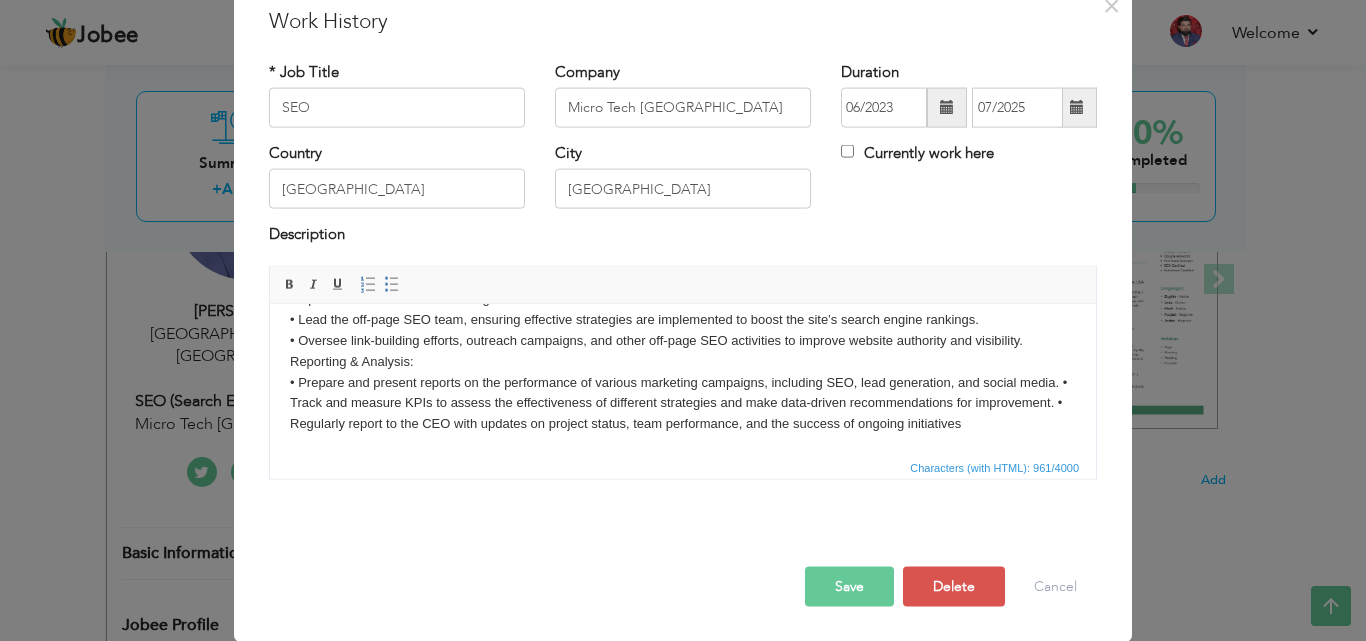 click on "SEO Management: • Develop and implement SEO strategies to boost rankings and visibility. • Build topical authority through high-quality, relevant content. • Optimize for semantic SEO using user intent and structured data. • Lead the off-page SEO team, ensuring effective strategies are implemented to boost the site’s search engine rankings. • Oversee link-building efforts, outreach campaigns, and other off-page SEO activities to improve website authority and visibility. Reporting & Analysis:  ​​​​​​​ • Prepare and present reports on the performance of various marketing campaigns, including SEO, lead generation, and social media. • Track and measure KPIs to assess the effectiveness of different strategies and make data-driven recommendations for improvement. • Regularly report to the CEO with updates on project status, team performance, and the success of ongoing initiatives" at bounding box center (683, 330) 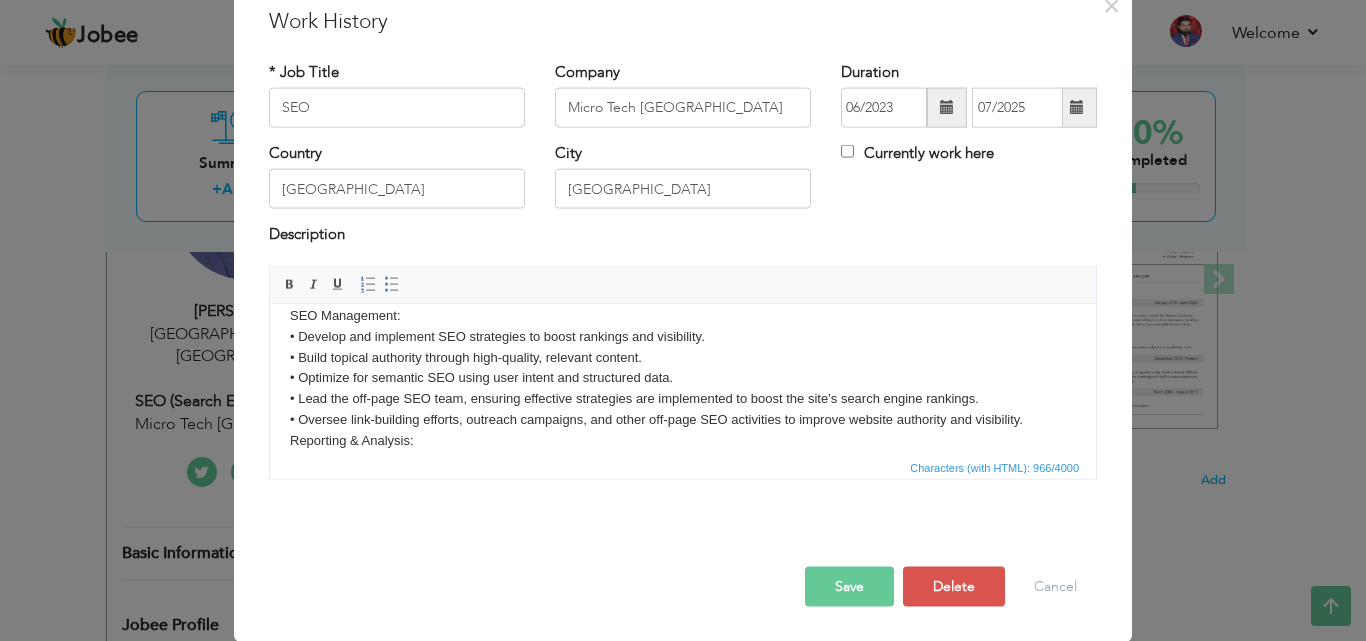 scroll, scrollTop: 119, scrollLeft: 0, axis: vertical 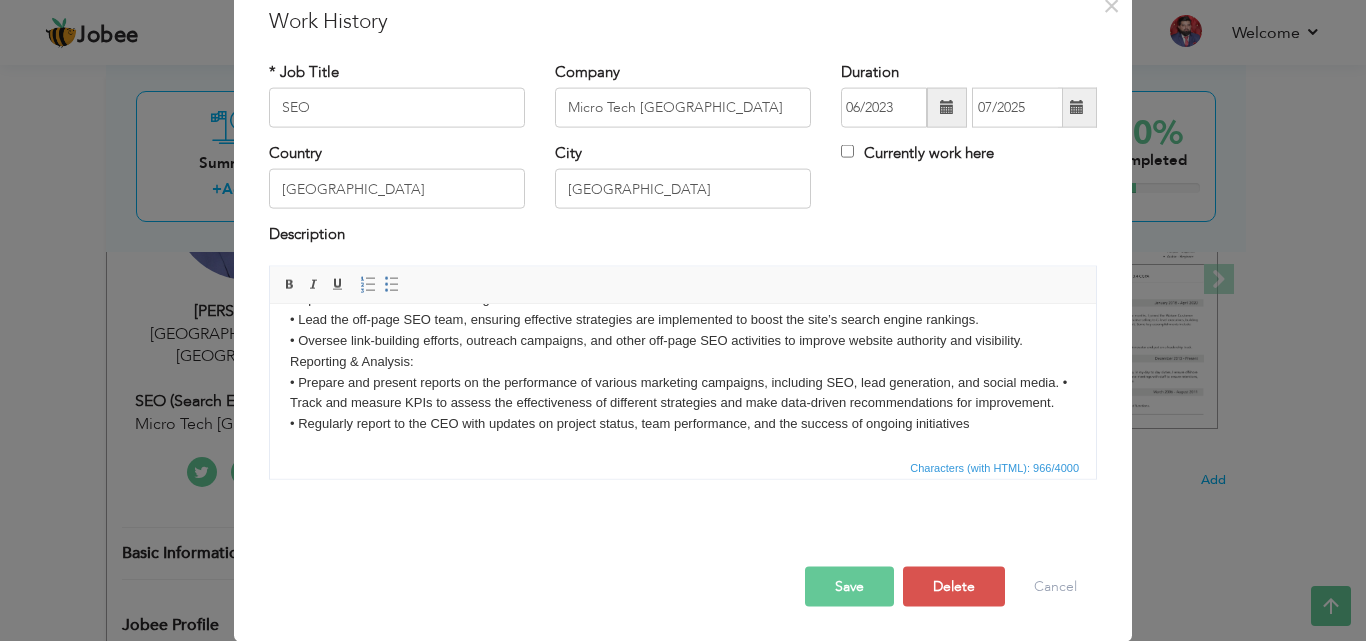 click on "SEO Management: • Develop and implement SEO strategies to boost rankings and visibility. • Build topical authority through high-quality, relevant content. • Optimize for semantic SEO using user intent and structured data. • Lead the off-page SEO team, ensuring effective strategies are implemented to boost the site’s search engine rankings. • Oversee link-building efforts, outreach campaigns, and other off-page SEO activities to improve website authority and visibility. Reporting & Analysis:  • Prepare and present reports on the performance of various marketing campaigns, including SEO, lead generation, and social media. • Track and measure KPIs to assess the effectiveness of different strategies and make data-driven recommendations for improvement.  ​​​​​​​ • Regularly report to the CEO with updates on project status, team performance, and the success of ongoing initiatives" at bounding box center (683, 330) 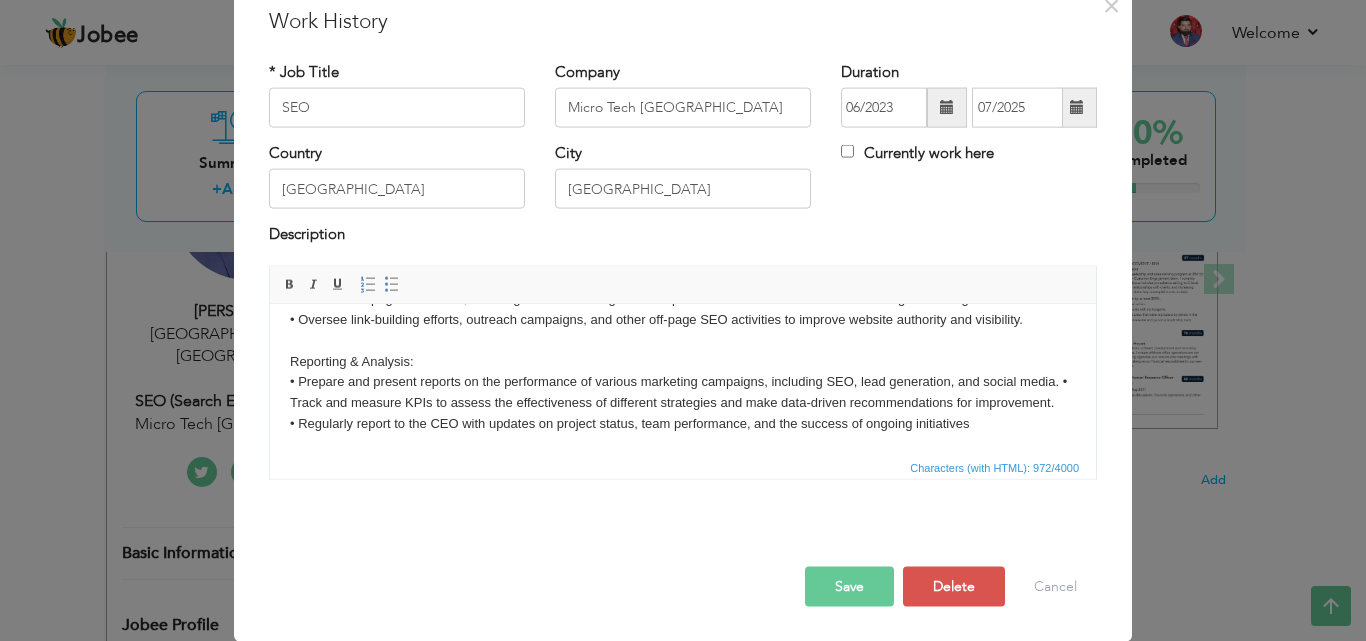 scroll, scrollTop: 140, scrollLeft: 0, axis: vertical 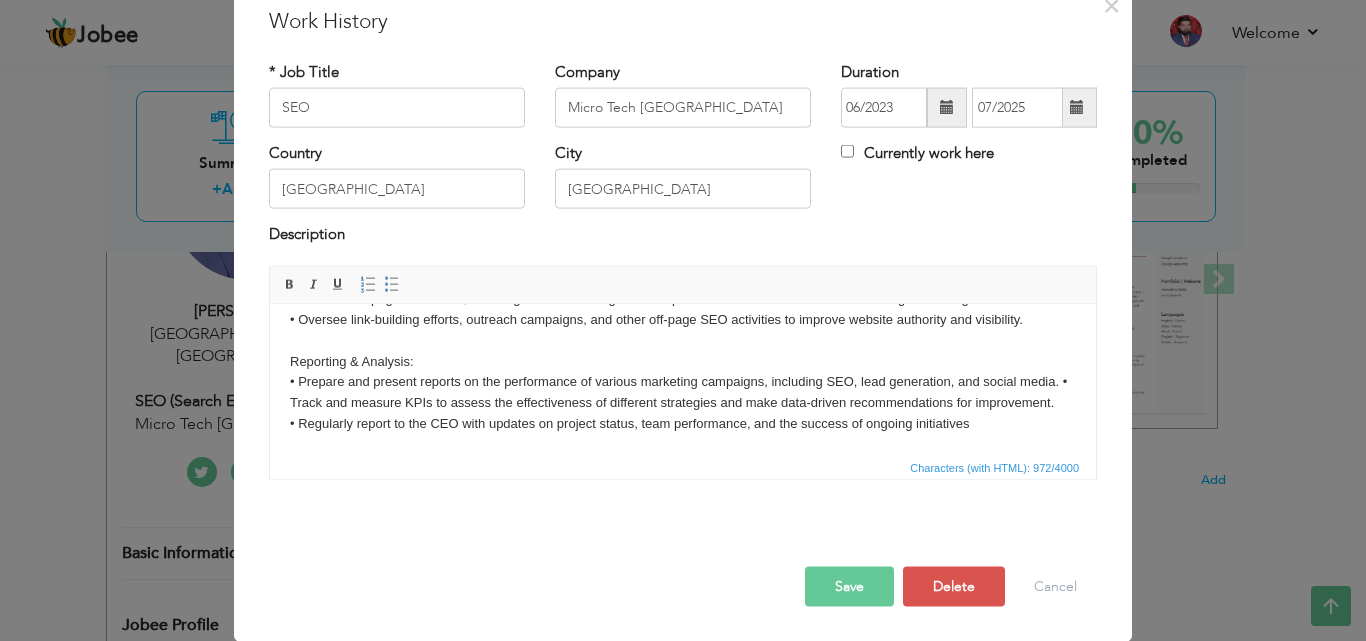 drag, startPoint x: 824, startPoint y: 364, endPoint x: 619, endPoint y: 359, distance: 205.06097 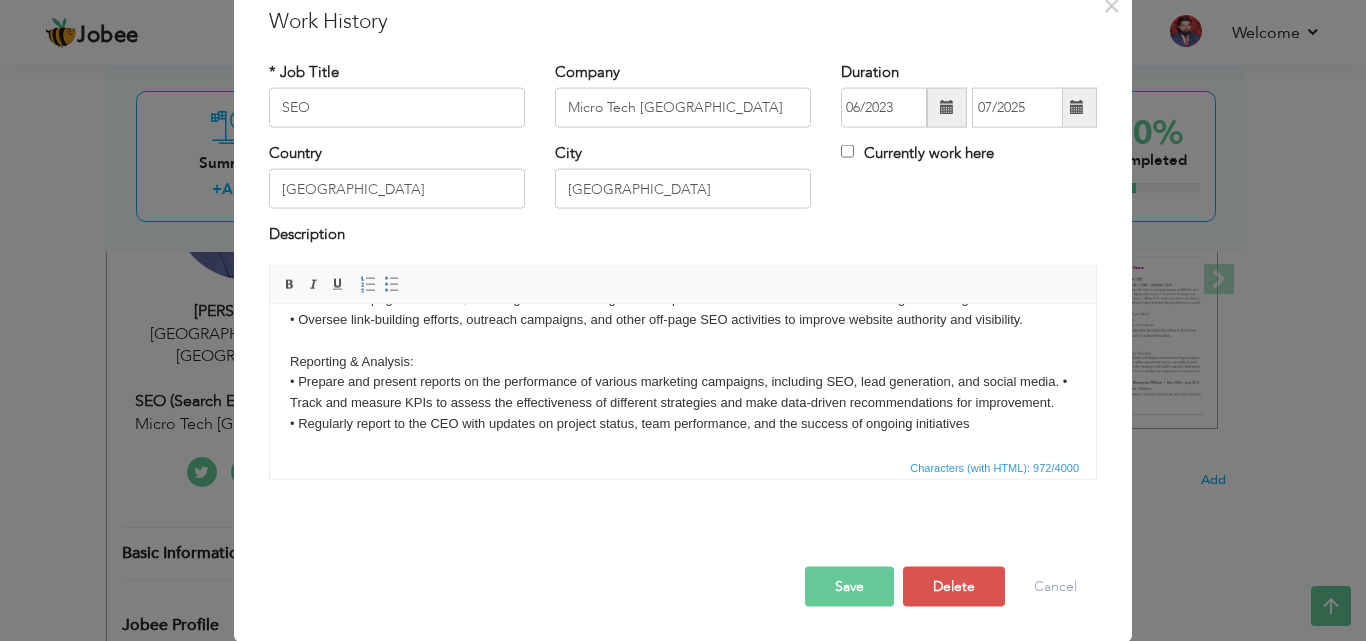 click on "SEO Management: • Develop and implement SEO strategies to boost rankings and visibility. • Build topical authority through high-quality, relevant content. • Optimize for semantic SEO using user intent and structured data. • Lead the off-page SEO team, ensuring effective strategies are implemented to boost the site’s search engine rankings. • Oversee link-building efforts, outreach campaigns, and other off-page SEO activities to improve website authority and visibility. ​​​​​​​ Reporting & Analysis:  • Prepare and present reports on the performance of various marketing campaigns, including SEO, lead generation, and social media. • Track and measure KPIs to assess the effectiveness of different strategies and make data-driven recommendations for improvement.  • Regularly report to the CEO with updates on project status, team performance, and the success of ongoing initiatives" at bounding box center (683, 319) 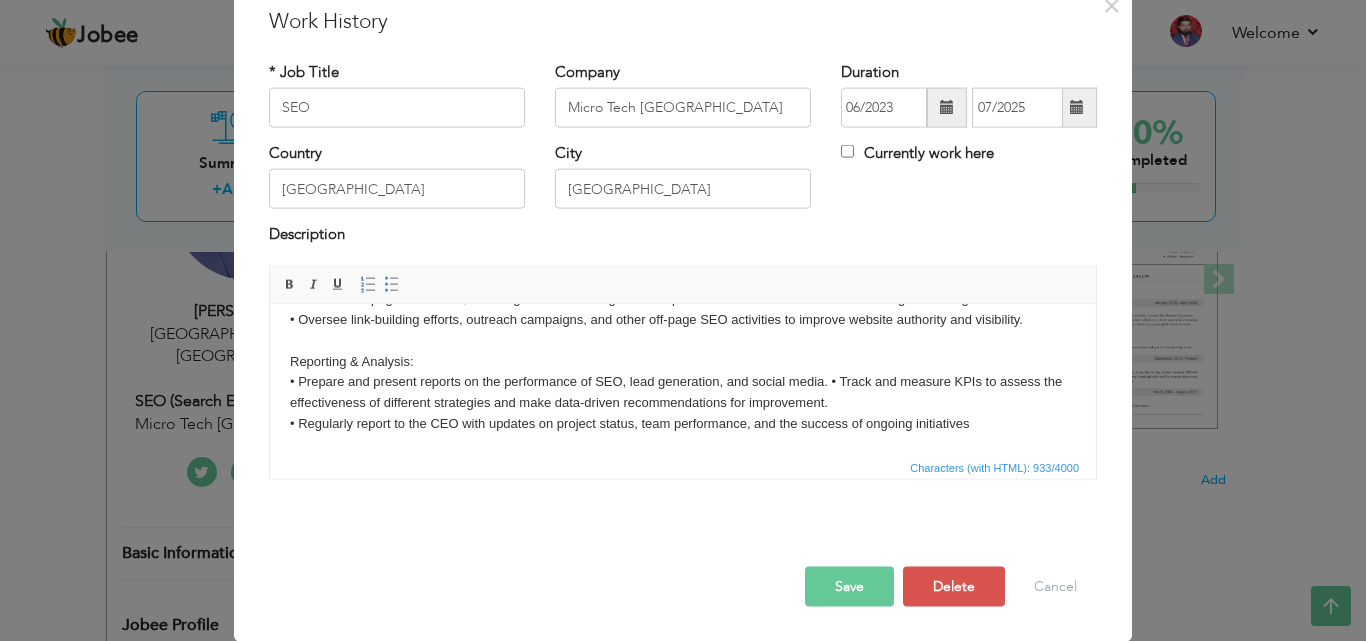 click on "SEO Management: • Develop and implement SEO strategies to boost rankings and visibility. • Build topical authority through high-quality, relevant content. • Optimize for semantic SEO using user intent and structured data. • Lead the off-page SEO team, ensuring effective strategies are implemented to boost the site’s search engine rankings. • Oversee link-building efforts, outreach campaigns, and other off-page SEO activities to improve website authority and visibility. Reporting & Analysis:  • Prepare and present reports on the performance of SEO, lead generation, and social media. • Track and measure KPIs to assess the effectiveness of different strategies and make data-driven recommendations for improvement.  • Regularly report to the CEO with updates on project status, team performance, and the success of ongoing initiatives" at bounding box center (683, 319) 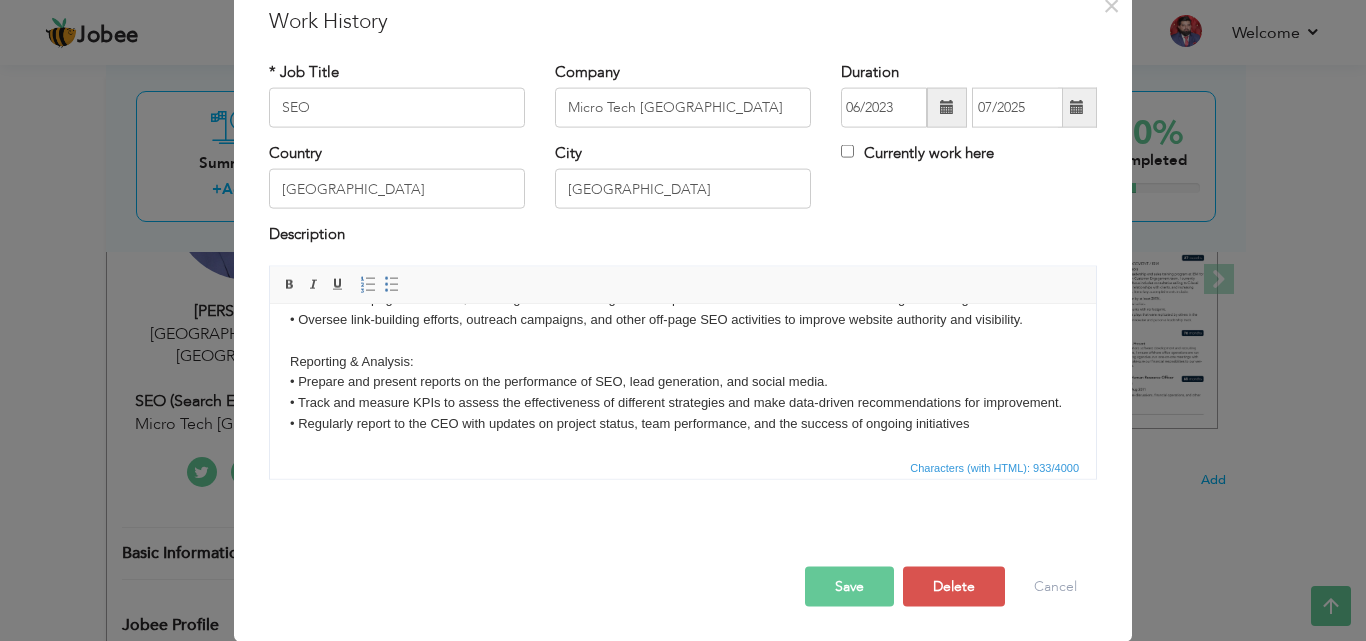 scroll, scrollTop: 140, scrollLeft: 0, axis: vertical 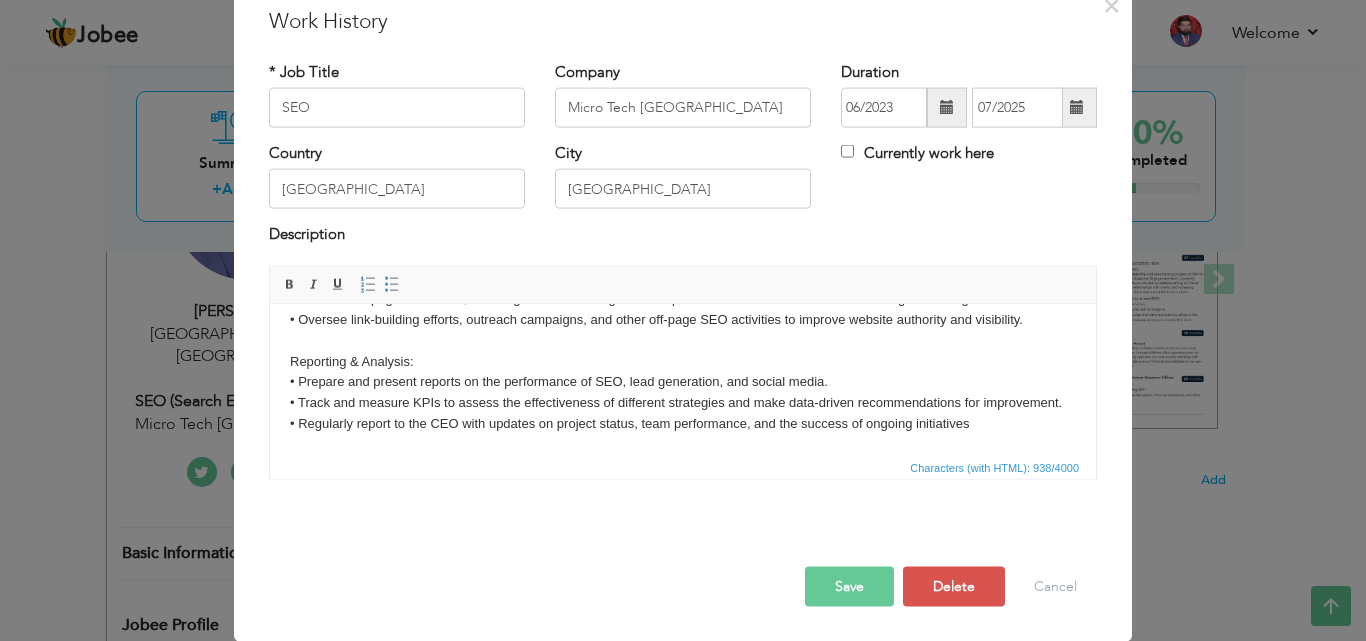 click on "SEO Management: • Develop and implement SEO strategies to boost rankings and visibility. • Build topical authority through high-quality, relevant content. • Optimize for semantic SEO using user intent and structured data. • Lead the off-page SEO team, ensuring effective strategies are implemented to boost the site’s search engine rankings. • Oversee link-building efforts, outreach campaigns, and other off-page SEO activities to improve website authority and visibility. Reporting & Analysis:  • Prepare and present reports on the performance of SEO, lead generation, and social media.  ​​​​​​​ • Track and measure KPIs to assess the effectiveness of different strategies and make data-driven recommendations for improvement.  • Regularly report to the CEO with updates on project status, team performance, and the success of ongoing initiatives" at bounding box center [683, 319] 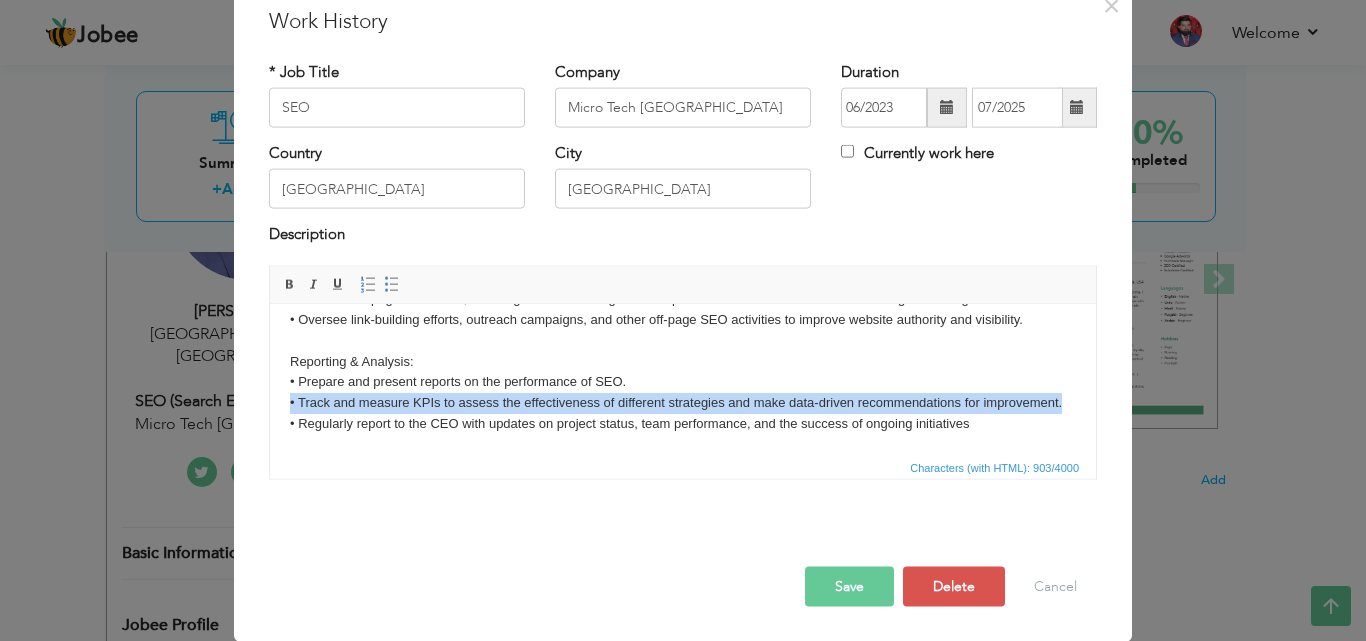 drag, startPoint x: 391, startPoint y: 403, endPoint x: 286, endPoint y: 383, distance: 106.887794 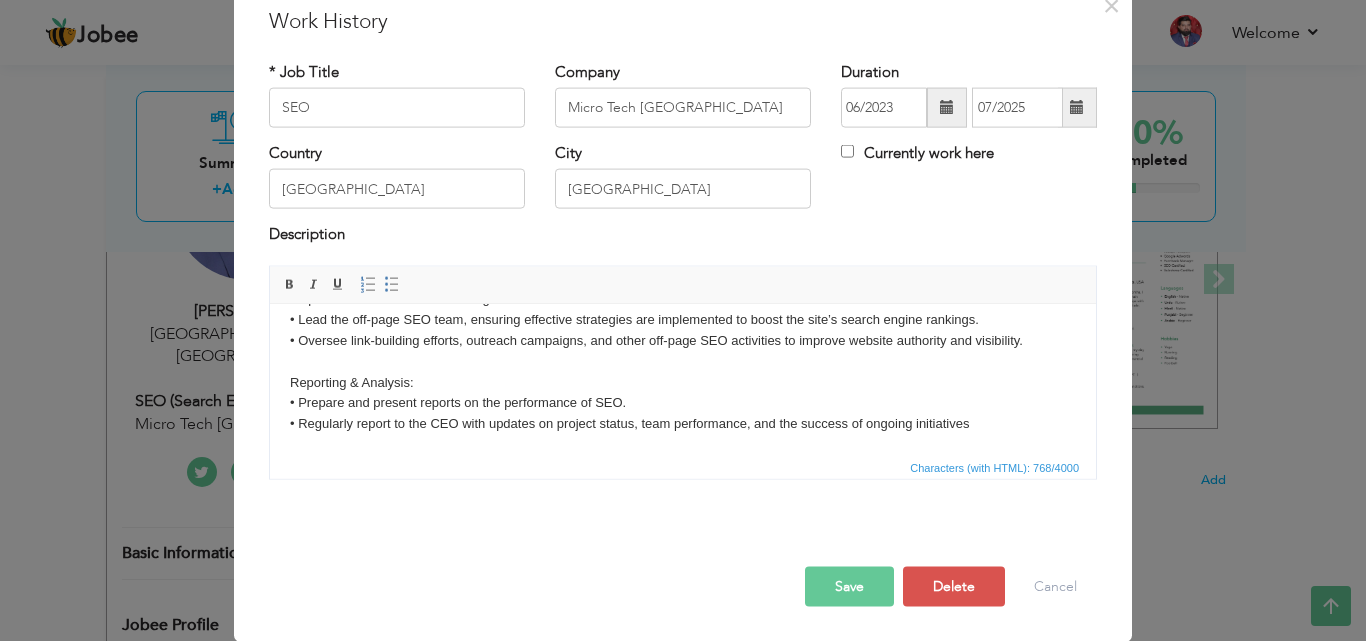 scroll, scrollTop: 98, scrollLeft: 0, axis: vertical 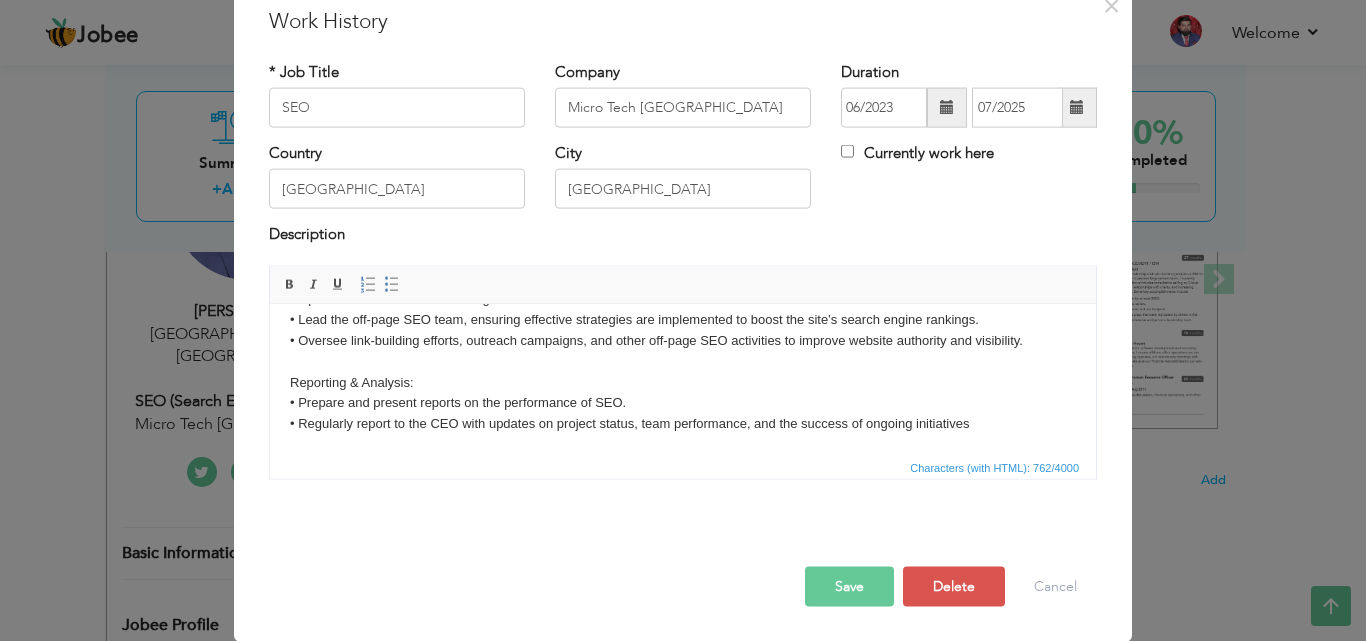 click on "SEO Management: • Develop and implement SEO strategies to boost rankings and visibility. • Build topical authority through high-quality, relevant content. • Optimize for semantic SEO using user intent and structured data. • Lead the off-page SEO team, ensuring effective strategies are implemented to boost the site’s search engine rankings. • Oversee link-building efforts, outreach campaigns, and other off-page SEO activities to improve website authority and visibility. Reporting & Analysis:  • Prepare and present reports on the performance of SEO. • Regularly report to the CEO with updates on project status, team performance, and the success of ongoing initiatives" at bounding box center (683, 330) 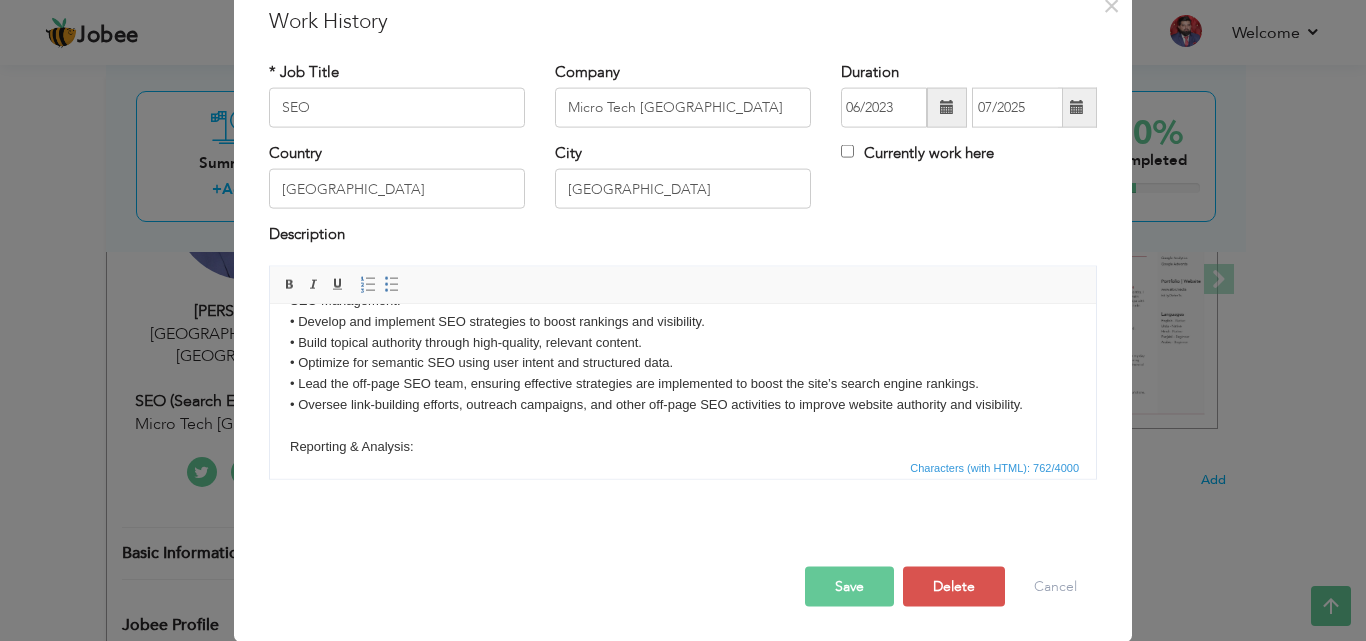 scroll, scrollTop: 0, scrollLeft: 0, axis: both 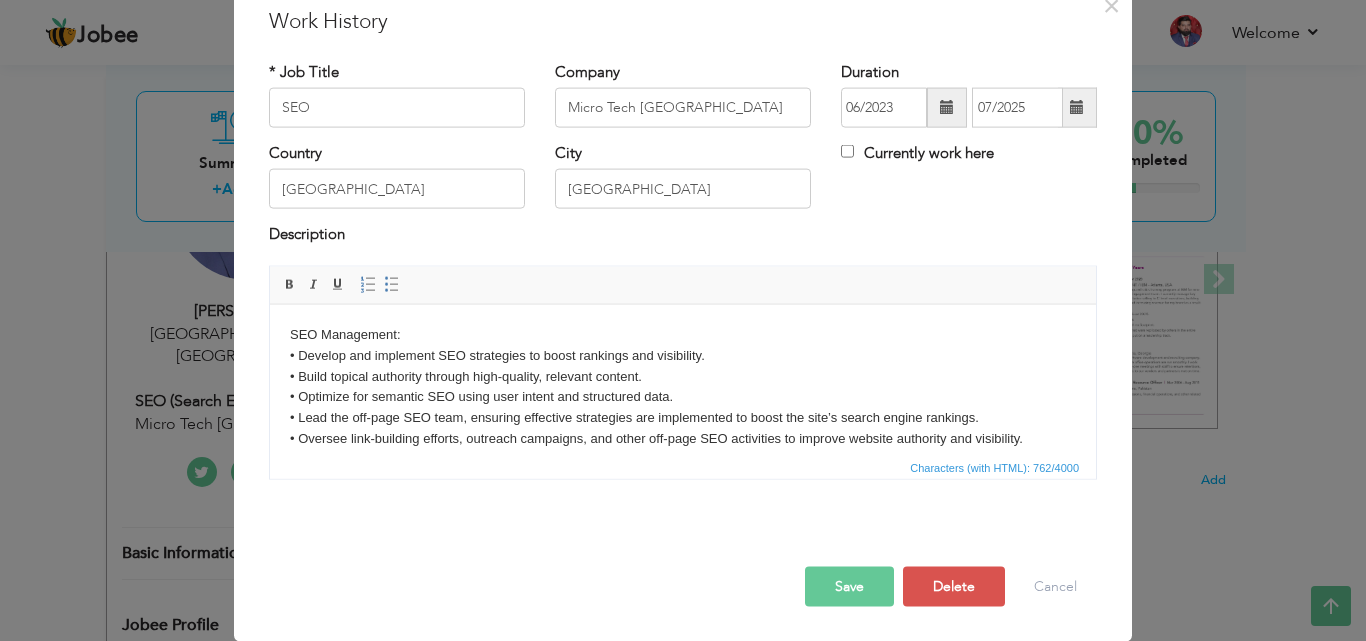 click on "Save" at bounding box center [849, 586] 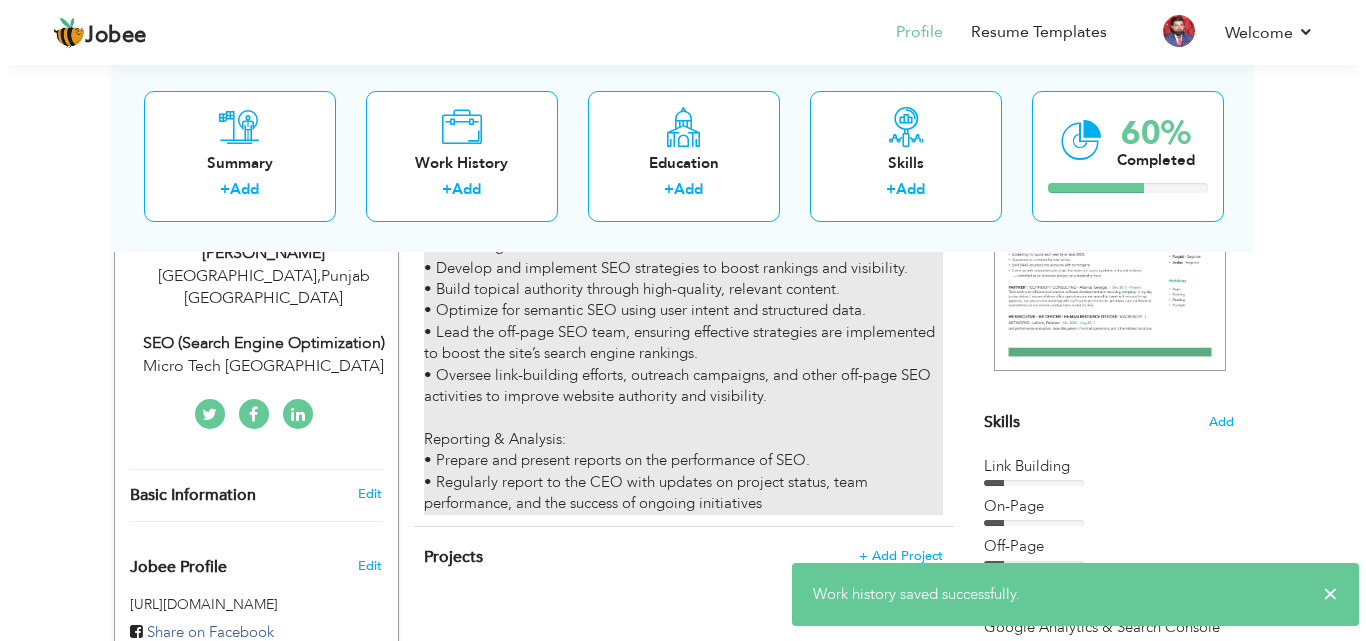 scroll, scrollTop: 300, scrollLeft: 0, axis: vertical 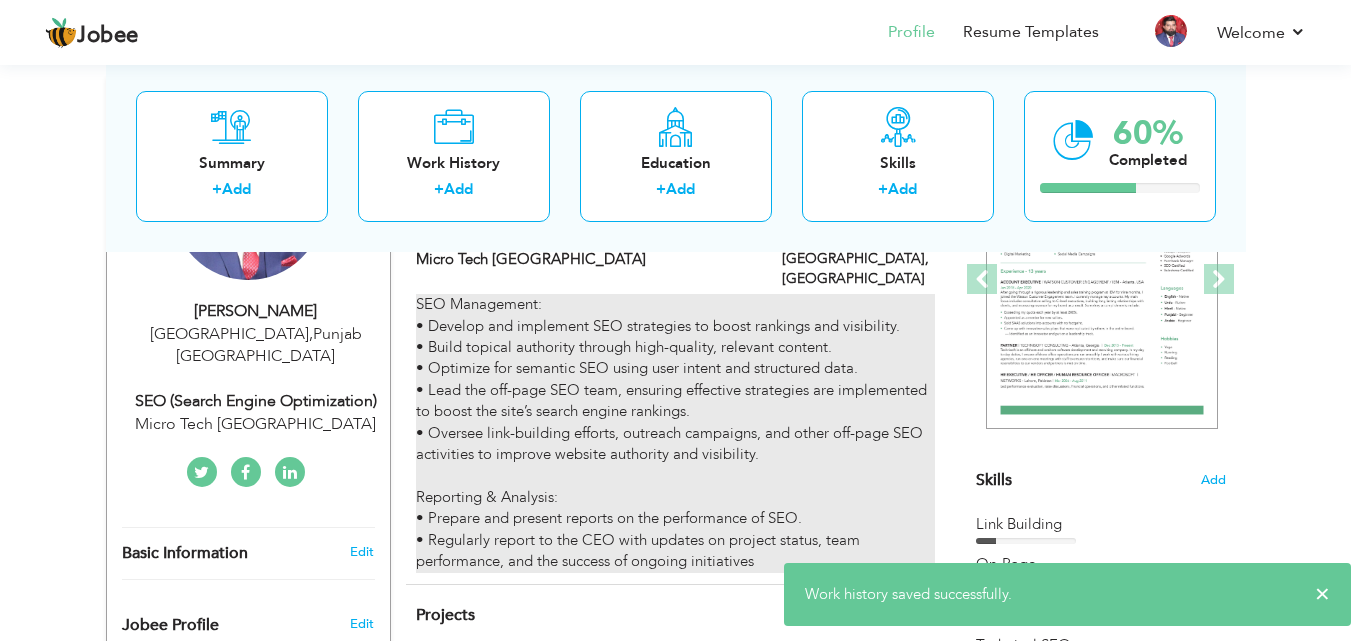 click on "SEO Management:
• Develop and implement SEO strategies to boost rankings and visibility.
• Build topical authority through high-quality, relevant content.
• Optimize for semantic SEO using user intent and structured data.
• Lead the off-page SEO team, ensuring effective strategies are implemented to boost the site’s search engine rankings.
• Oversee link-building efforts, outreach campaigns, and other off-page SEO activities to improve website authority and visibility.
Reporting & Analysis:
• Prepare and present reports on the performance of SEO.
• Regularly report to the CEO with updates on project status, team performance, and the success of ongoing initiatives" at bounding box center [675, 433] 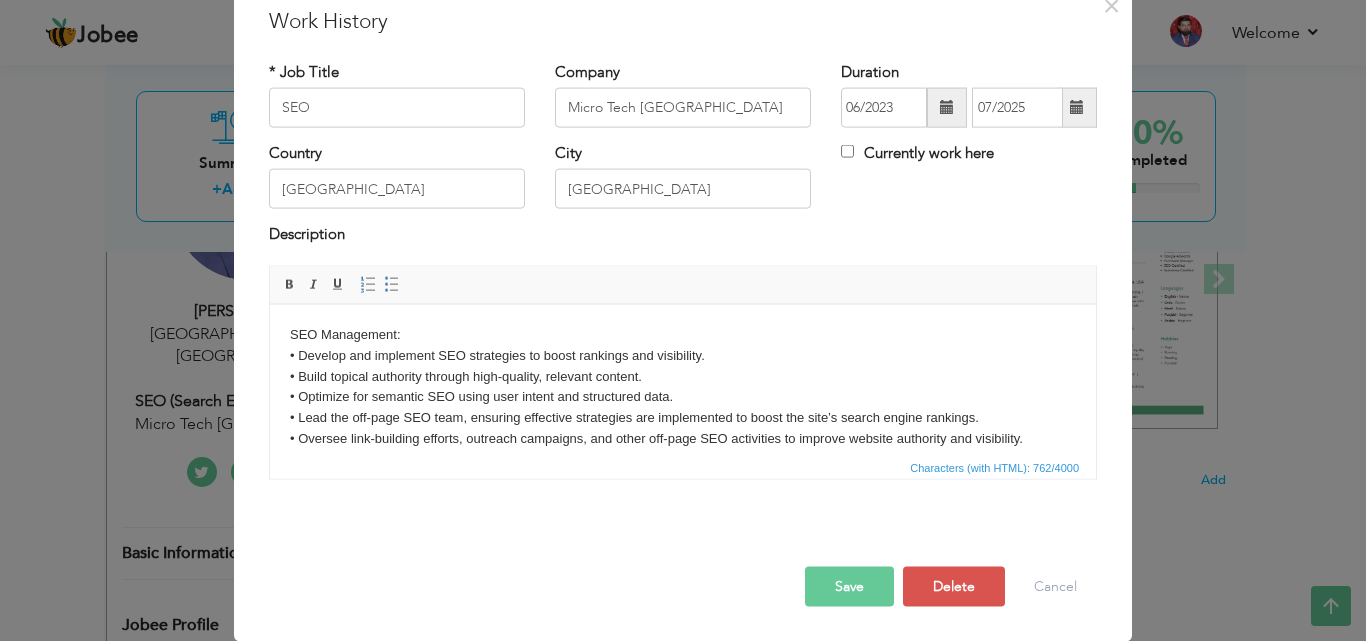 scroll, scrollTop: 0, scrollLeft: 0, axis: both 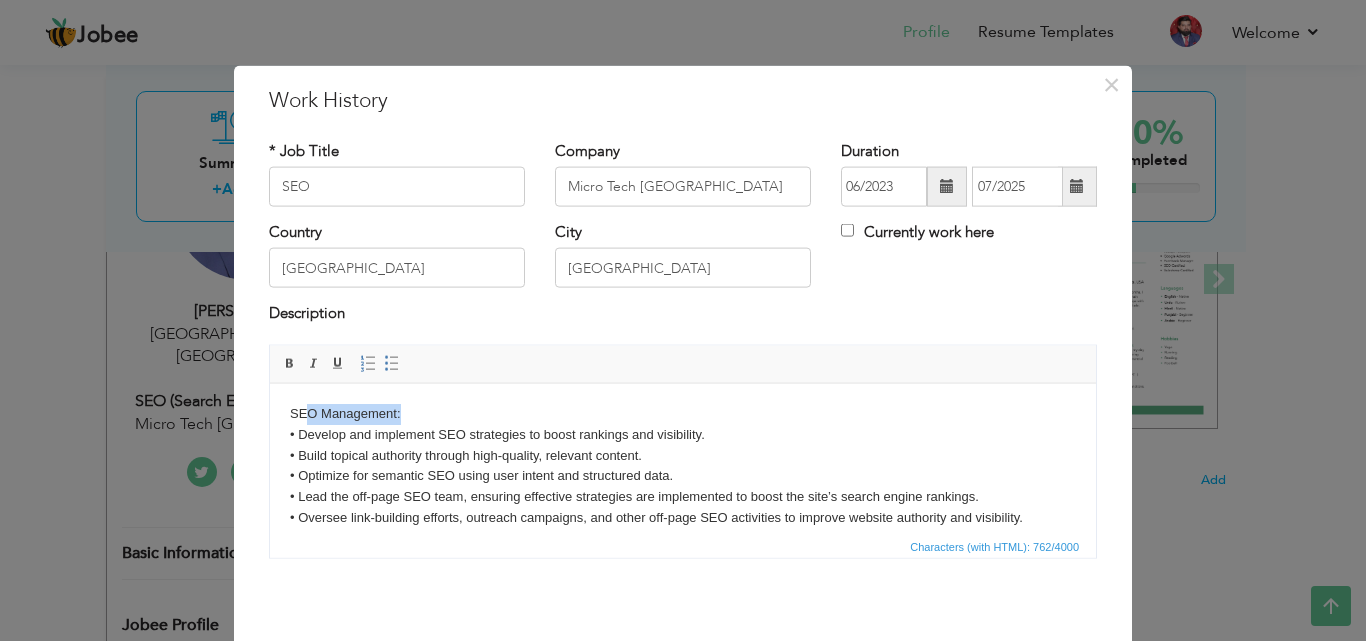 drag, startPoint x: 404, startPoint y: 414, endPoint x: 307, endPoint y: 416, distance: 97.020615 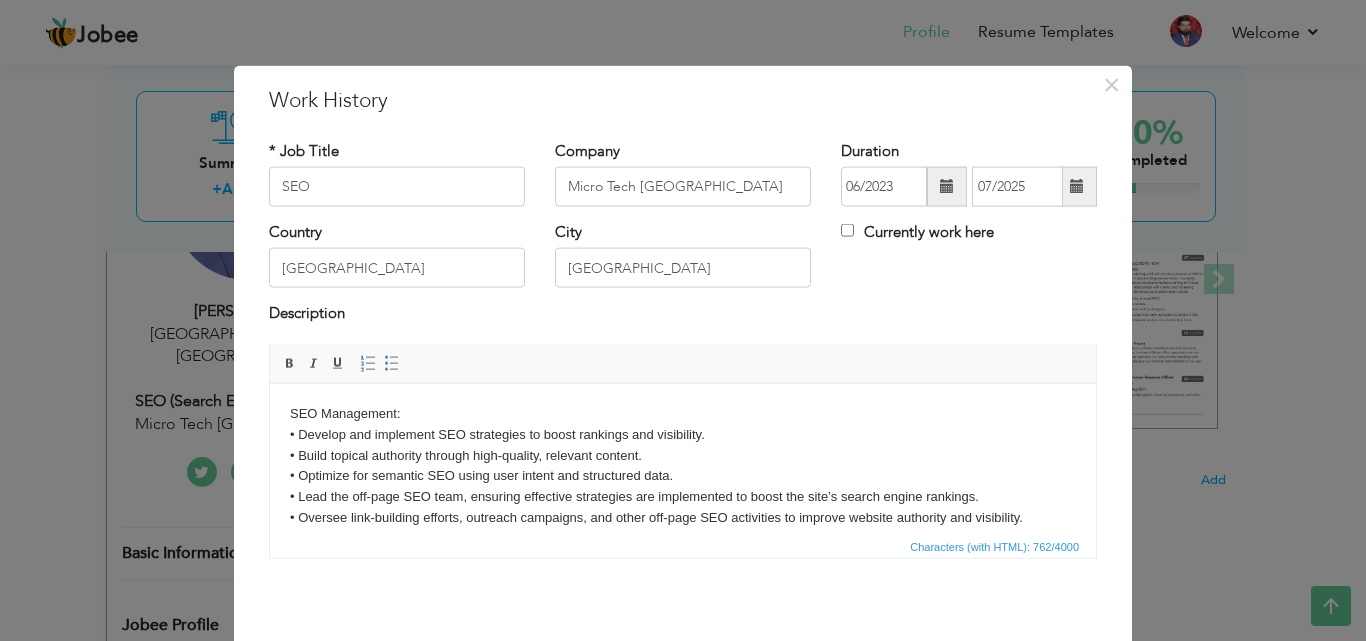 click on "SEO Management: • Develop and implement SEO strategies to boost rankings and visibility. • Build topical authority through high-quality, relevant content. • Optimize for semantic SEO using user intent and structured data. • Lead the off-page SEO team, ensuring effective strategies are implemented to boost the site’s search engine rankings. • Oversee link-building efforts, outreach campaigns, and other off-page SEO activities to improve website authority and visibility. Reporting & Analysis: • Prepare and present reports on the performance of SEO. • Regularly report to the CEO with updates on project status, team performance, and the success of ongoing initiatives" at bounding box center [683, 507] 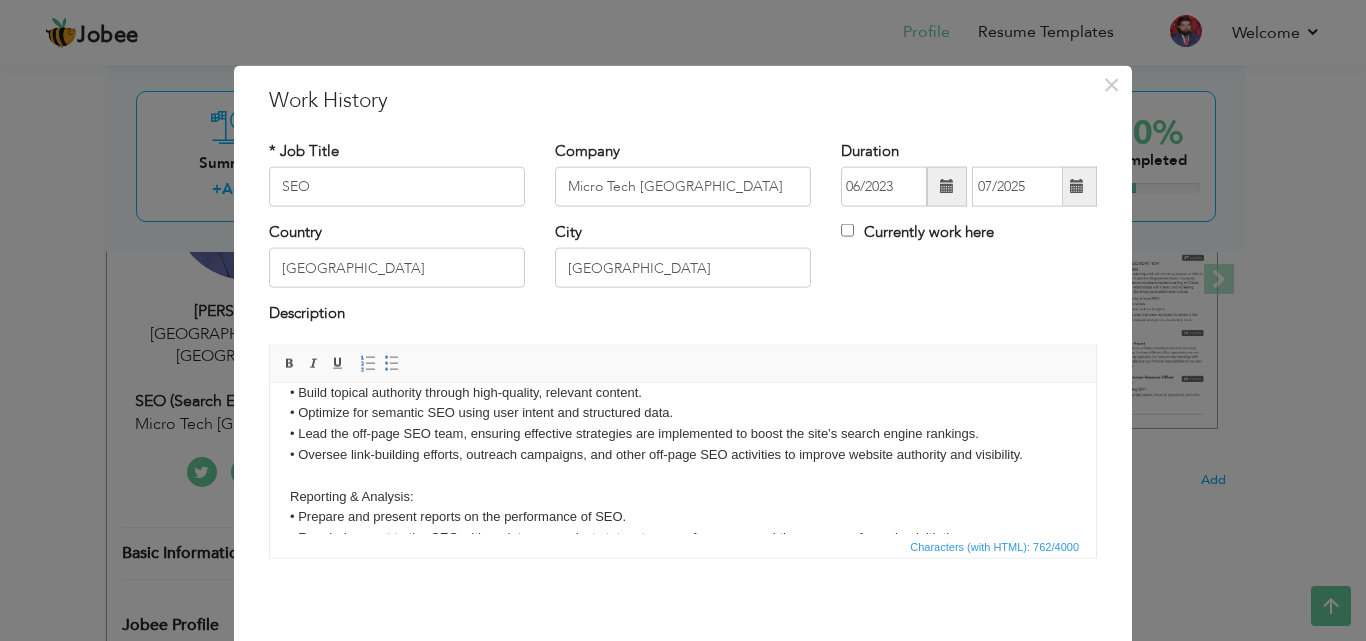 scroll, scrollTop: 98, scrollLeft: 0, axis: vertical 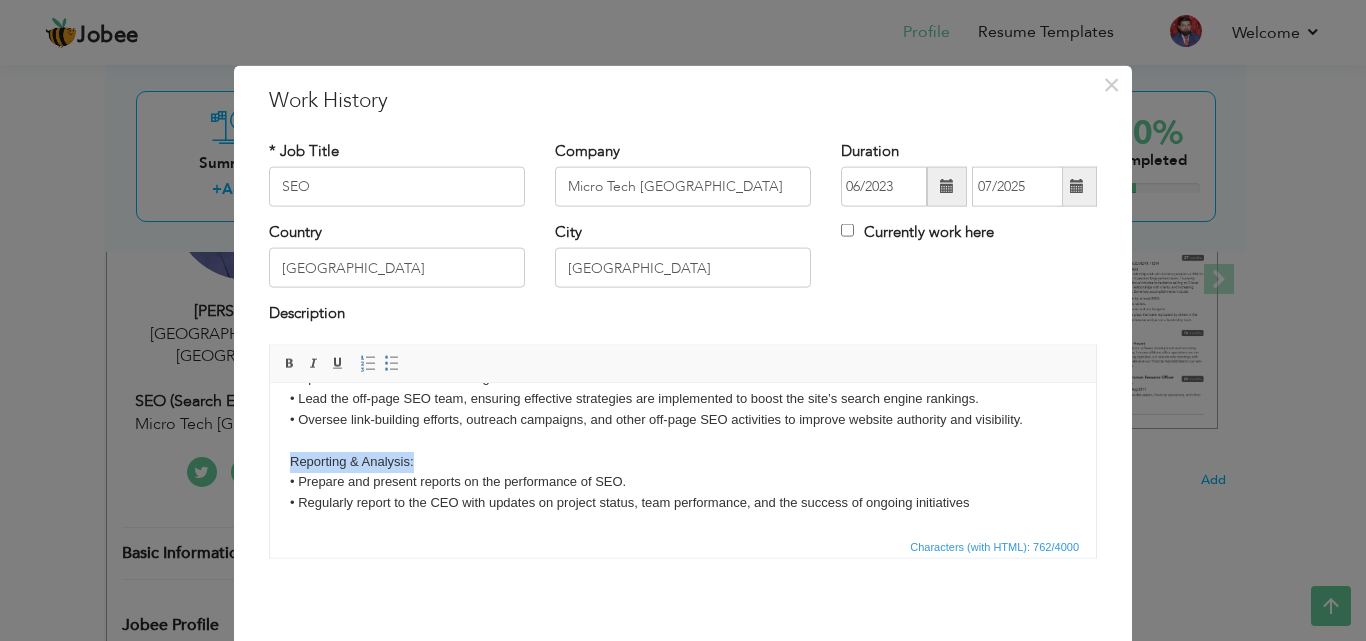 drag, startPoint x: 413, startPoint y: 459, endPoint x: 532, endPoint y: 811, distance: 371.57098 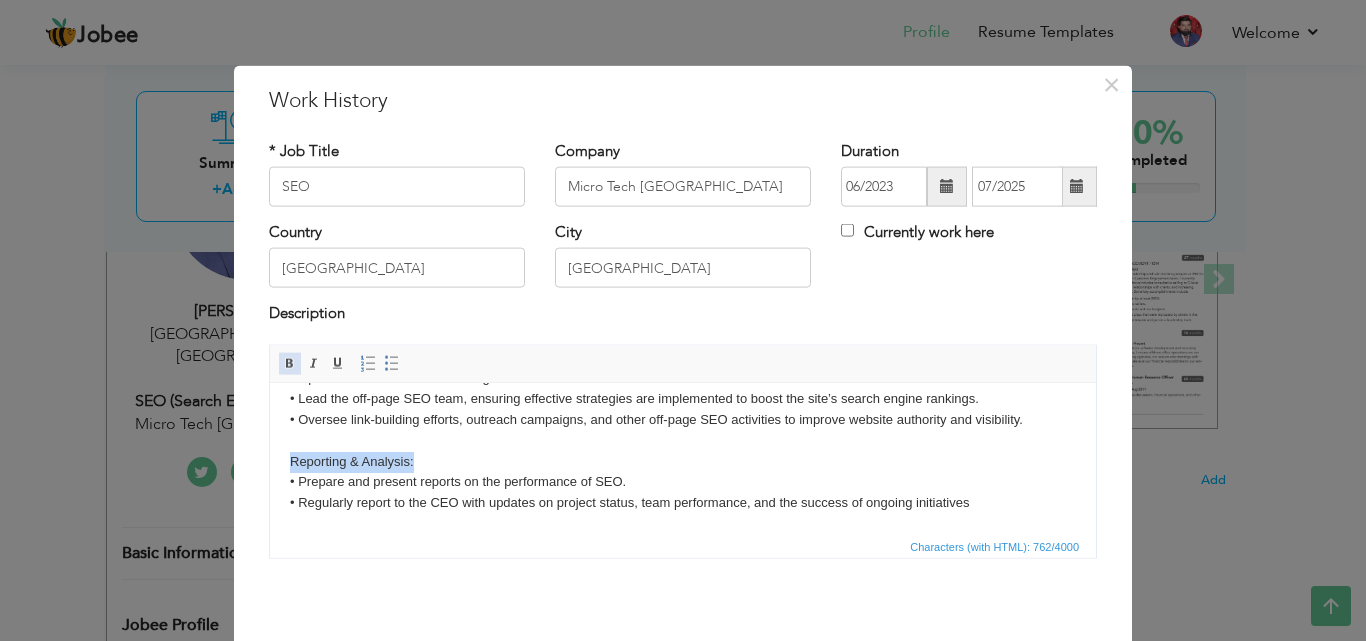 click at bounding box center (290, 363) 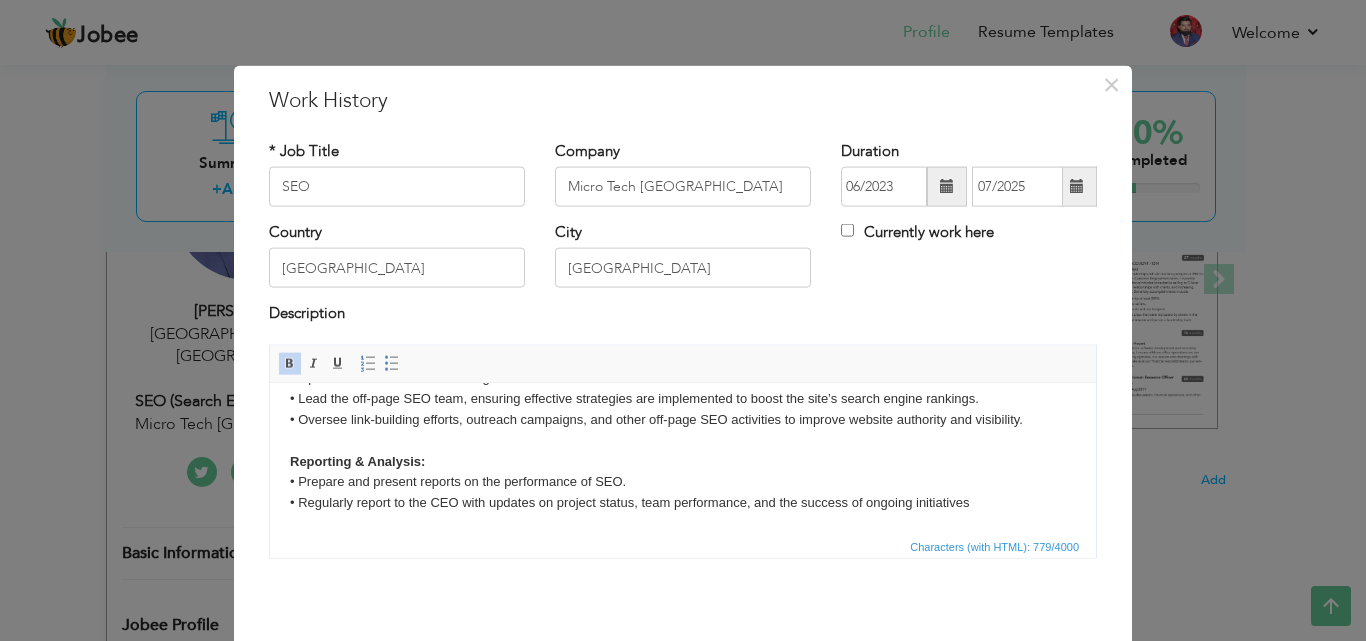 scroll, scrollTop: 79, scrollLeft: 0, axis: vertical 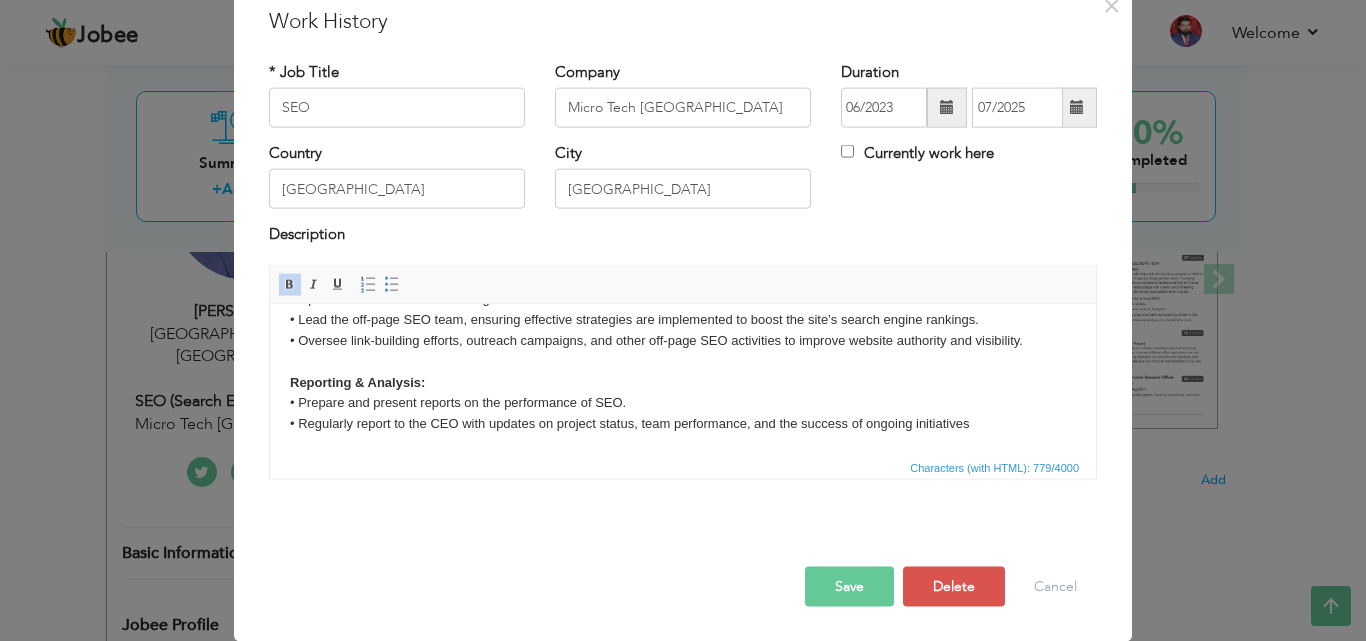 click on "Save" at bounding box center (849, 586) 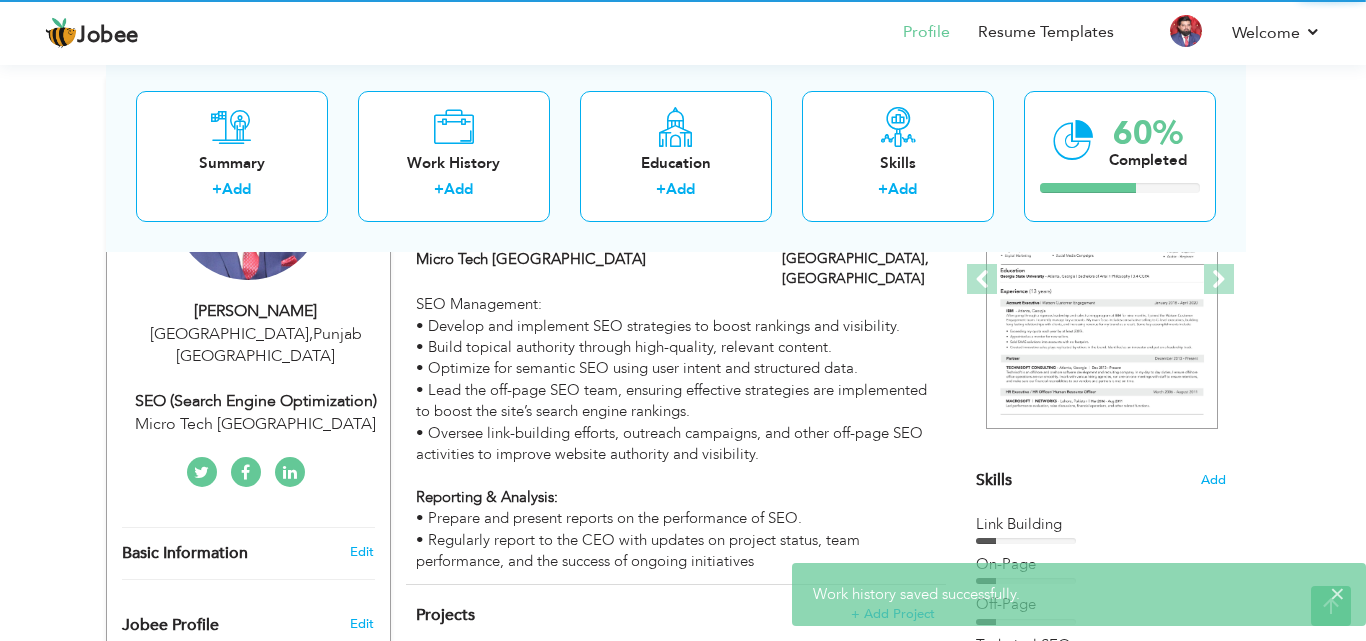 scroll, scrollTop: 0, scrollLeft: 0, axis: both 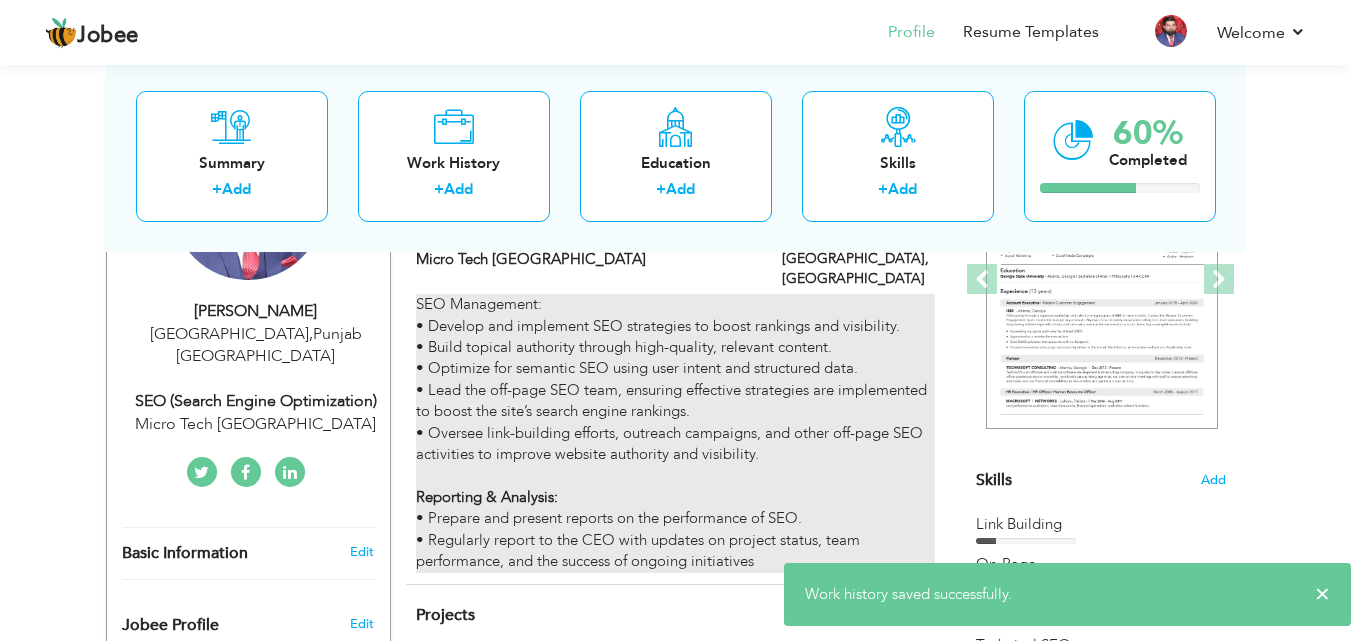 click on "SEO Management:
• Develop and implement SEO strategies to boost rankings and visibility.
• Build topical authority through high-quality, relevant content.
• Optimize for semantic SEO using user intent and structured data.
• Lead the off-page SEO team, ensuring effective strategies are implemented to boost the site’s search engine rankings.
• Oversee link-building efforts, outreach campaigns, and other off-page SEO activities to improve website authority and visibility.
Reporting & Analysis:
• Prepare and present reports on the performance of SEO.
• Regularly report to the CEO with updates on project status, team performance, and the success of ongoing initiatives" at bounding box center [675, 433] 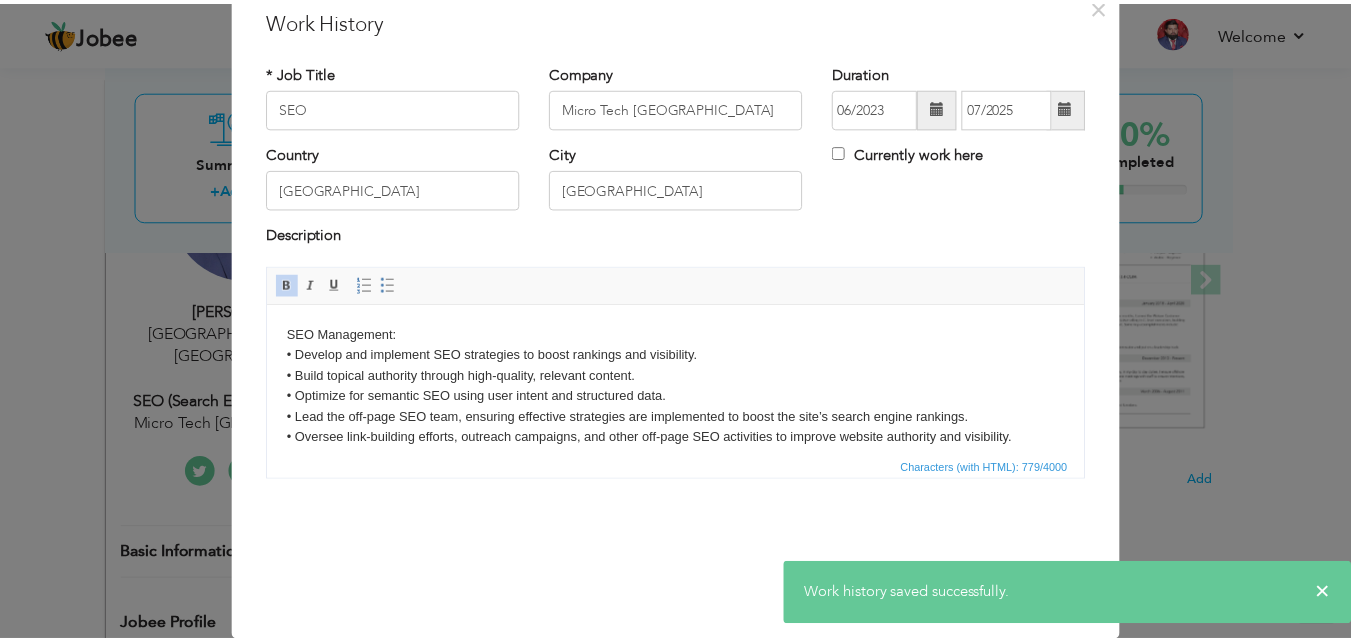 scroll, scrollTop: 0, scrollLeft: 0, axis: both 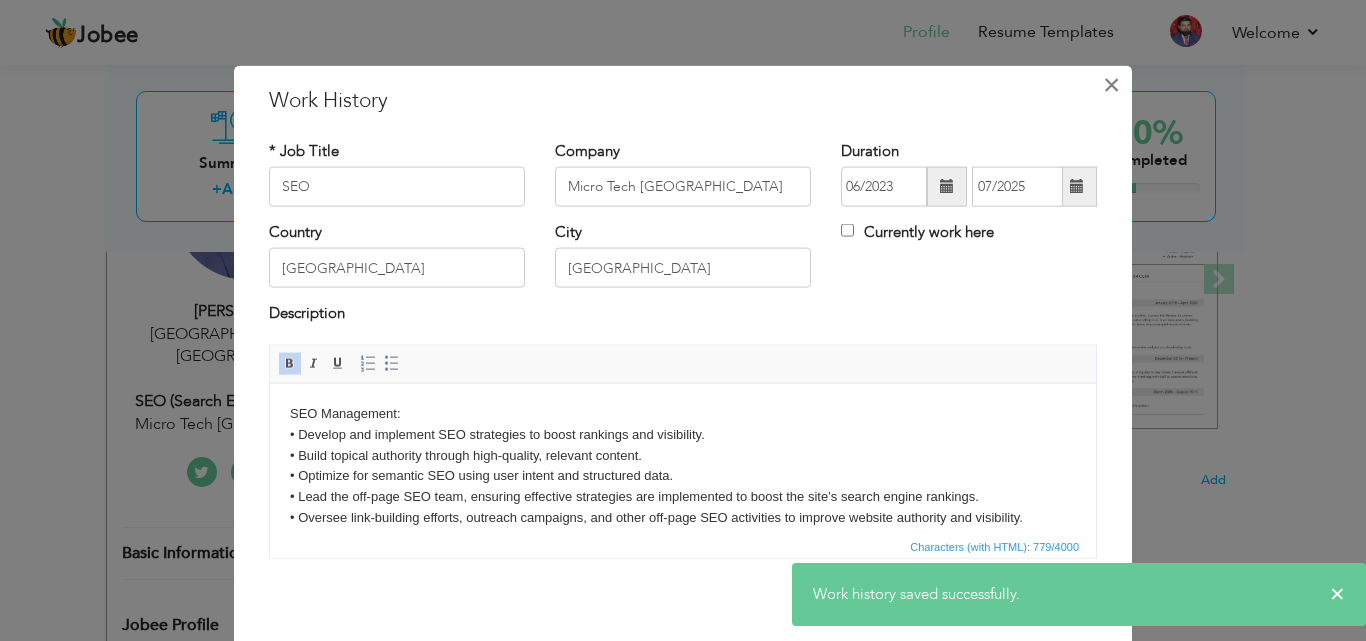click on "×" at bounding box center (1111, 84) 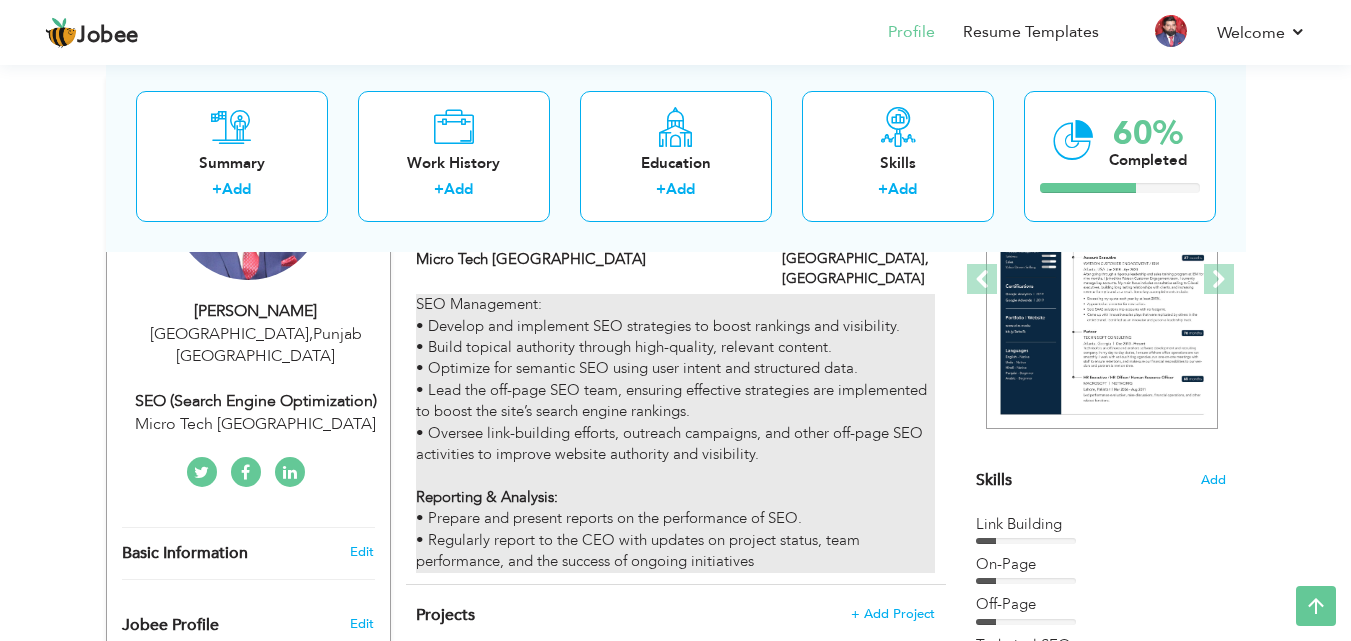 scroll, scrollTop: 0, scrollLeft: 0, axis: both 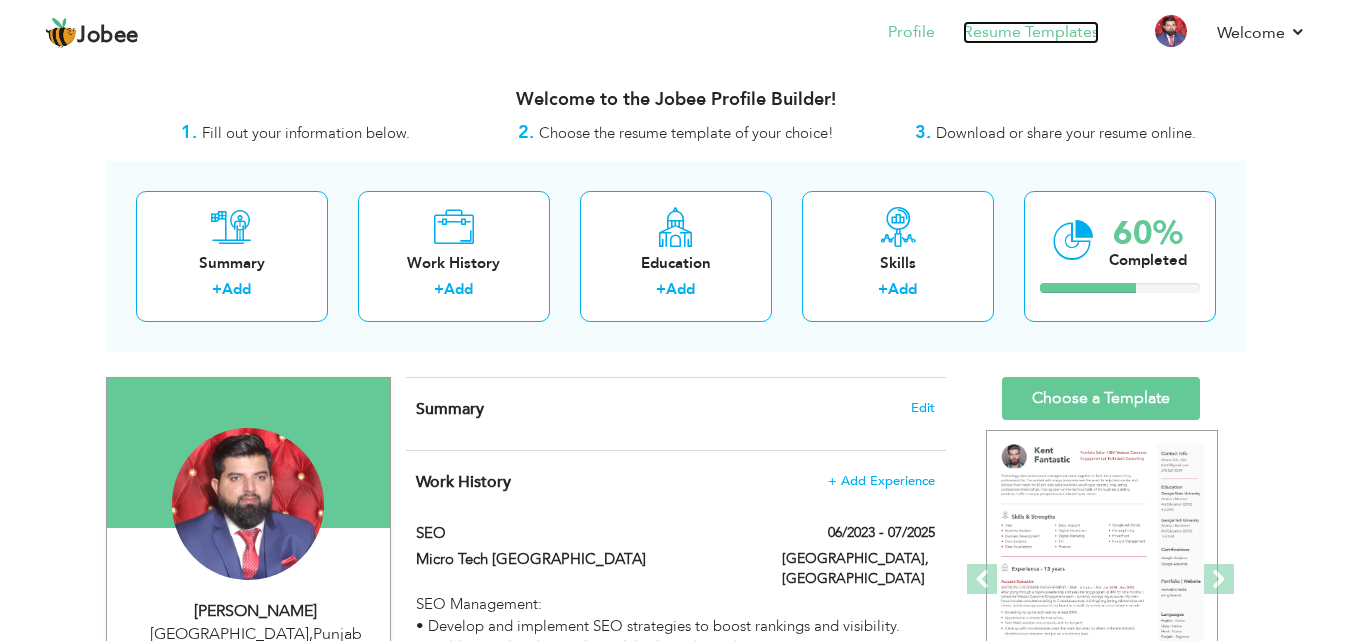 click on "Resume Templates" at bounding box center [1031, 32] 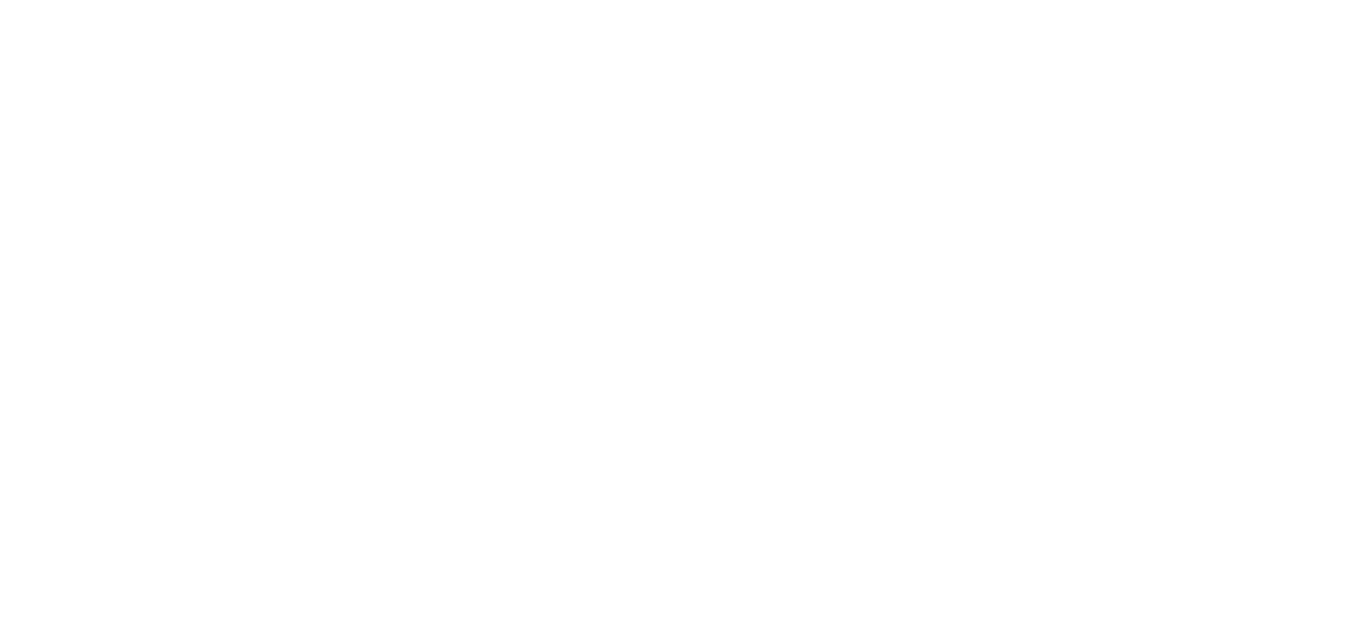 scroll, scrollTop: 0, scrollLeft: 0, axis: both 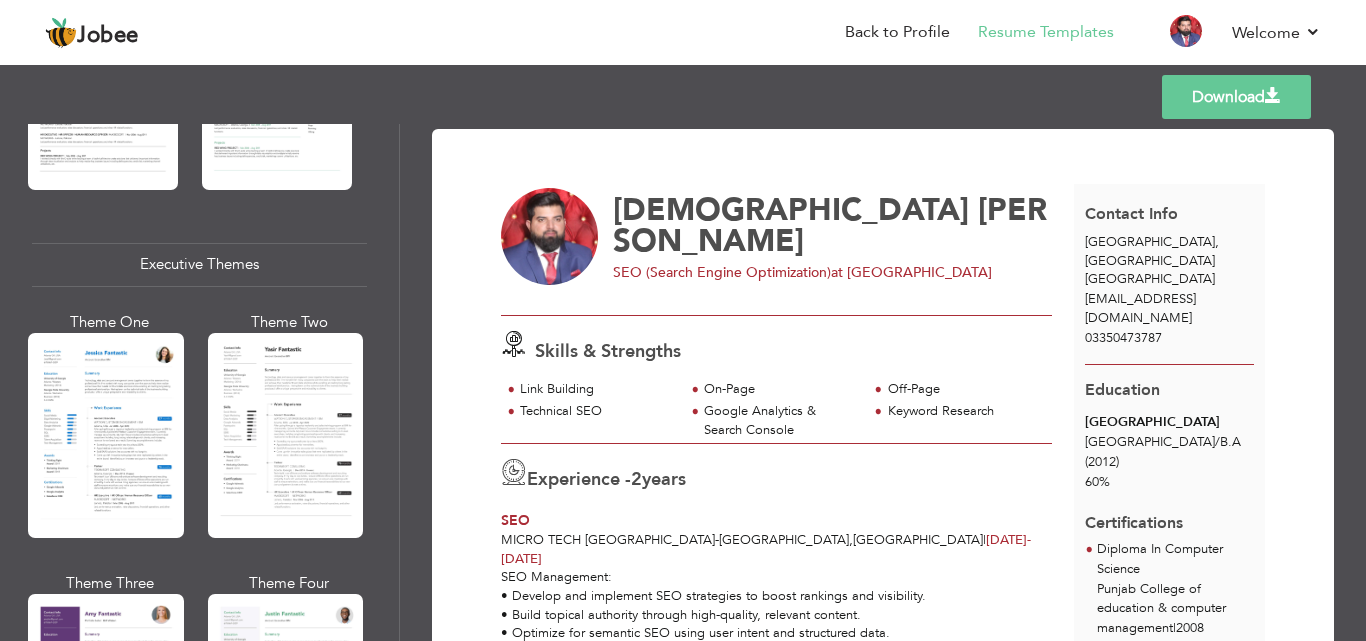click at bounding box center [106, 435] 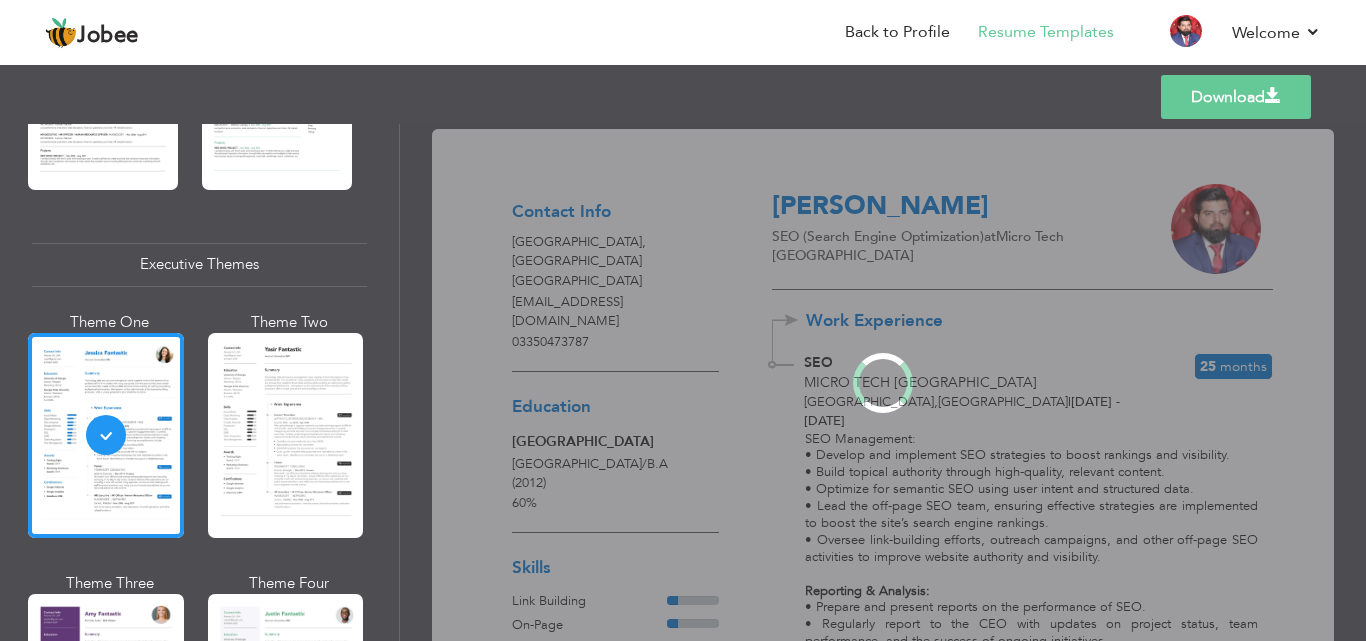 scroll, scrollTop: 1399, scrollLeft: 0, axis: vertical 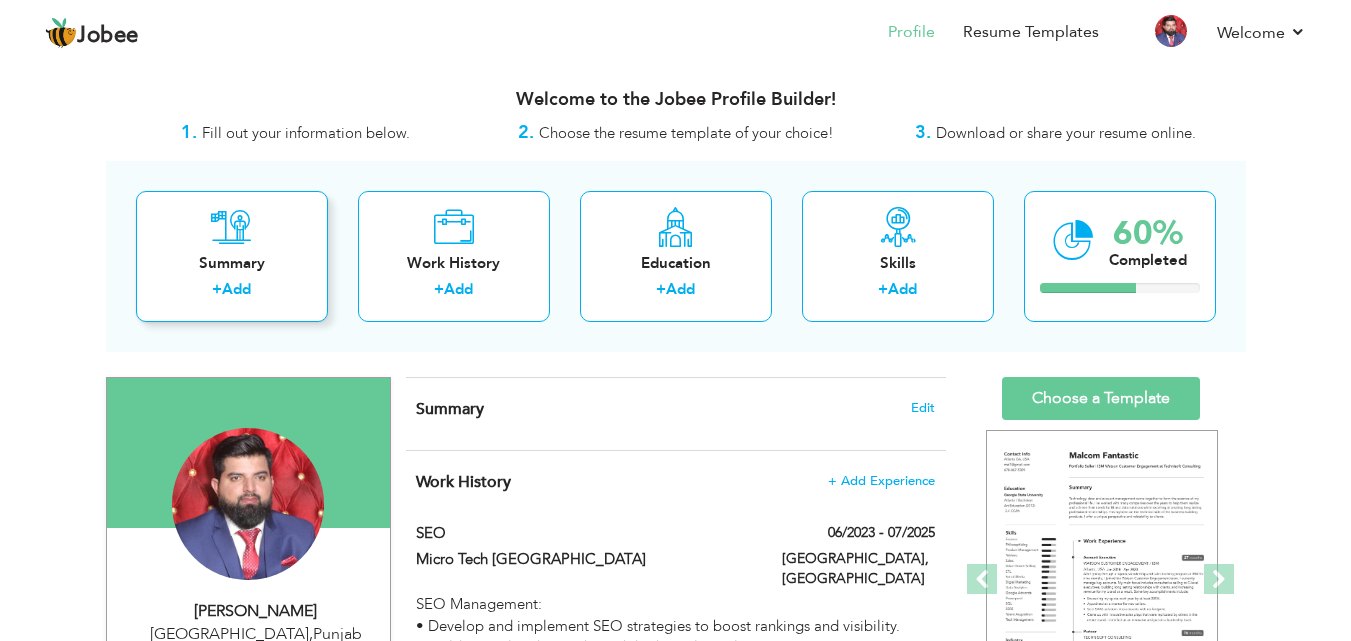 click on "Add" at bounding box center [236, 289] 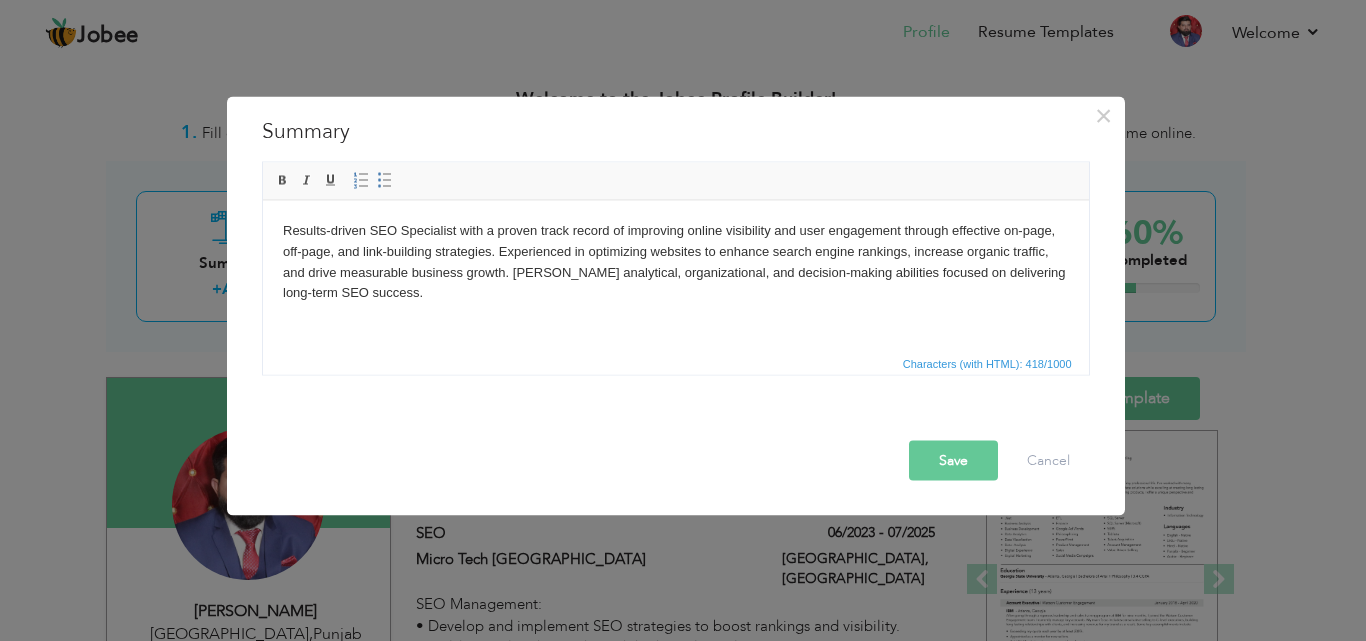 click on "Save" at bounding box center [953, 460] 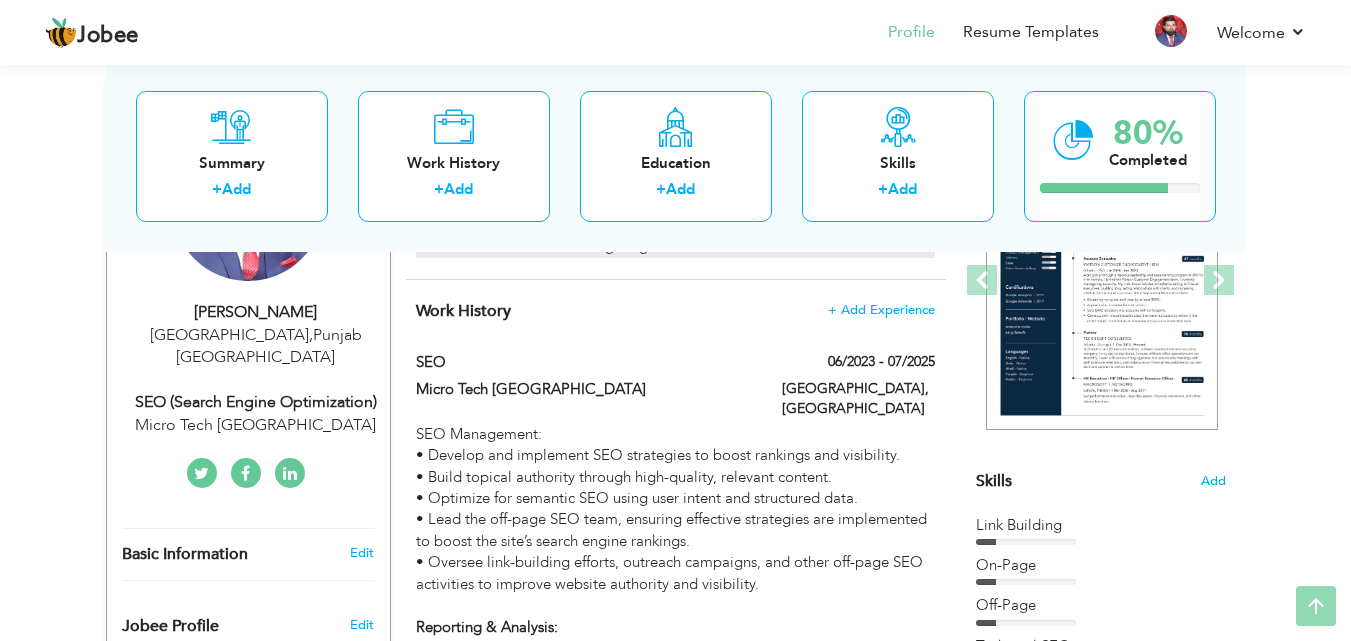 scroll, scrollTop: 300, scrollLeft: 0, axis: vertical 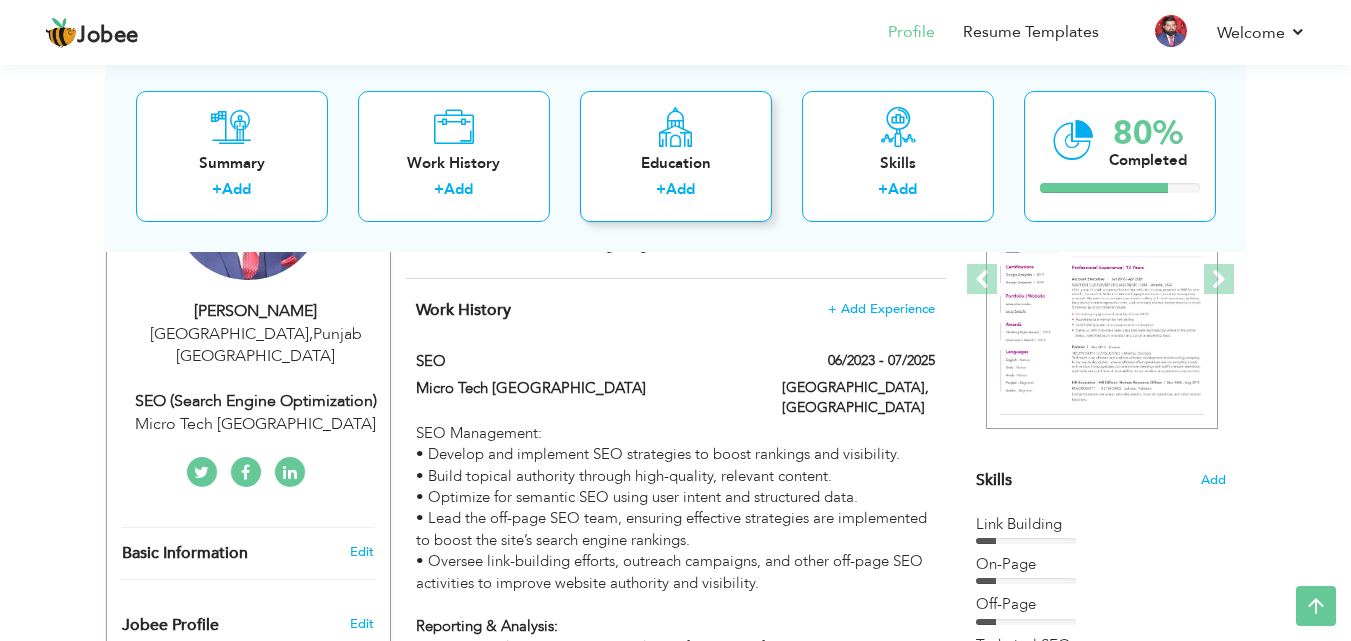click on "Add" at bounding box center [680, 189] 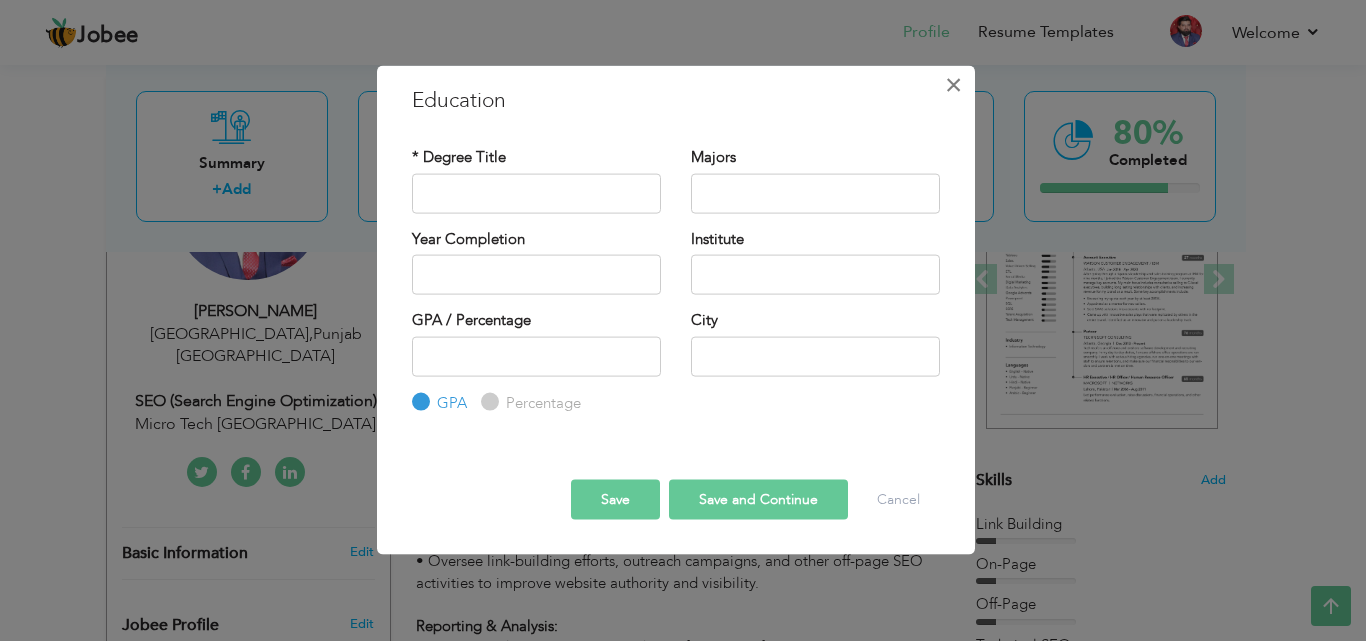 click on "×" at bounding box center [953, 84] 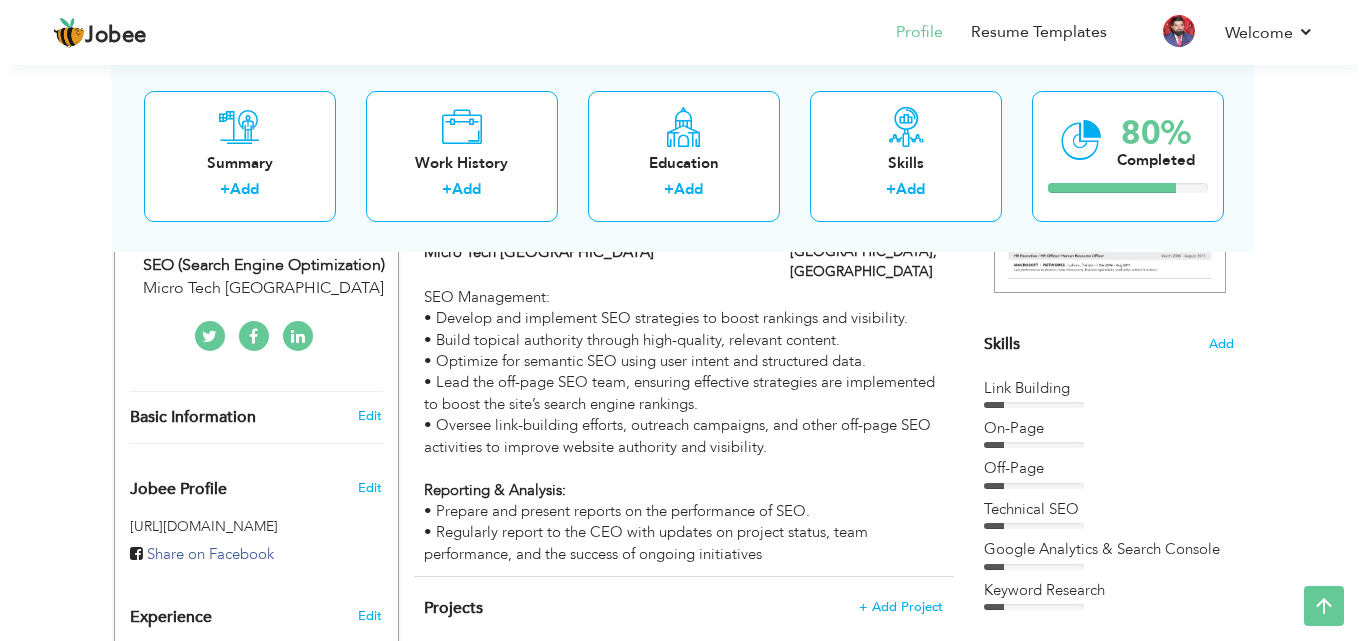 scroll, scrollTop: 478, scrollLeft: 0, axis: vertical 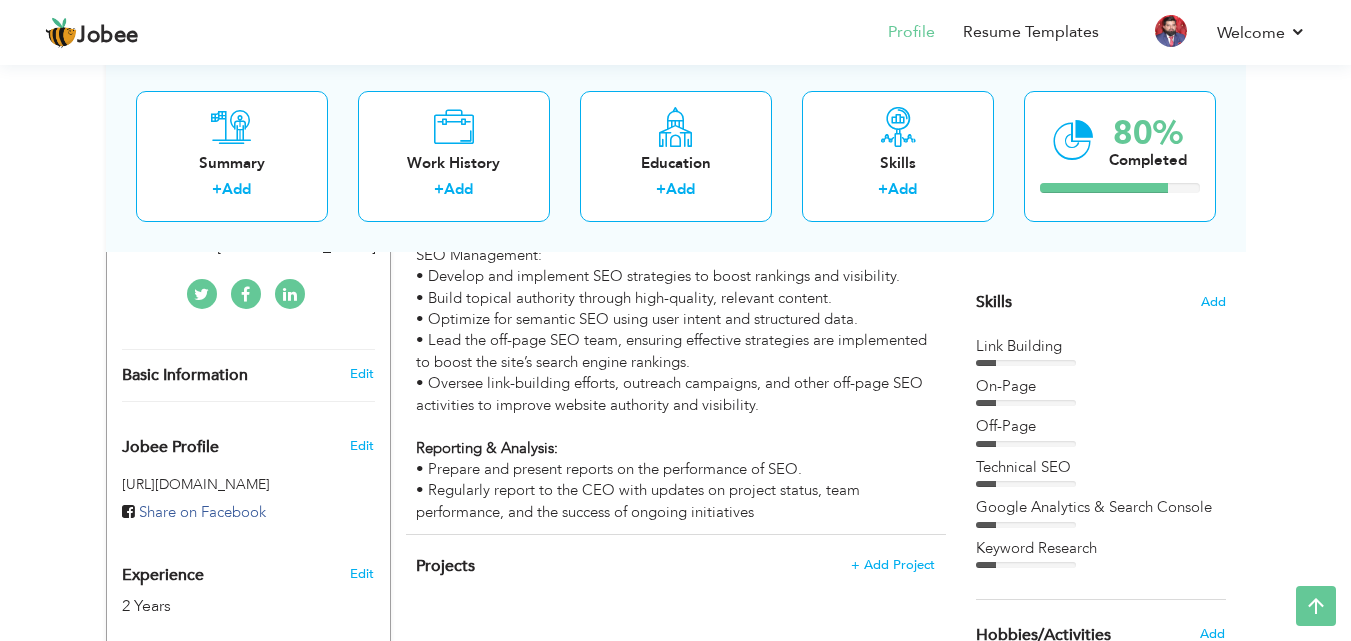 click on "SEO Management:
• Develop and implement SEO strategies to boost rankings and visibility.
• Build topical authority through high-quality, relevant content.
• Optimize for semantic SEO using user intent and structured data.
• Lead the off-page SEO team, ensuring effective strategies are implemented to boost the site’s search engine rankings.
• Oversee link-building efforts, outreach campaigns, and other off-page SEO activities to improve website authority and visibility.
Reporting & Analysis:
• Prepare and present reports on the performance of SEO.
• Regularly report to the CEO with updates on project status, team performance, and the success of ongoing initiatives" at bounding box center [675, 384] 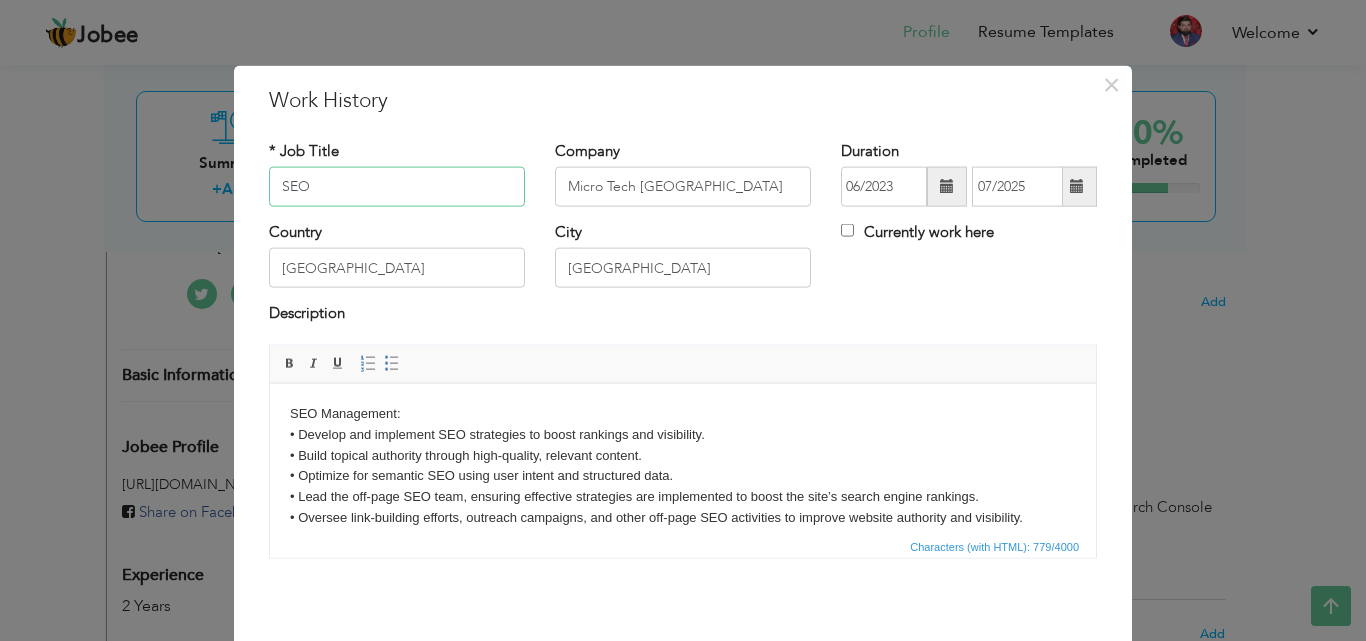 scroll, scrollTop: 98, scrollLeft: 0, axis: vertical 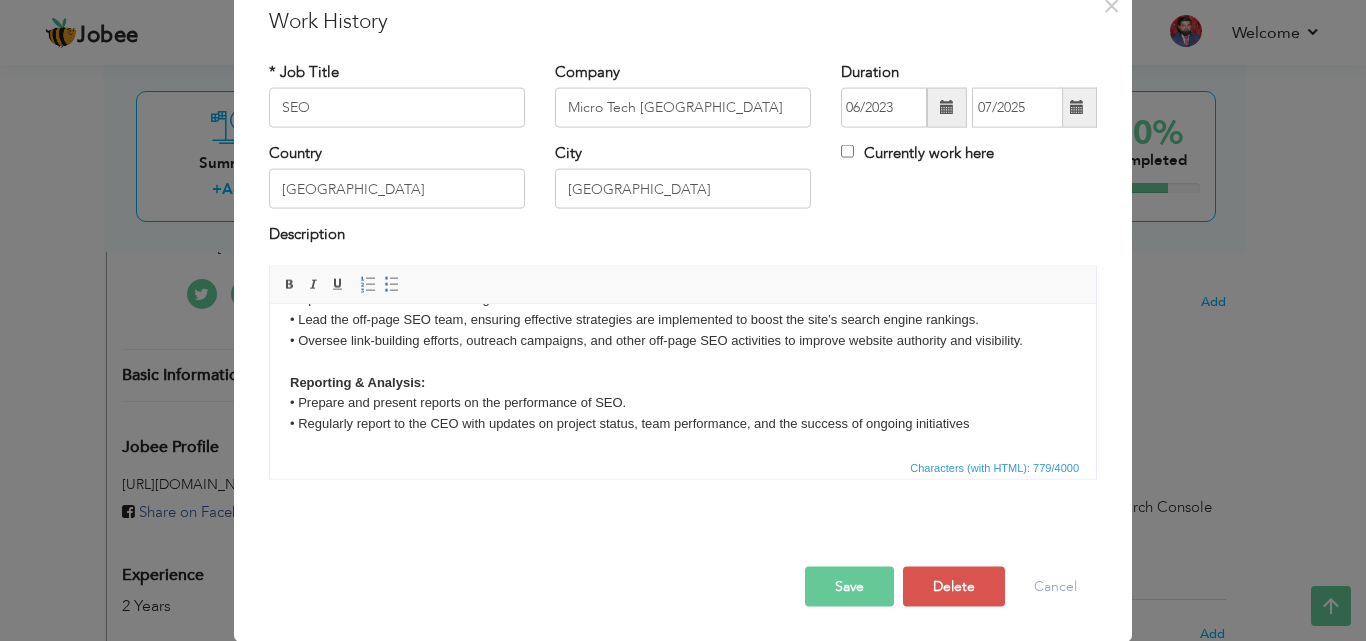 click on "SEO Management: • Develop and implement SEO strategies to boost rankings and visibility. • Build topical authority through high-quality, relevant content. • Optimize for semantic SEO using user intent and structured data. • Lead the off-page SEO team, ensuring effective strategies are implemented to boost the site’s search engine rankings. • Oversee link-building efforts, outreach campaigns, and other off-page SEO activities to improve website authority and visibility. Reporting & Analysis: • Prepare and present reports on the performance of SEO. • Regularly report to the CEO with updates on project status, team performance, and the success of ongoing initiatives" at bounding box center [683, 330] 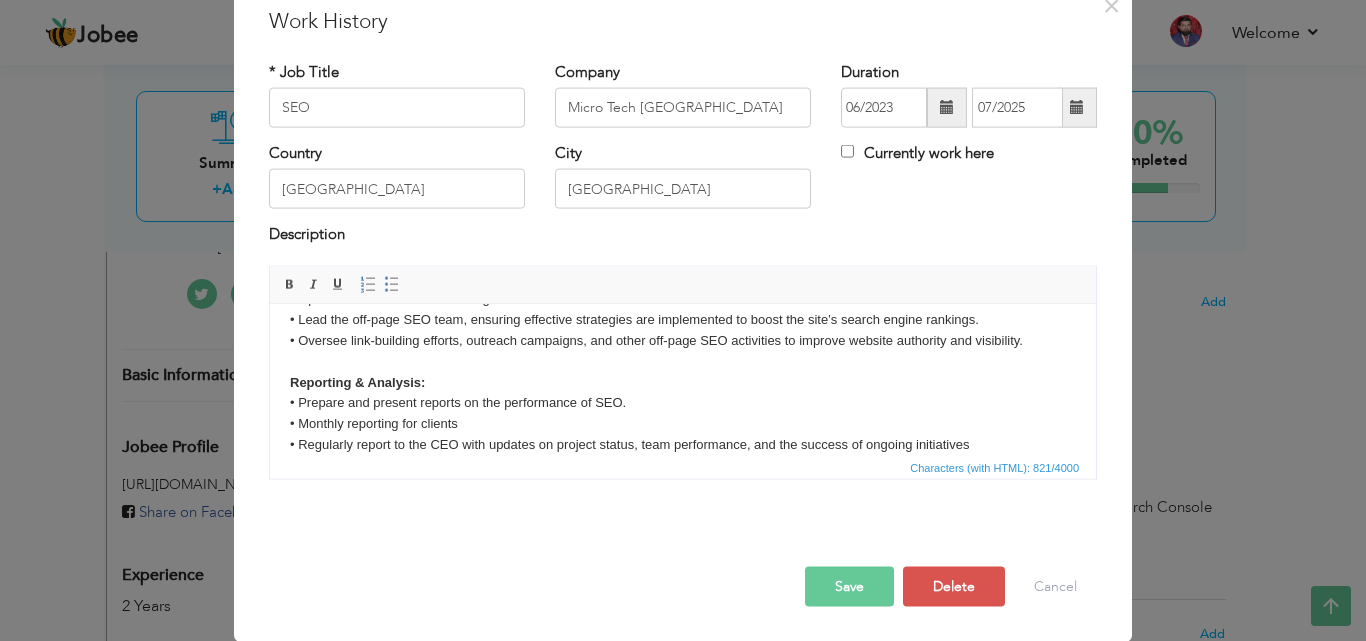 type 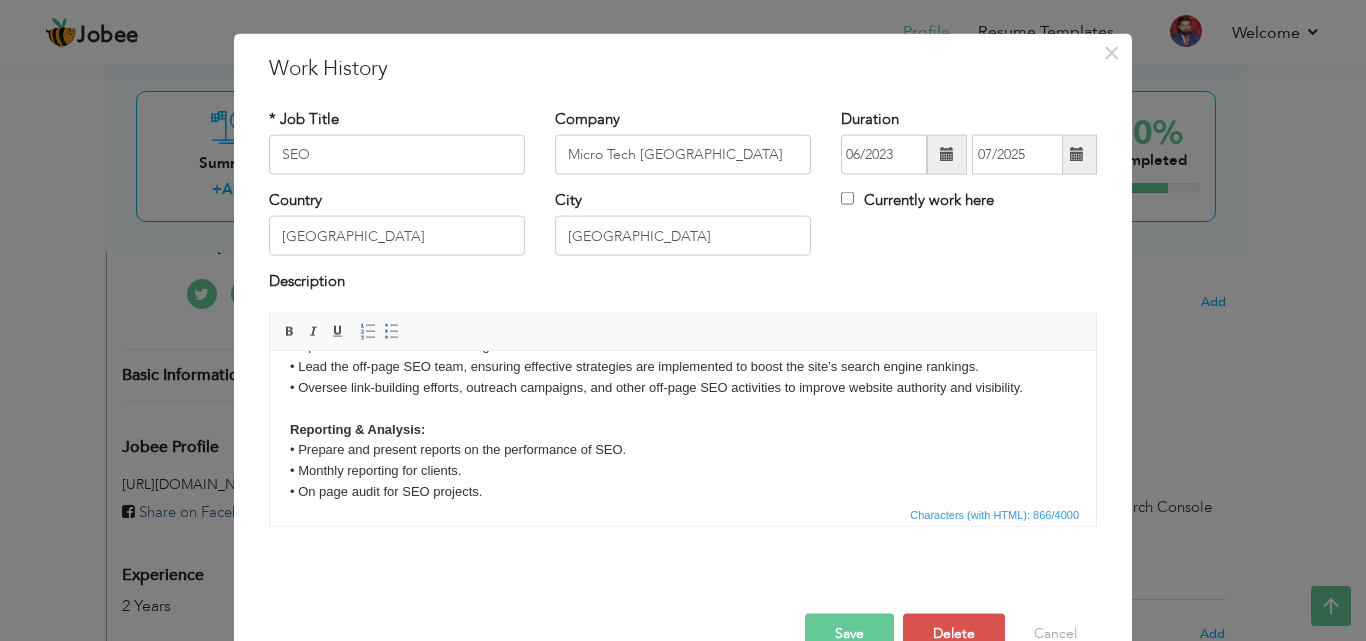 scroll, scrollTop: 79, scrollLeft: 0, axis: vertical 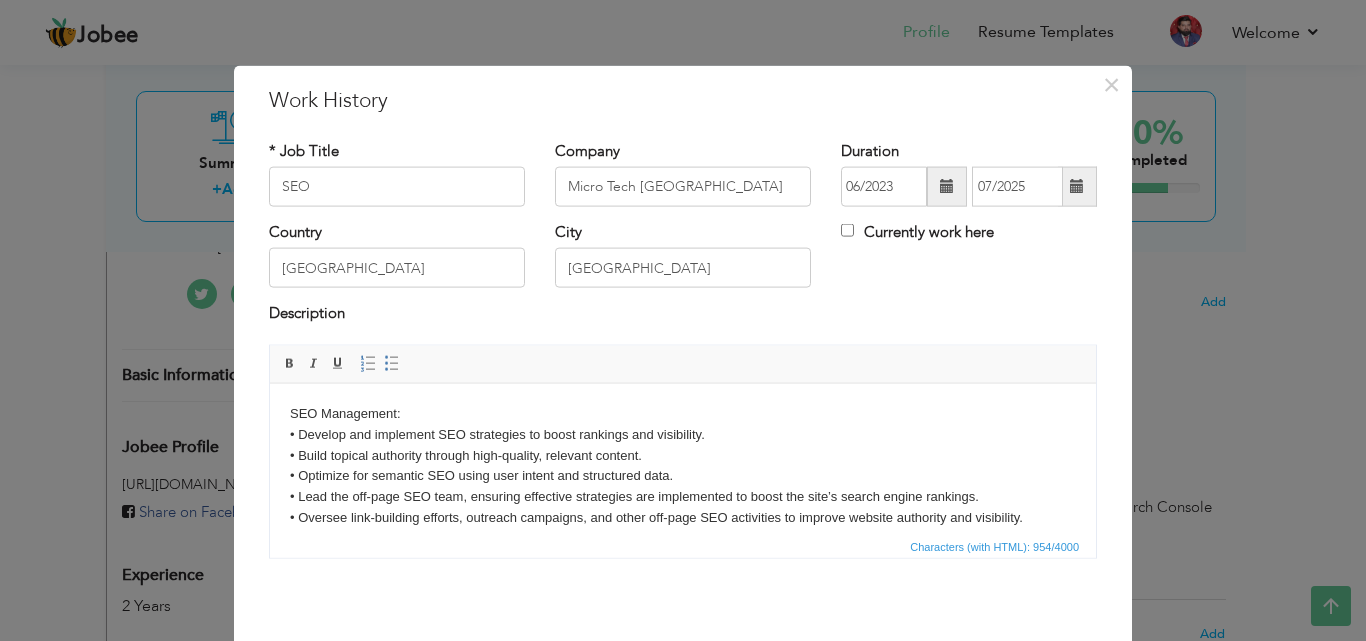 click on "SEO Management: • Develop and implement SEO strategies to boost rankings and visibility. • Build topical authority through high-quality, relevant content. • Optimize for semantic SEO using user intent and structured data. • Lead the off-page SEO team, ensuring effective strategies are implemented to boost the site’s search engine rankings. • Oversee link-building efforts, outreach campaigns, and other off-page SEO activities to improve website authority and visibility. Reporting & Analysis: • Prepare and present reports on the performance of SEO. • Monthly reporting for clients. • On page audit for SEO projects. ​​​​​​​ • Working on high authority link buildings e.g. Guest blogging, Outreach etc. • Regularly report to the CEO with updates on project status, team performance, and the success of ongoing initiatives" at bounding box center [683, 538] 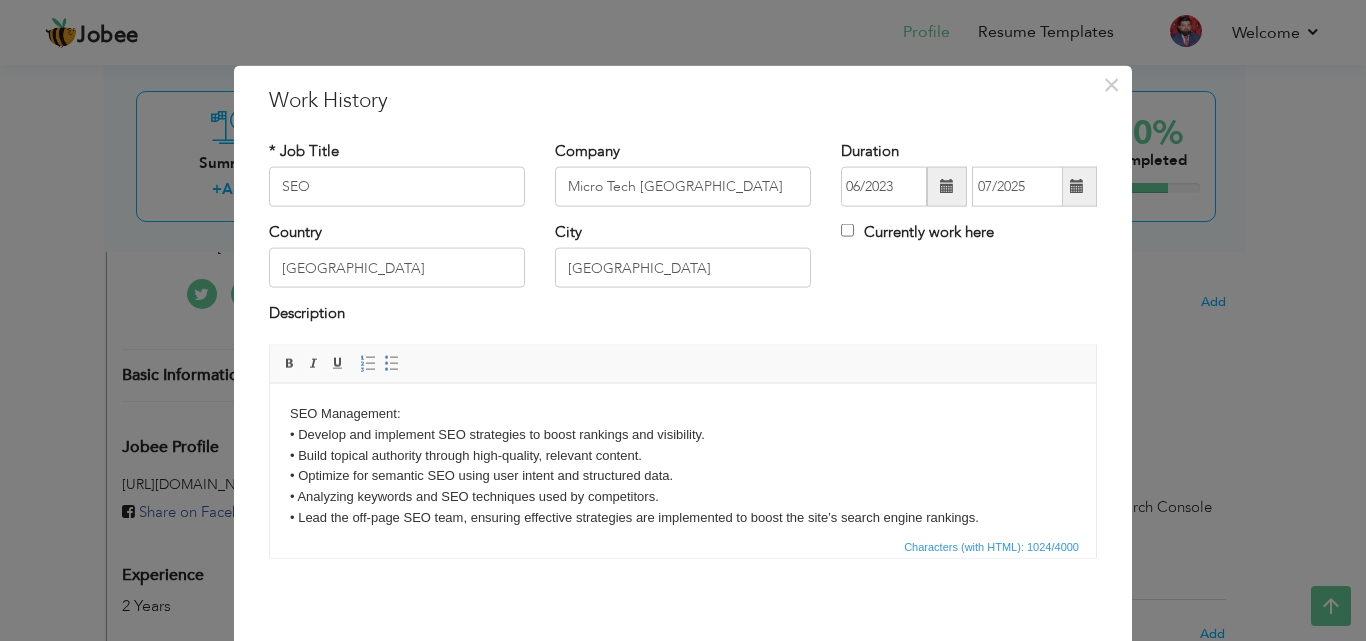 scroll, scrollTop: 100, scrollLeft: 0, axis: vertical 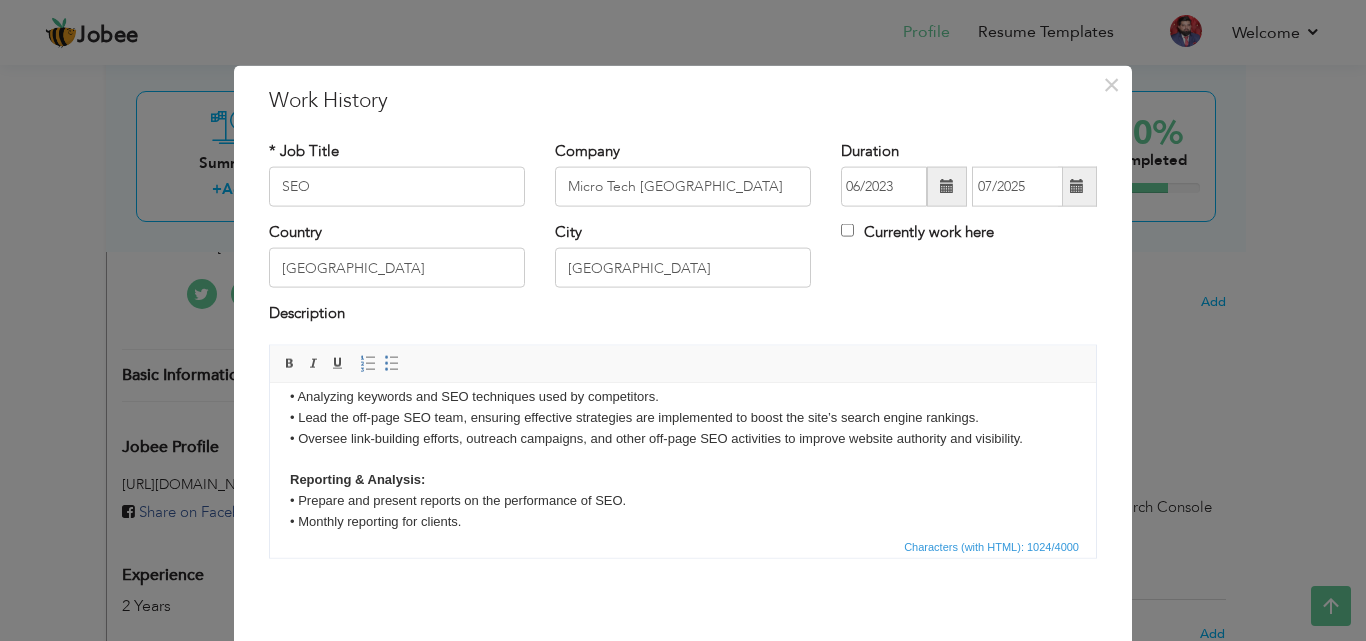 click on "SEO Management: • Develop and implement SEO strategies to boost rankings and visibility. • Build topical authority through high-quality, relevant content. • Optimize for semantic SEO using user intent and structured data. ​​​​​​​ • Analyzing keywords and SEO techniques used by competitors. • Lead the off-page SEO team, ensuring effective strategies are implemented to boost the site’s search engine rankings. • Oversee link-building efforts, outreach campaigns, and other off-page SEO activities to improve website authority and visibility. Reporting & Analysis: • Prepare and present reports on the performance of SEO. • Monthly reporting for clients. • On page audit for SEO projects. • Working on high authority link buildings e.g. Guest blogging, Outreach etc. • Regularly report to the CEO with updates on project status, team performance, and the success of ongoing initiatives" at bounding box center [683, 448] 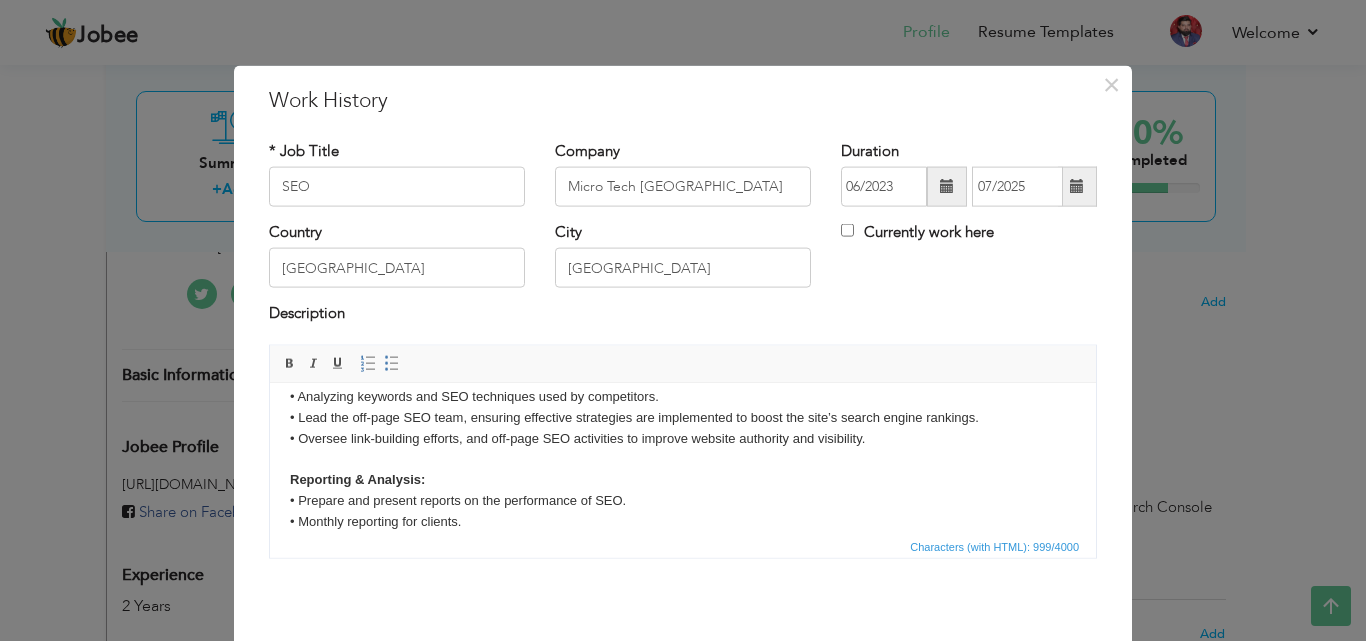 scroll, scrollTop: 181, scrollLeft: 0, axis: vertical 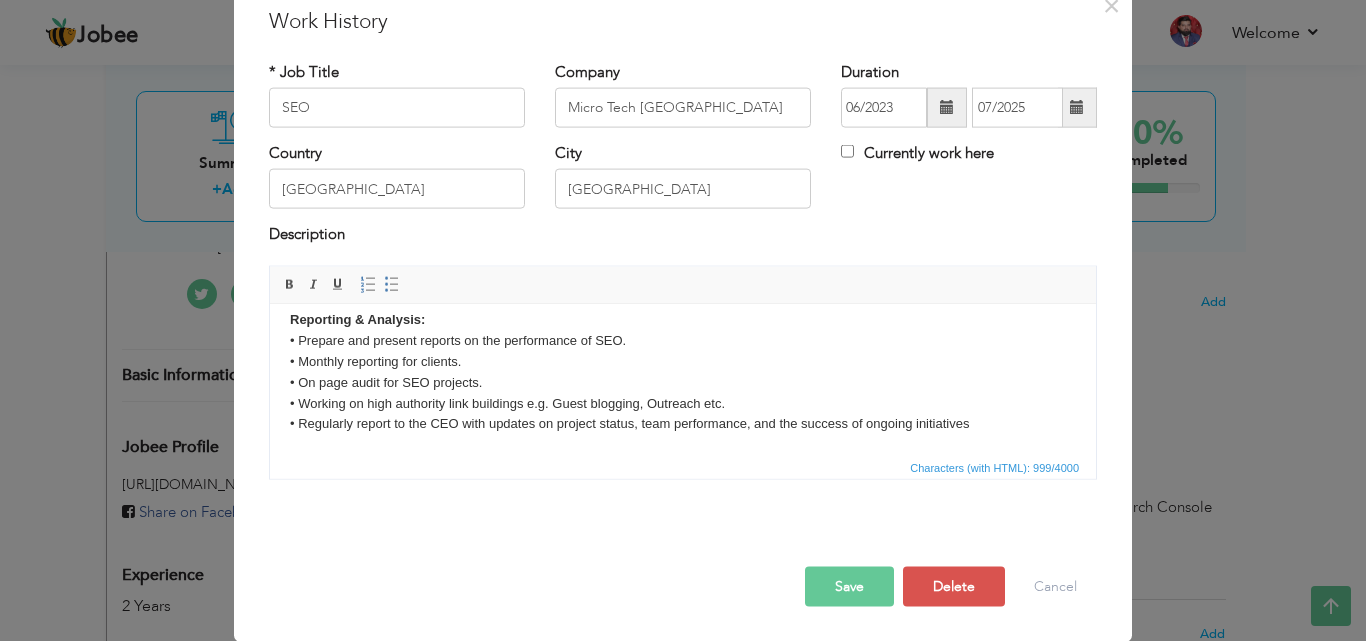 click on "Save" at bounding box center (849, 586) 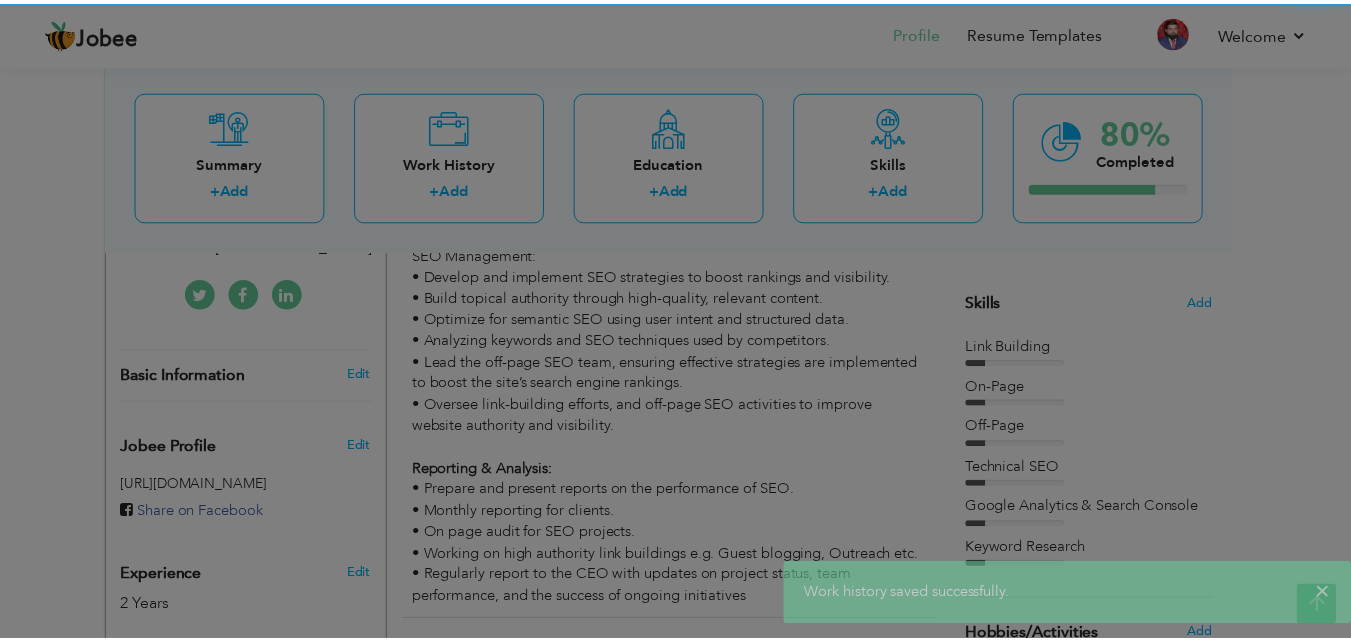 scroll, scrollTop: 0, scrollLeft: 0, axis: both 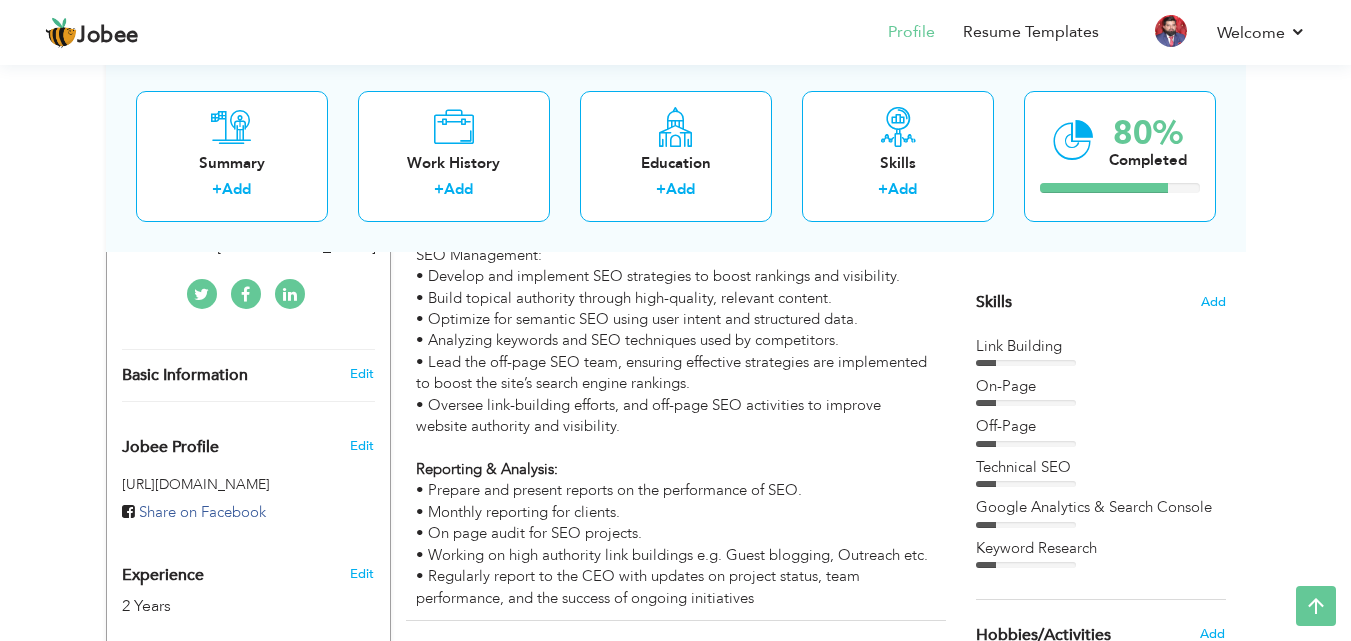 click at bounding box center [1026, 363] 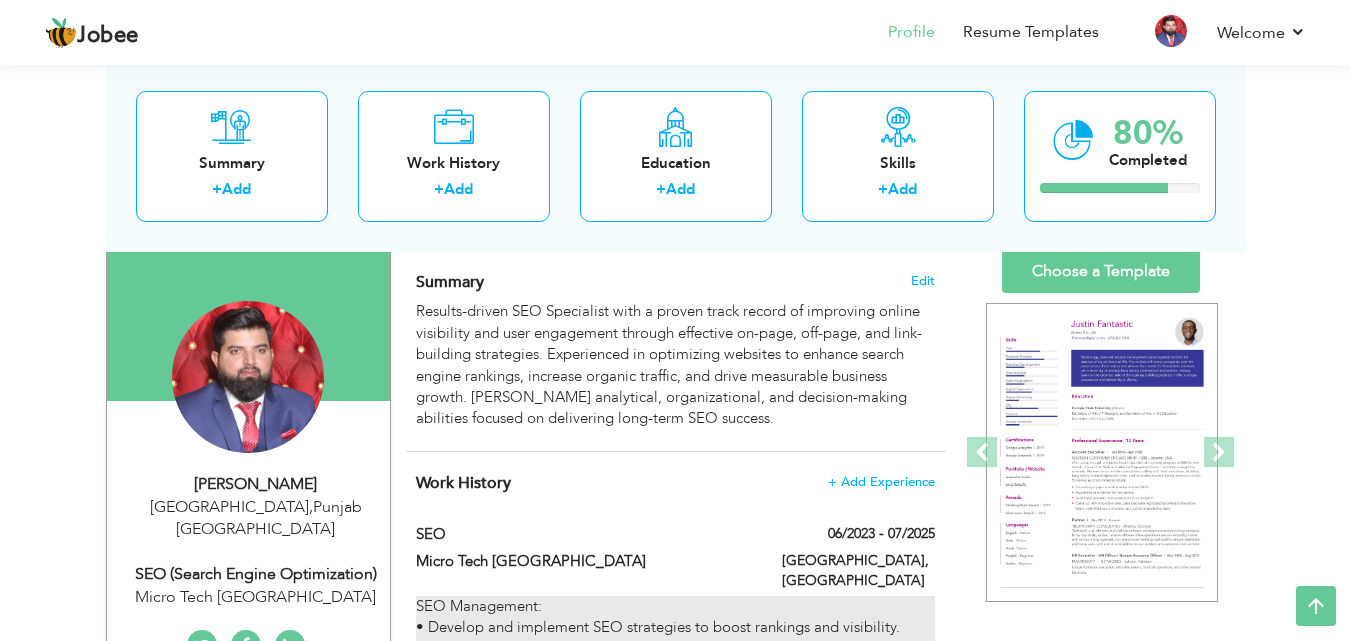 scroll, scrollTop: 0, scrollLeft: 0, axis: both 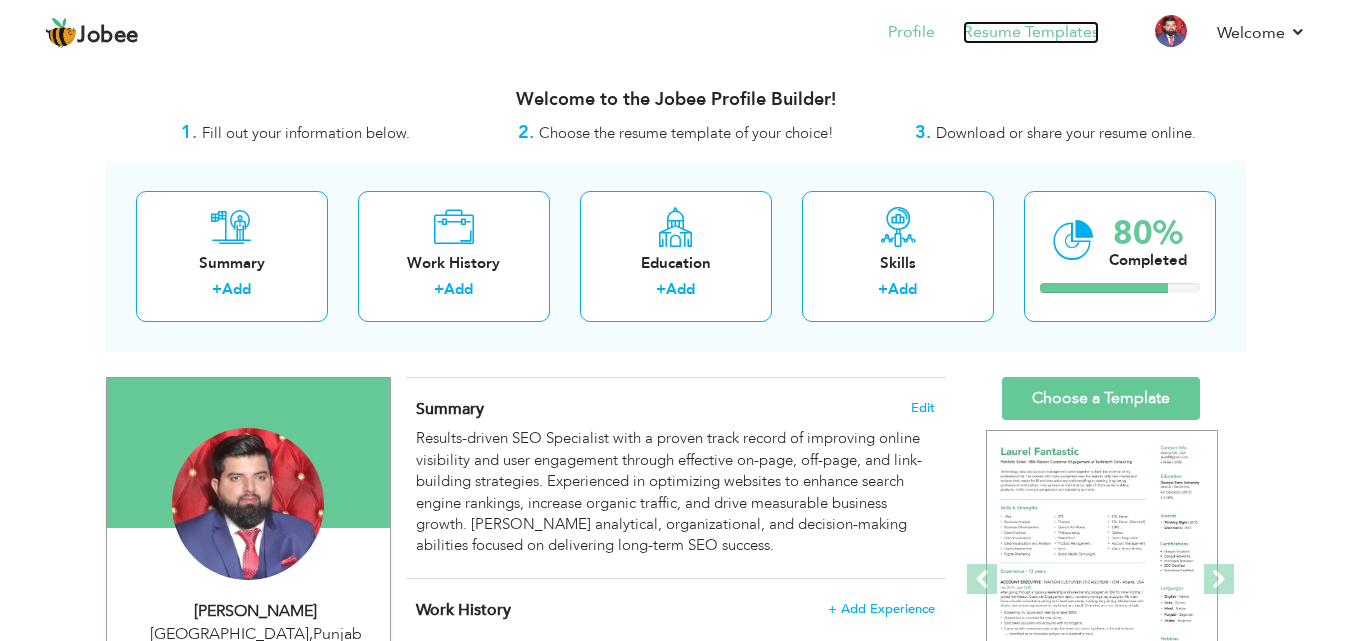 click on "Resume Templates" at bounding box center [1031, 32] 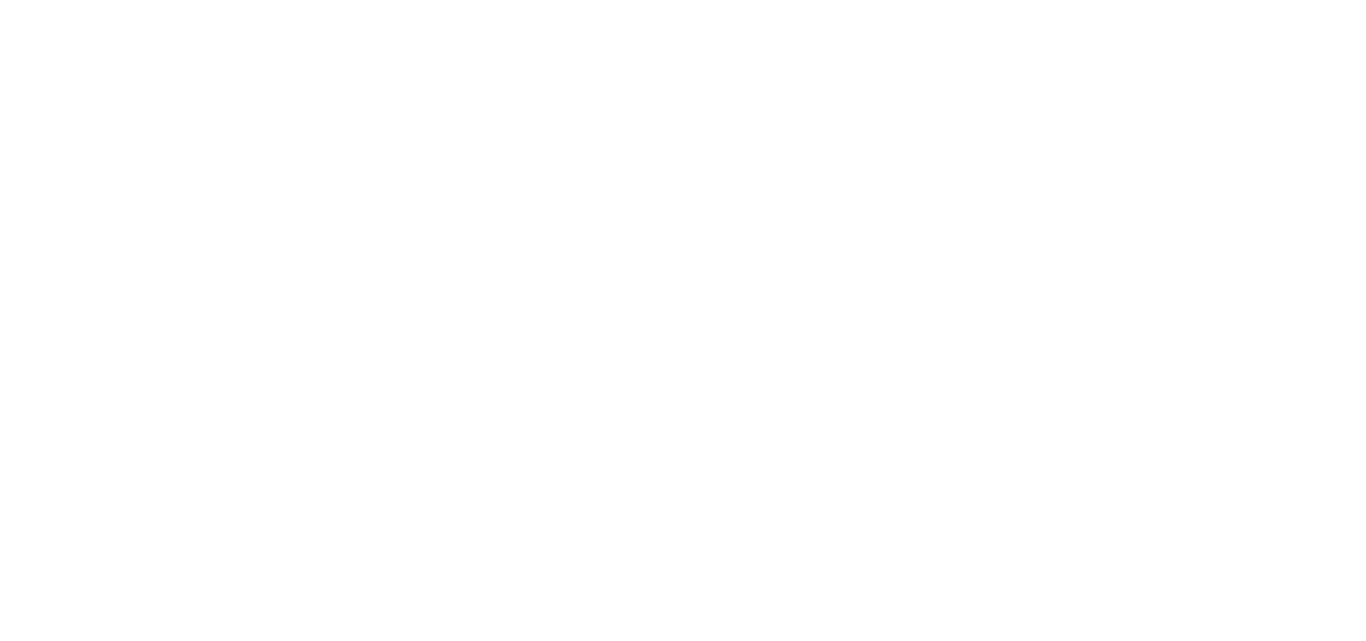 scroll, scrollTop: 0, scrollLeft: 0, axis: both 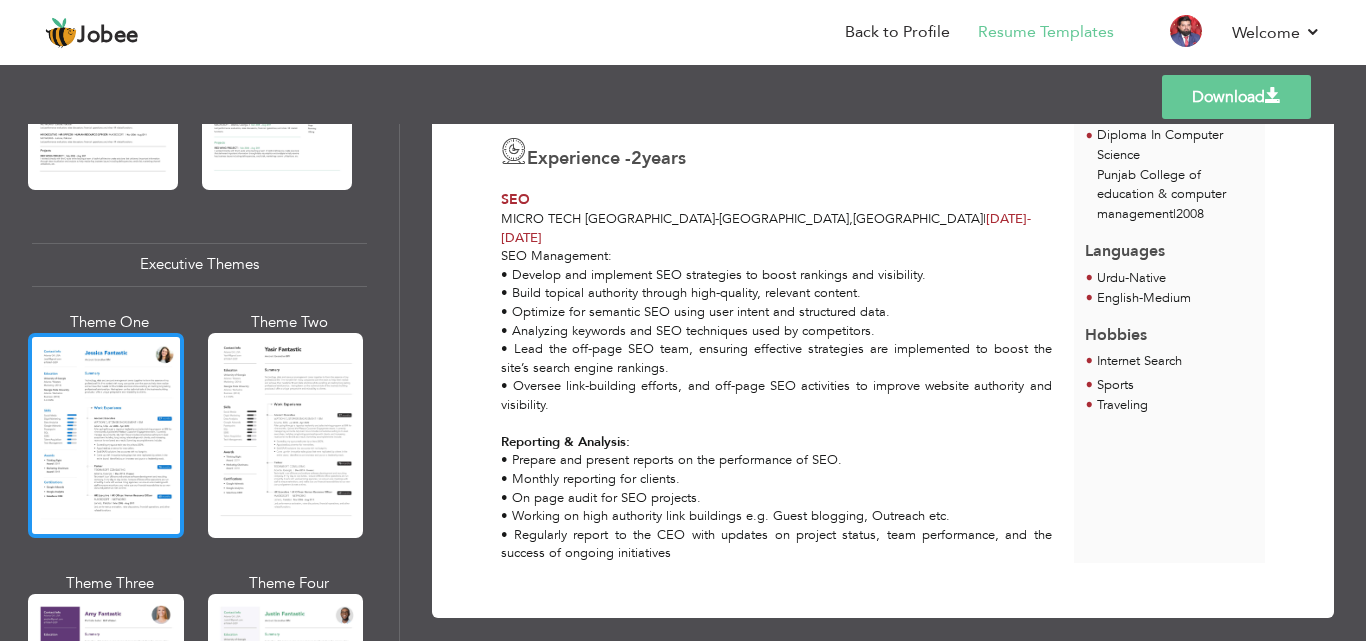 click at bounding box center [106, 435] 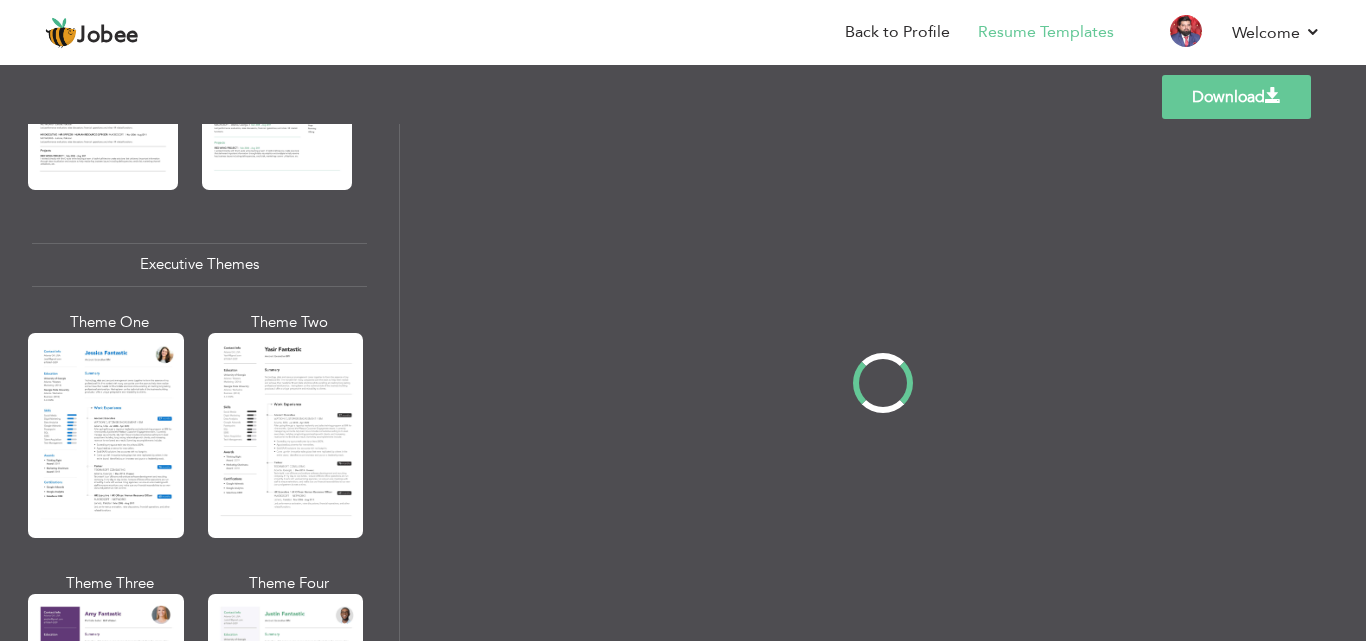 scroll, scrollTop: 0, scrollLeft: 0, axis: both 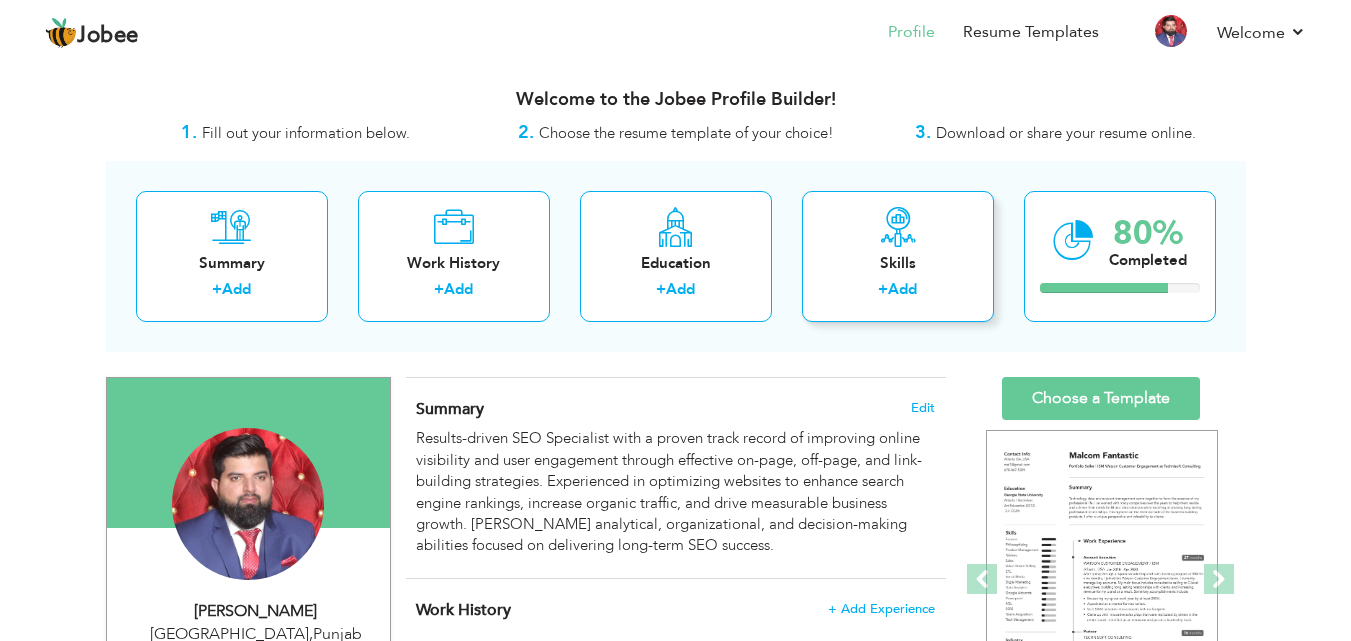 click on "Add" at bounding box center [902, 289] 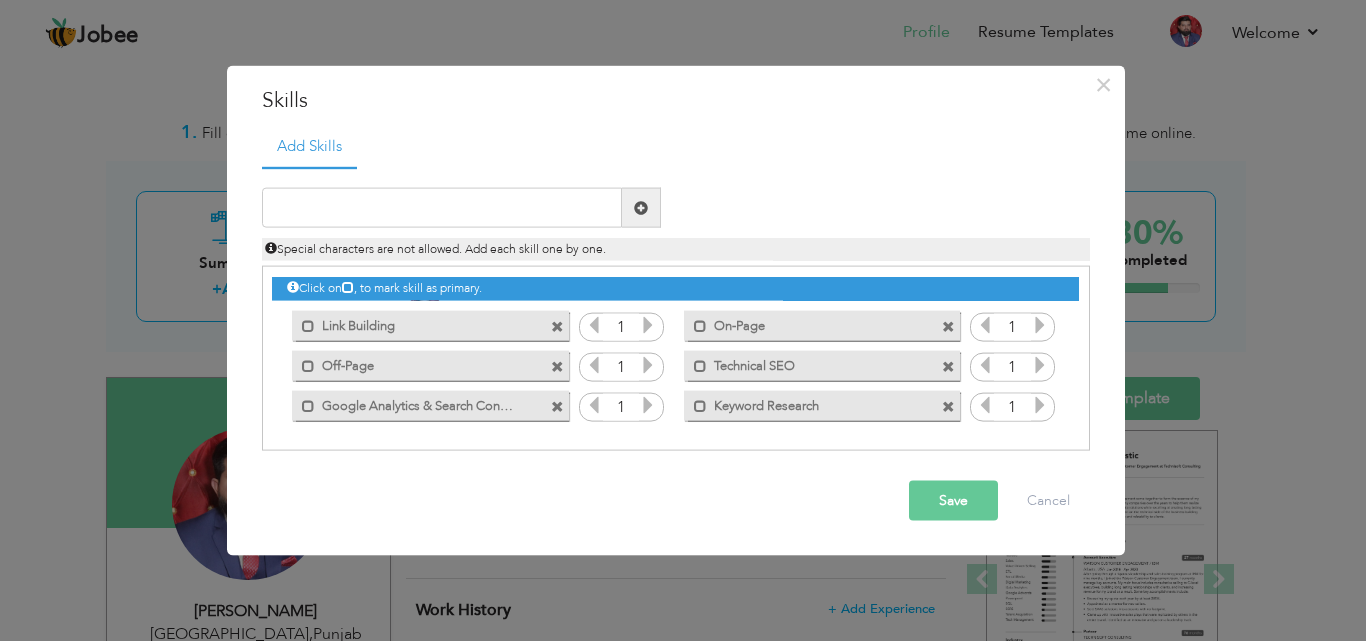 click at bounding box center [648, 325] 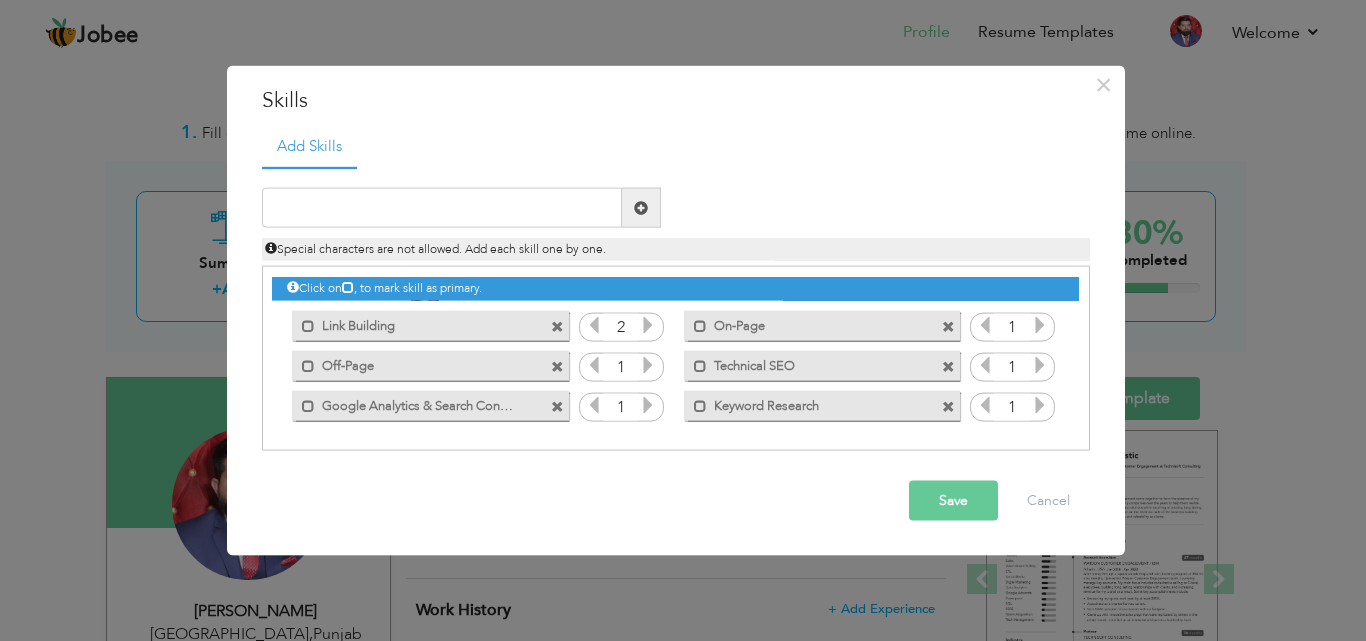 click at bounding box center (648, 325) 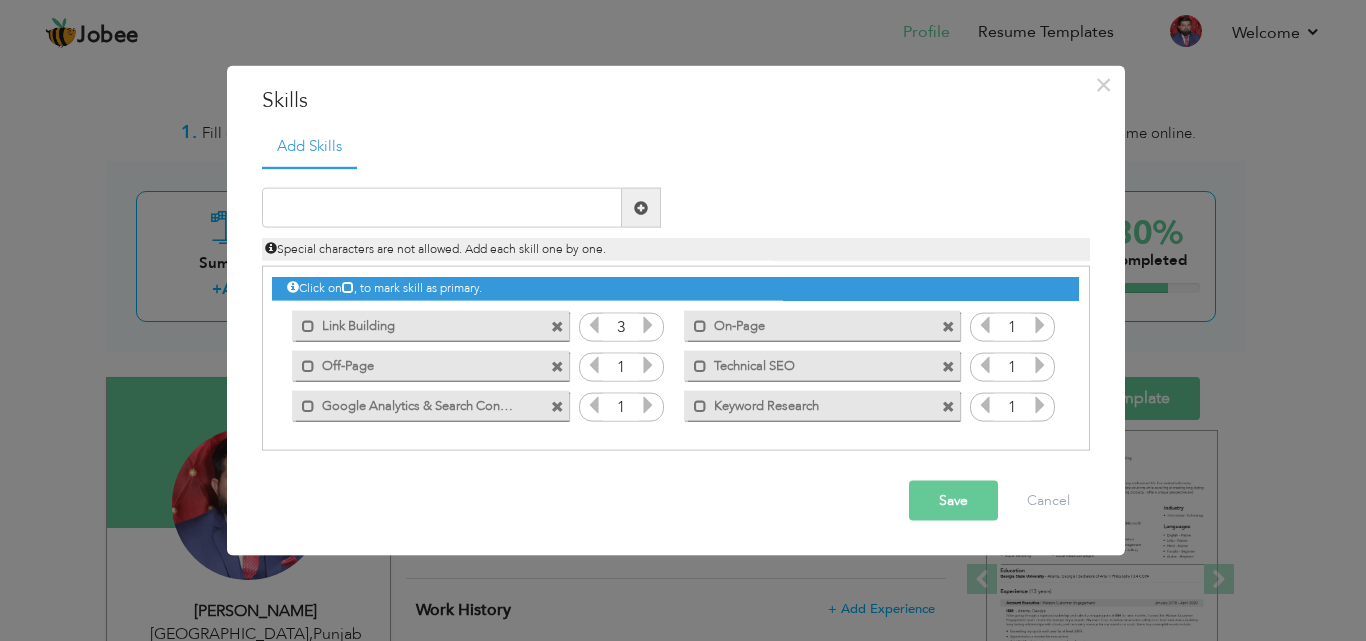 click at bounding box center (648, 325) 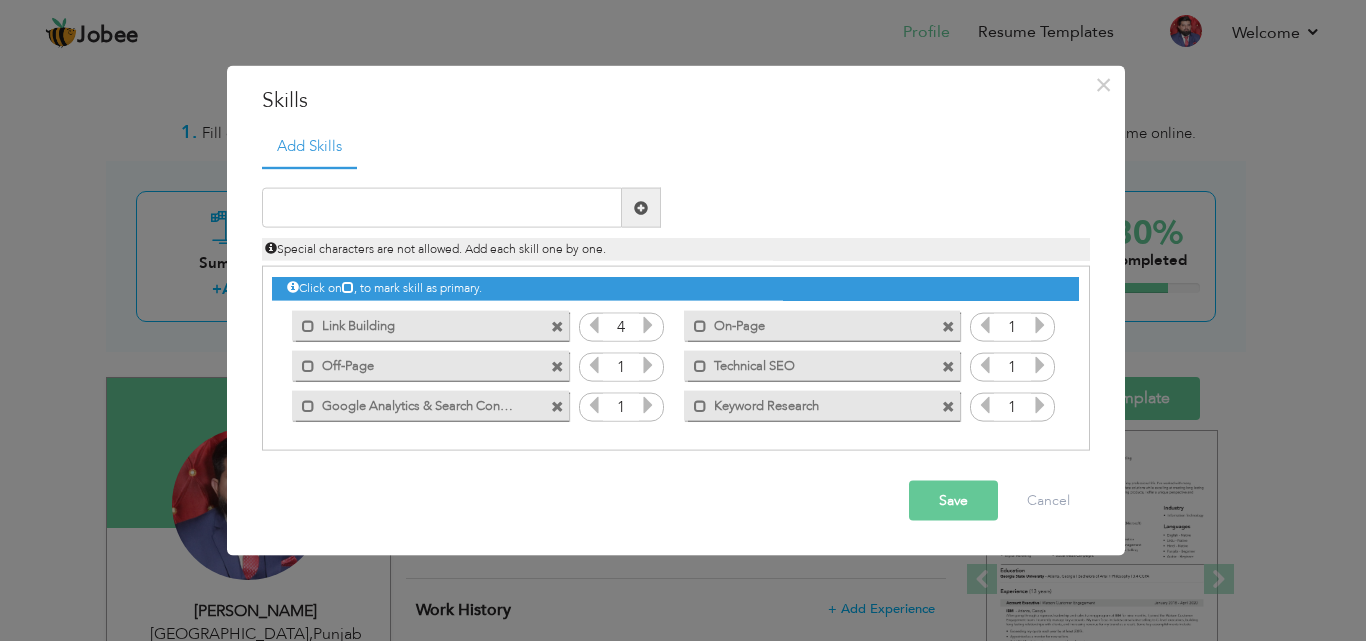 click at bounding box center [648, 325] 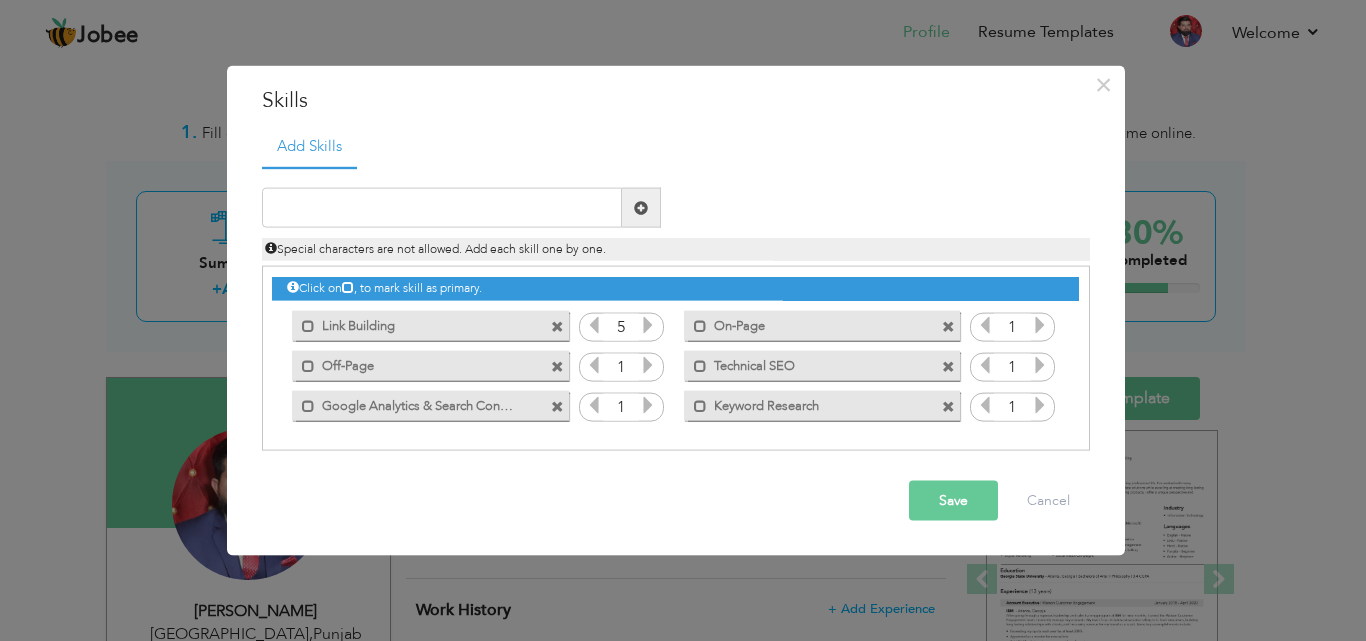 click at bounding box center (648, 325) 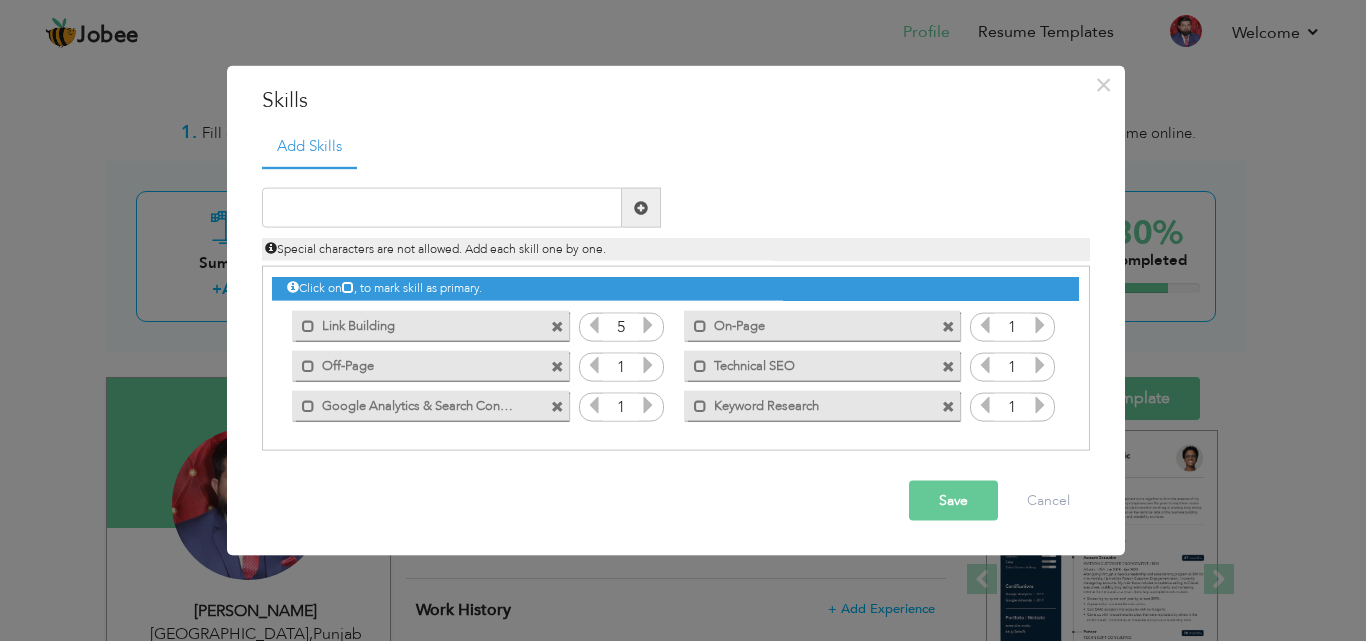 click at bounding box center [1040, 325] 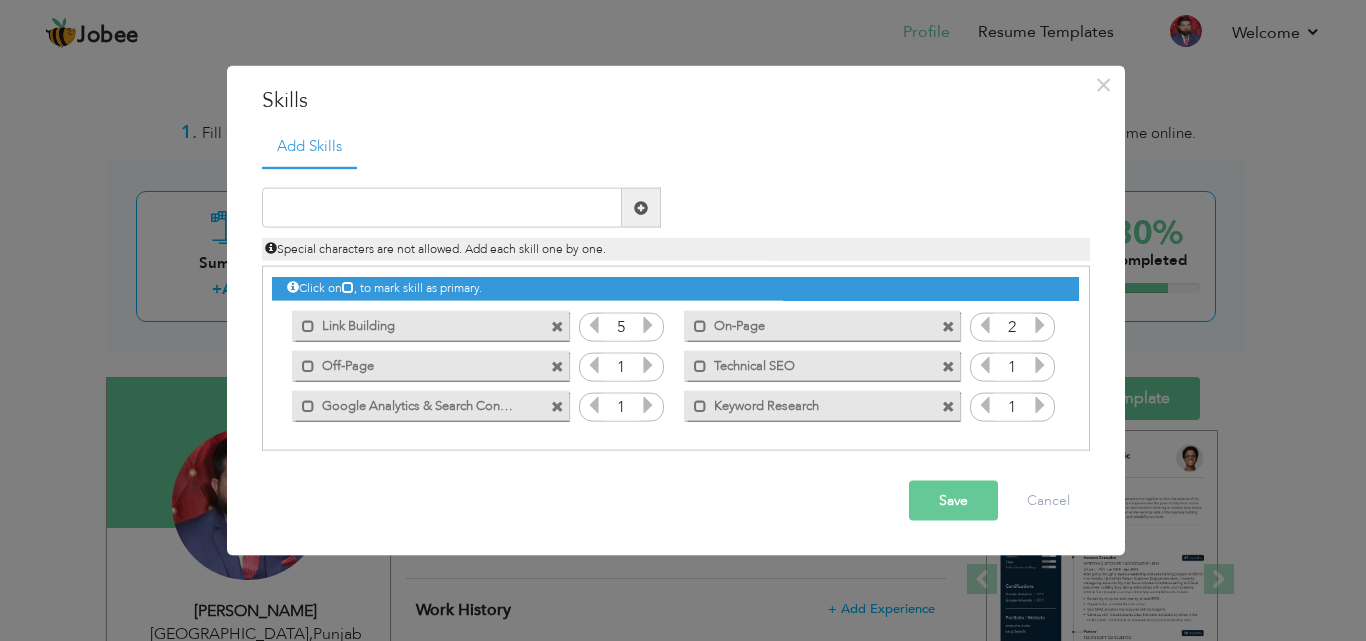 click at bounding box center [1040, 325] 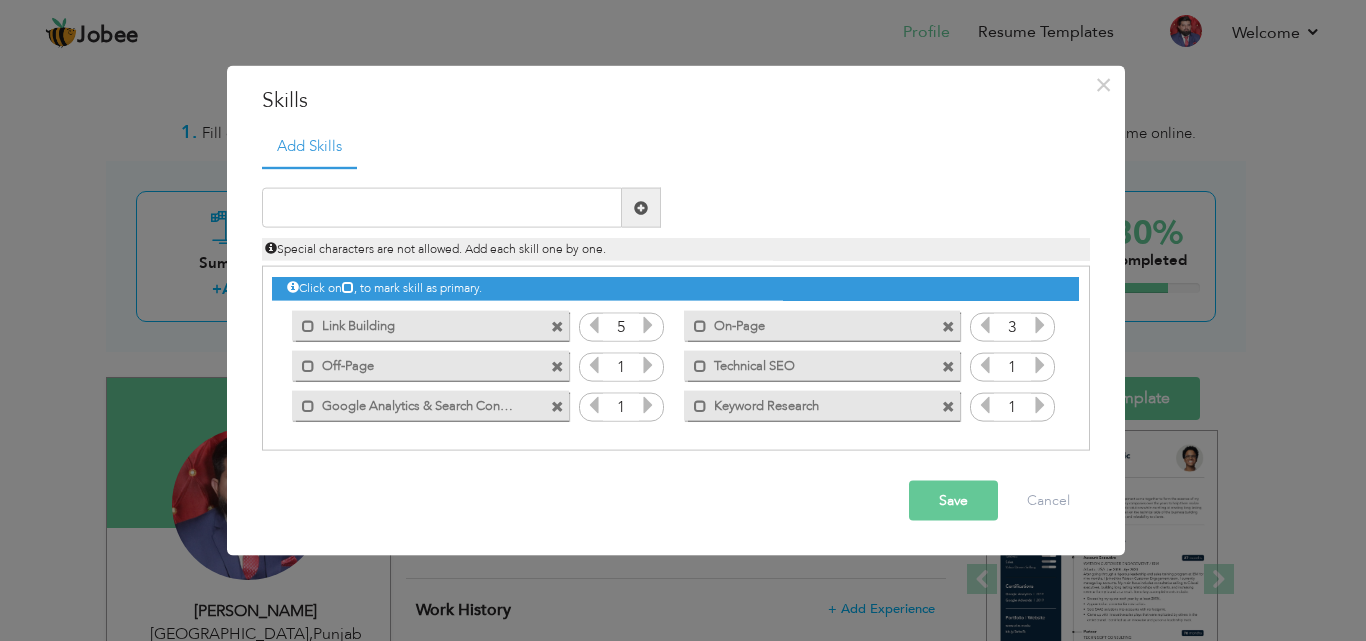 click at bounding box center [1040, 325] 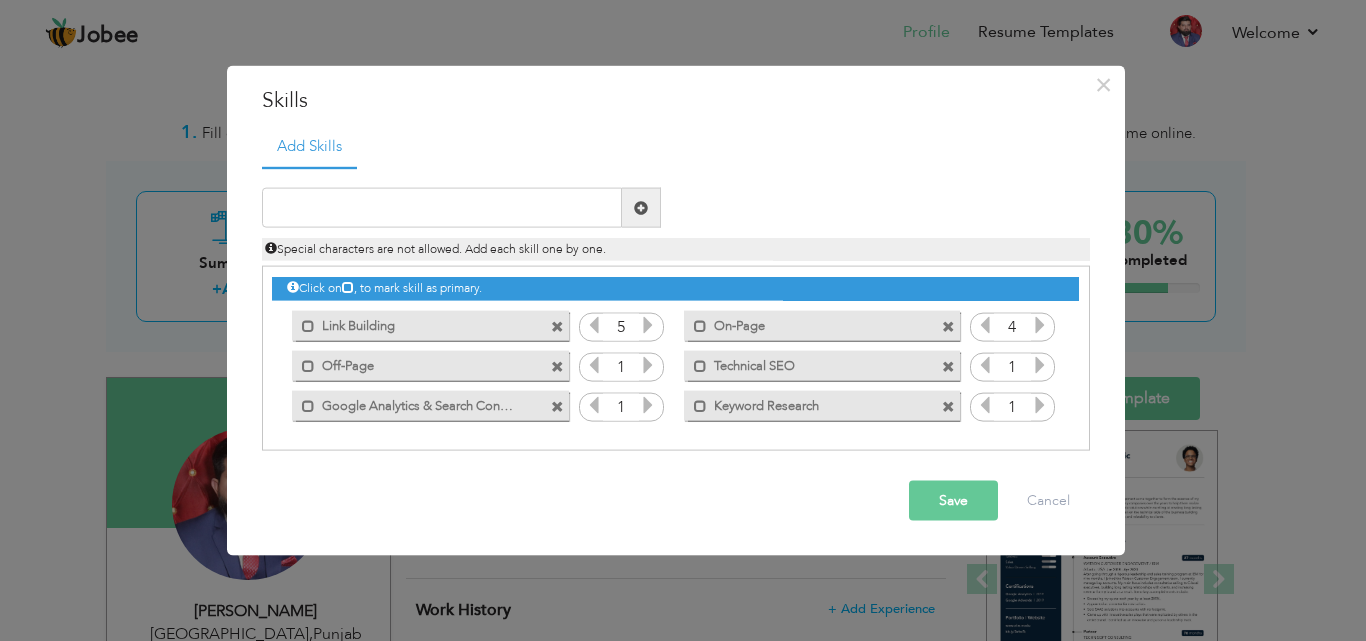 click at bounding box center [648, 365] 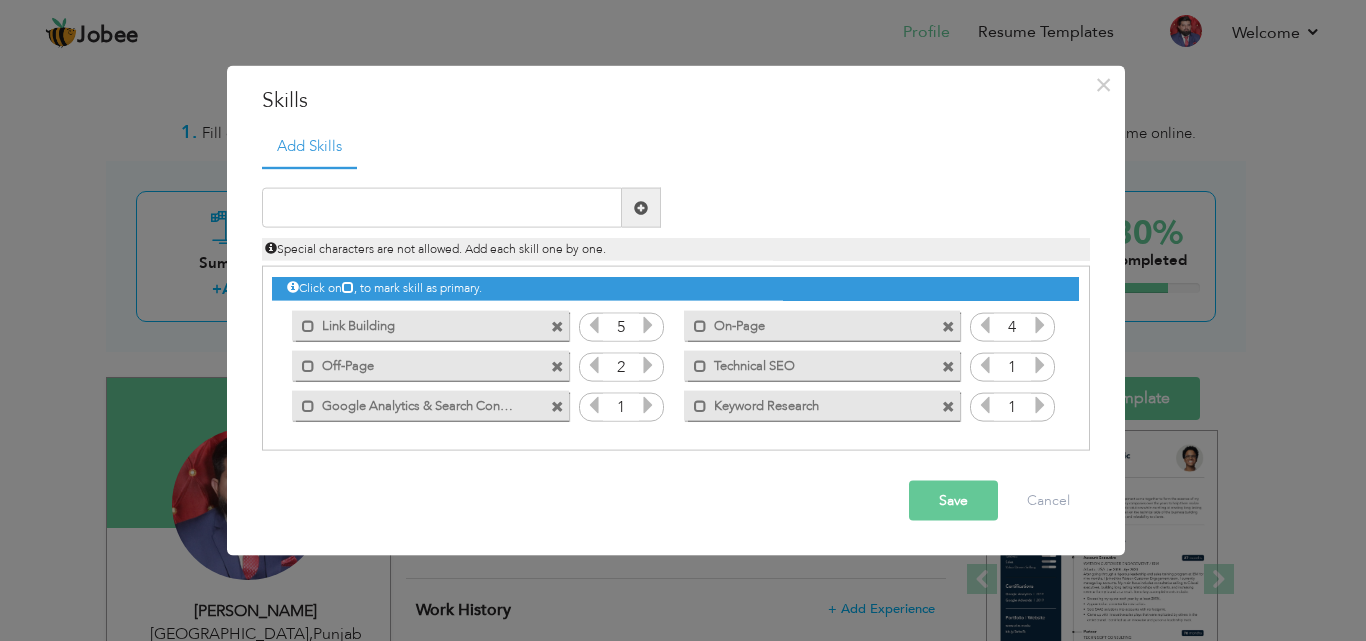 click at bounding box center [648, 365] 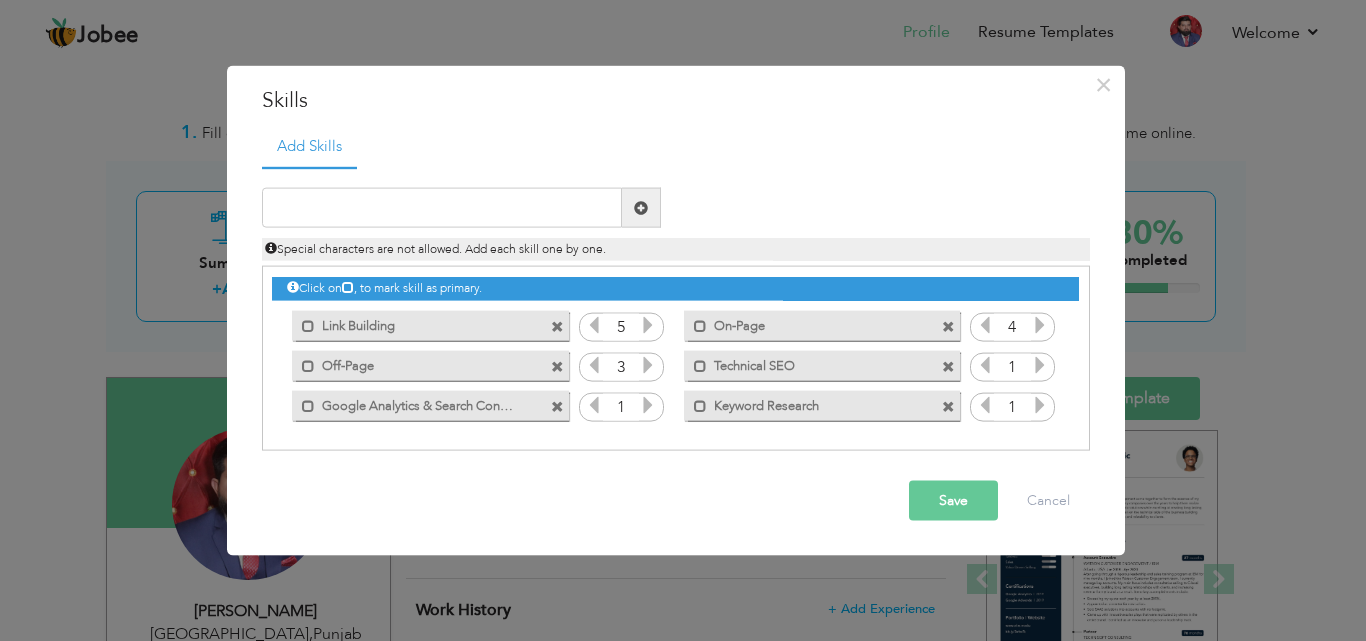 click at bounding box center [648, 365] 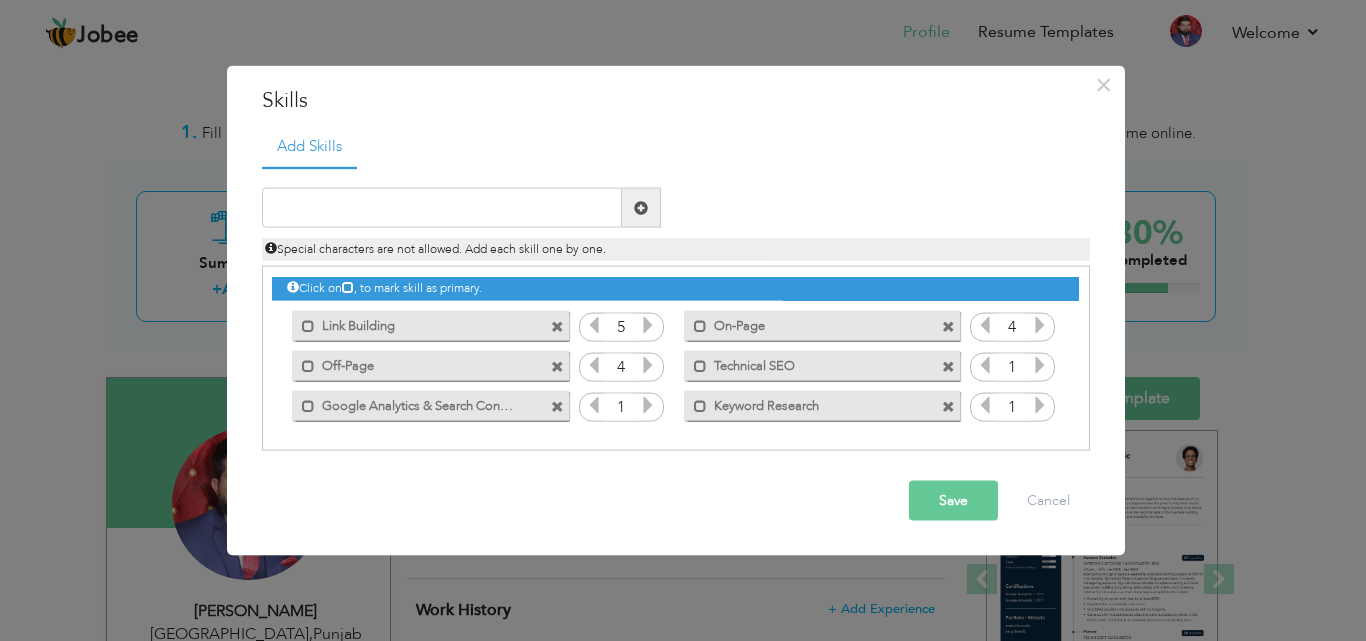 click at bounding box center [648, 365] 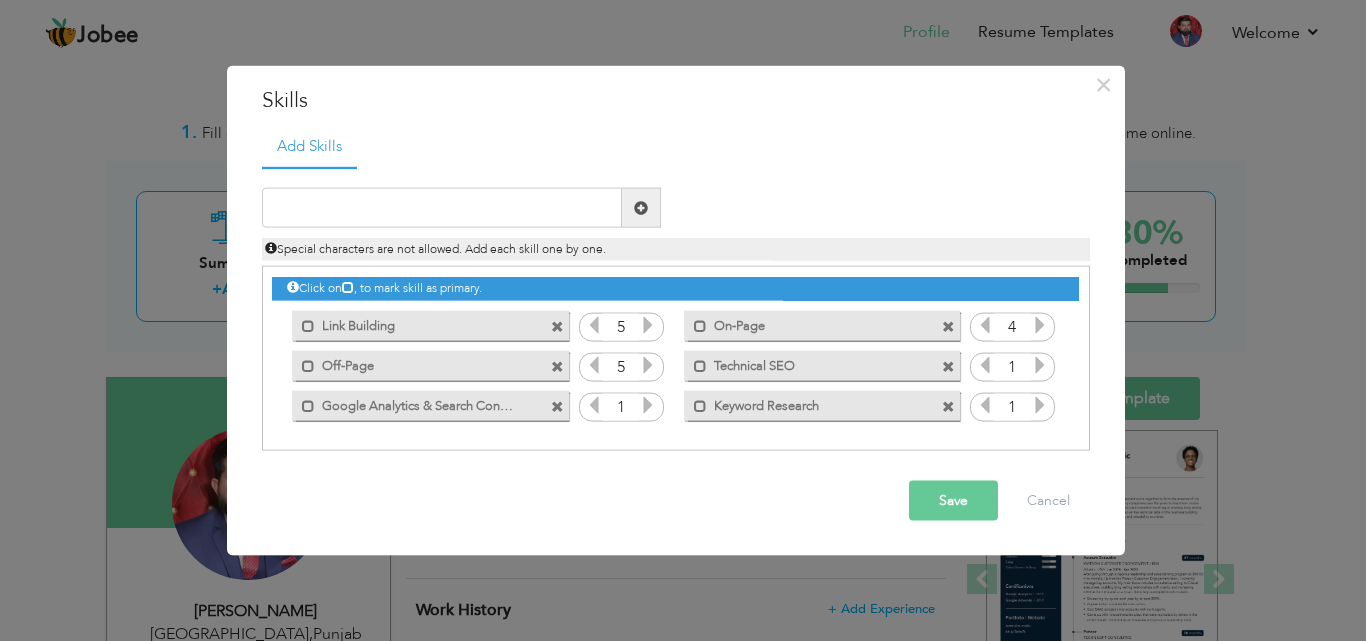 click at bounding box center (648, 365) 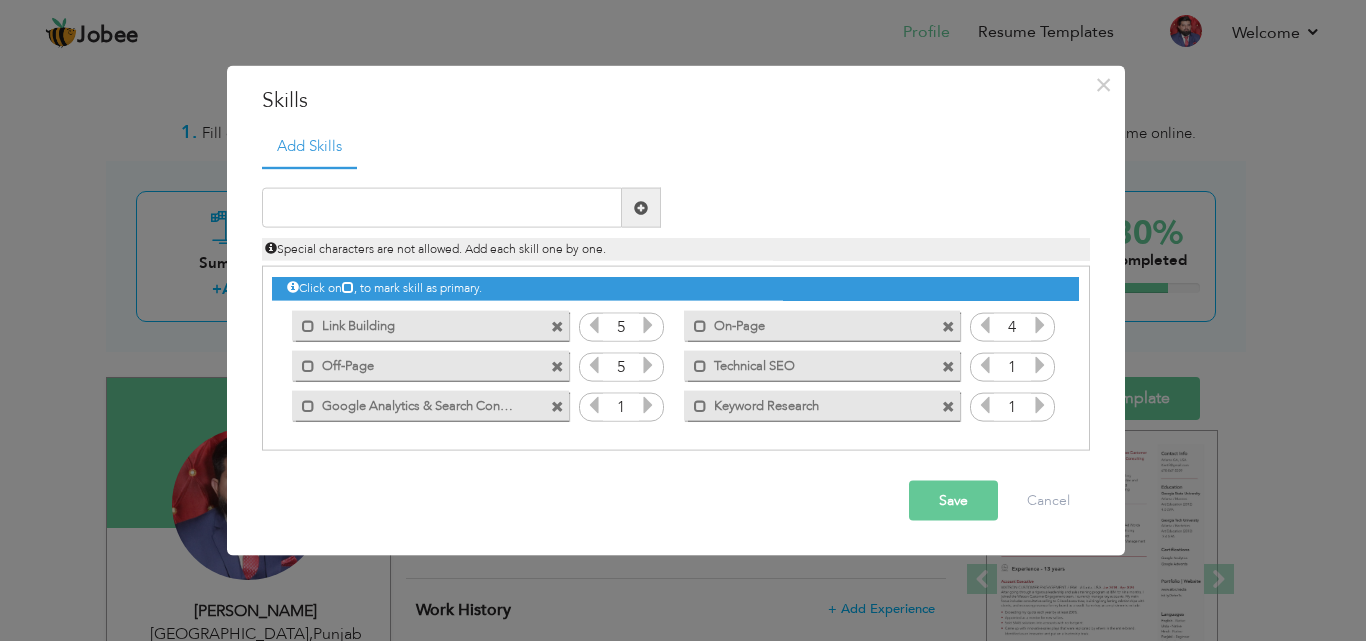 click at bounding box center [1040, 365] 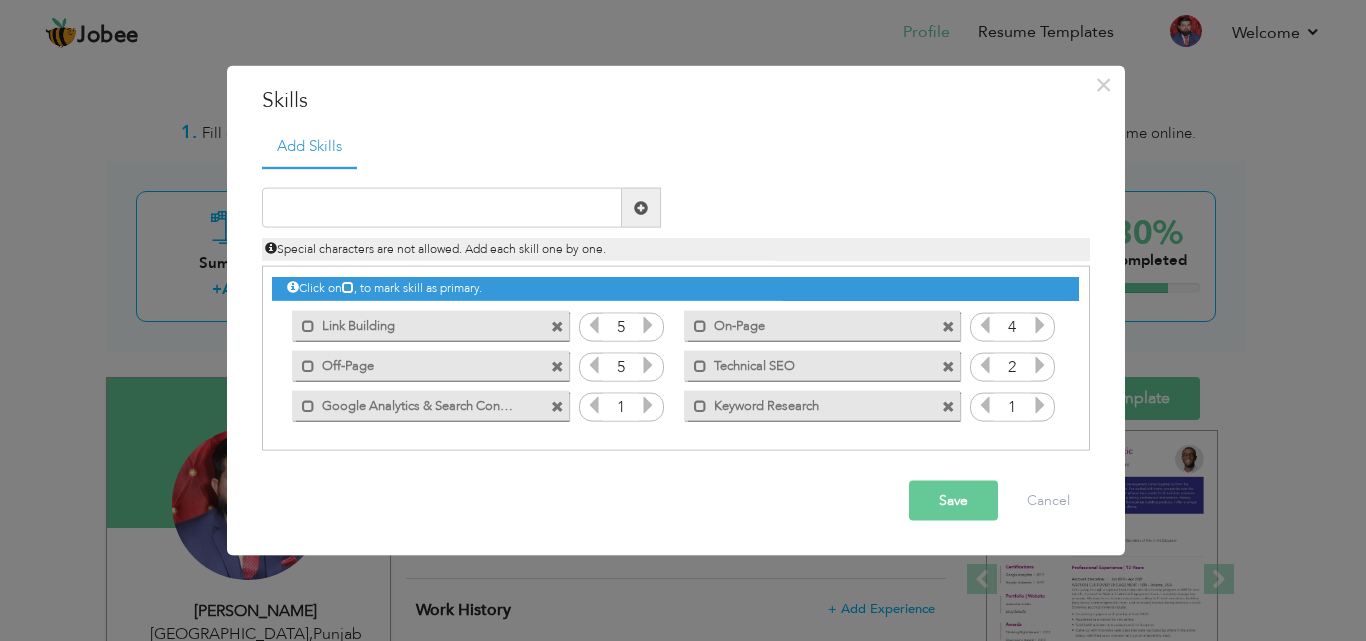 click on "1" at bounding box center (621, 407) 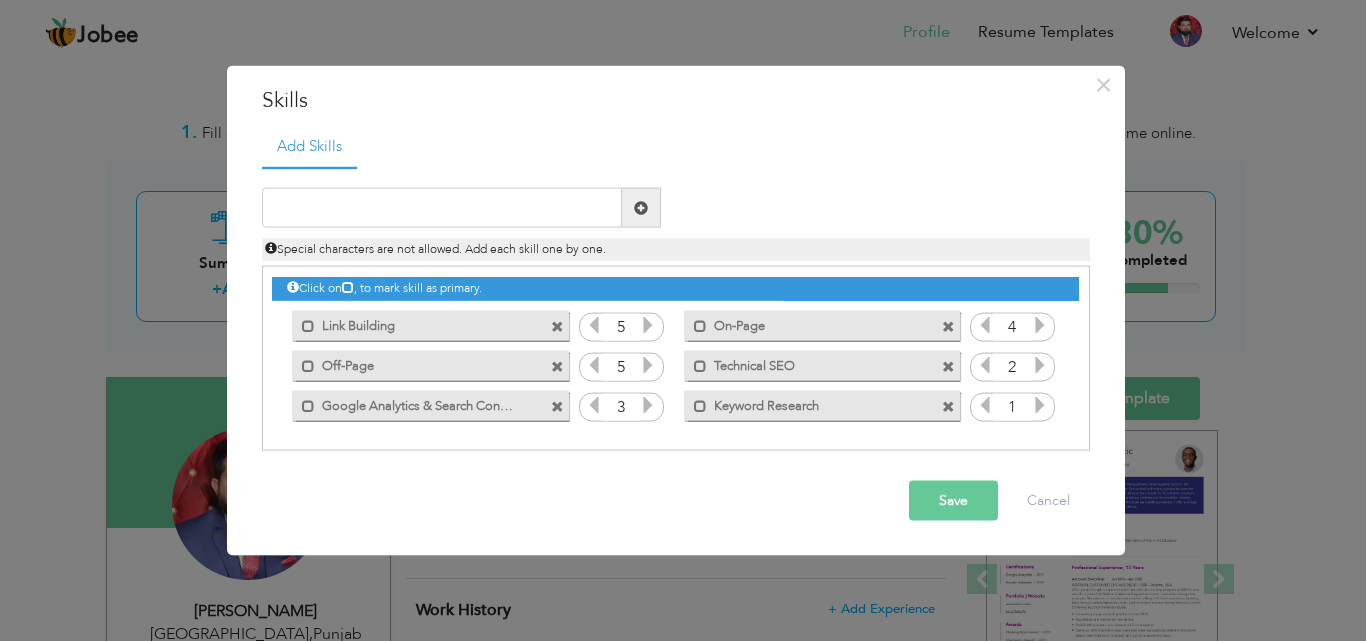 click at bounding box center (648, 405) 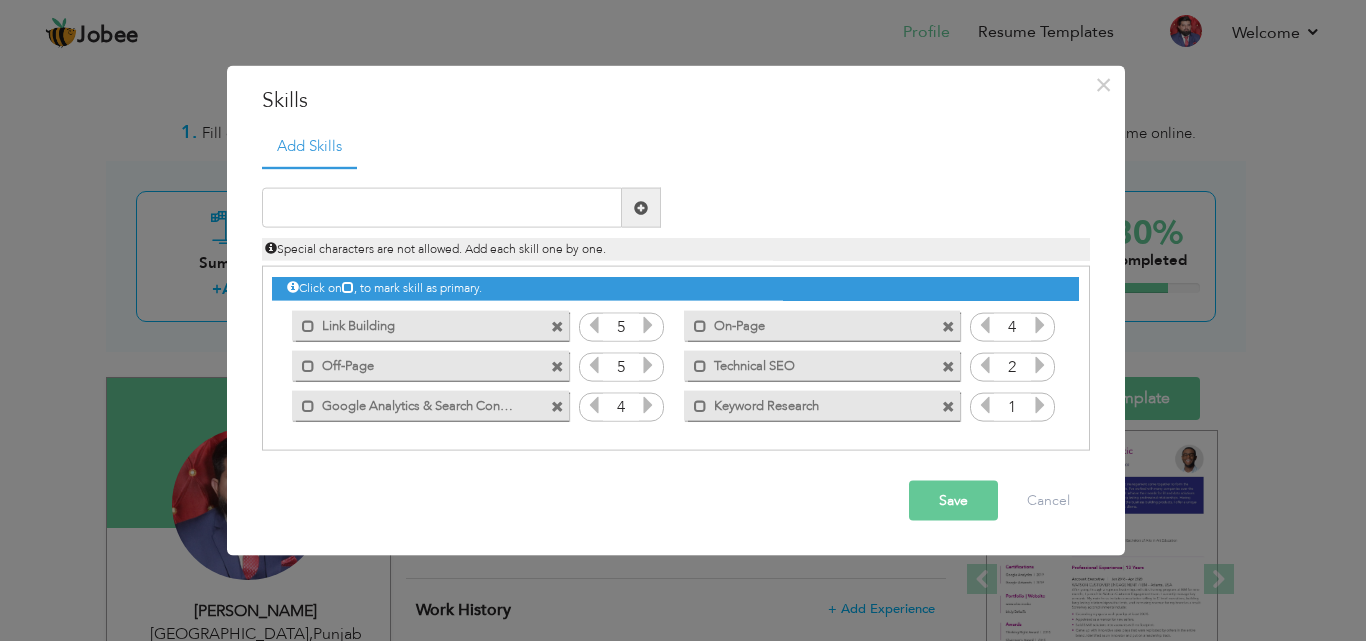 click at bounding box center [1040, 405] 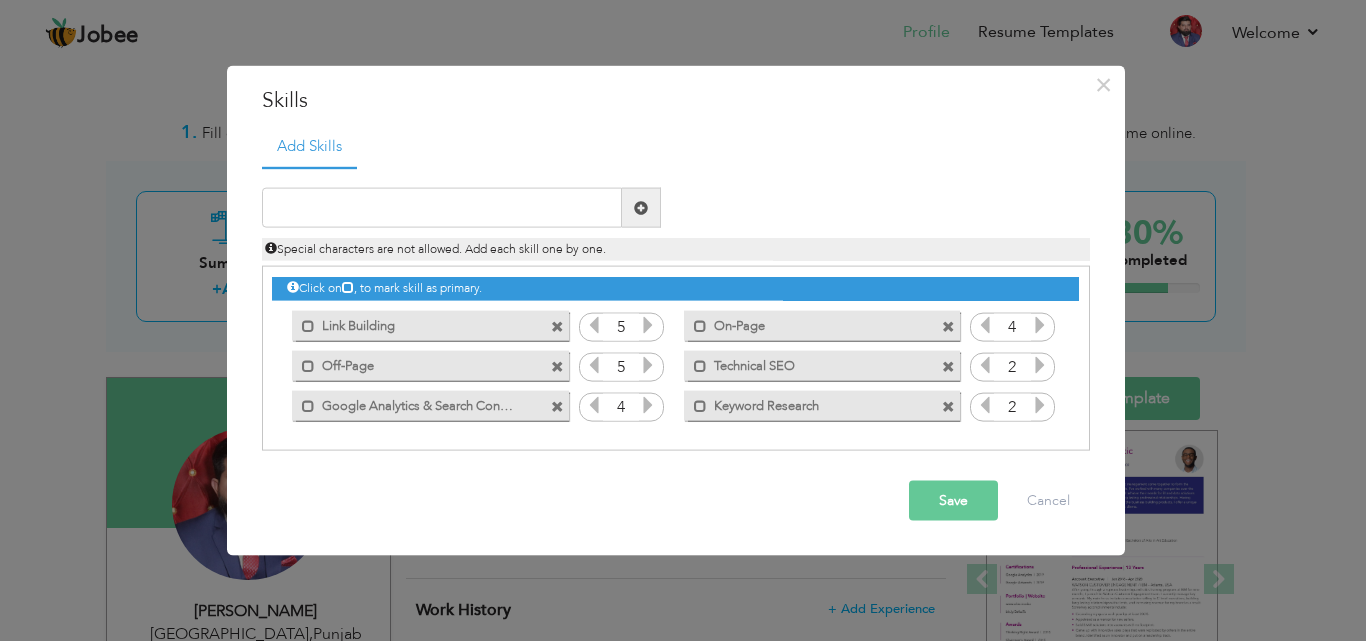 click at bounding box center (1040, 405) 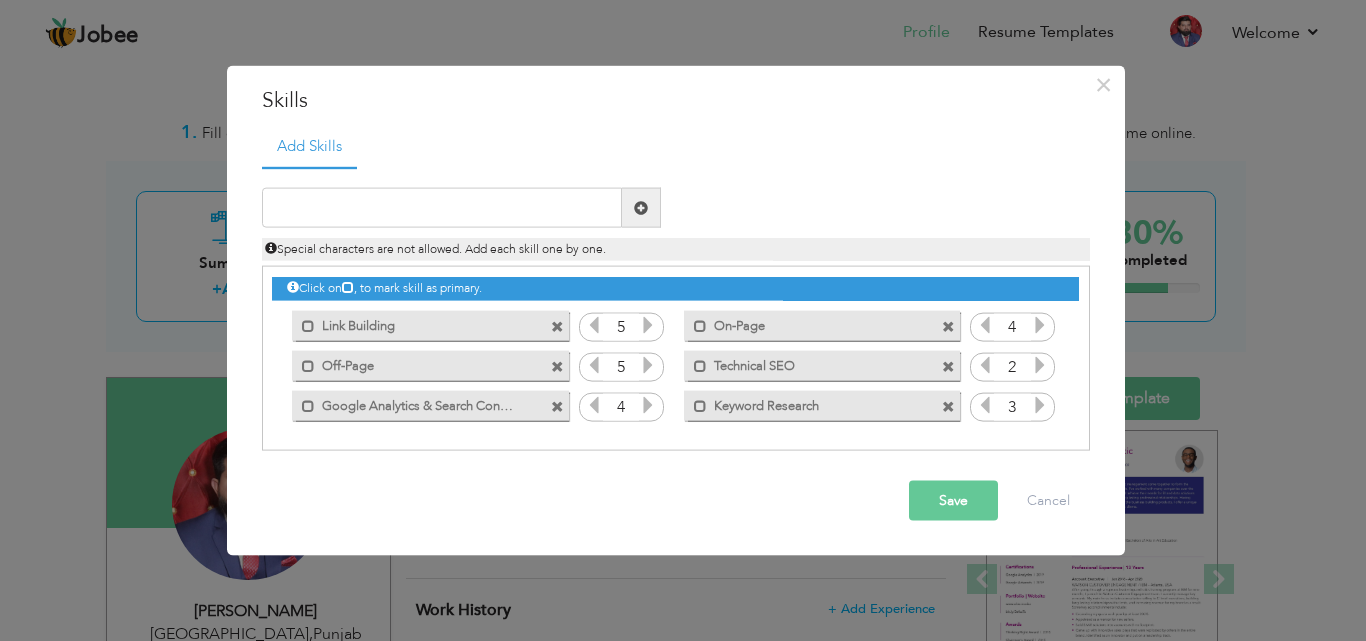click at bounding box center [1040, 405] 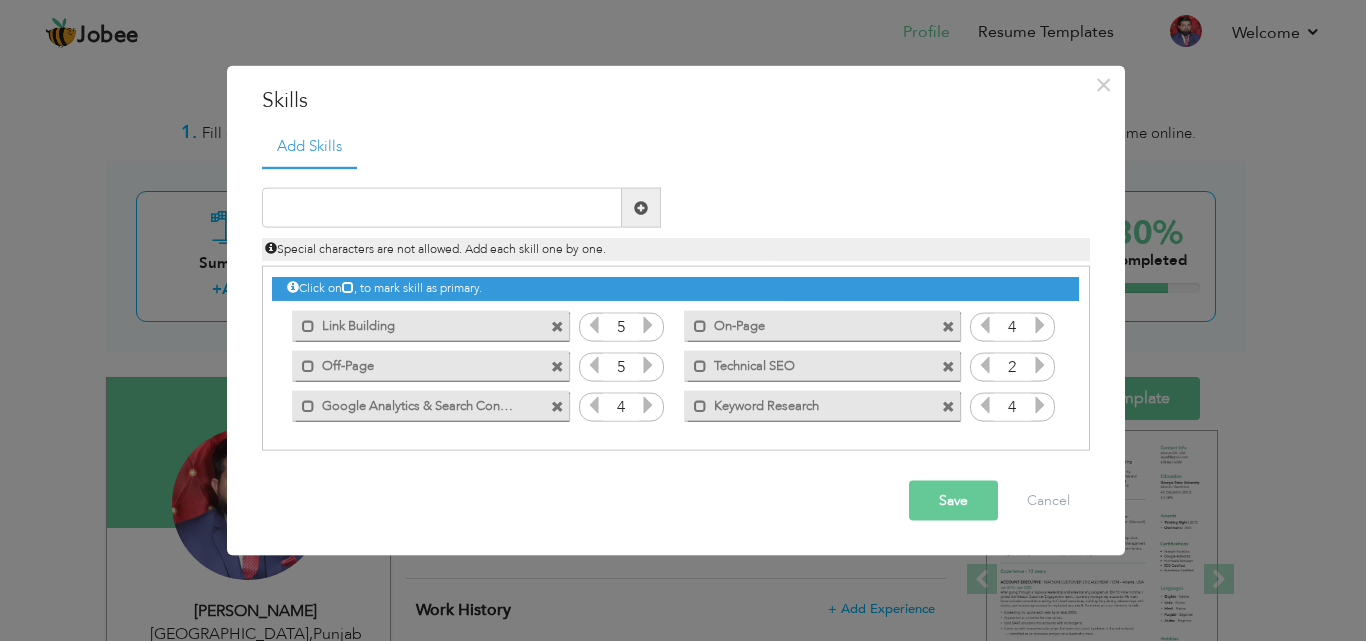 click on "Save" at bounding box center [953, 501] 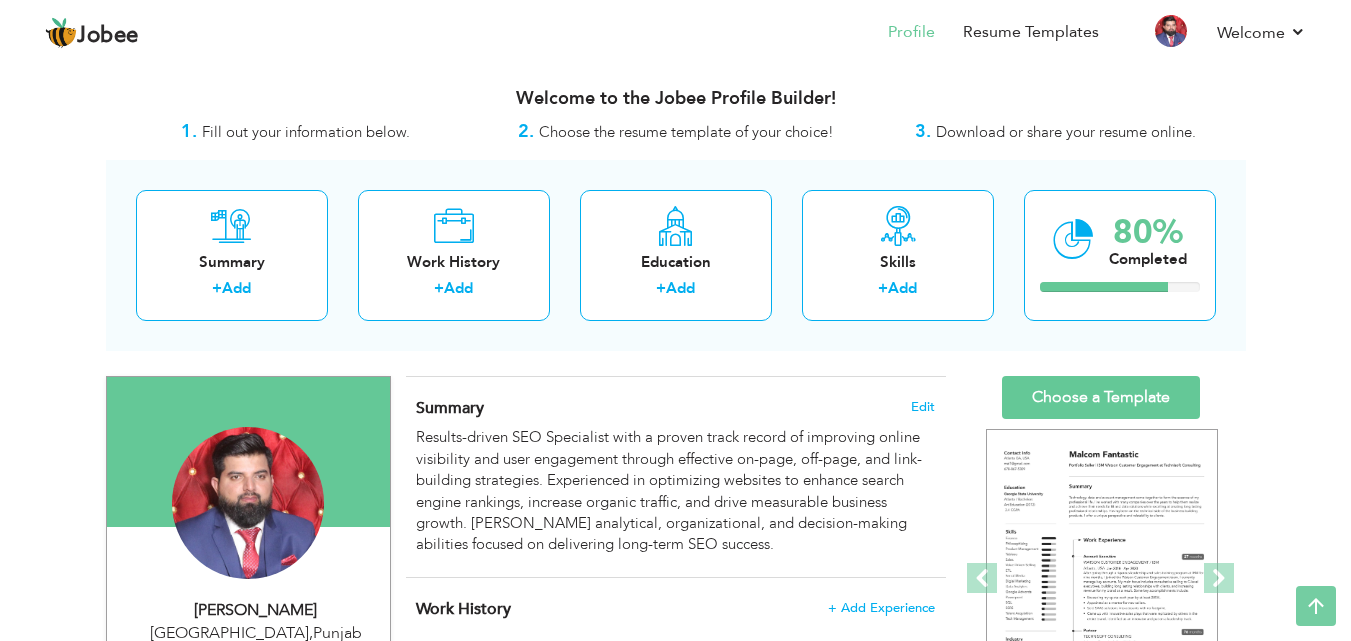 scroll, scrollTop: 0, scrollLeft: 0, axis: both 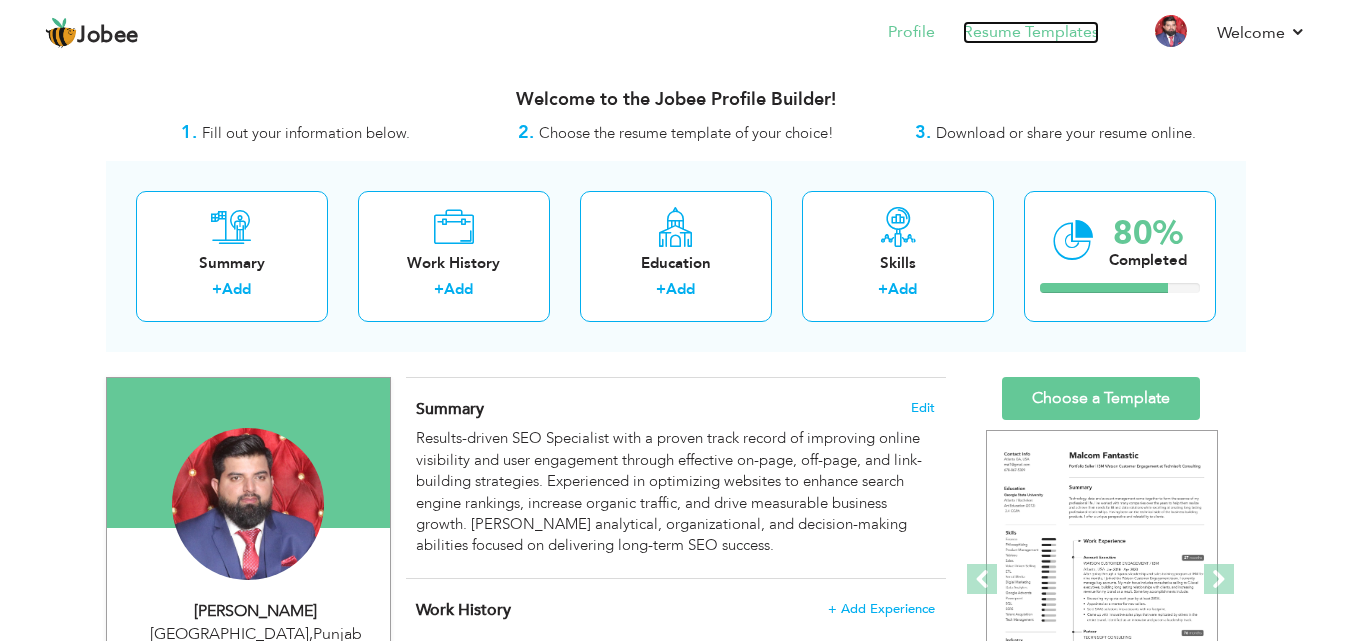 click on "Resume Templates" at bounding box center [1031, 32] 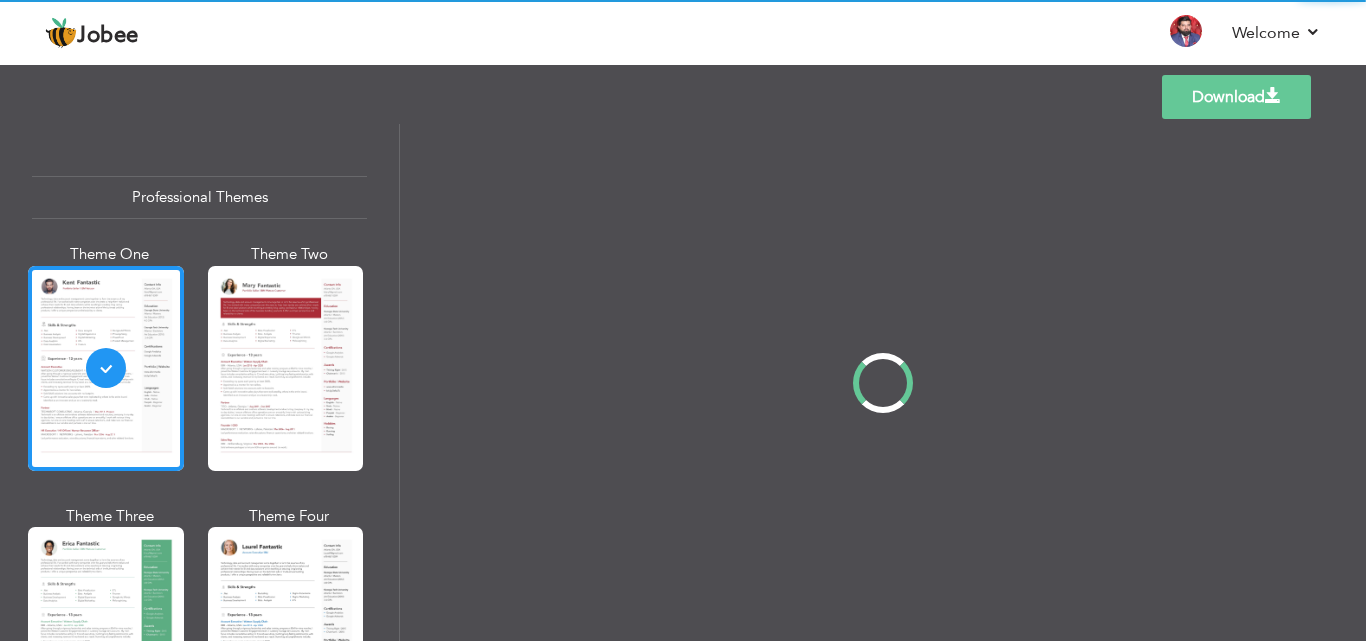 scroll, scrollTop: 0, scrollLeft: 0, axis: both 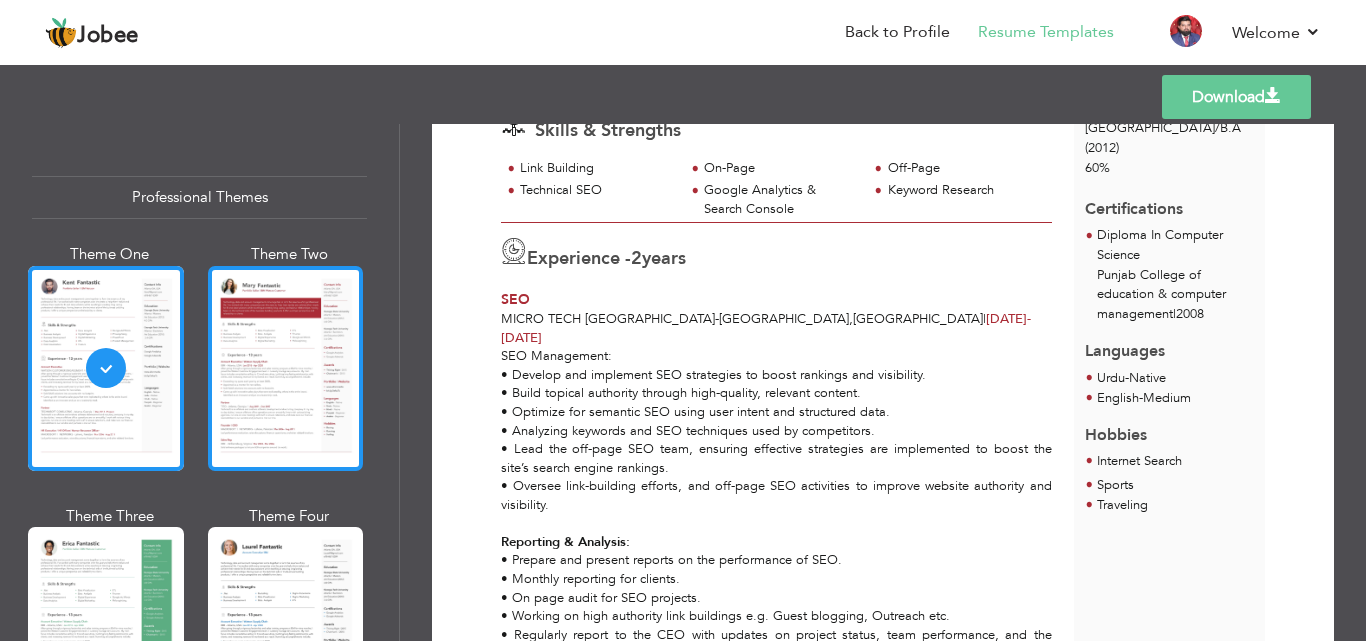 click at bounding box center [286, 368] 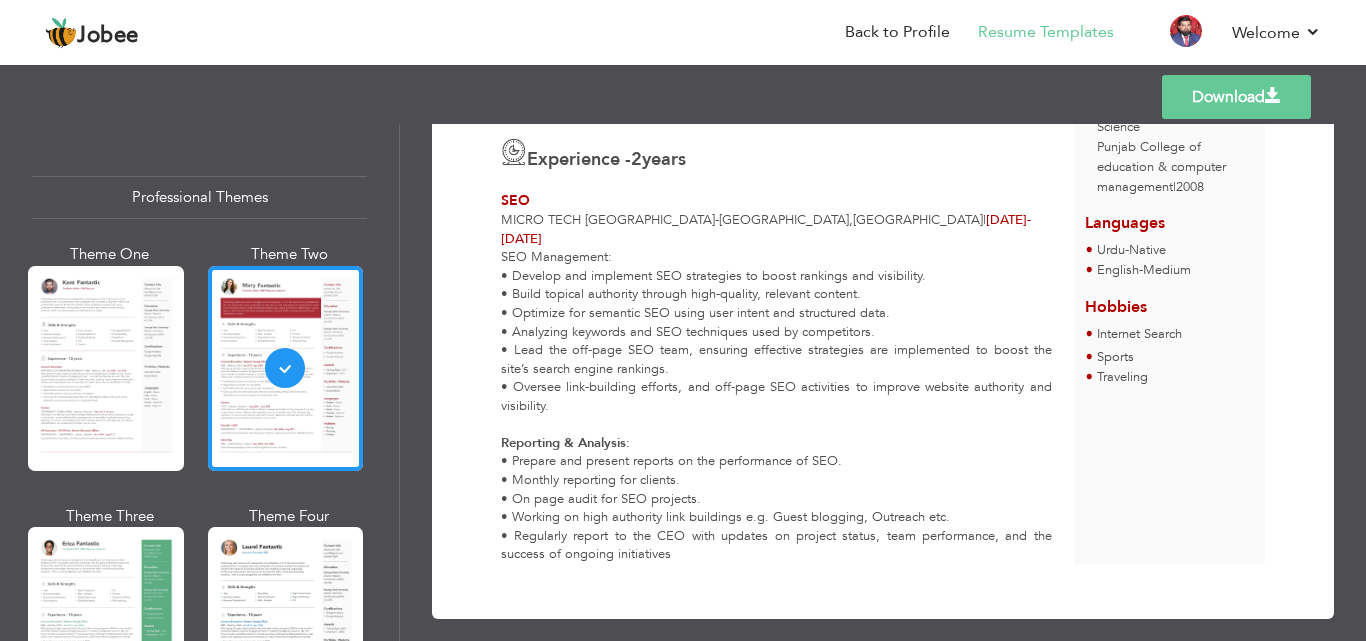 scroll, scrollTop: 428, scrollLeft: 0, axis: vertical 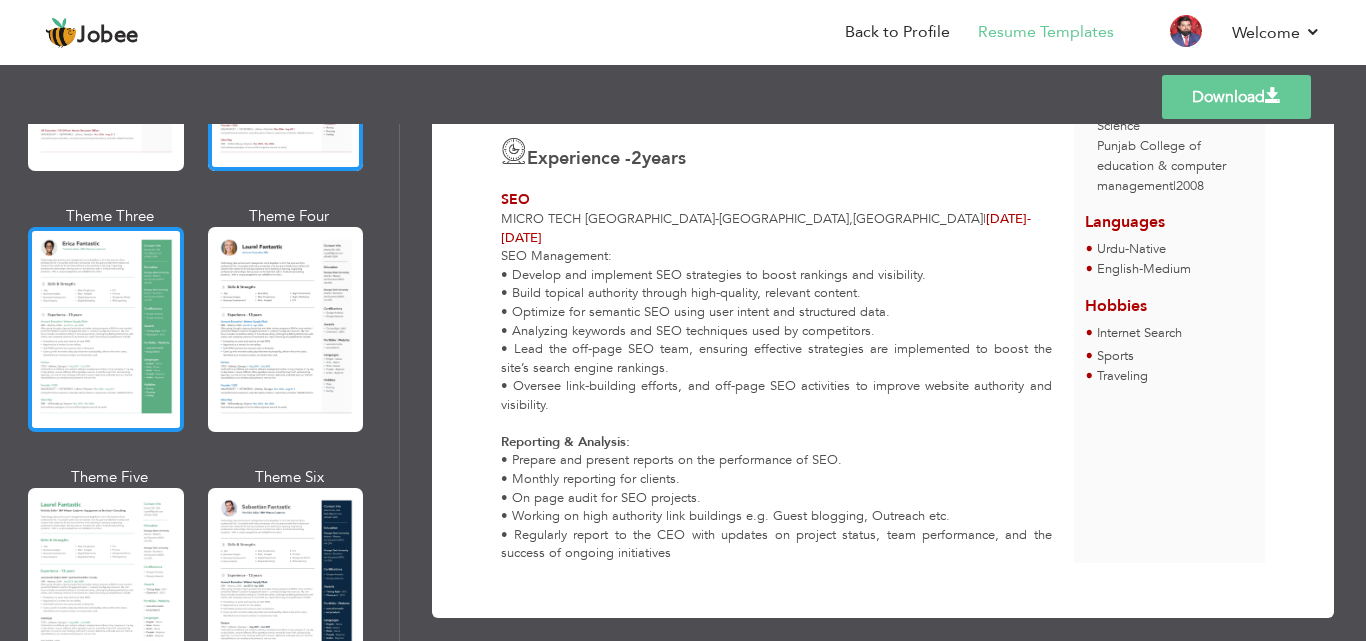 click at bounding box center (106, 329) 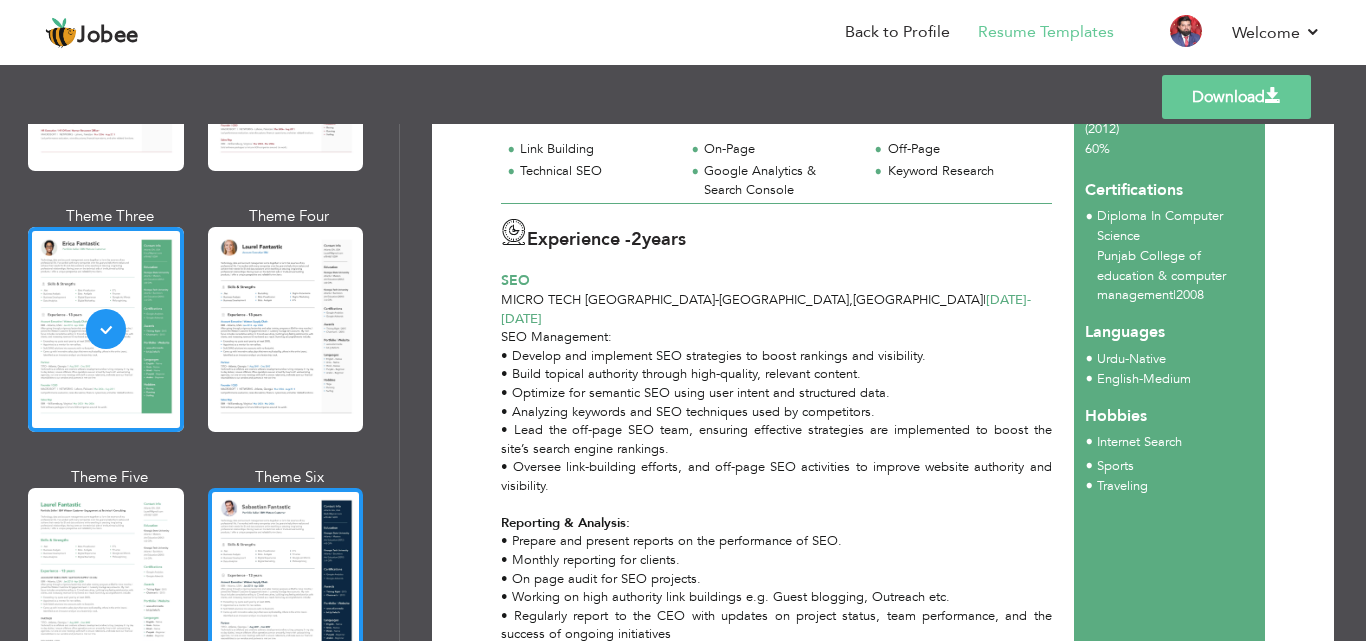 scroll, scrollTop: 400, scrollLeft: 0, axis: vertical 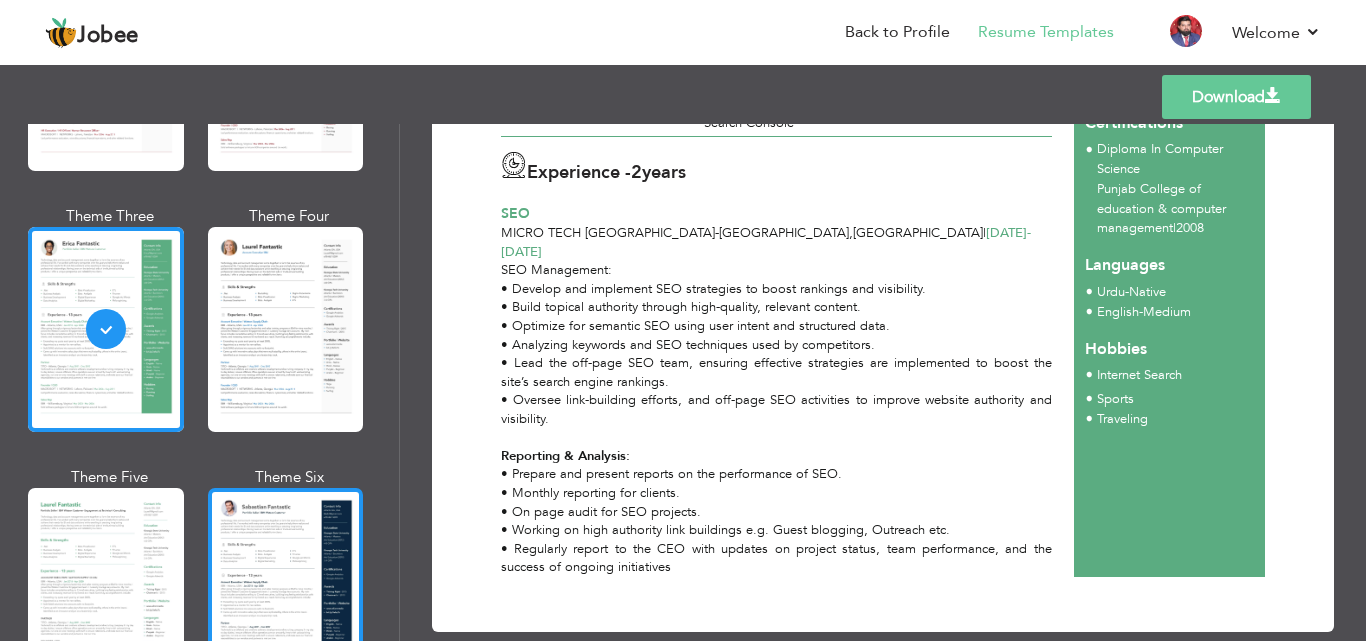 click at bounding box center (286, 590) 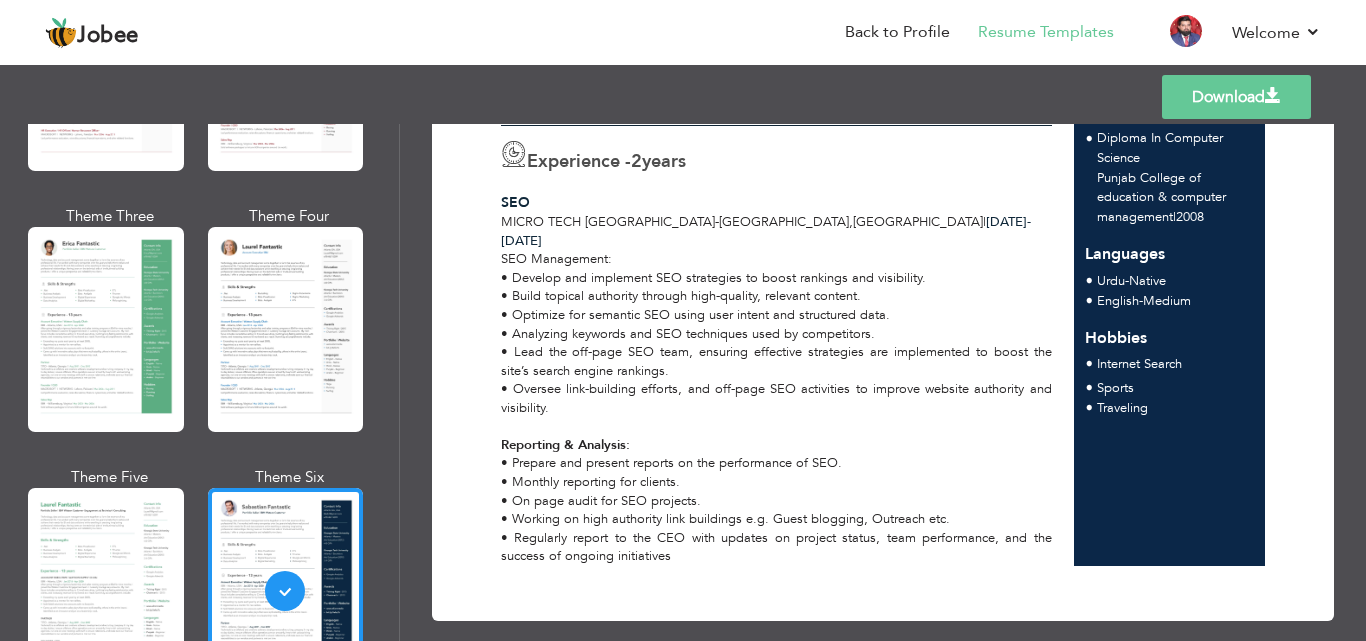 scroll, scrollTop: 414, scrollLeft: 0, axis: vertical 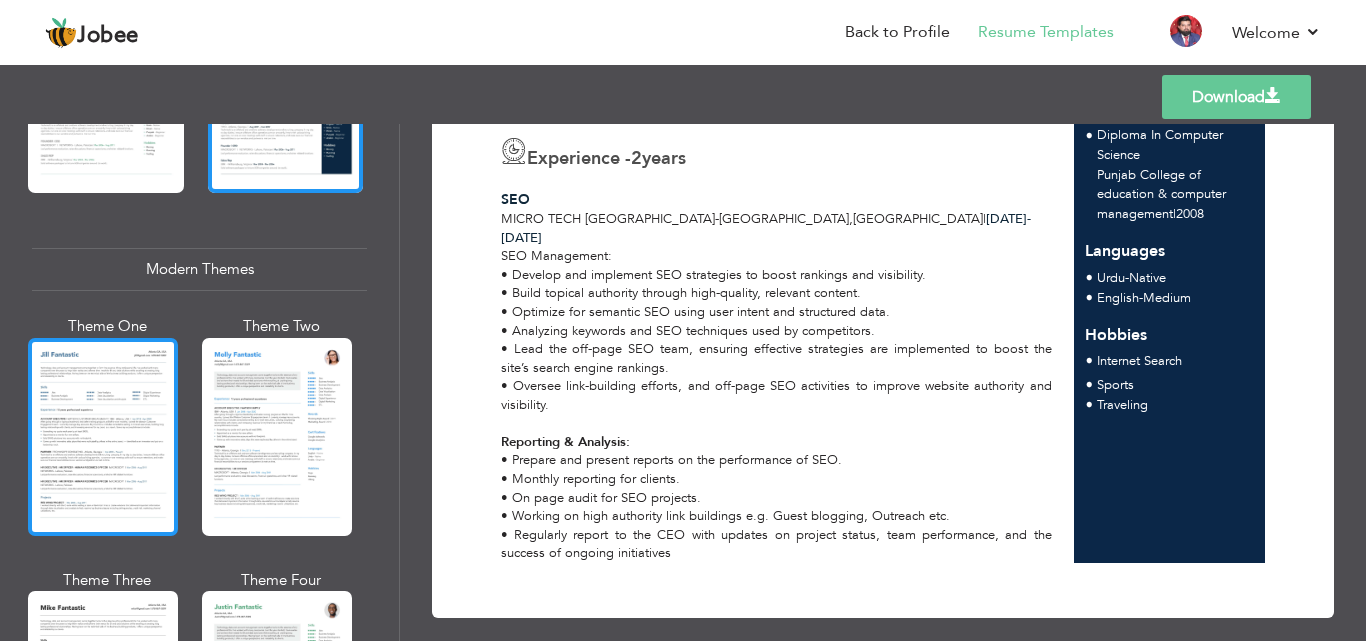 click at bounding box center (103, 437) 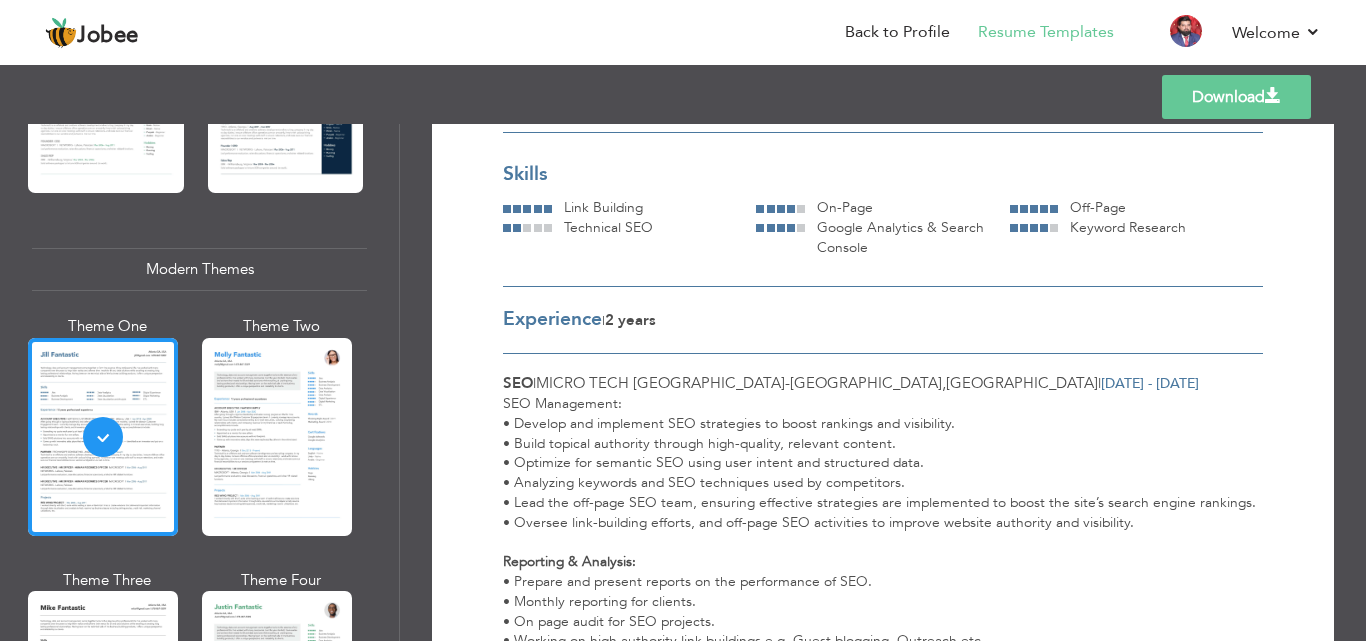 scroll, scrollTop: 300, scrollLeft: 0, axis: vertical 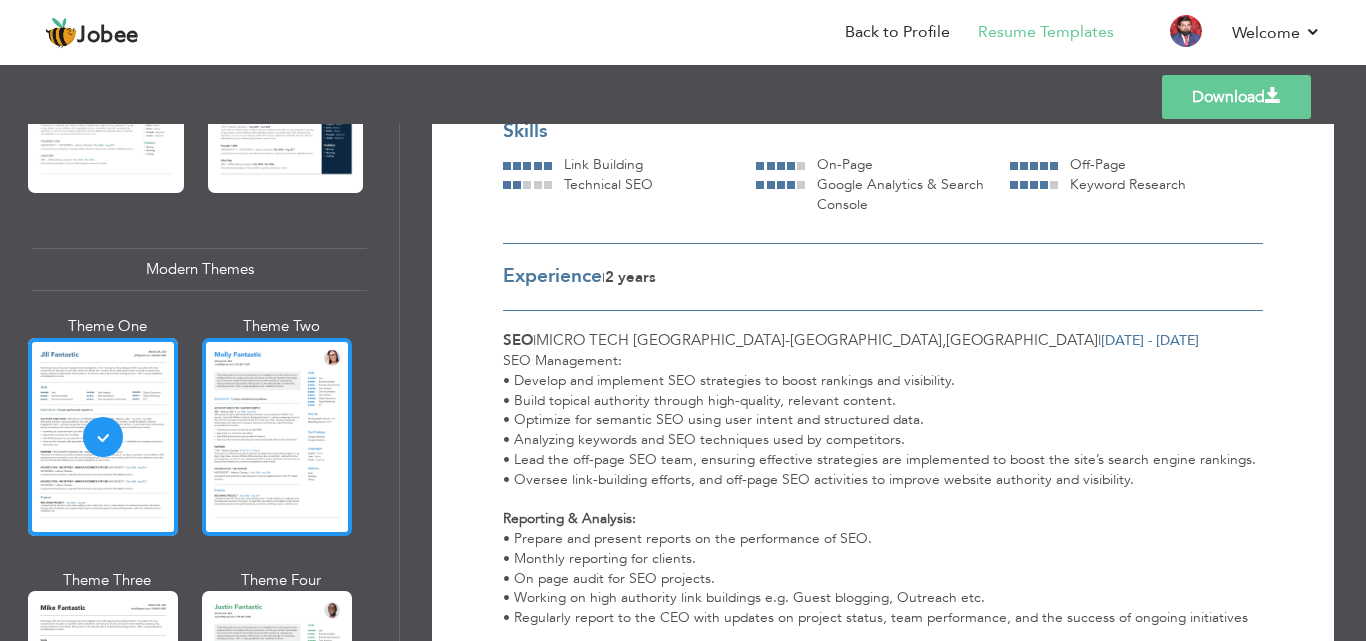 click at bounding box center (277, 437) 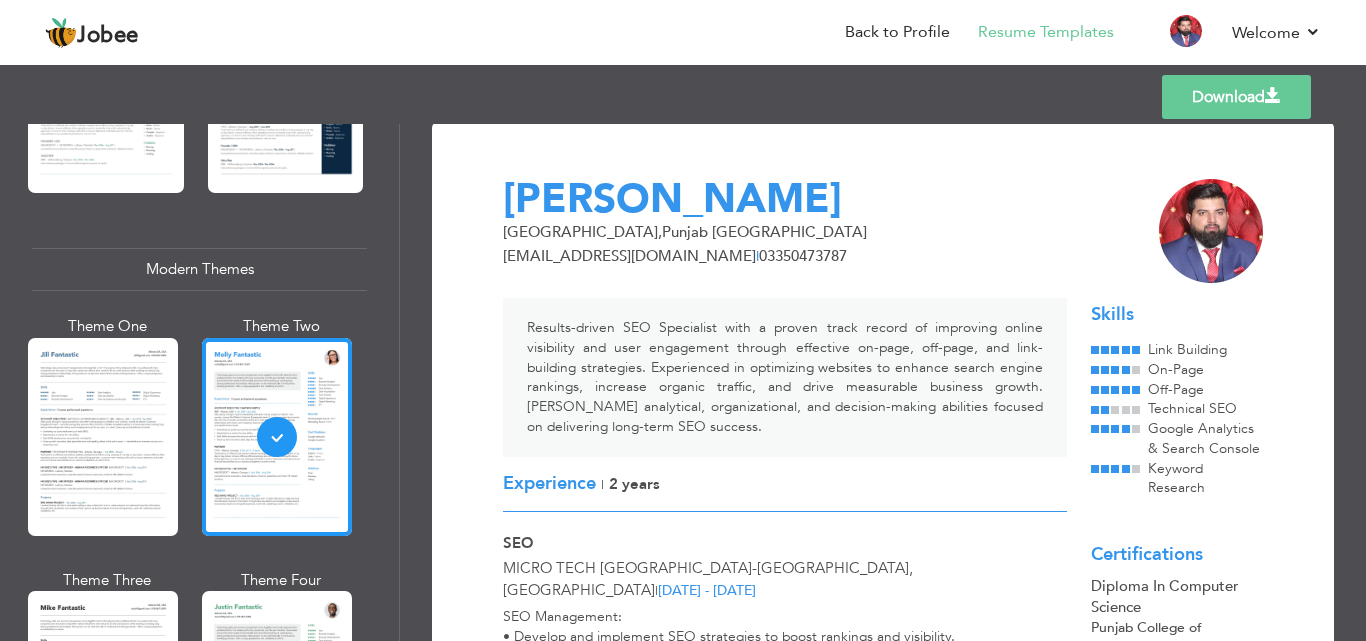 scroll, scrollTop: 0, scrollLeft: 0, axis: both 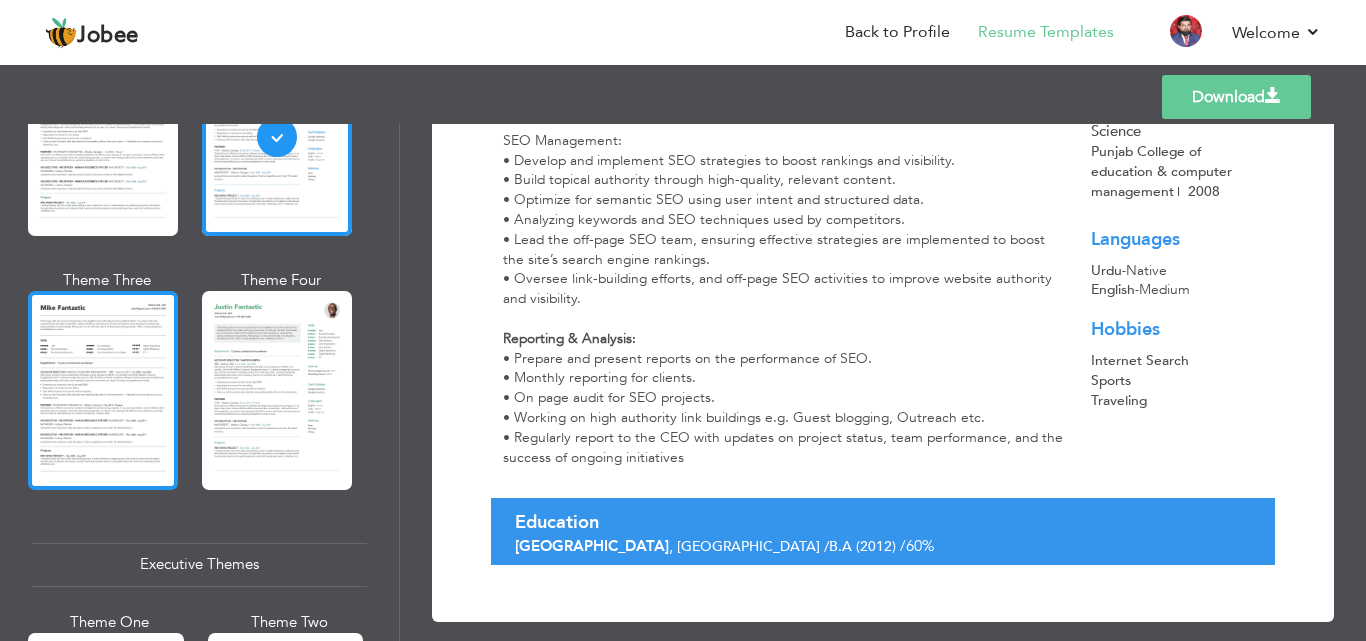 click at bounding box center (103, 390) 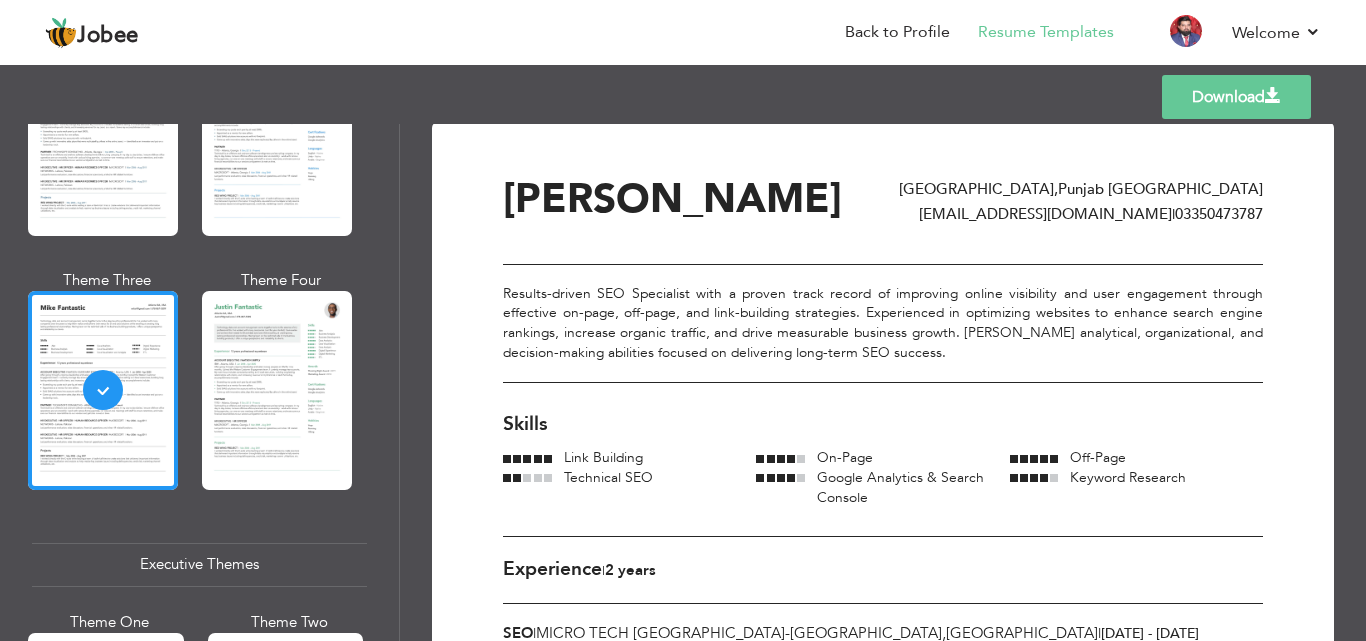 scroll, scrollTop: 1, scrollLeft: 0, axis: vertical 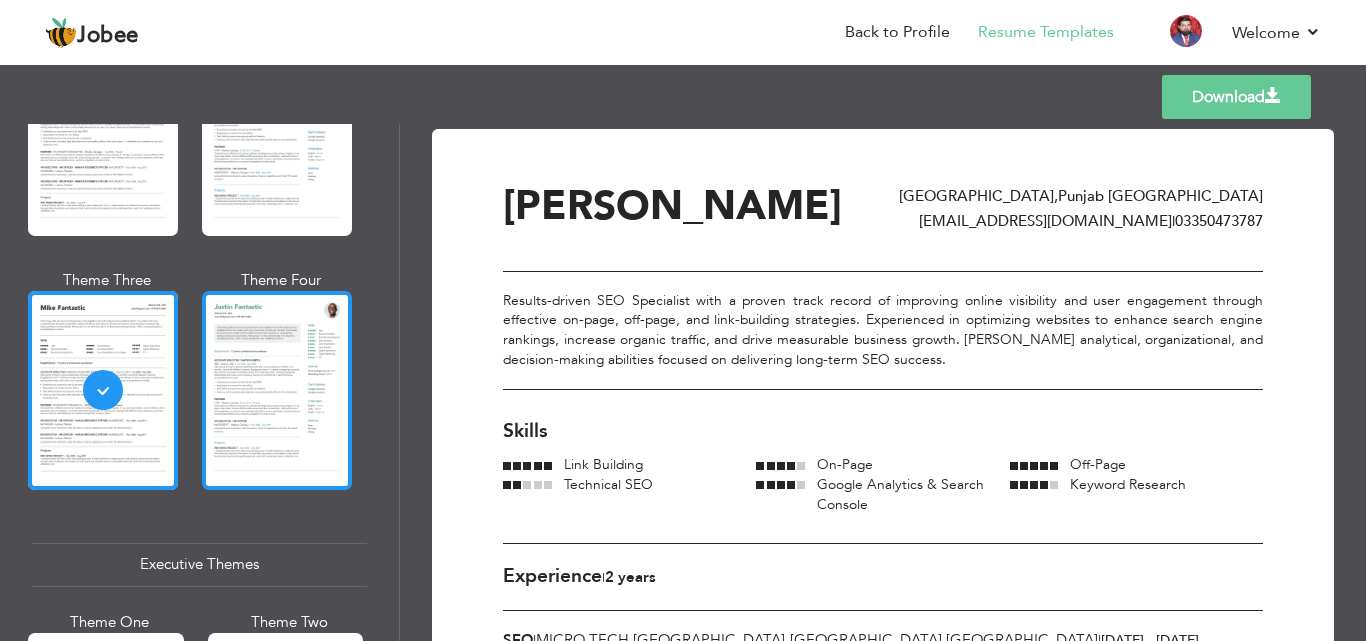 click at bounding box center (277, 390) 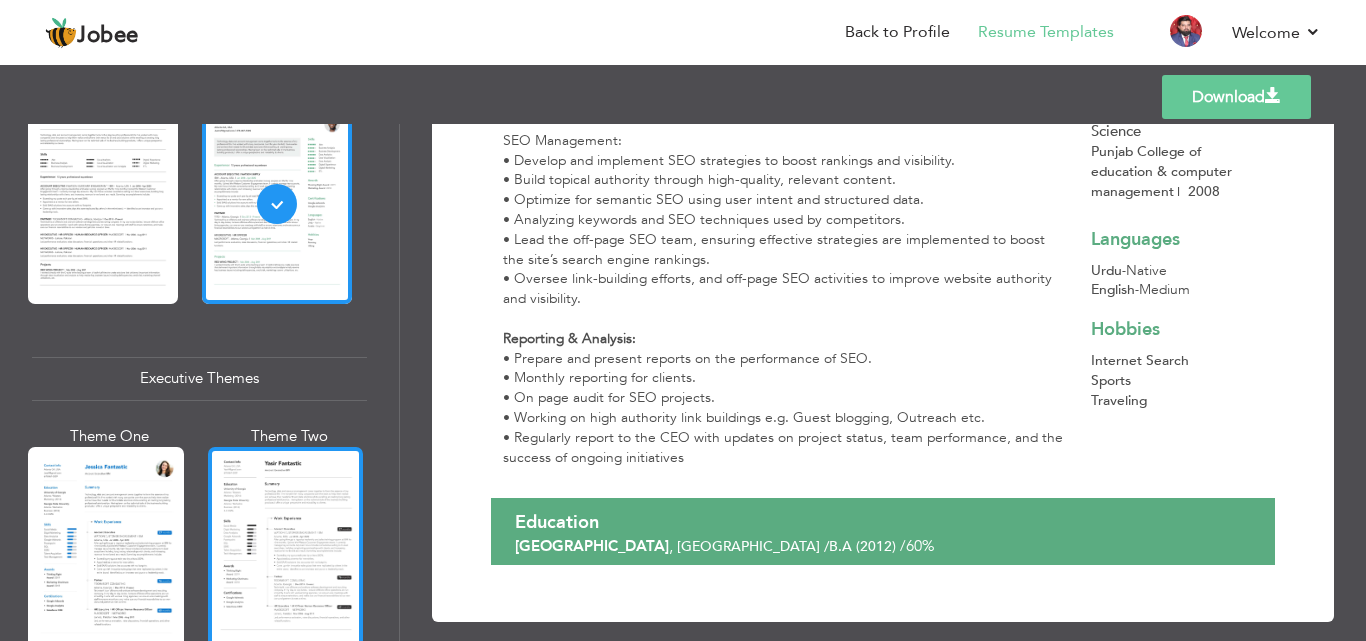 scroll, scrollTop: 1300, scrollLeft: 0, axis: vertical 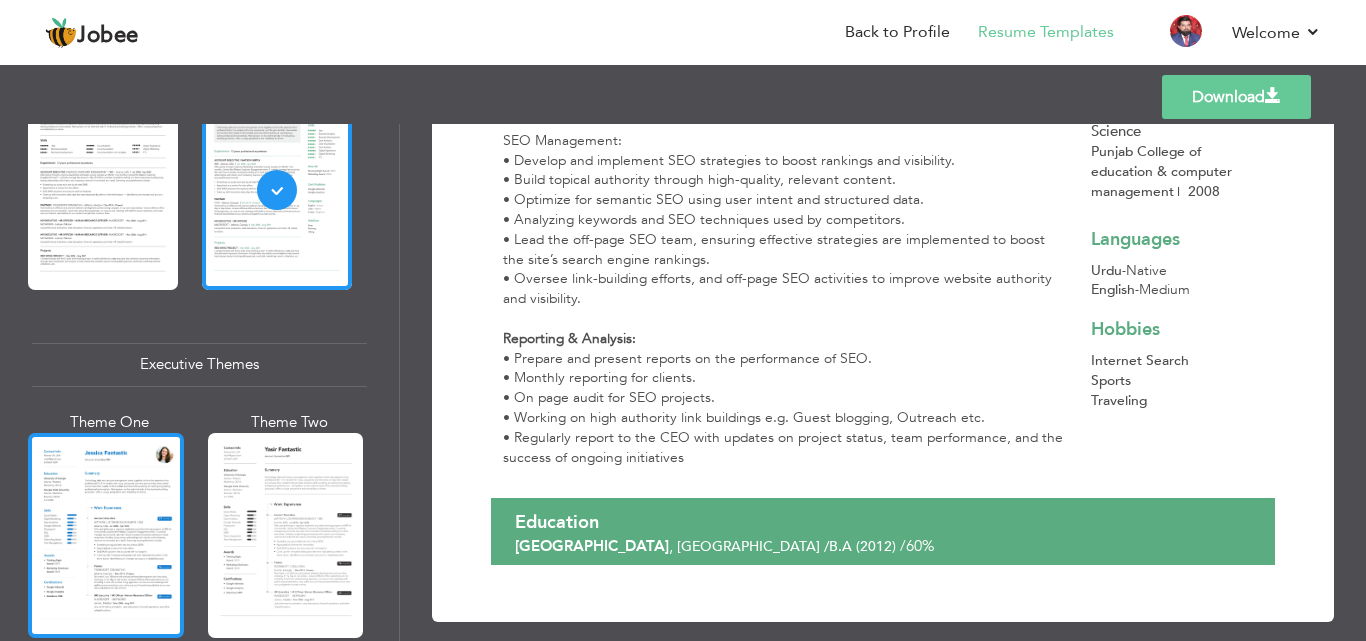 click at bounding box center (106, 535) 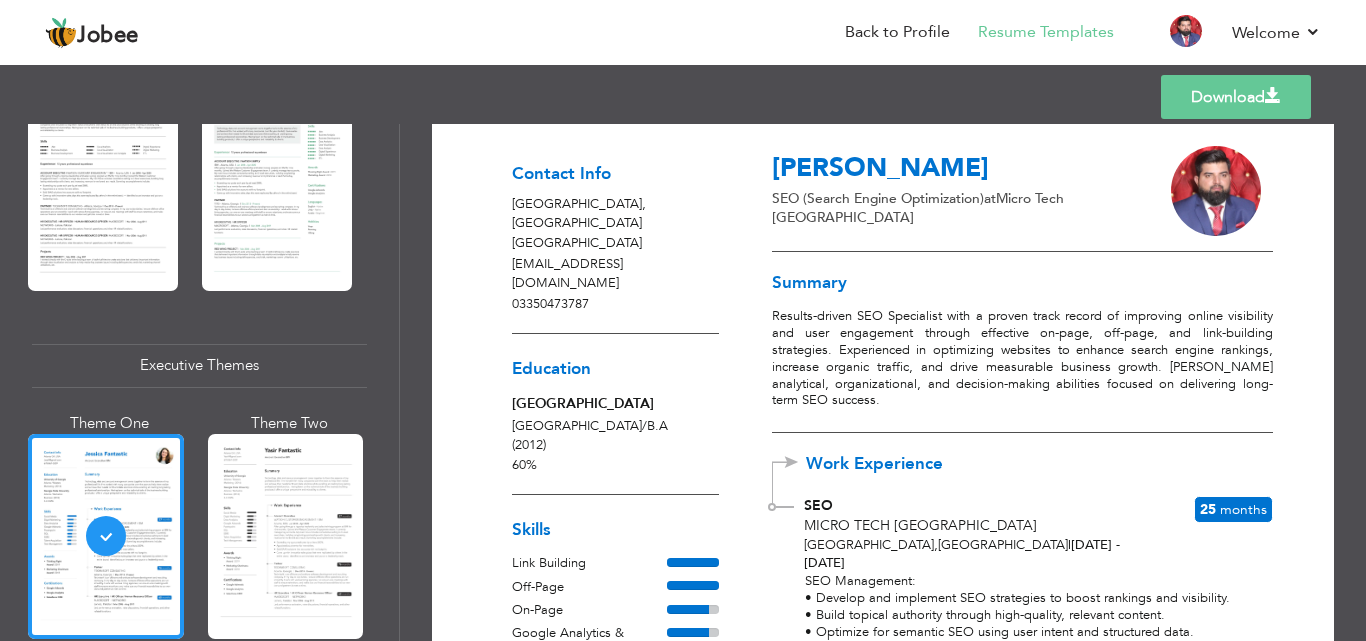 scroll, scrollTop: 0, scrollLeft: 0, axis: both 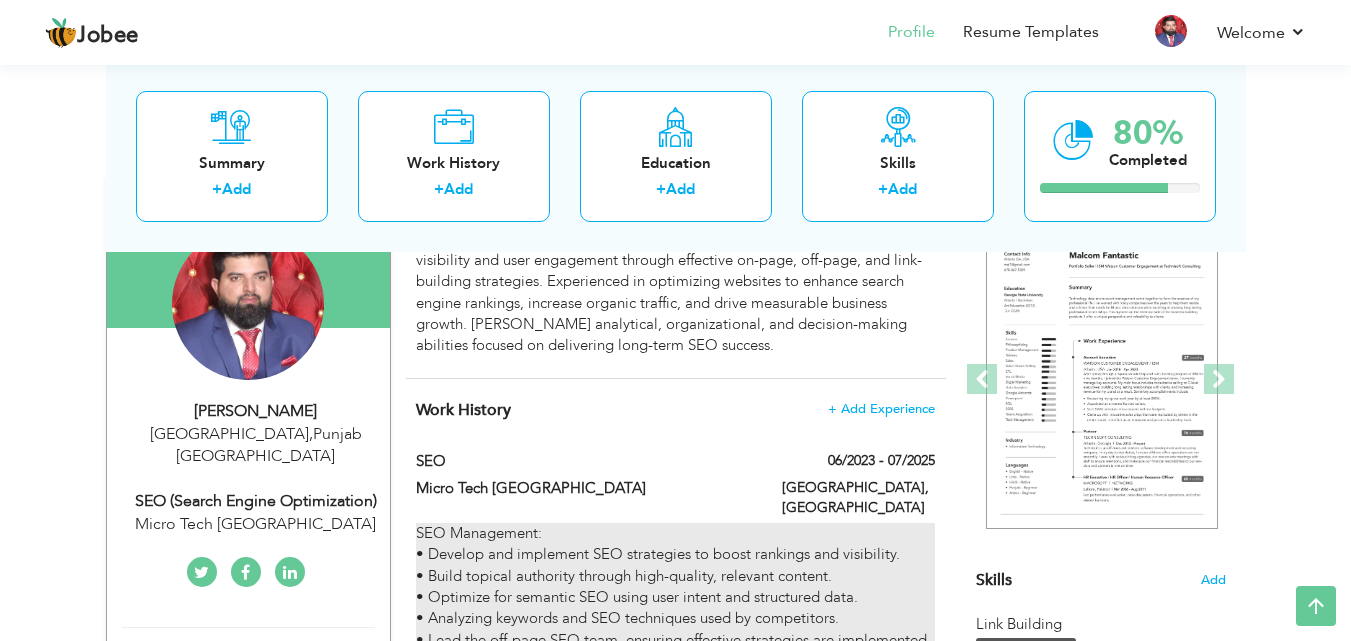 click on "SEO Management:
• Develop and implement SEO strategies to boost rankings and visibility.
• Build topical authority through high-quality, relevant content.
• Optimize for semantic SEO using user intent and structured data.
• Analyzing keywords and SEO techniques used by competitors.
• Lead the off-page SEO team, ensuring effective strategies are implemented to boost the site’s search engine rankings.
• Oversee link-building efforts, and off-page SEO activities to improve website authority and visibility.
Reporting & Analysis:
• Prepare and present reports on the performance of SEO.
• Monthly reporting for clients.
• On page audit for SEO projects.
• Working on high authority link buildings e.g. Guest blogging, Outreach etc.
• Regularly report to the CEO with updates on project status, team performance, and the success of ongoing initiatives" at bounding box center [675, 705] 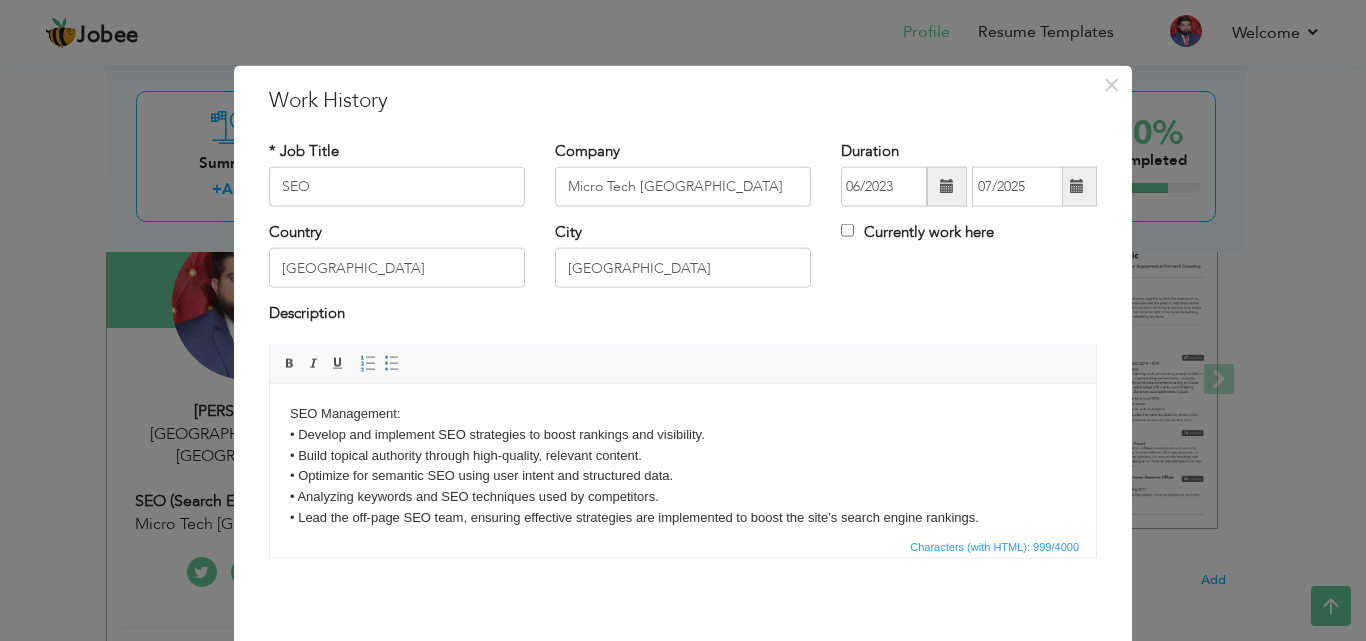click on "SEO Management: • Develop and implement SEO strategies to boost rankings and visibility. • Build topical authority through high-quality, relevant content. • Optimize for semantic SEO using user intent and structured data. • Analyzing keywords and SEO techniques used by competitors. • Lead the off-page SEO team, ensuring effective strategies are implemented to boost the site’s search engine rankings. • Oversee link-building efforts, and off-page SEO activities to improve website authority and visibility. Reporting & Analysis: • Prepare and present reports on the performance of SEO. • Monthly reporting for clients. • On page audit for SEO projects. • Working on high authority link buildings e.g. Guest blogging, Outreach etc. • Regularly report to the CEO with updates on project status, team performance, and the success of ongoing initiatives" at bounding box center [683, 548] 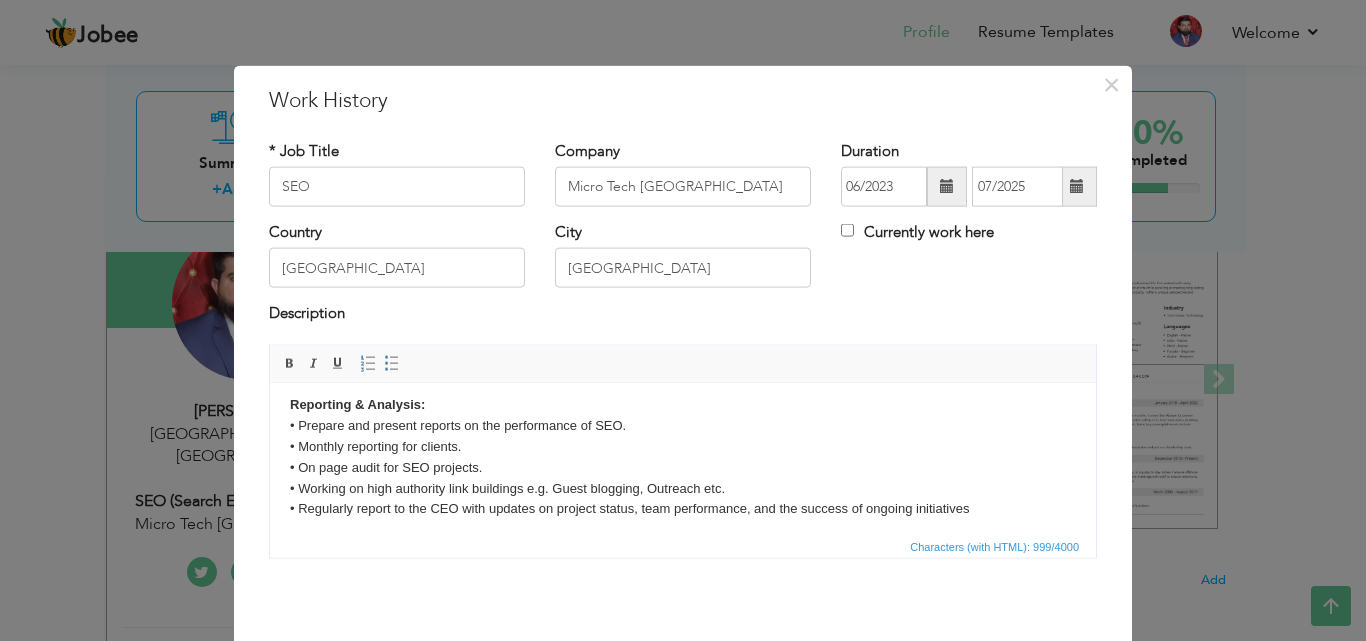 scroll, scrollTop: 181, scrollLeft: 0, axis: vertical 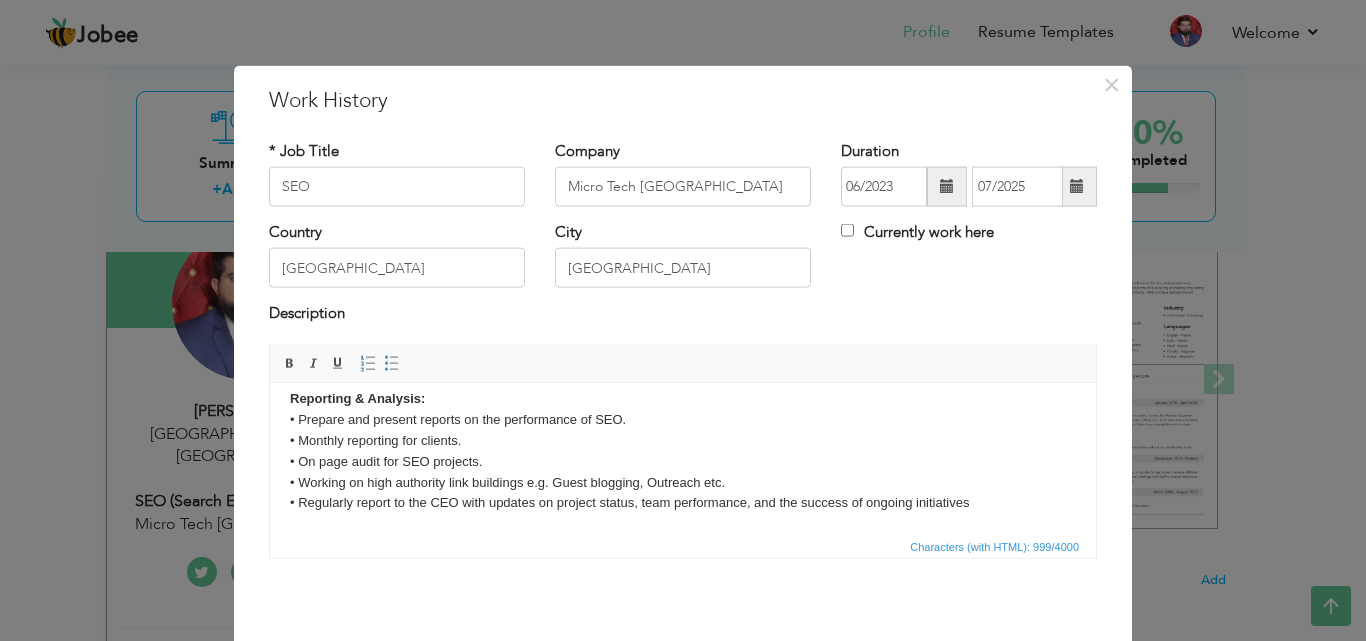 click on "SEO Management: • Develop and implement SEO strategies to boost rankings and visibility. • Build topical authority through high-quality, relevant content. • Optimize for semantic SEO using user intent and structured data. • Analyzing keywords and SEO techniques used by competitors. • Lead the off-page SEO team, ensuring effective strategies are implemented to boost the site’s search engine rankings. • Oversee link-building efforts, and off-page SEO activities to improve website authority and visibility. Reporting & Analysis: • Prepare and present reports on the performance of SEO. • Monthly reporting for clients. • On page audit for SEO projects. • Working on high authority link buildings e.g. Guest blogging, Outreach etc. • Regularly report to the CEO with updates on project status, team performance, and the success of ongoing initiatives" at bounding box center (683, 367) 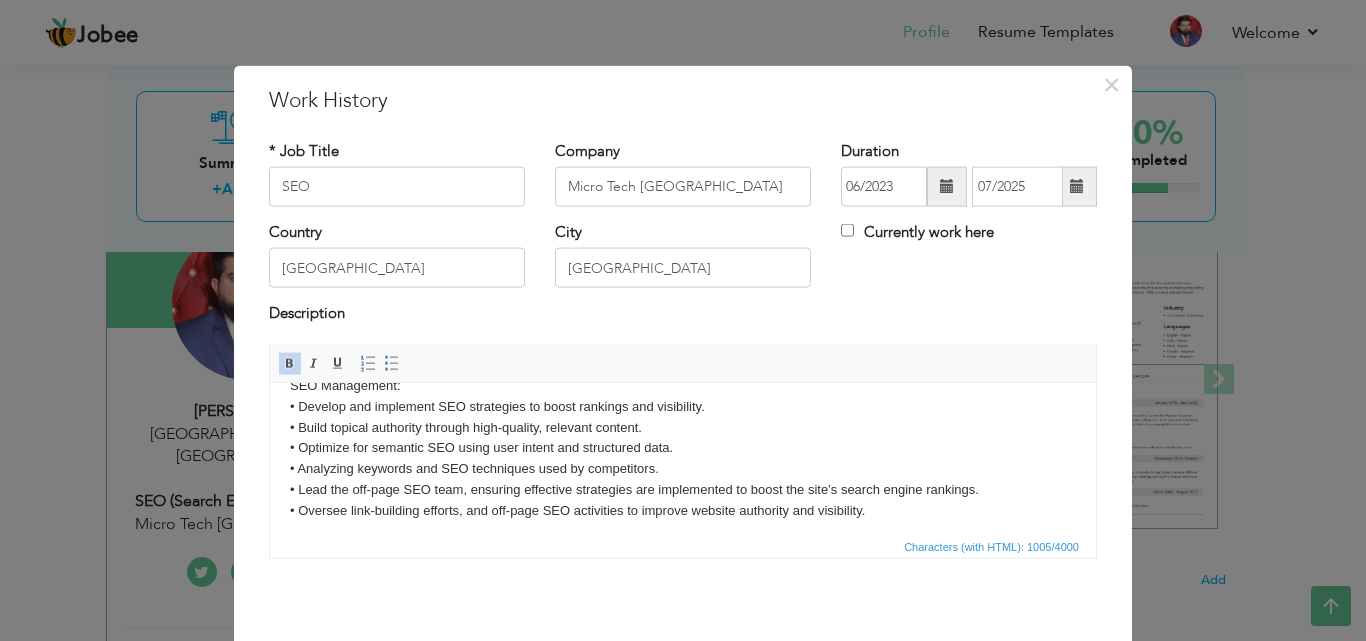 scroll, scrollTop: 0, scrollLeft: 0, axis: both 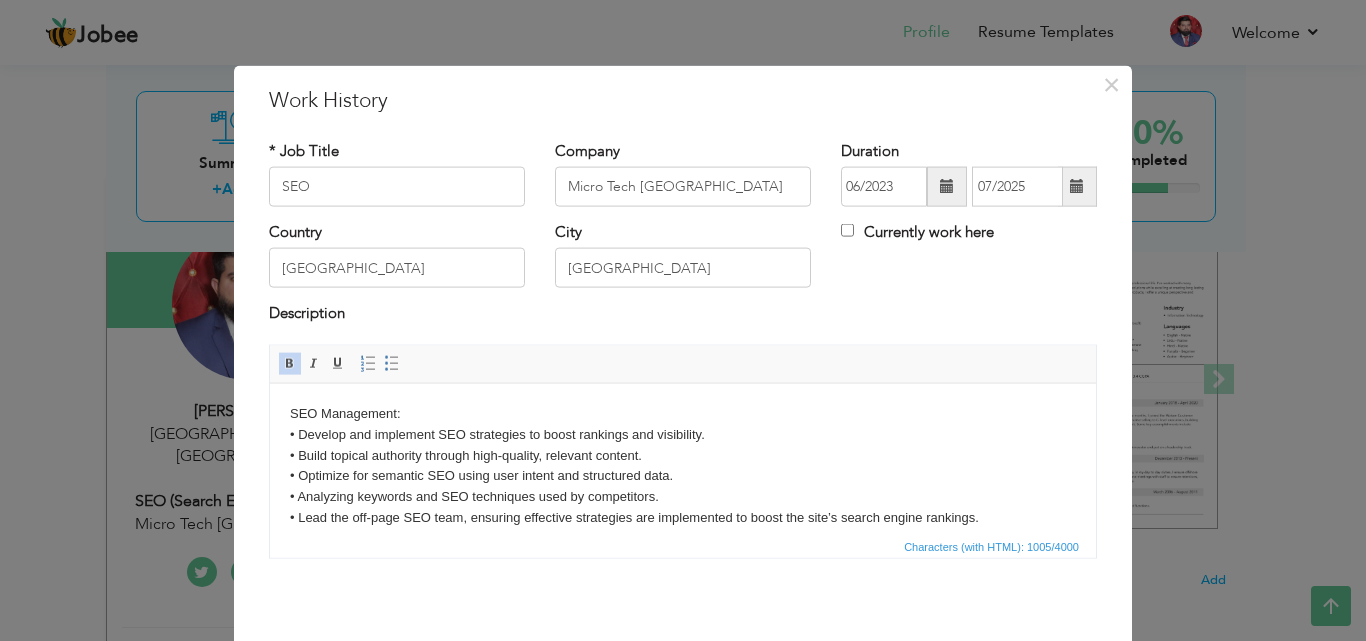 click on "SEO Management: • Develop and implement SEO strategies to boost rankings and visibility. • Build topical authority through high-quality, relevant content. • Optimize for semantic SEO using user intent and structured data. • Analyzing keywords and SEO techniques used by competitors. • Lead the off-page SEO team, ensuring effective strategies are implemented to boost the site’s search engine rankings. • Oversee link-building efforts, and off-page SEO activities to improve website authority and visibility. Reporting & Analysis: ​​​​​​​ • Prepare and present reports on the performance of SEO. • Monthly reporting for clients. • On page audit for SEO projects. • Working on high authority link buildings e.g. Guest blogging, Outreach etc. • Regularly report to the CEO with updates on project status, team performance, and the success of ongoing initiatives" at bounding box center (683, 559) 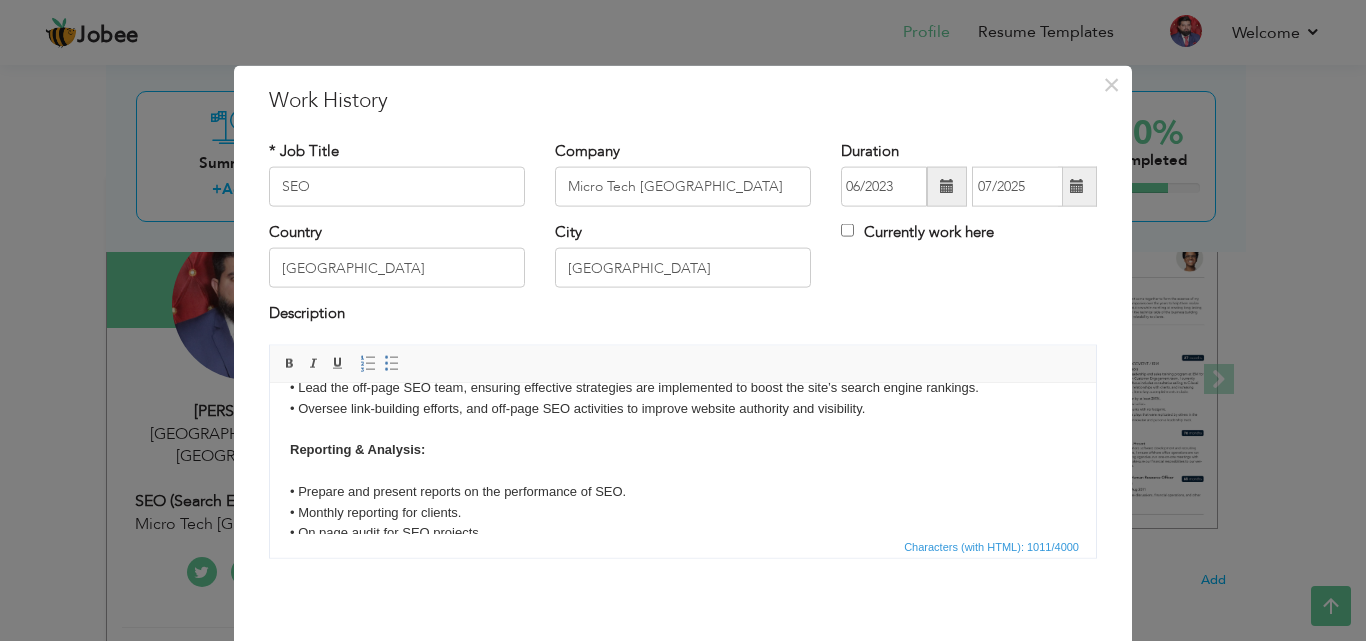 scroll, scrollTop: 223, scrollLeft: 0, axis: vertical 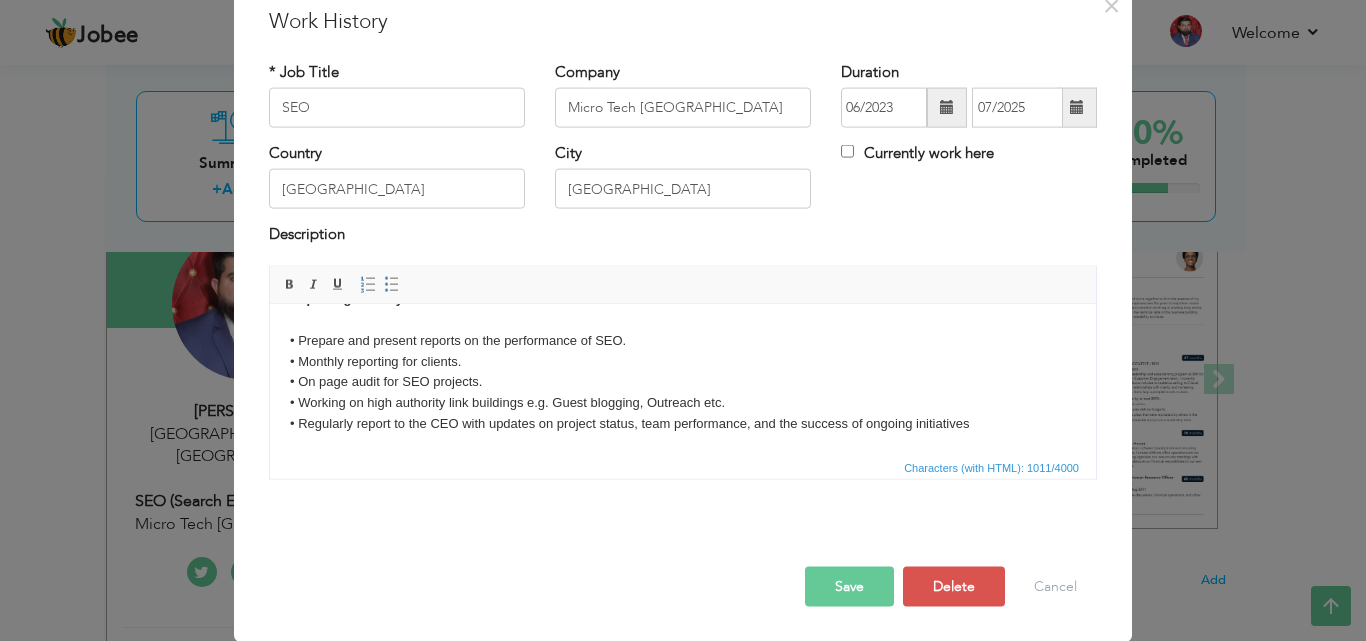 click on "Save" at bounding box center (849, 586) 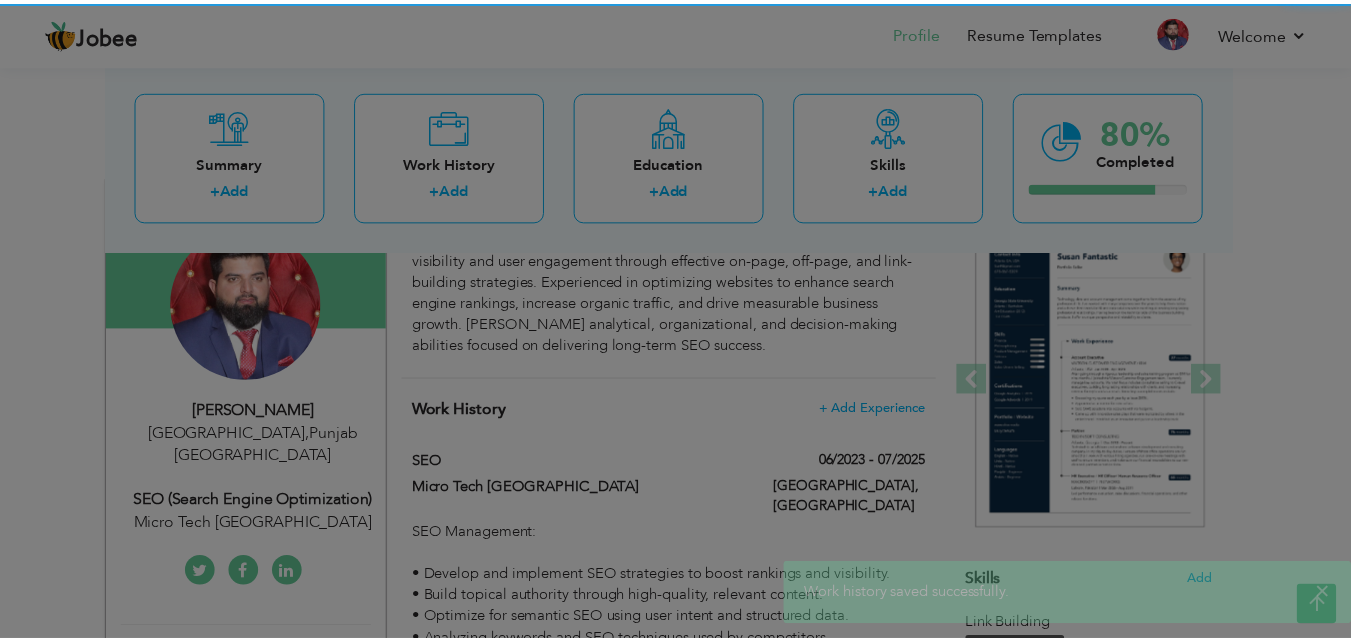 scroll, scrollTop: 0, scrollLeft: 0, axis: both 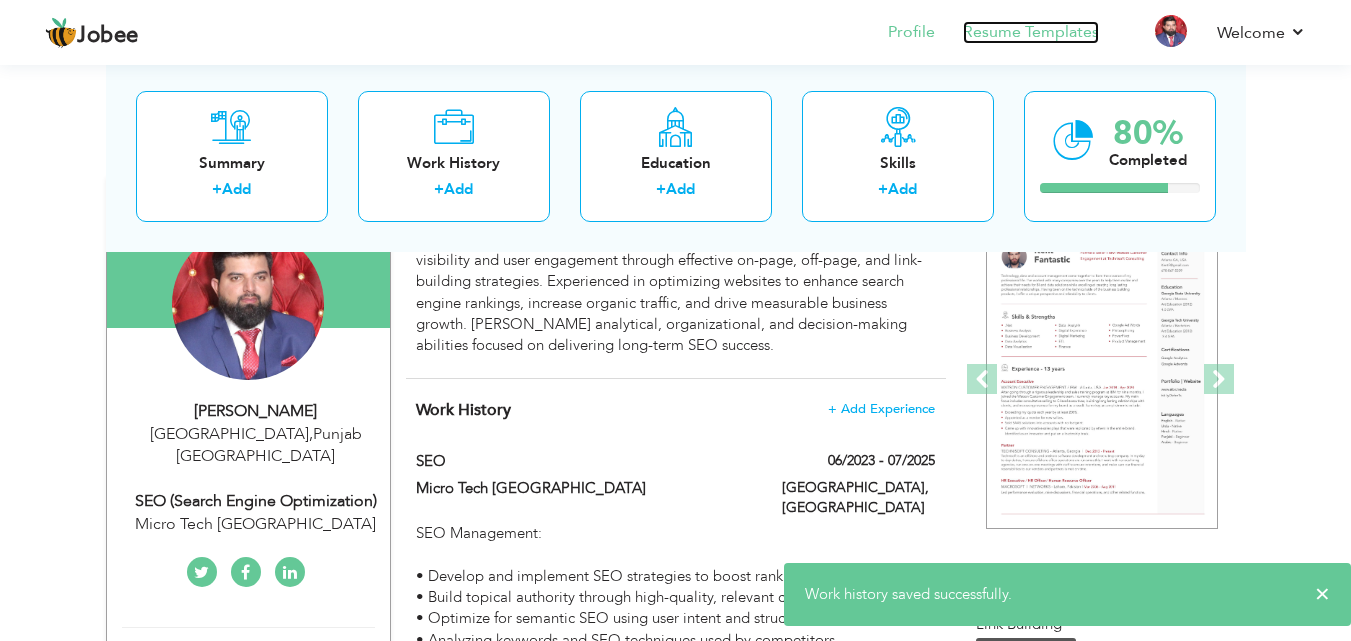 click on "Resume Templates" at bounding box center [1031, 32] 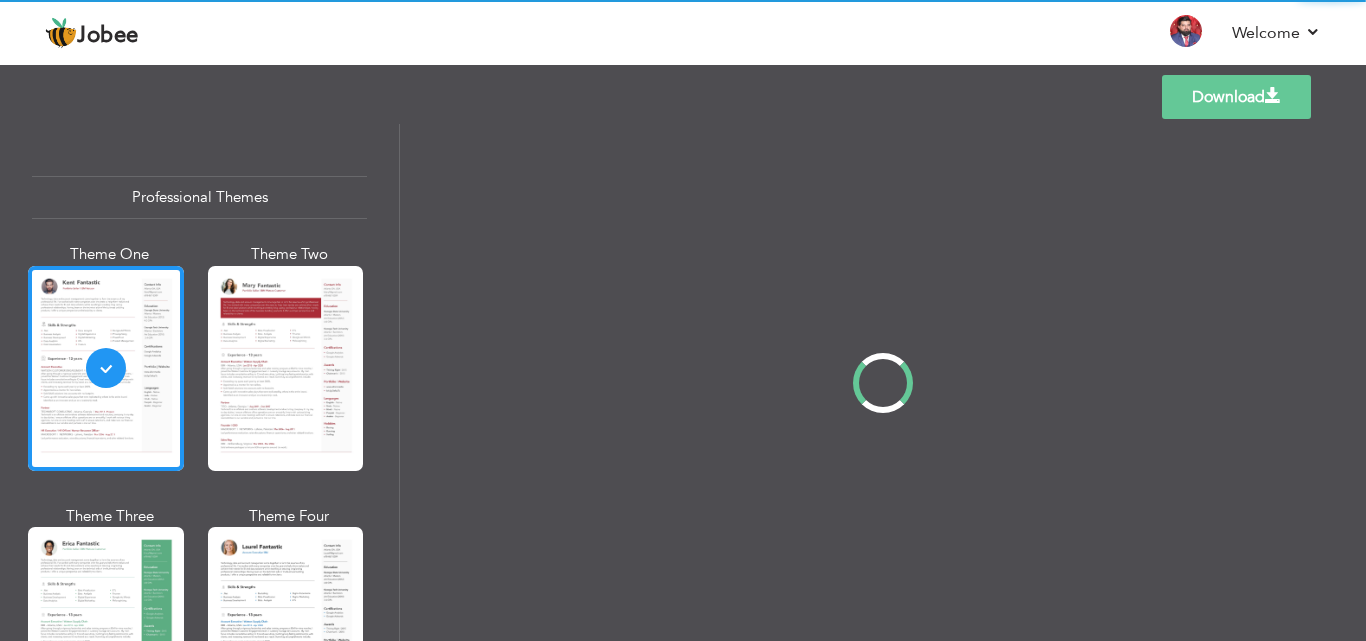 scroll, scrollTop: 0, scrollLeft: 0, axis: both 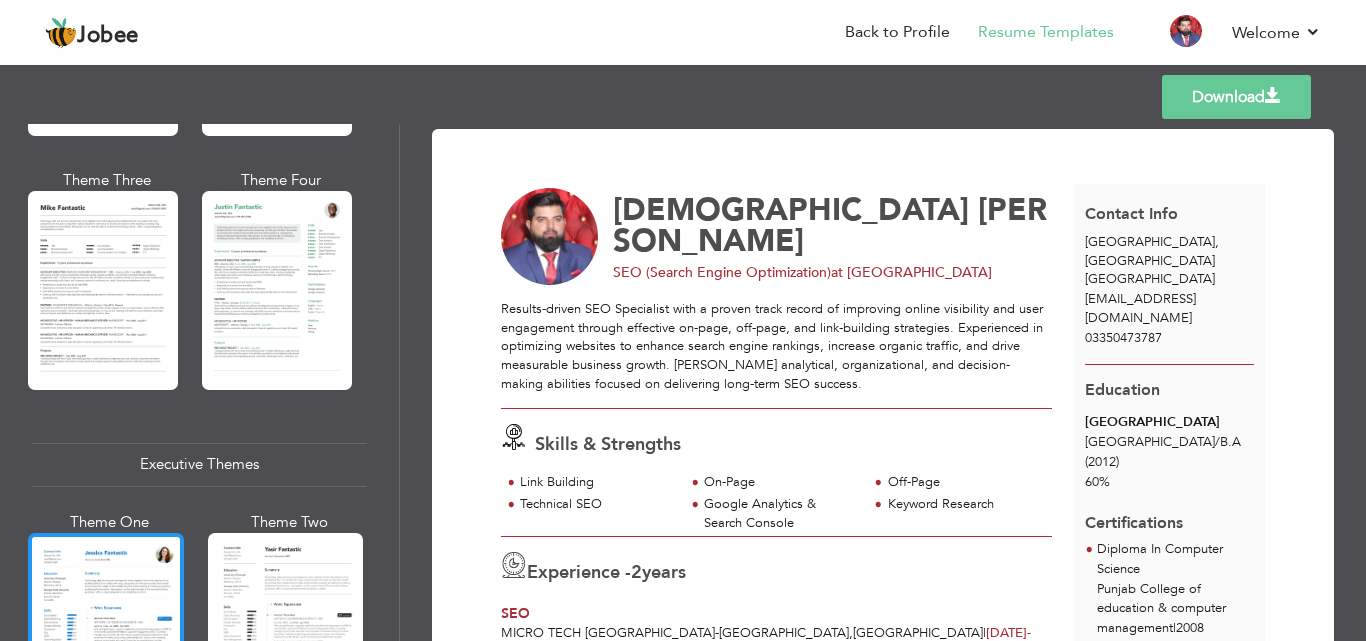 click at bounding box center (106, 635) 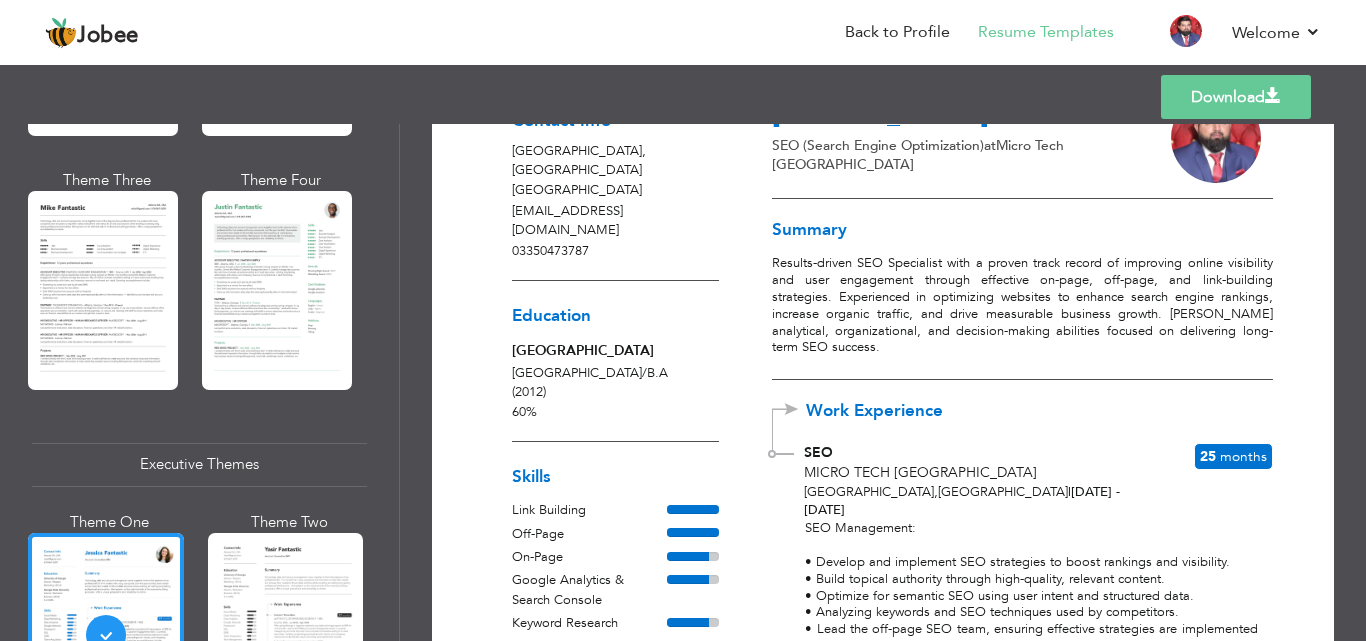 scroll, scrollTop: 59, scrollLeft: 0, axis: vertical 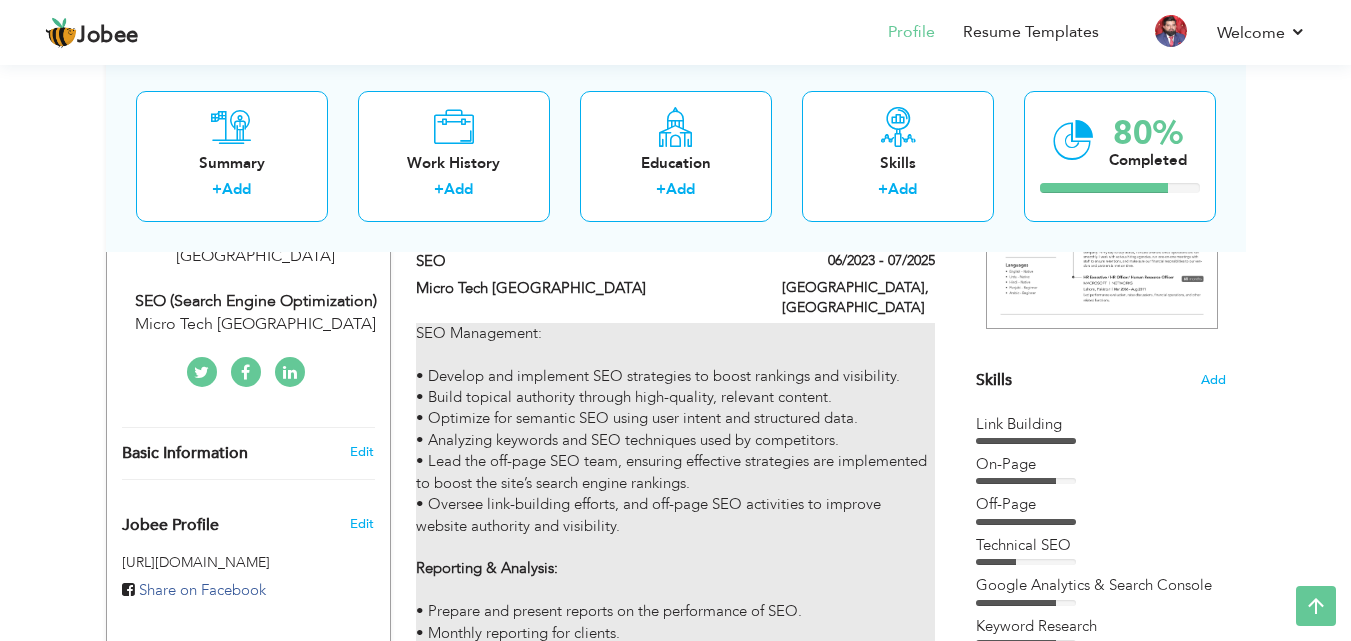 click on "SEO Management:
• Develop and implement SEO strategies to boost rankings and visibility.
• Build topical authority through high-quality, relevant content.
• Optimize for semantic SEO using user intent and structured data.
• Analyzing keywords and SEO techniques used by competitors.
• Lead the off-page SEO team, ensuring effective strategies are implemented to boost the site’s search engine rankings.
• Oversee link-building efforts, and off-page SEO activities to improve website authority and visibility.
Reporting & Analysis:
• Prepare and present reports on the performance of SEO.
• Monthly reporting for clients.
• On page audit for SEO projects.
• Working on high authority link buildings e.g. Guest blogging, Outreach etc.
• Regularly report to the CEO with updates on project status, team performance, and the success of ongoing initiatives" at bounding box center (675, 526) 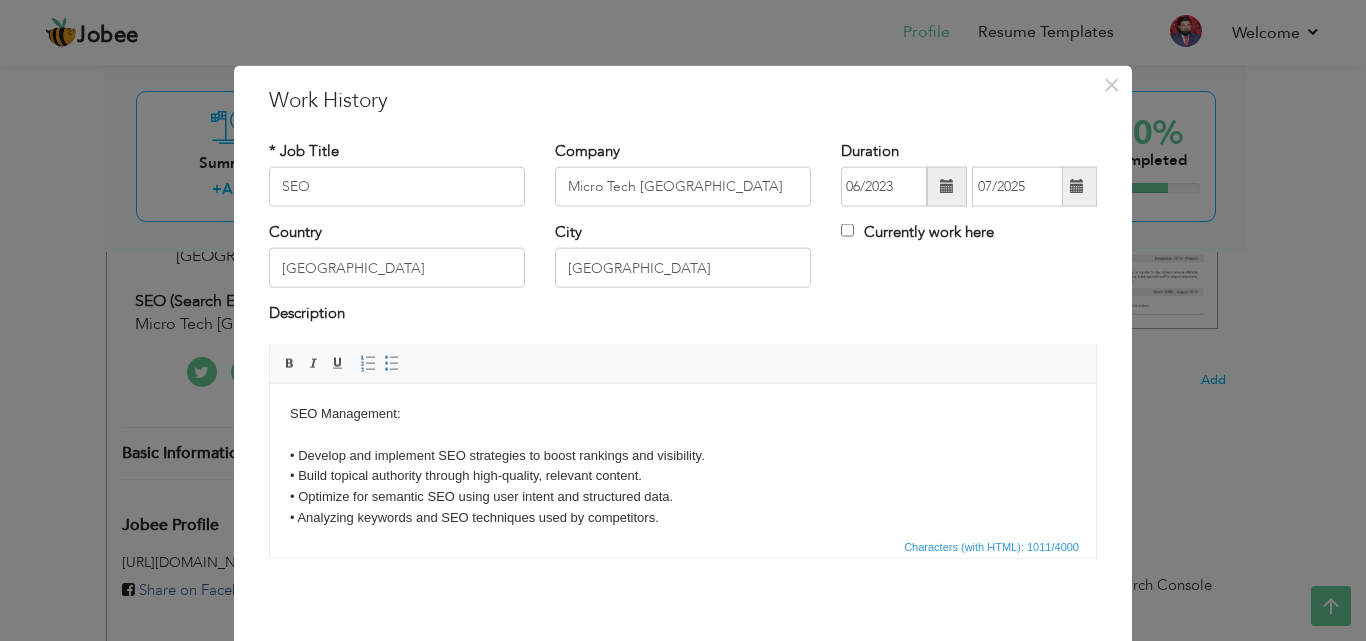click on "SEO Management: • Develop and implement SEO strategies to boost rankings and visibility. • Build topical authority through high-quality, relevant content. • Optimize for semantic SEO using user intent and structured data. • Analyzing keywords and SEO techniques used by competitors. • Lead the off-page SEO team, ensuring effective strategies are implemented to boost the site’s search engine rankings. • Oversee link-building efforts, and off-page SEO activities to improve website authority and visibility. Reporting & Analysis: • Prepare and present reports on the performance of SEO. • Monthly reporting for clients. • On page audit for SEO projects. • Working on high authority link buildings e.g. Guest blogging, Outreach etc. • Regularly report to the CEO with updates on project status, team performance, and the success of ongoing initiatives" at bounding box center [683, 569] 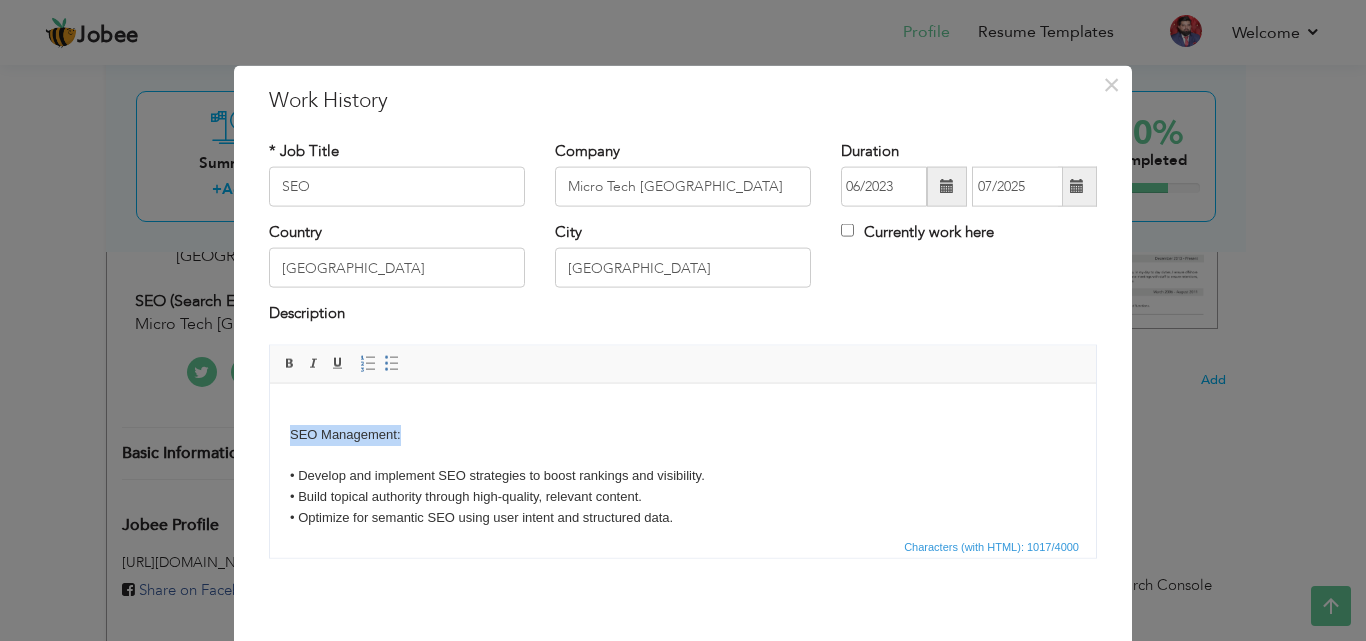 drag, startPoint x: 411, startPoint y: 429, endPoint x: 270, endPoint y: 436, distance: 141.17365 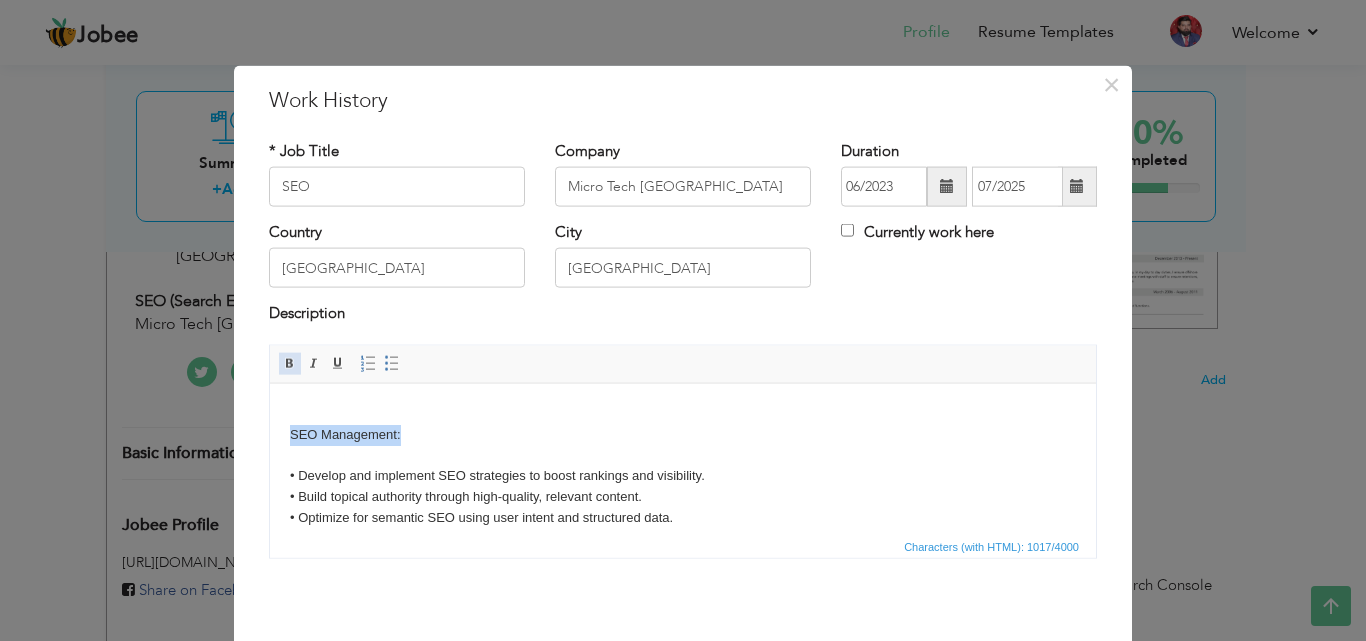 drag, startPoint x: 278, startPoint y: 365, endPoint x: 81, endPoint y: 24, distance: 393.81467 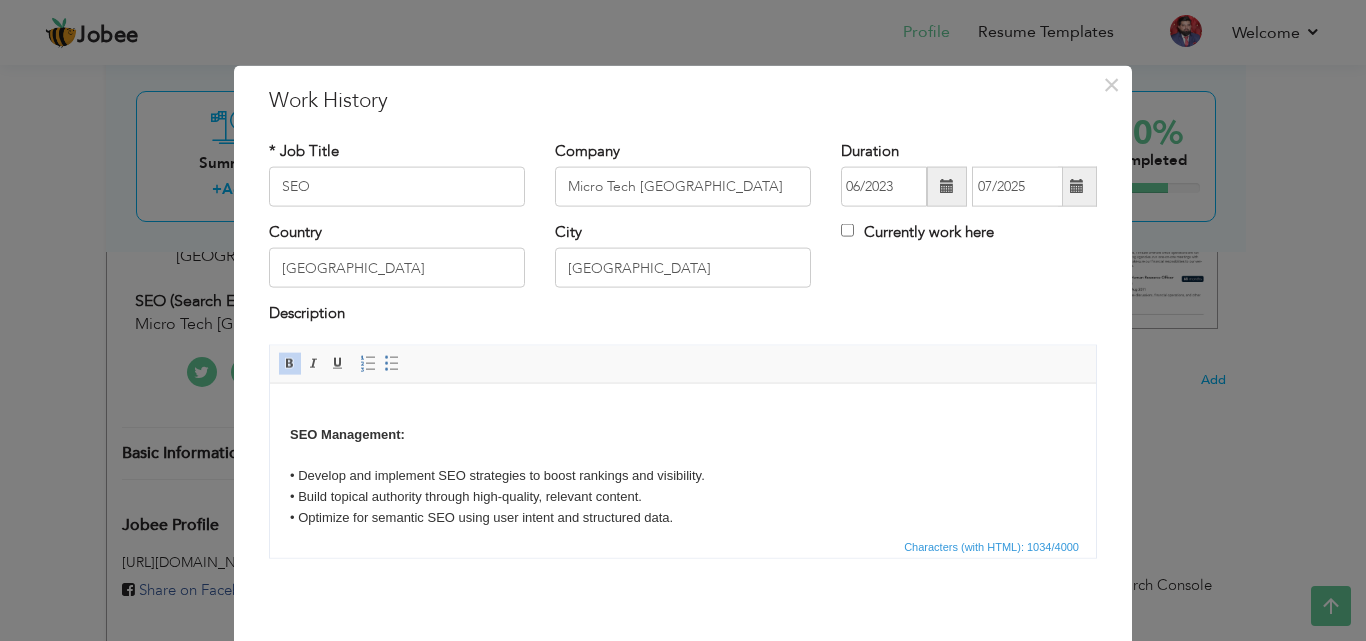 click on "​​​​​​​SEO Management: • Develop and implement SEO strategies to boost rankings and visibility. • Build topical authority through high-quality, relevant content. • Optimize for semantic SEO using user intent and structured data. • Analyzing keywords and SEO techniques used by competitors. • Lead the off-page SEO team, ensuring effective strategies are implemented to boost the site’s search engine rankings. • Oversee link-building efforts, and off-page SEO activities to improve website authority and visibility. Reporting & Analysis: • Prepare and present reports on the performance of SEO. • Monthly reporting for clients. • On page audit for SEO projects. • Working on high authority link buildings e.g. Guest blogging, Outreach etc. • Regularly report to the CEO with updates on project status, team performance, and the success of ongoing initiatives" at bounding box center (683, 580) 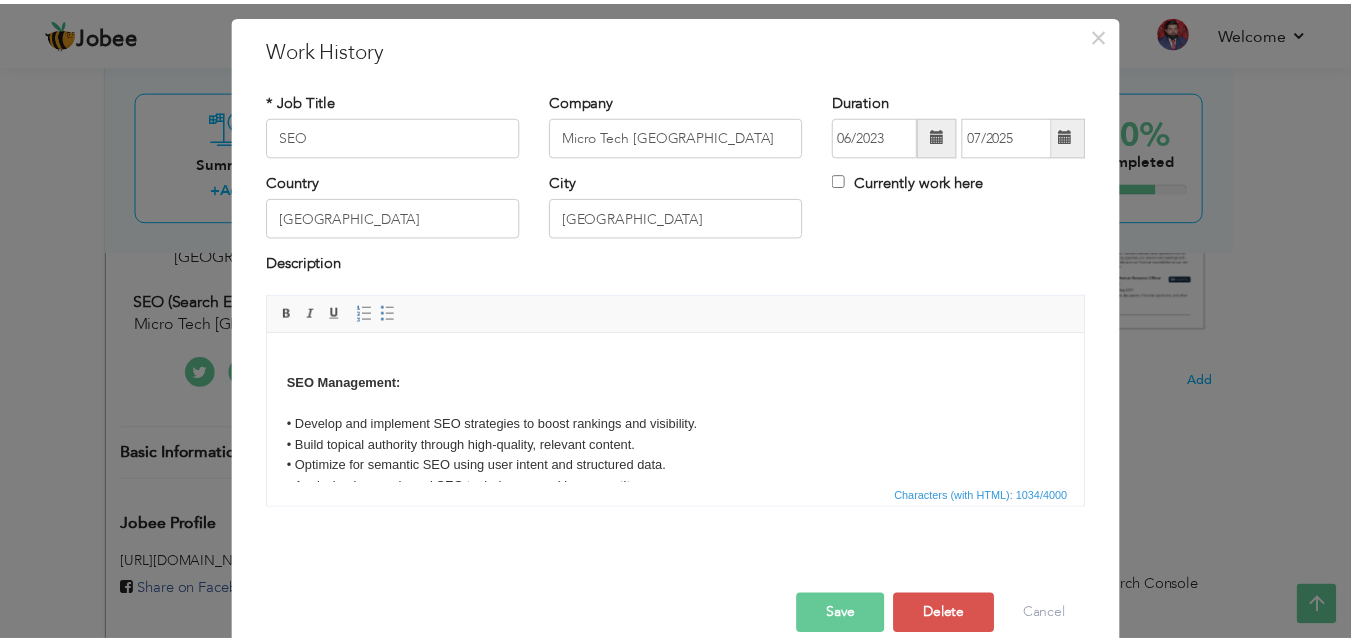 scroll, scrollTop: 79, scrollLeft: 0, axis: vertical 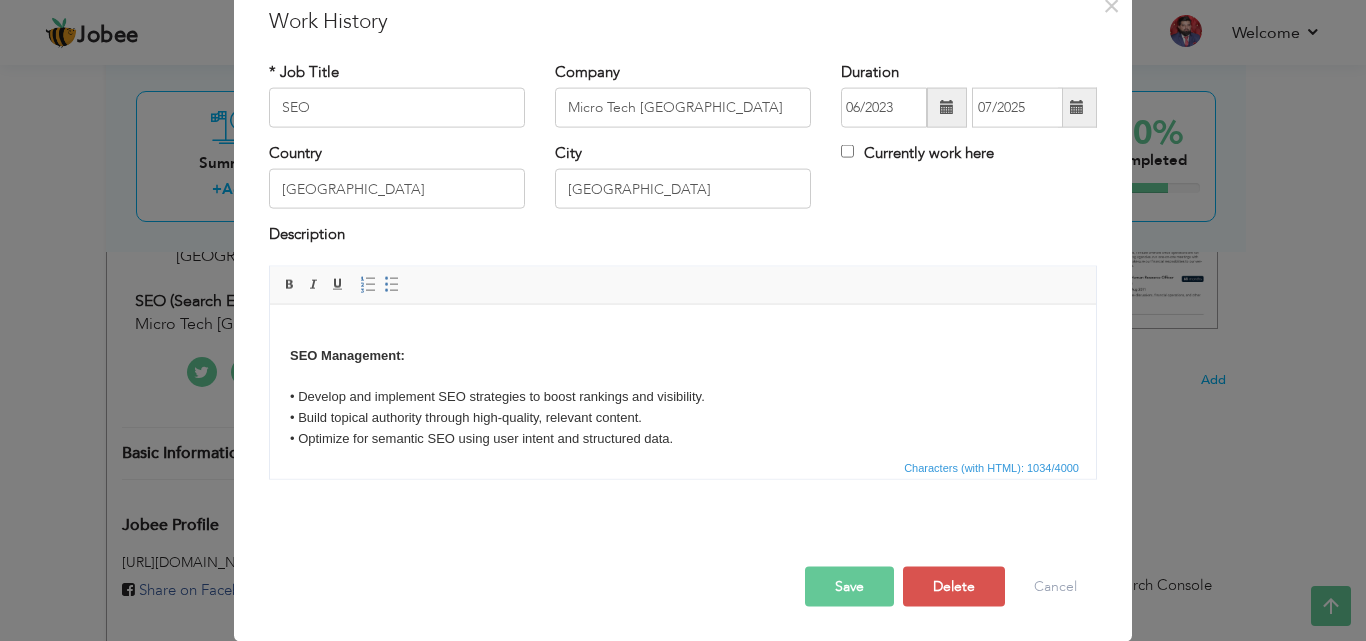 click on "Save" at bounding box center (849, 586) 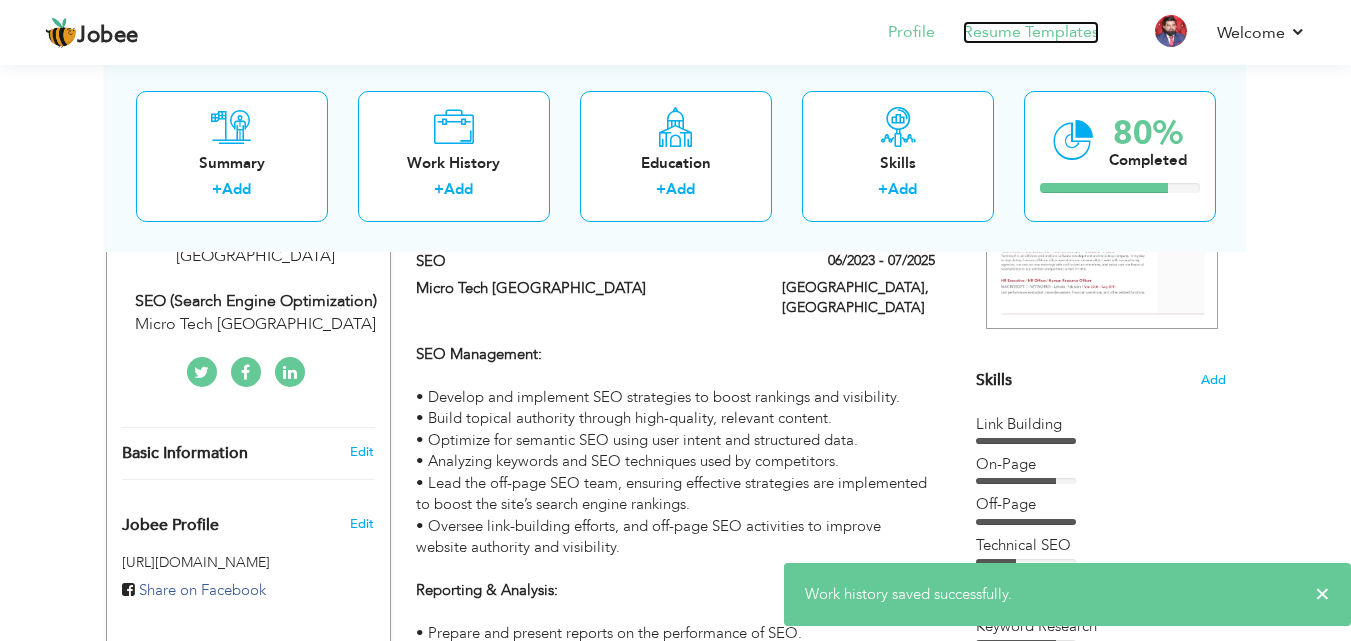 click on "Resume Templates" at bounding box center (1031, 32) 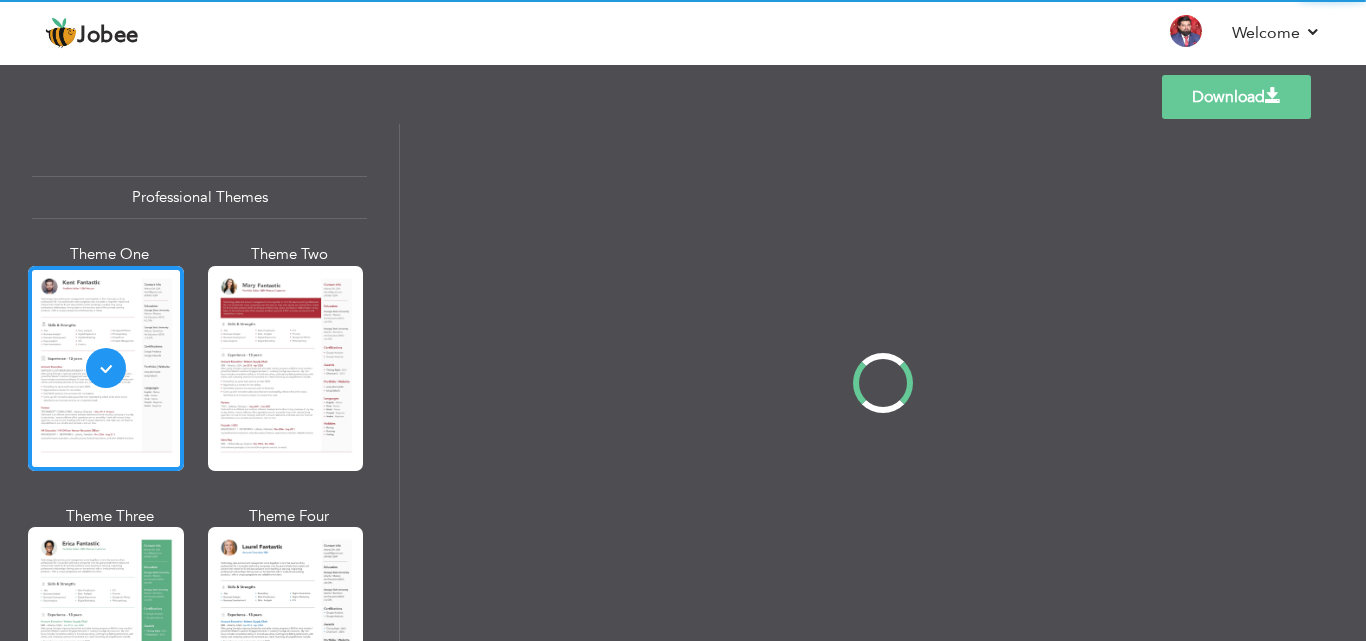 scroll, scrollTop: 0, scrollLeft: 0, axis: both 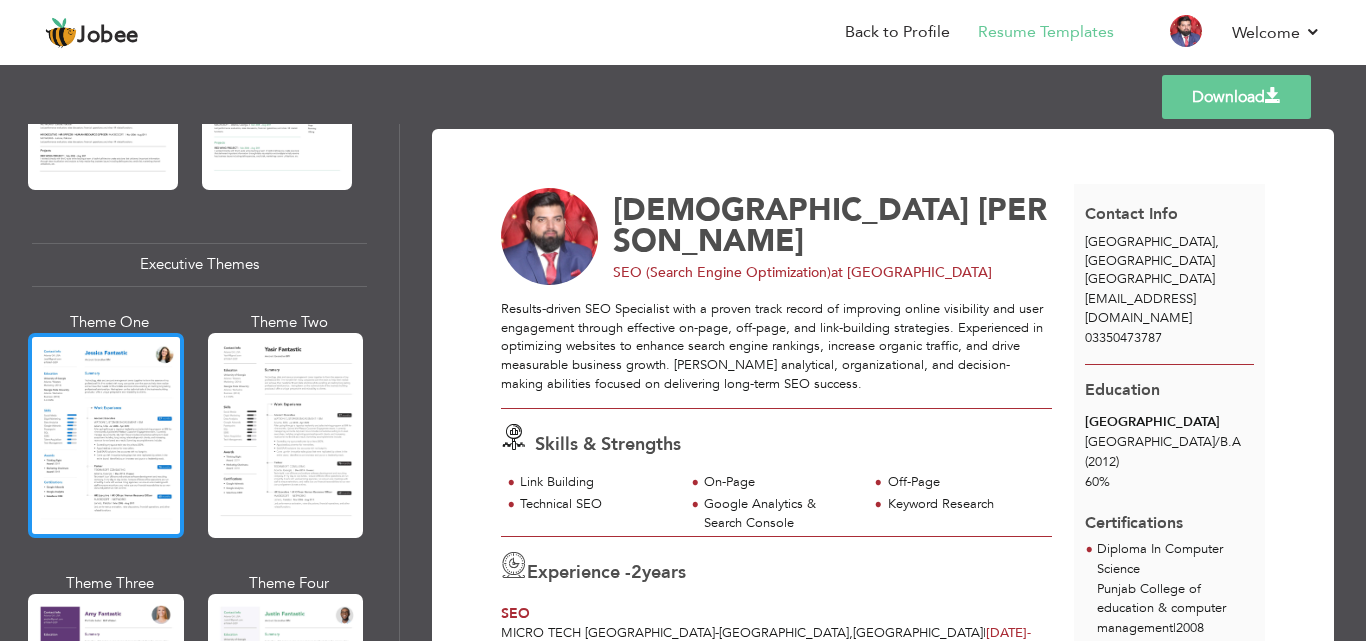 click at bounding box center (106, 435) 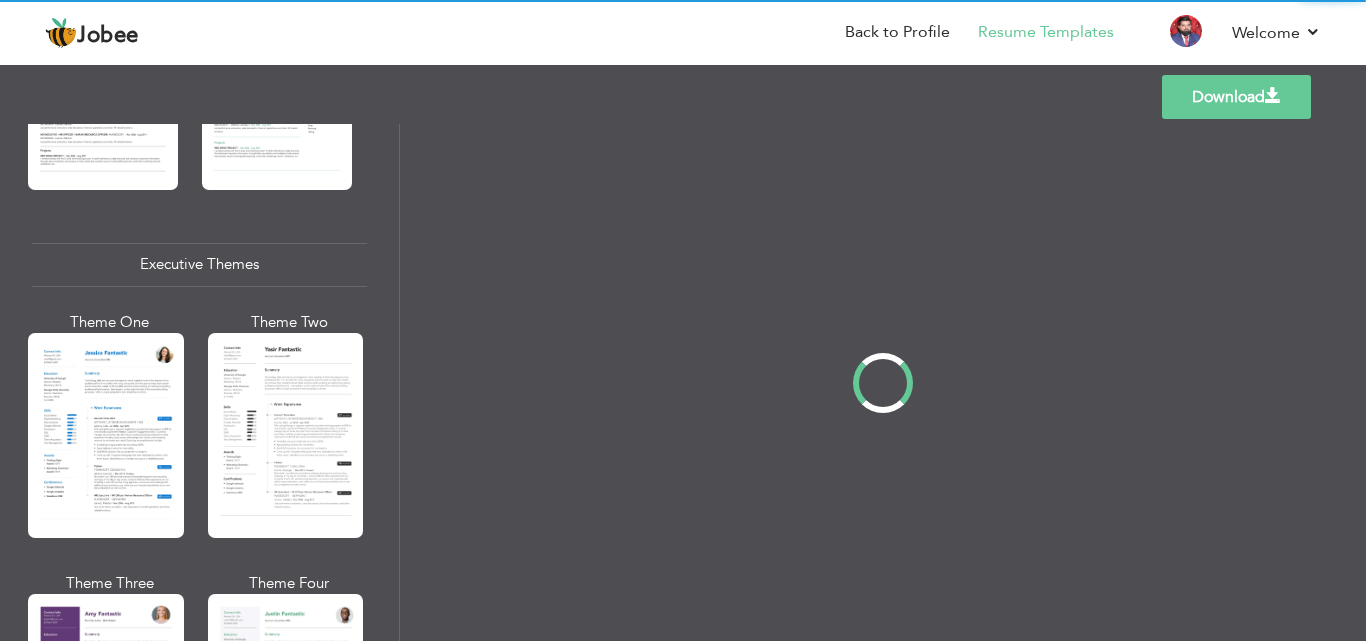 scroll, scrollTop: 1399, scrollLeft: 0, axis: vertical 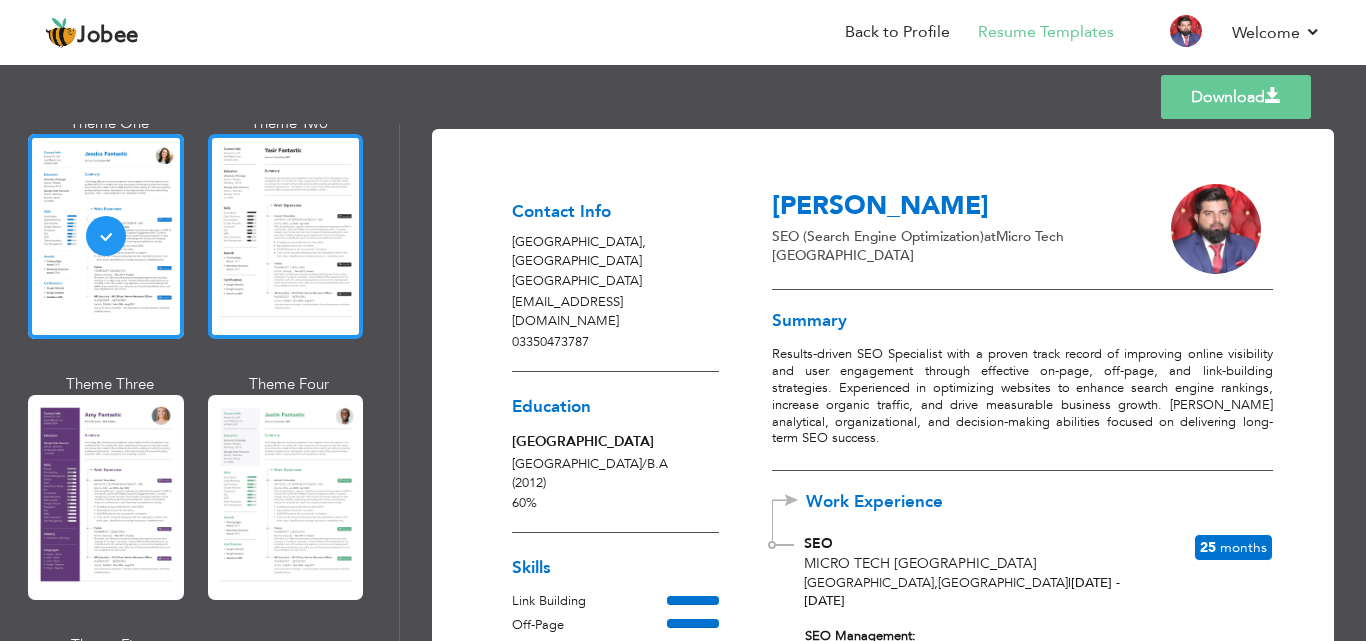 click at bounding box center [286, 236] 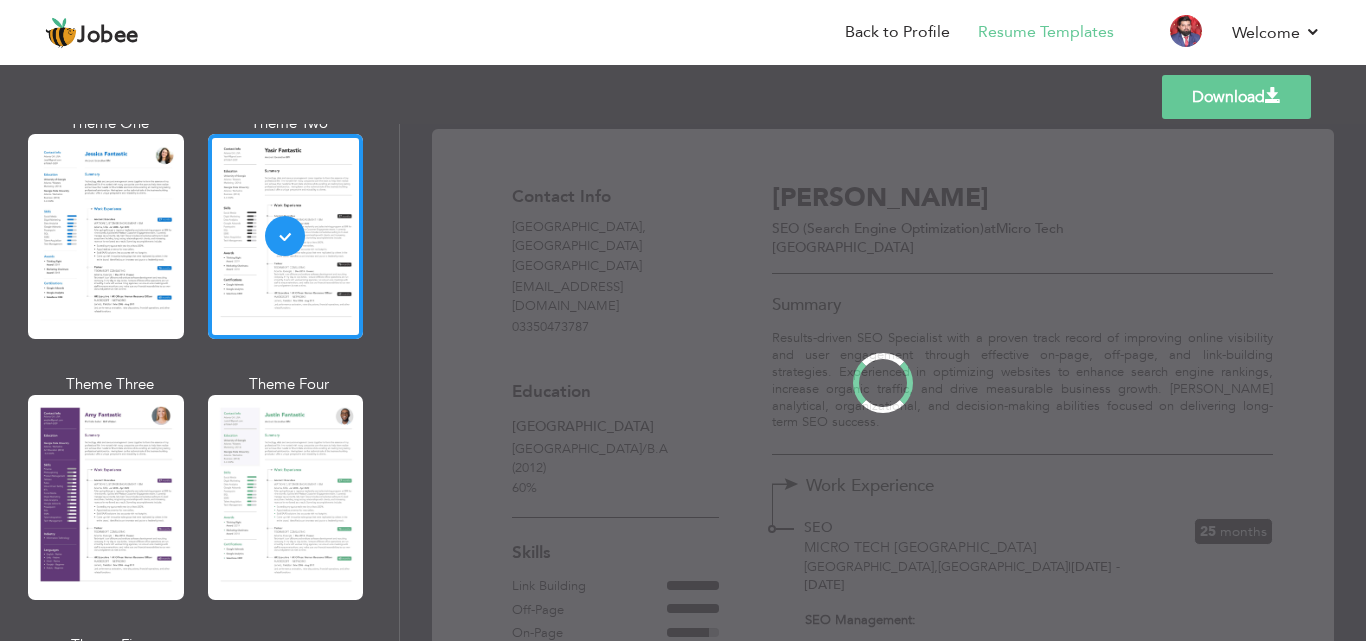 scroll, scrollTop: 1601, scrollLeft: 0, axis: vertical 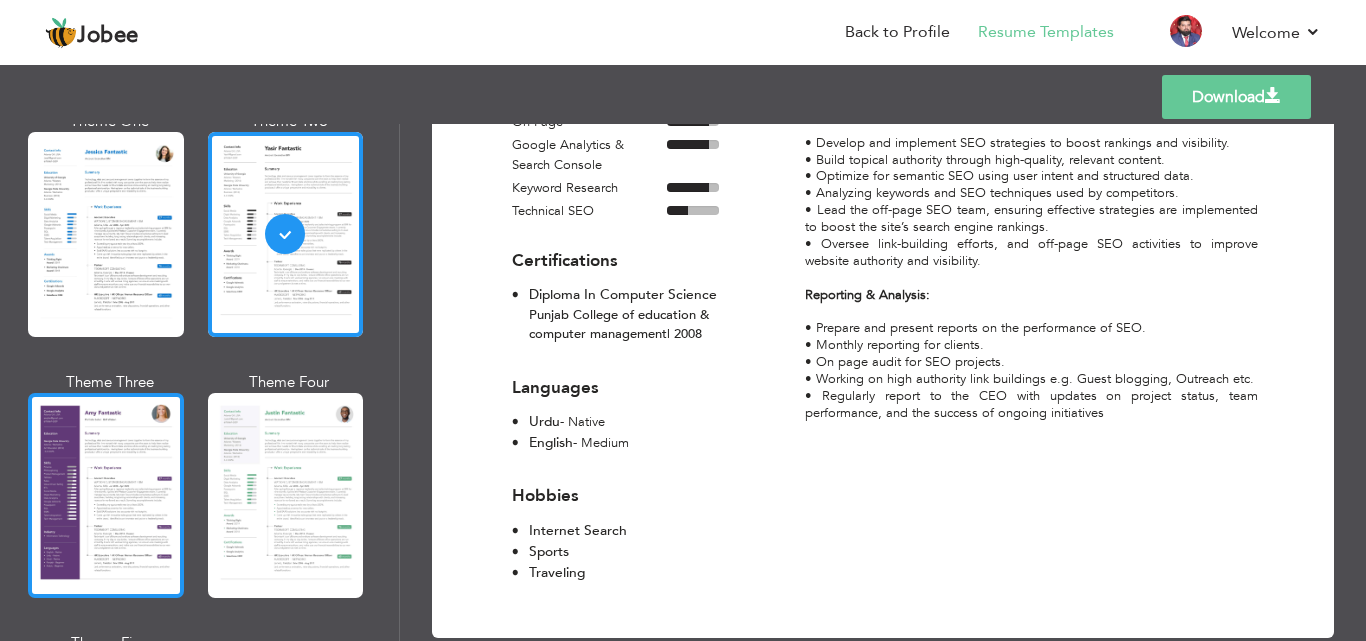 click at bounding box center (106, 495) 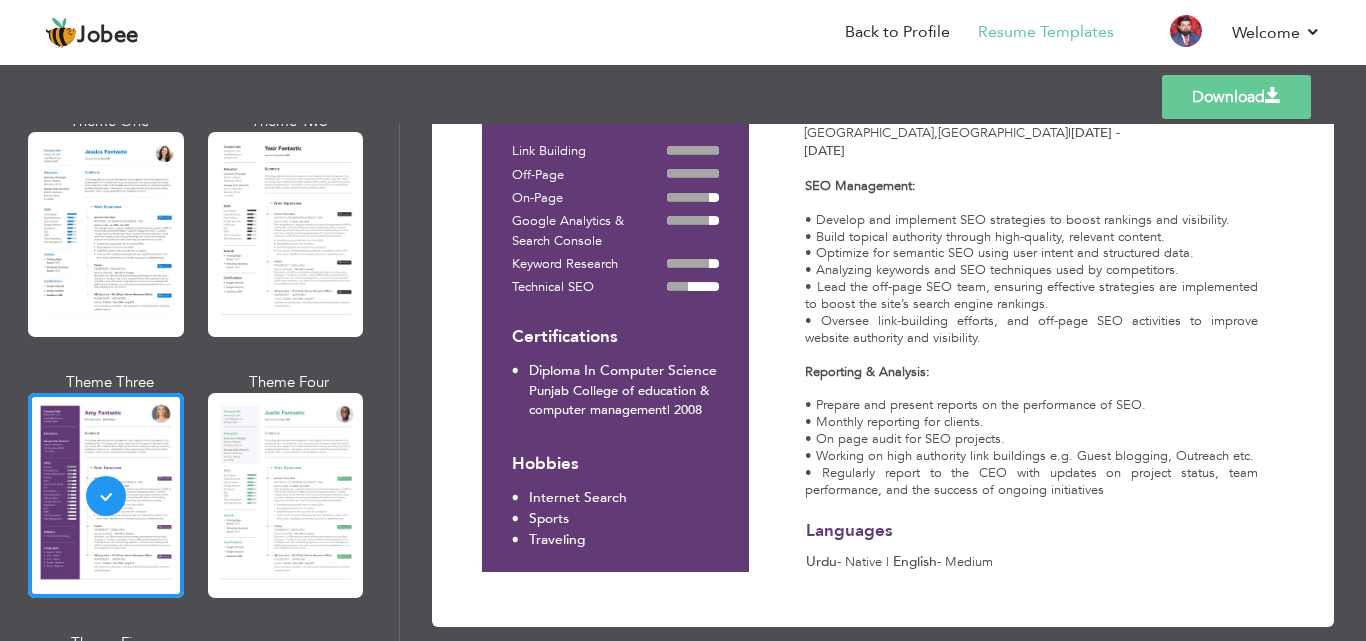 scroll, scrollTop: 476, scrollLeft: 0, axis: vertical 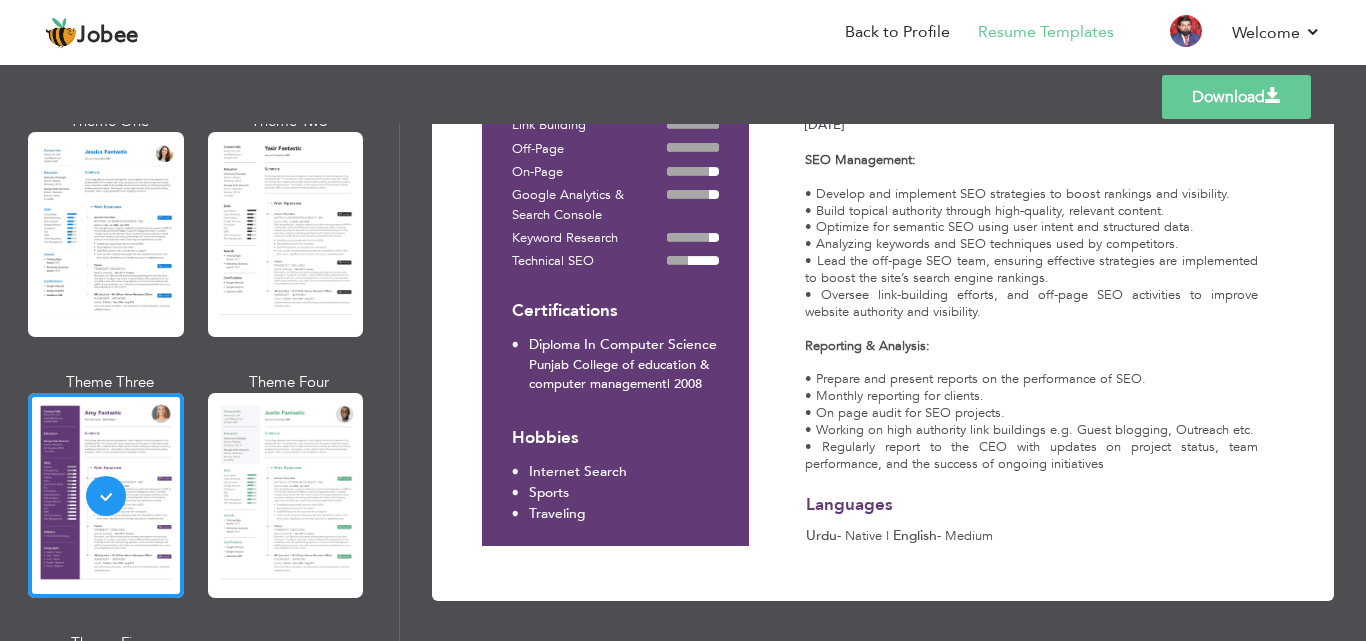 click at bounding box center [286, 495] 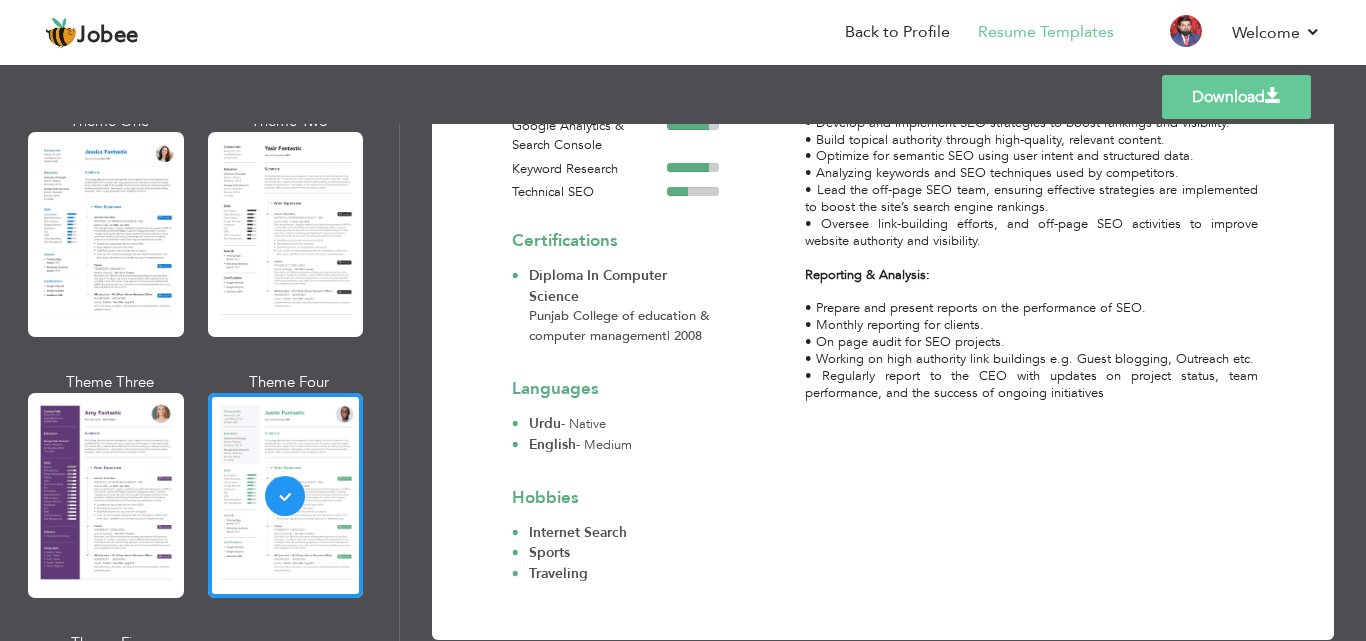 scroll, scrollTop: 549, scrollLeft: 0, axis: vertical 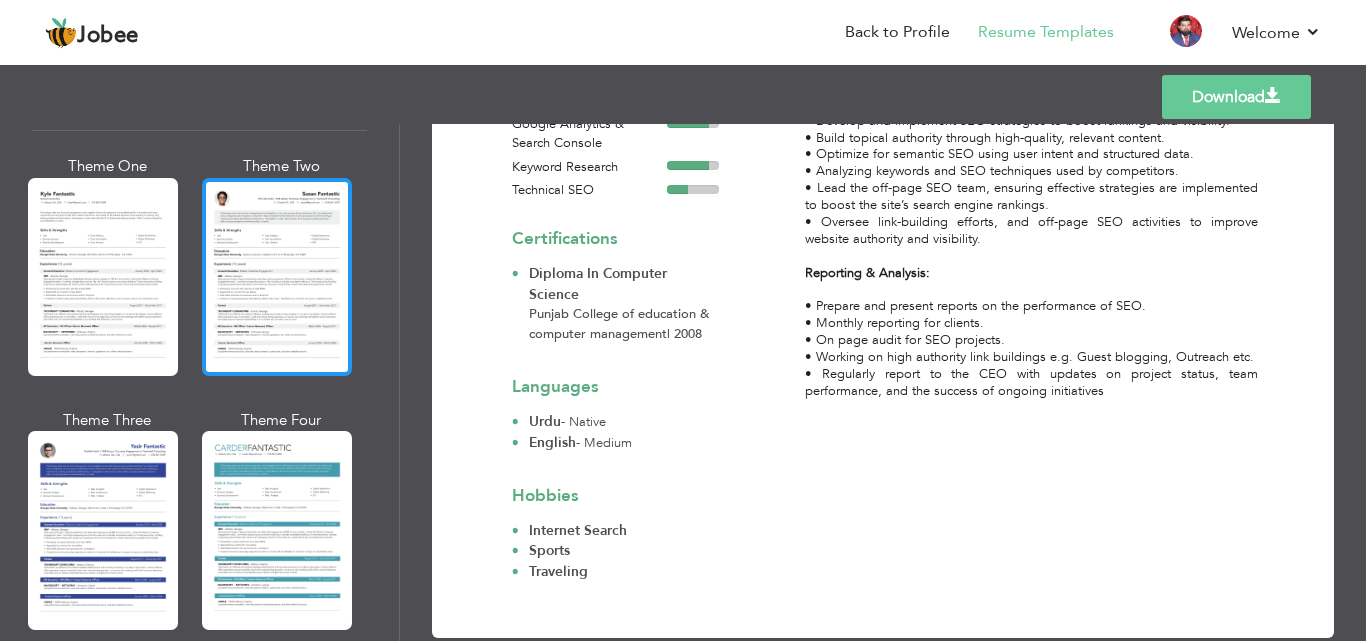 click at bounding box center [277, 277] 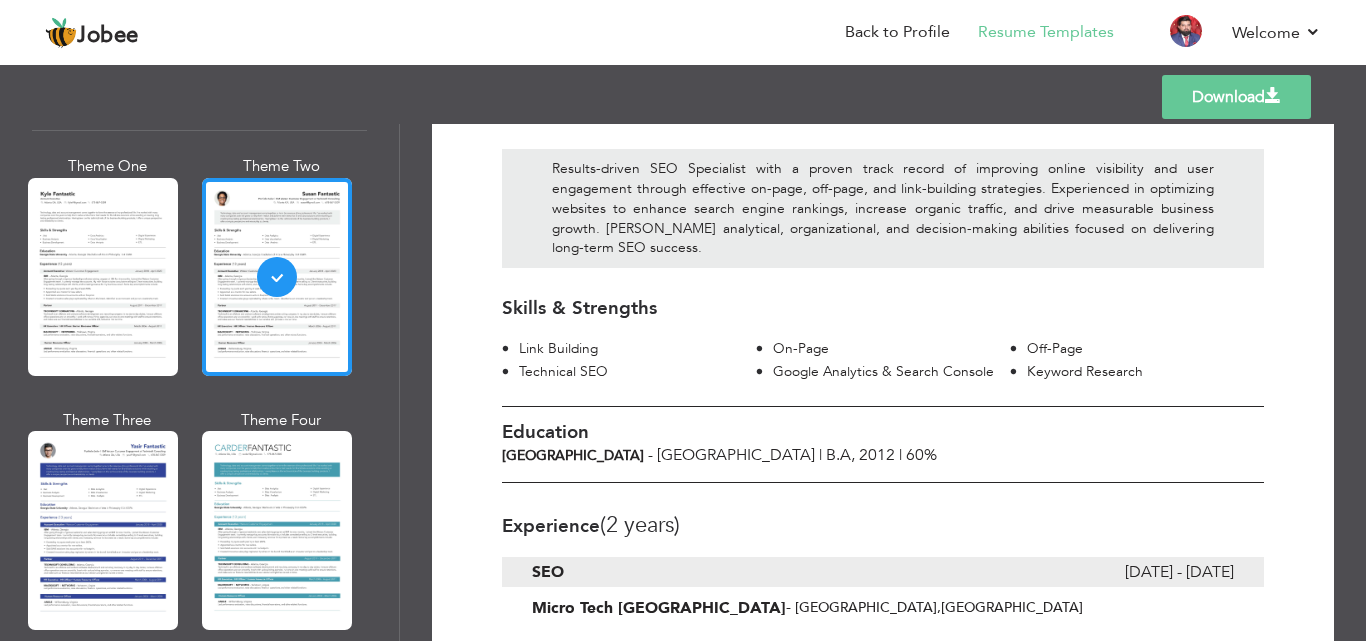 scroll, scrollTop: 52, scrollLeft: 0, axis: vertical 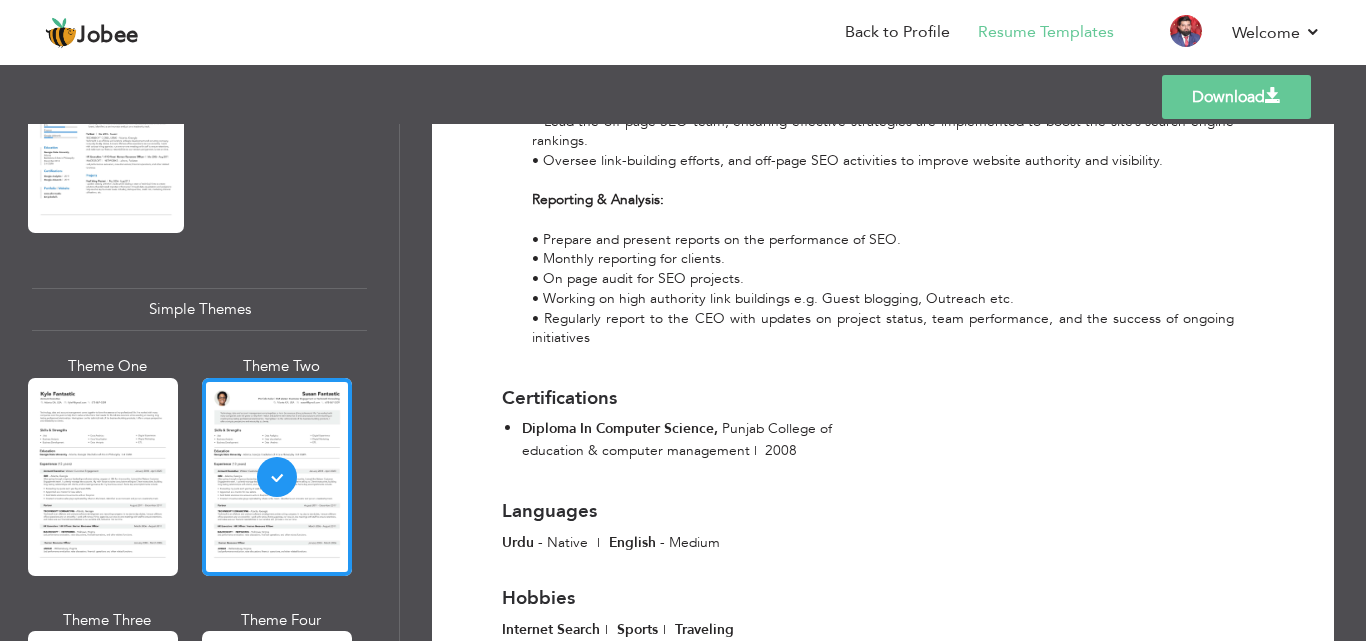 click on "Download" at bounding box center (1236, 97) 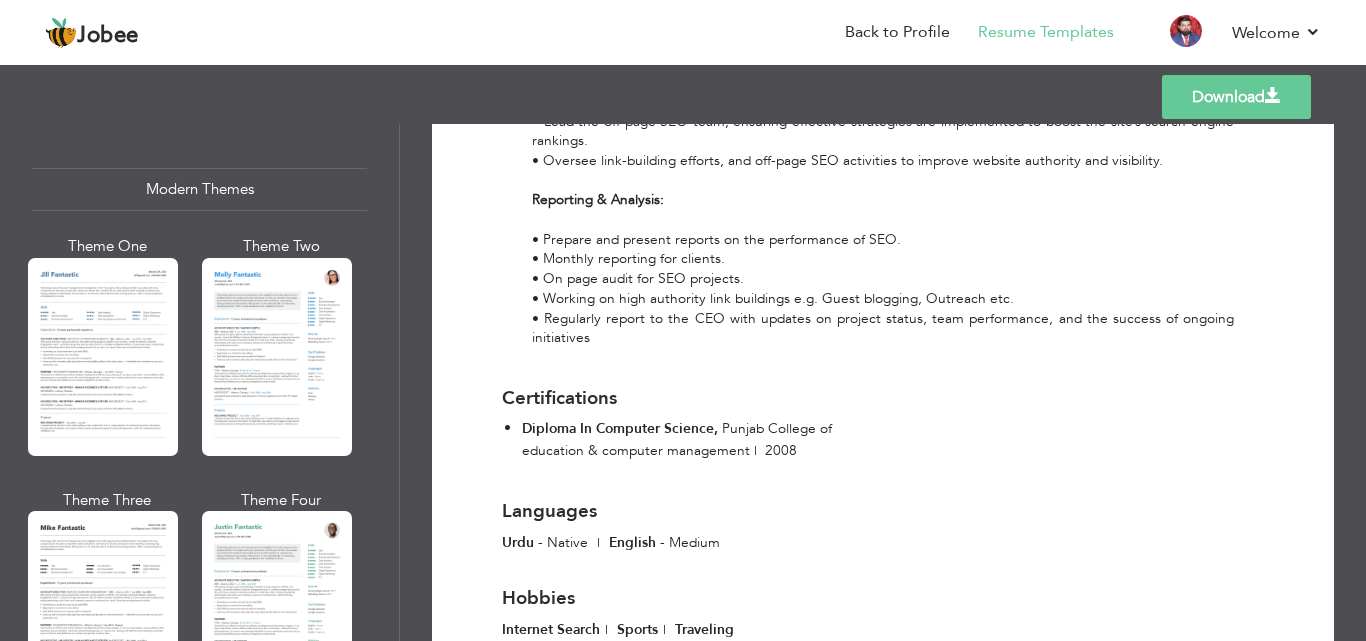scroll, scrollTop: 860, scrollLeft: 0, axis: vertical 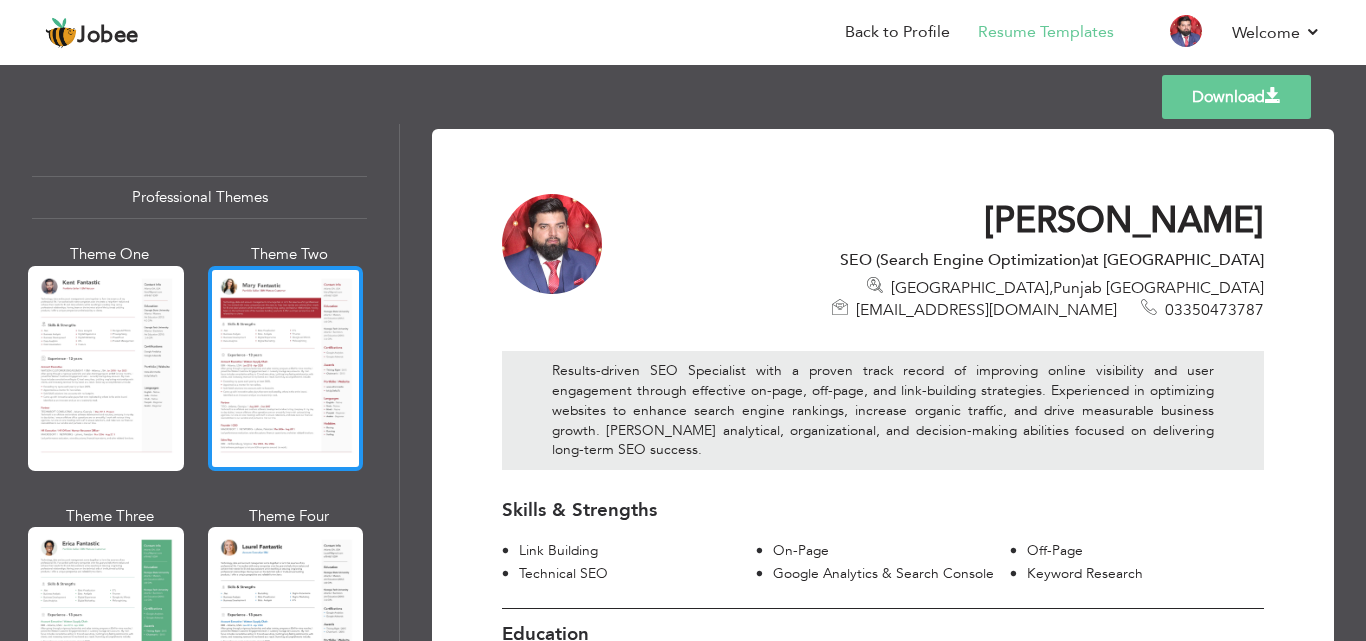 click at bounding box center (286, 368) 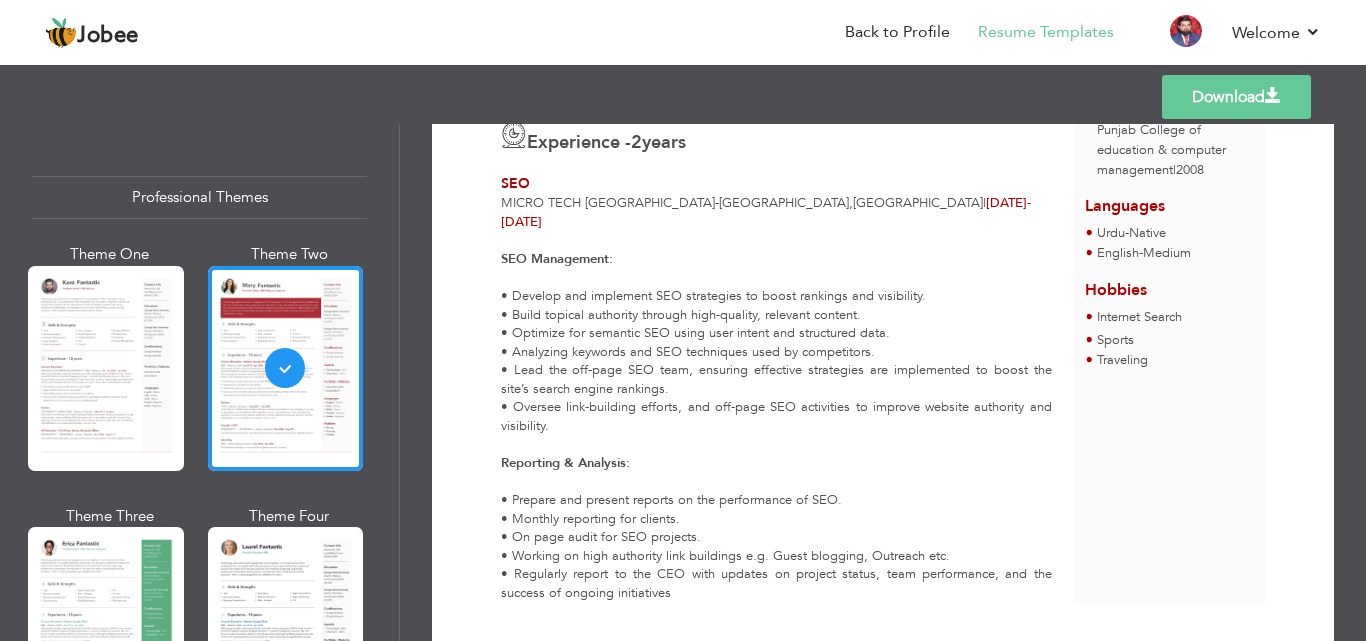 scroll, scrollTop: 484, scrollLeft: 0, axis: vertical 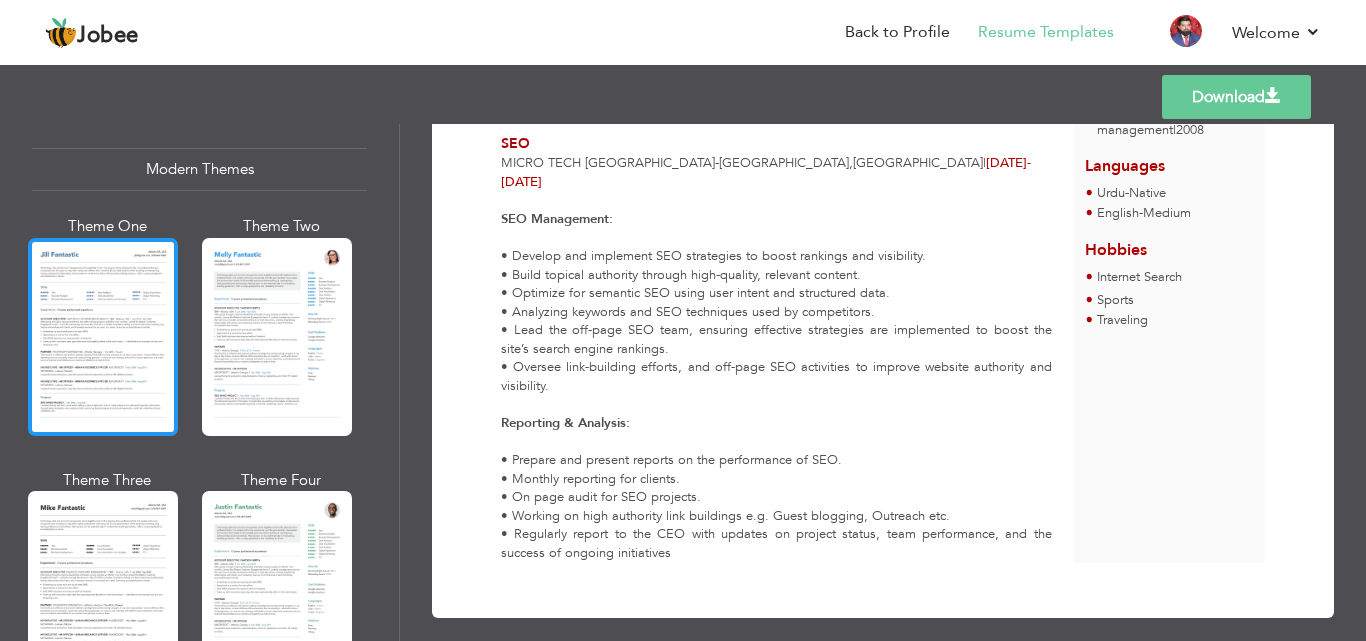 click at bounding box center (103, 337) 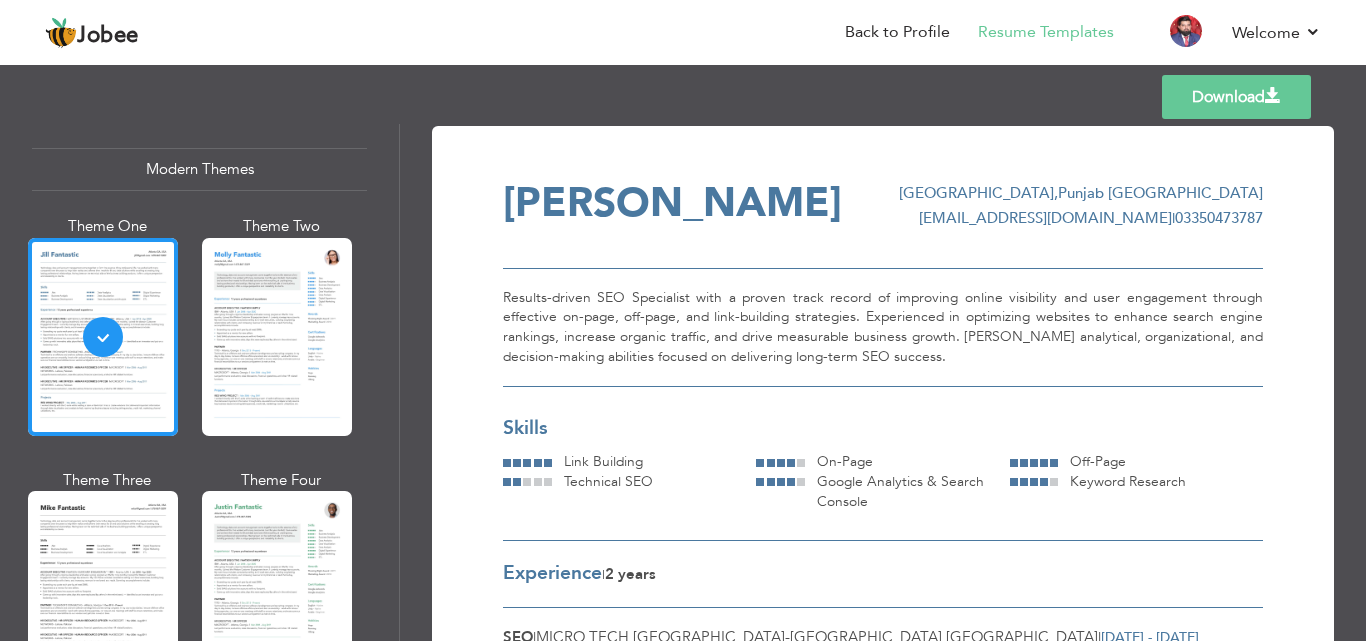 scroll, scrollTop: 0, scrollLeft: 0, axis: both 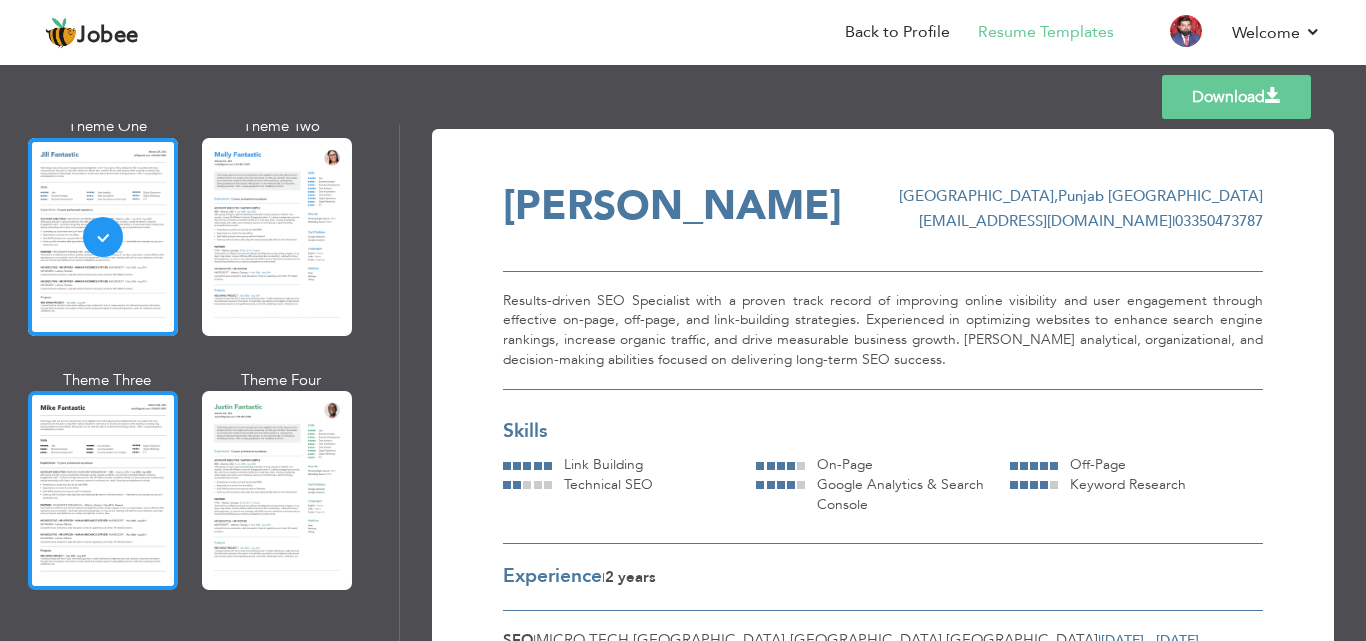 click at bounding box center (103, 490) 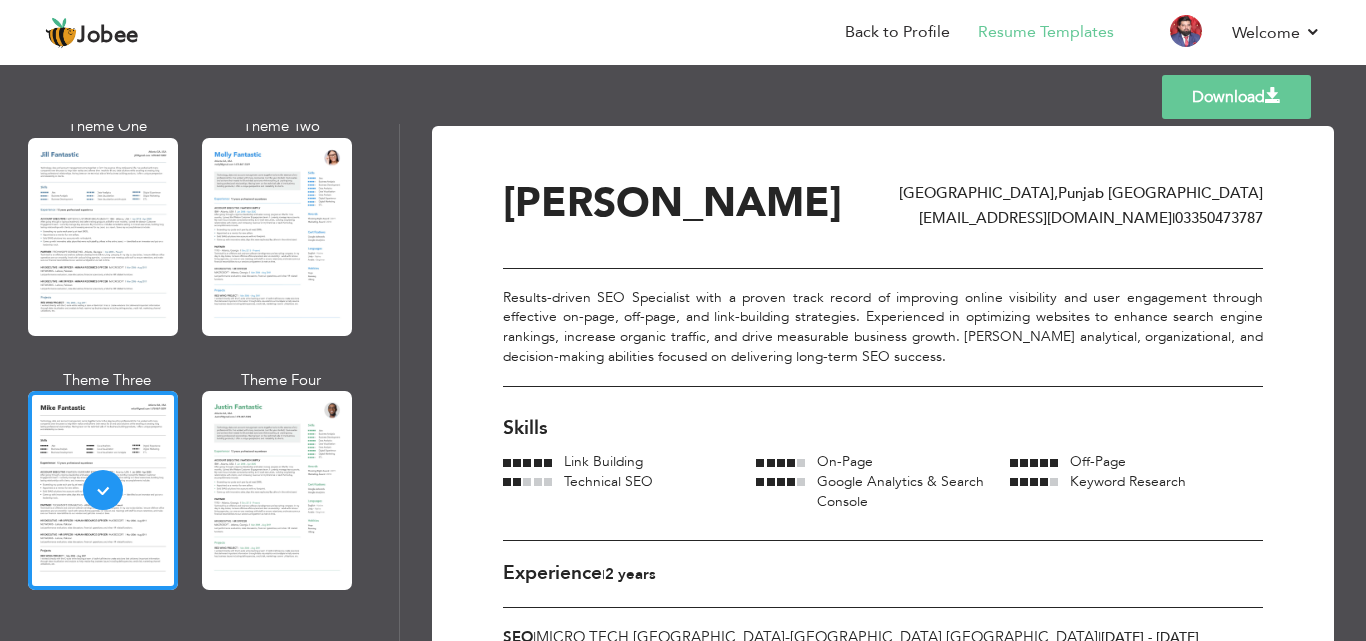 scroll, scrollTop: 0, scrollLeft: 0, axis: both 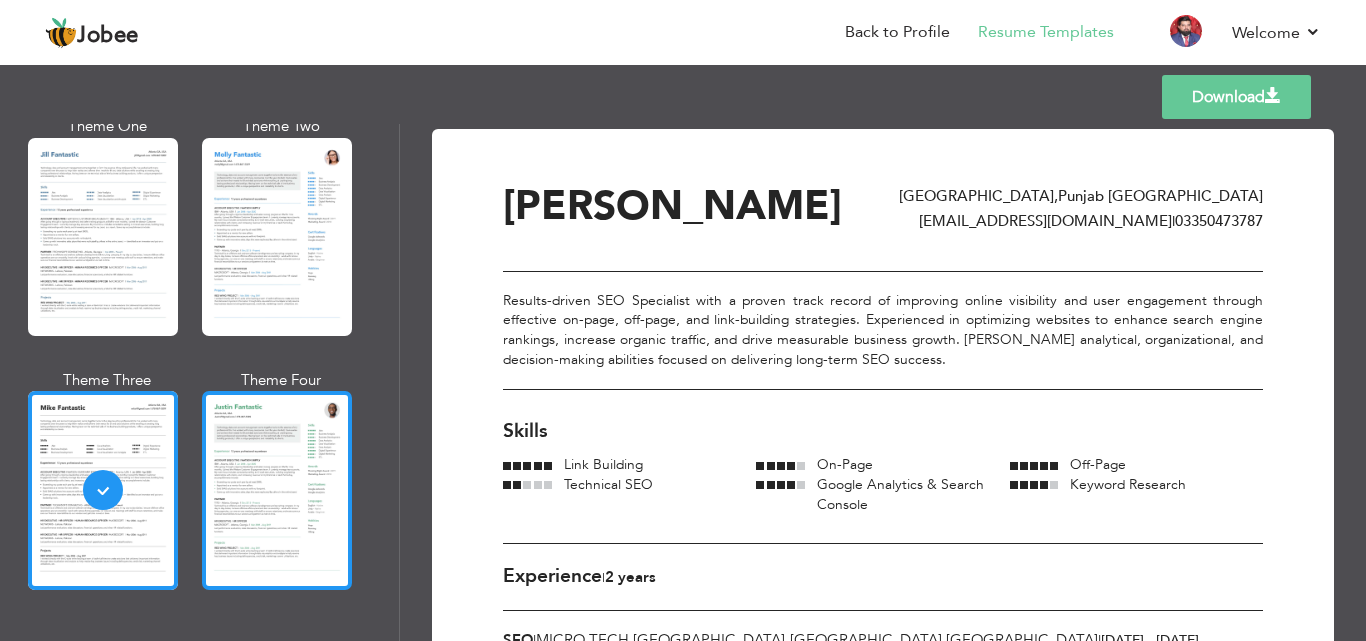 click at bounding box center [277, 490] 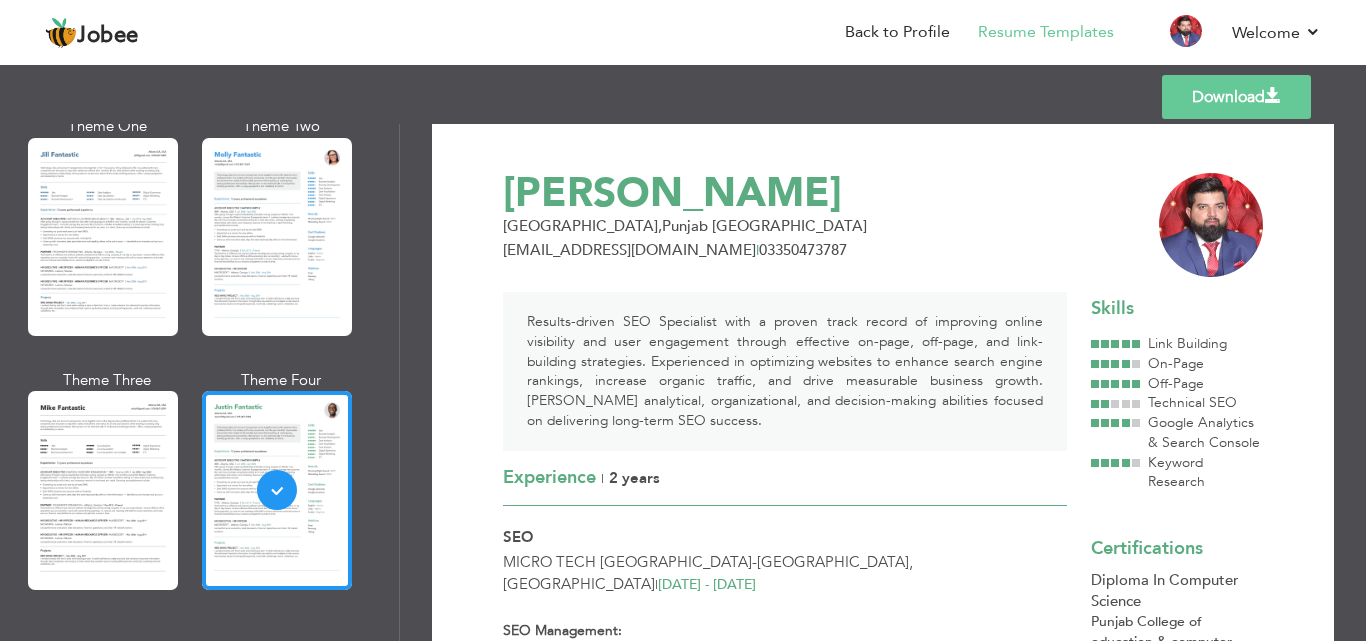 scroll, scrollTop: 0, scrollLeft: 0, axis: both 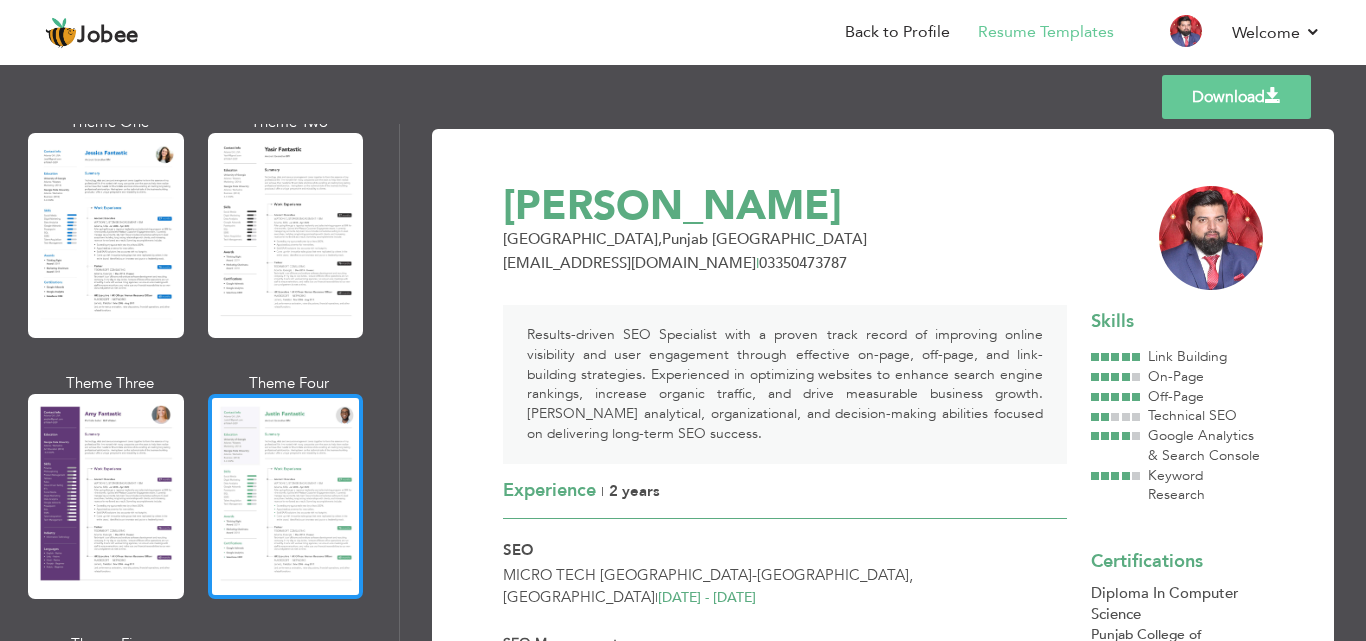 click at bounding box center (286, 496) 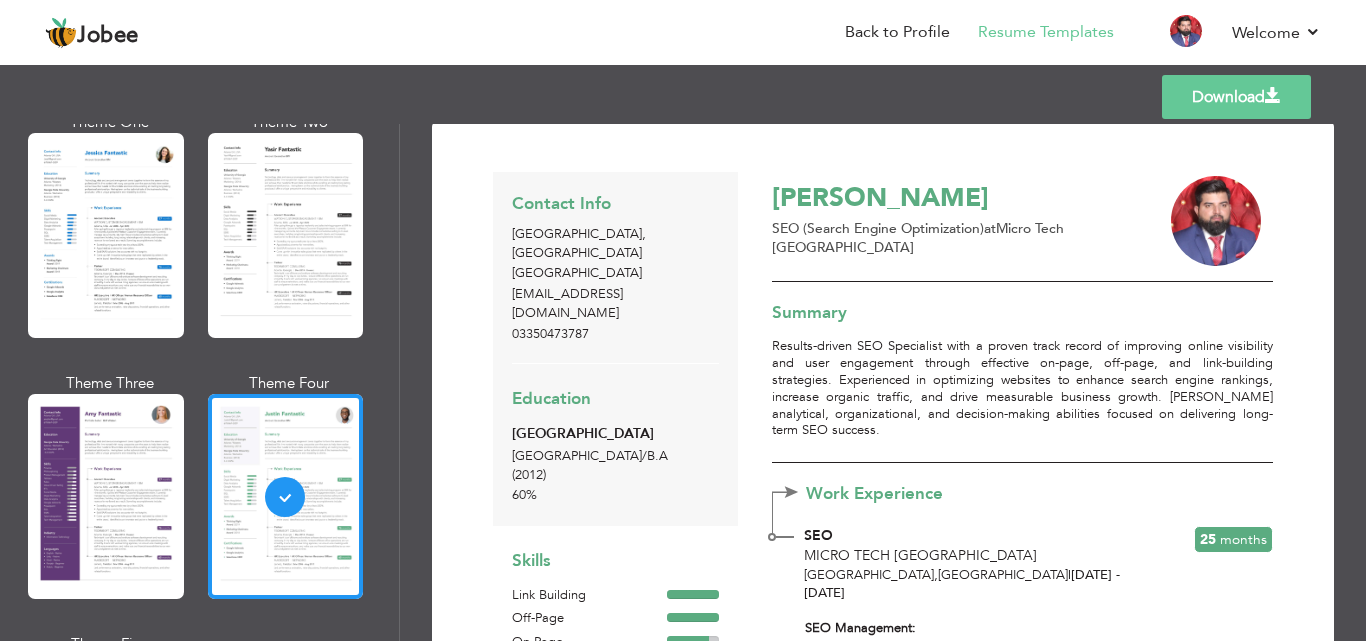 scroll, scrollTop: 0, scrollLeft: 0, axis: both 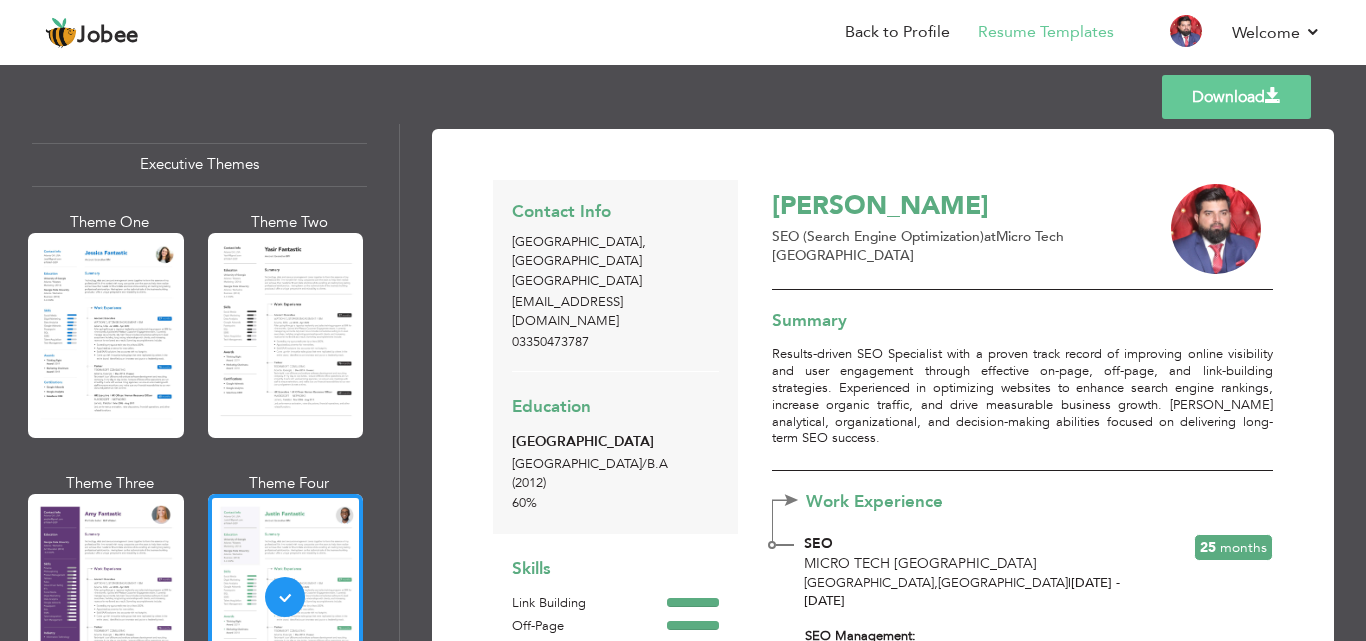 click at bounding box center [286, 335] 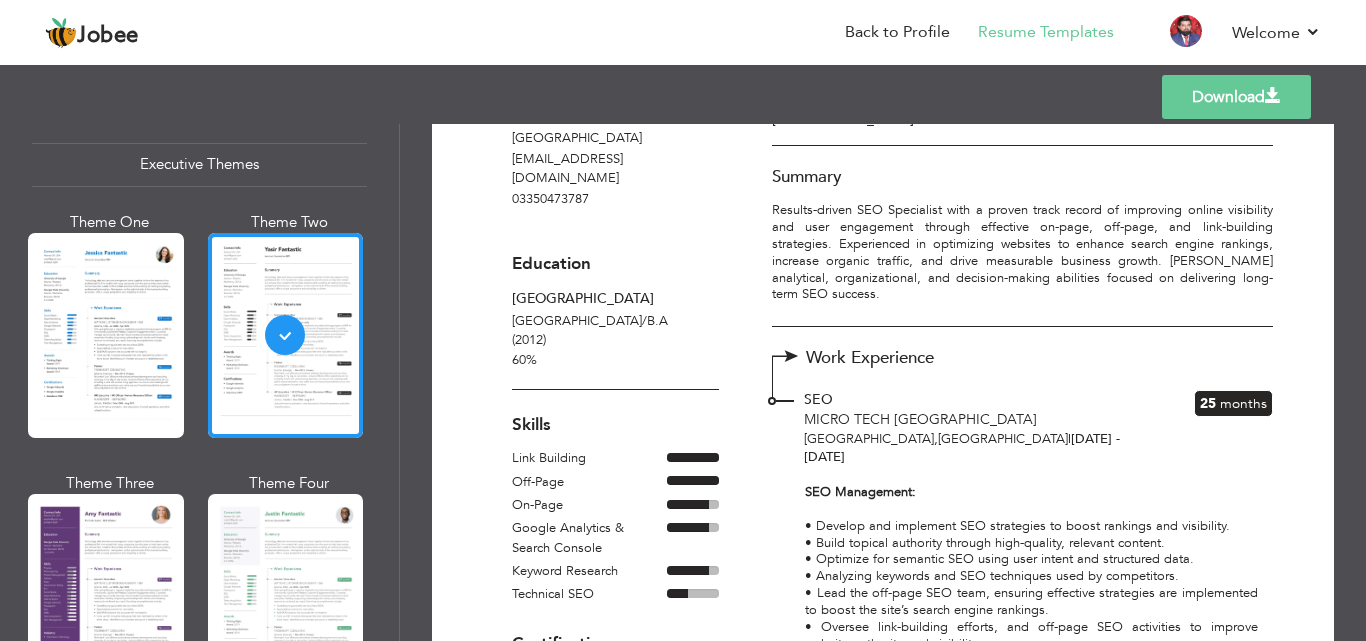 scroll, scrollTop: 111, scrollLeft: 0, axis: vertical 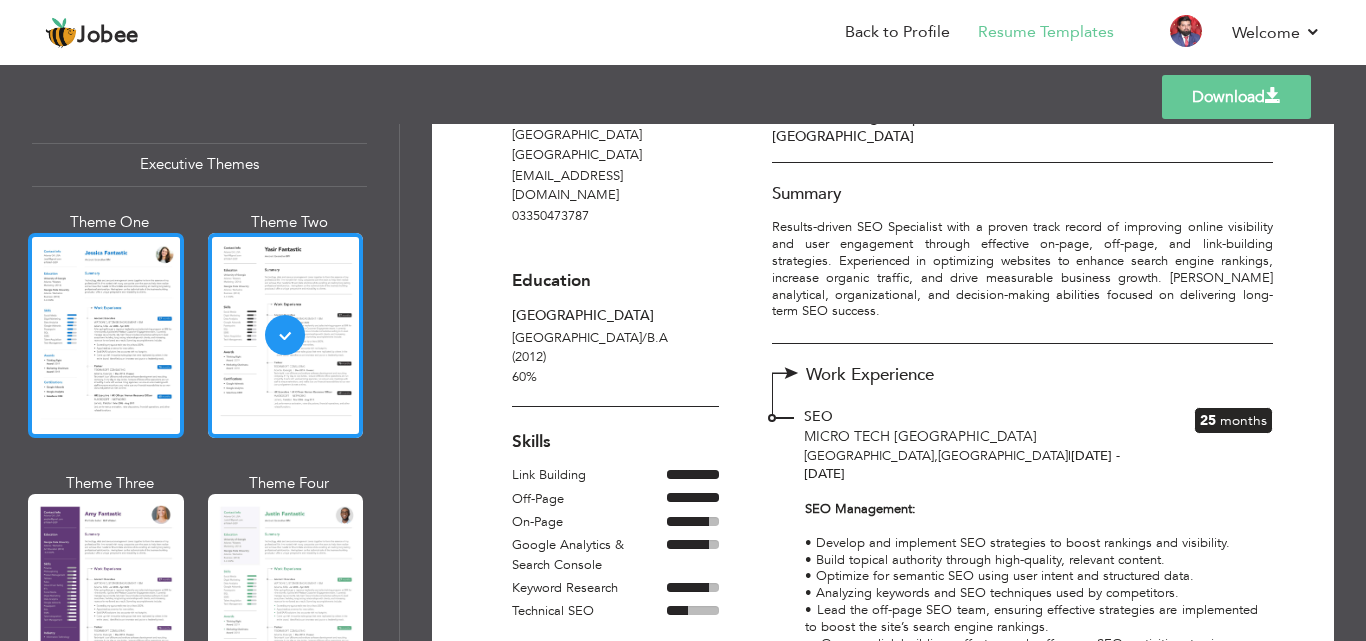 click at bounding box center [106, 335] 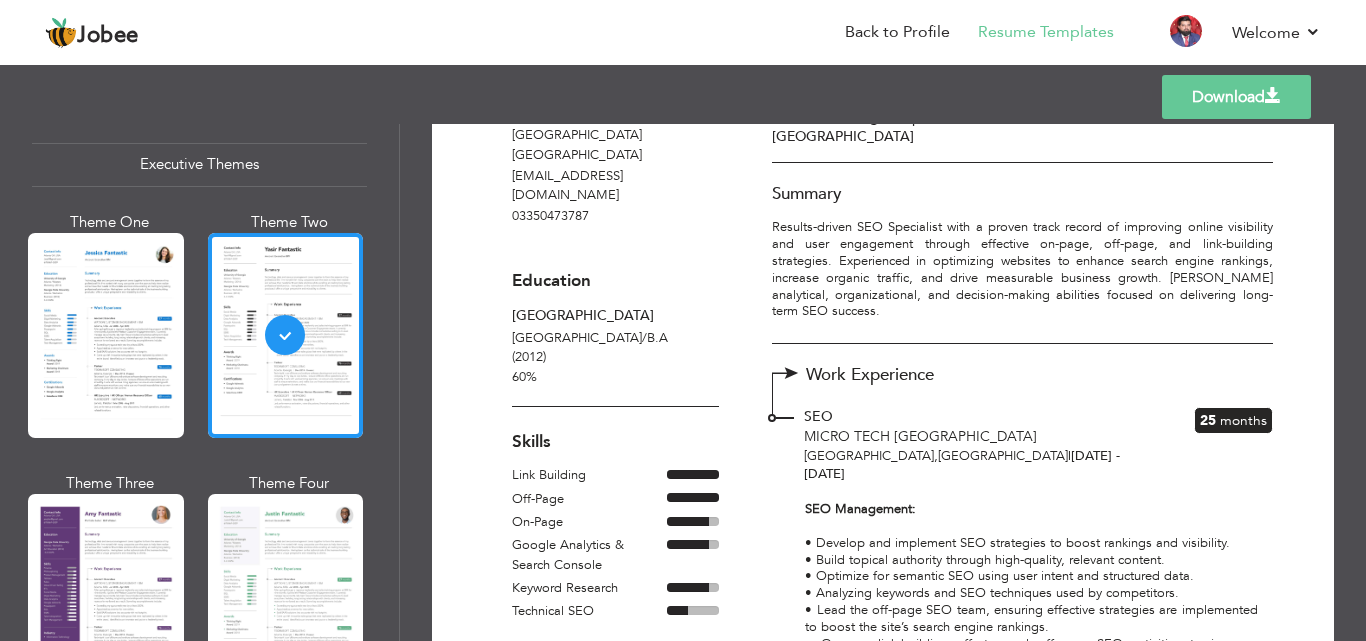 scroll, scrollTop: 0, scrollLeft: 0, axis: both 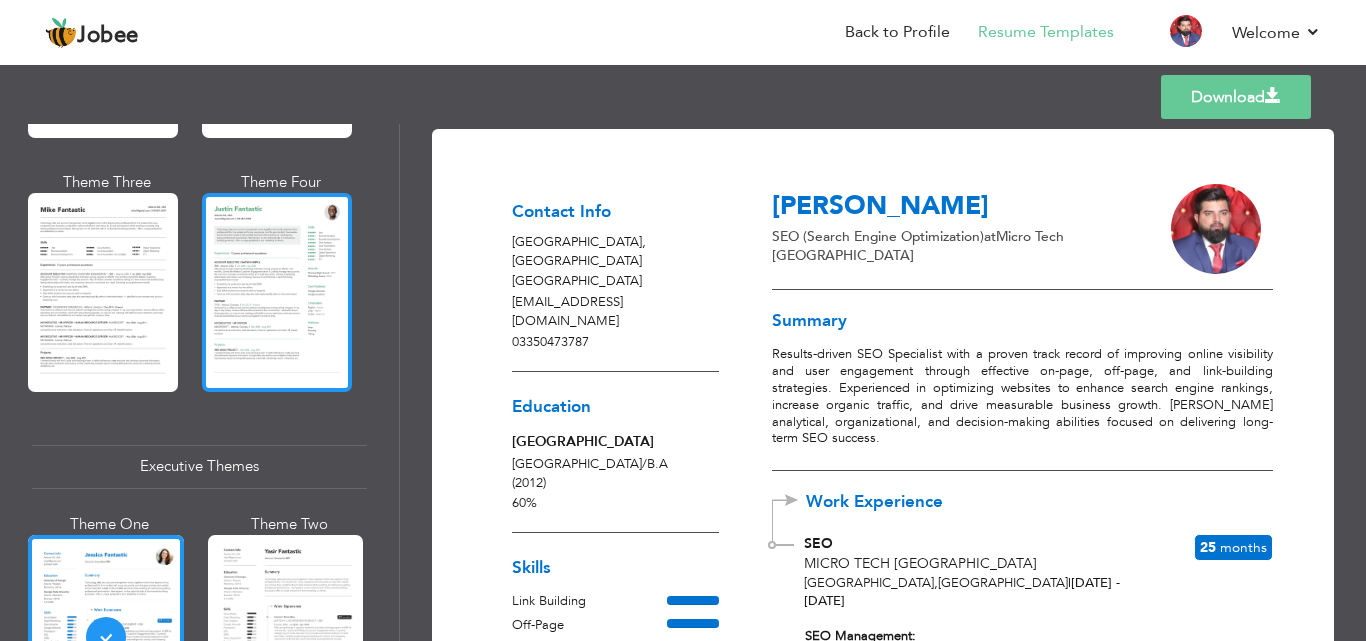 click at bounding box center (277, 292) 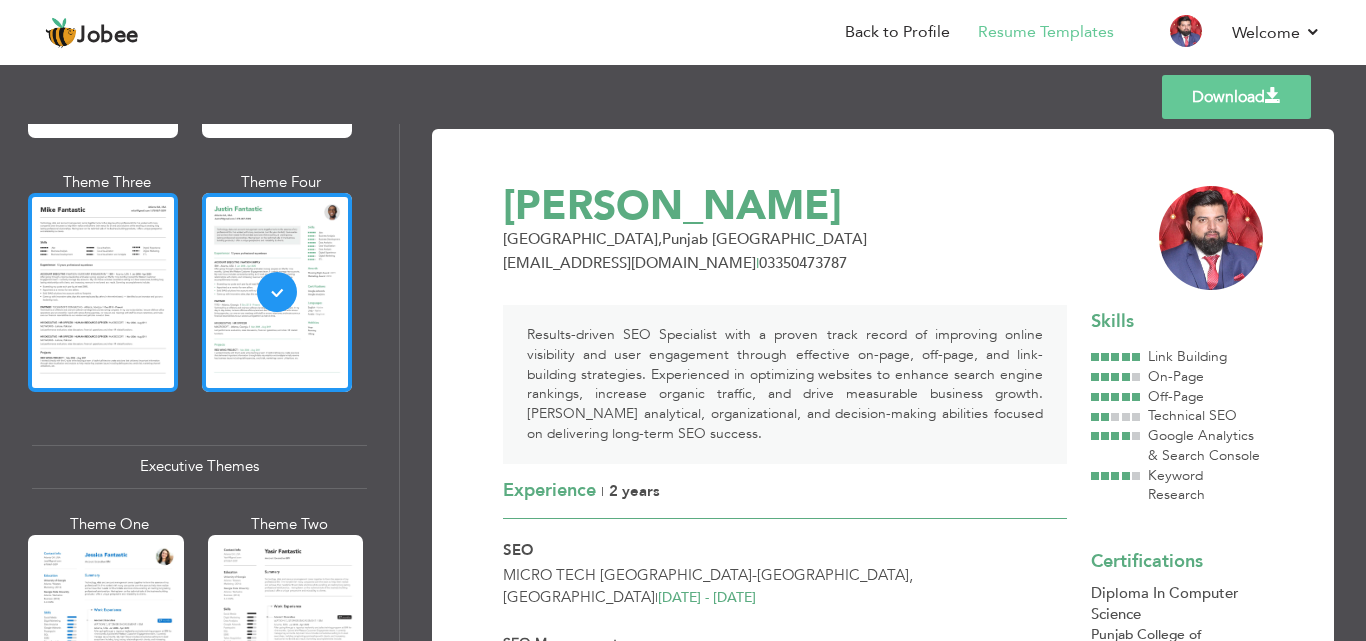 click at bounding box center [103, 292] 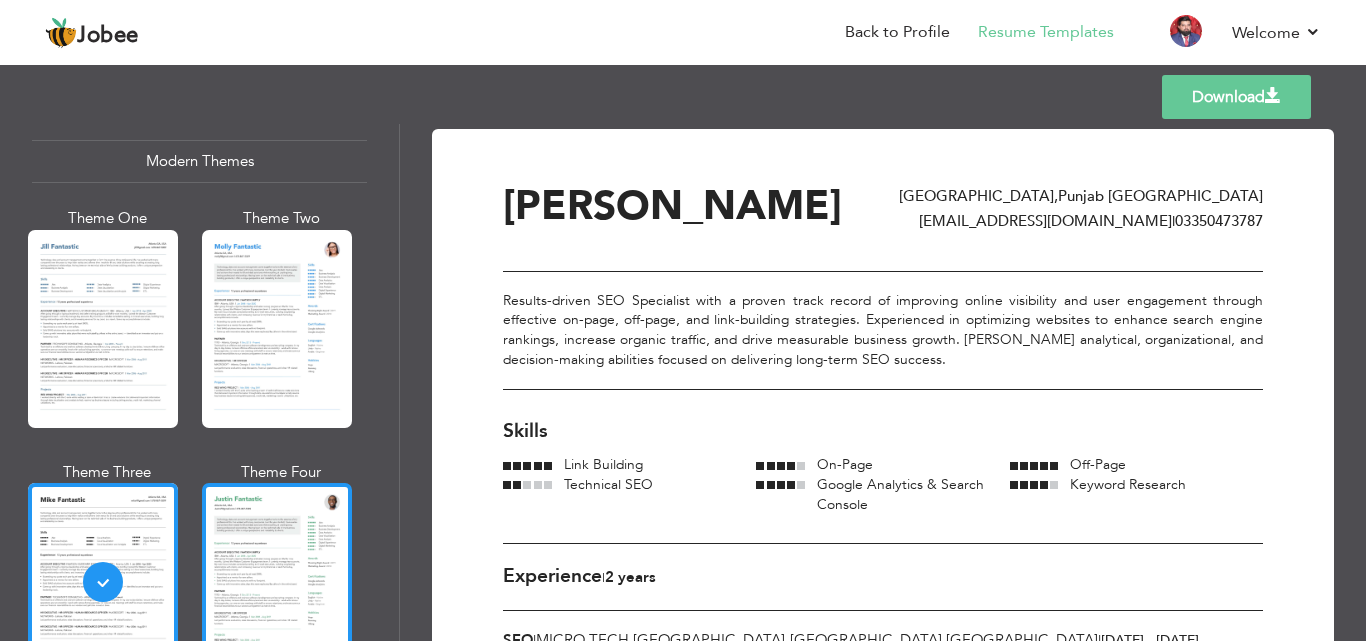 scroll, scrollTop: 898, scrollLeft: 0, axis: vertical 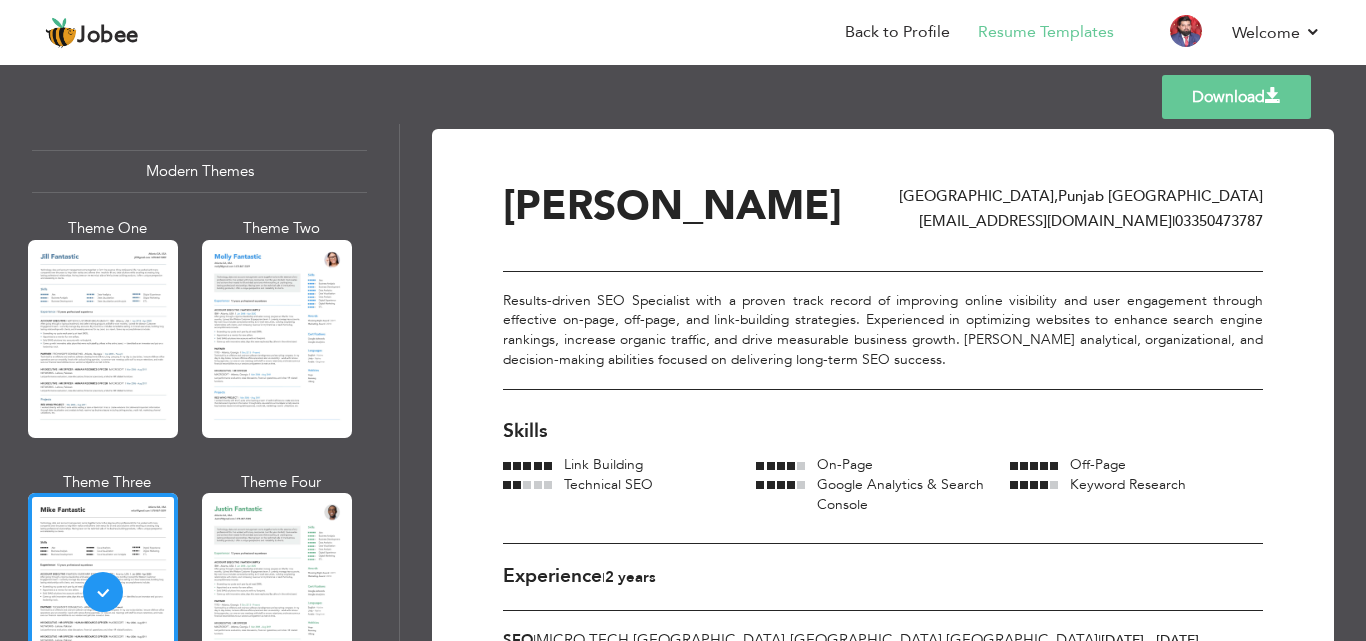click on "Download" at bounding box center (1236, 97) 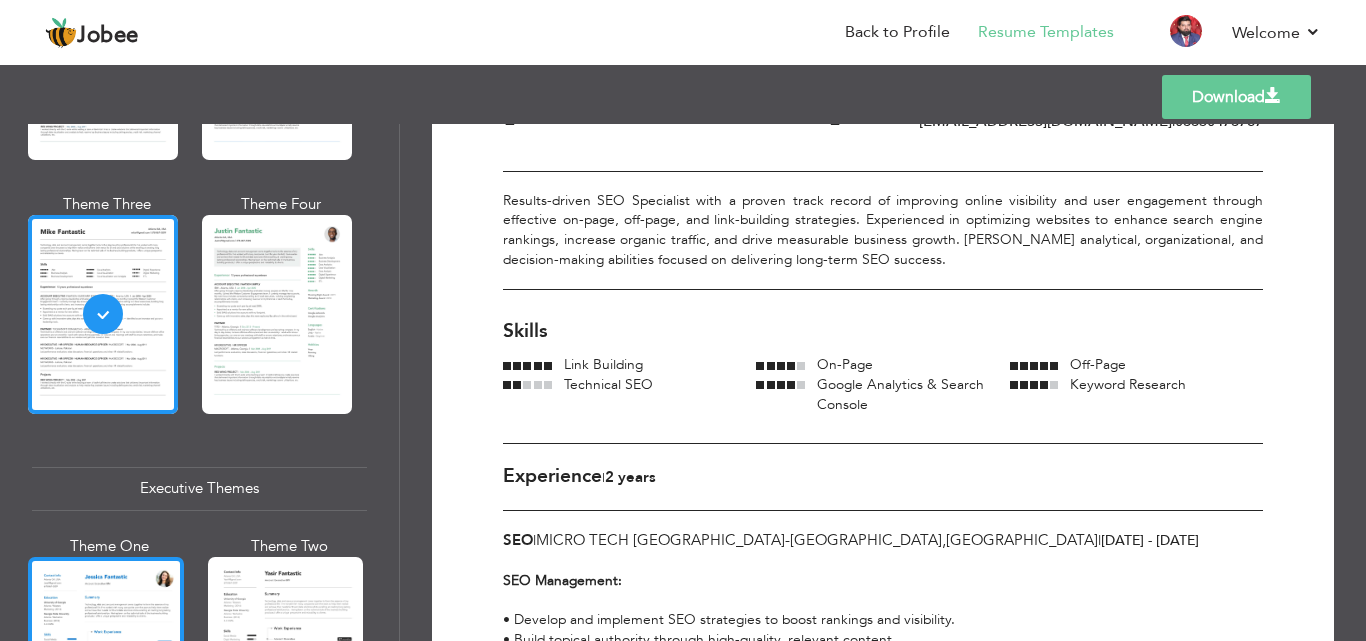 scroll, scrollTop: 1098, scrollLeft: 0, axis: vertical 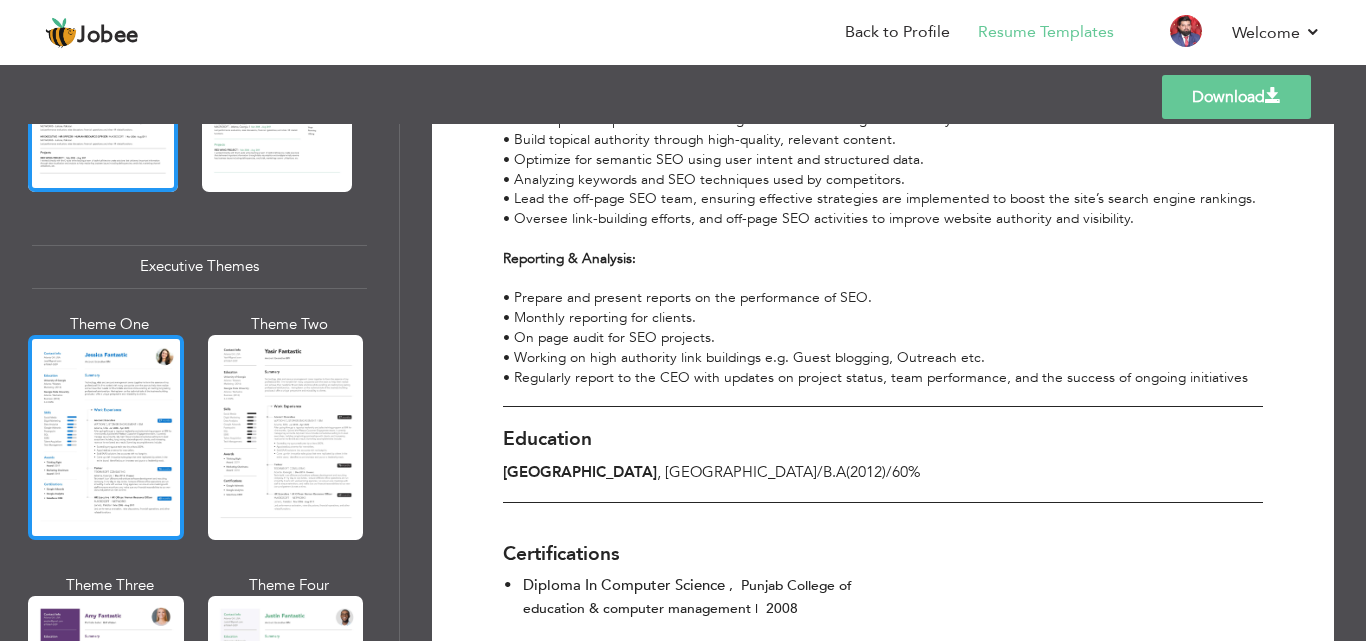 click at bounding box center (106, 437) 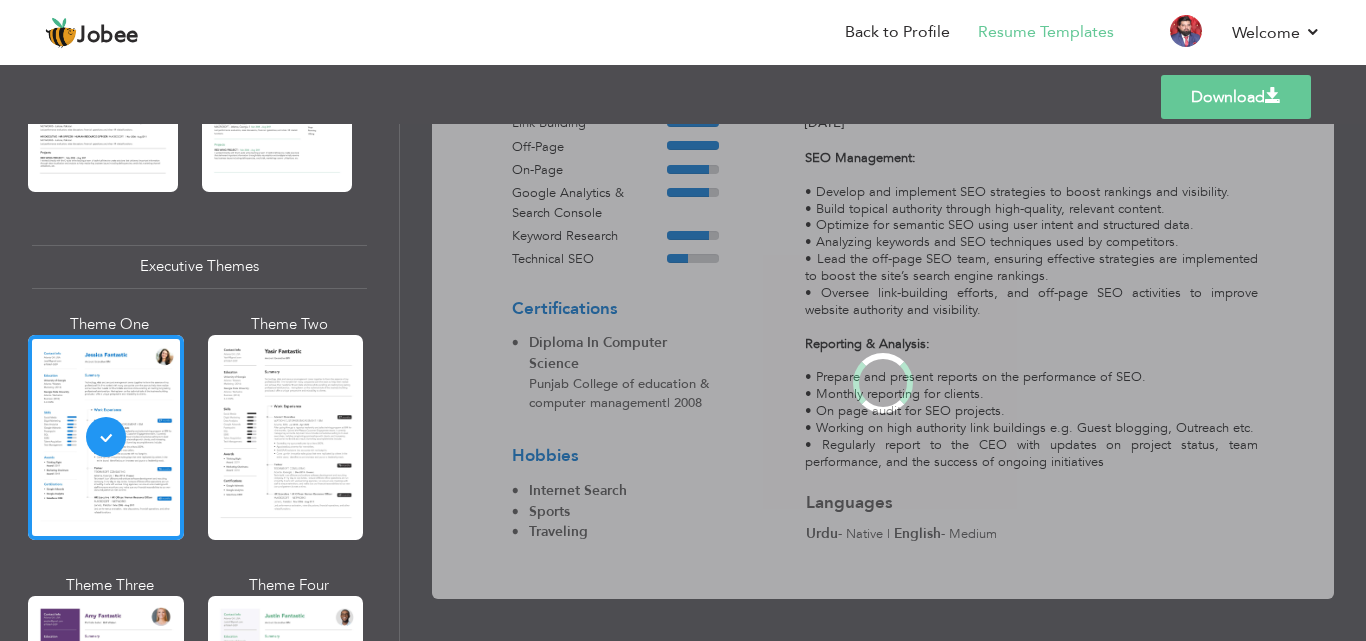 scroll, scrollTop: 0, scrollLeft: 0, axis: both 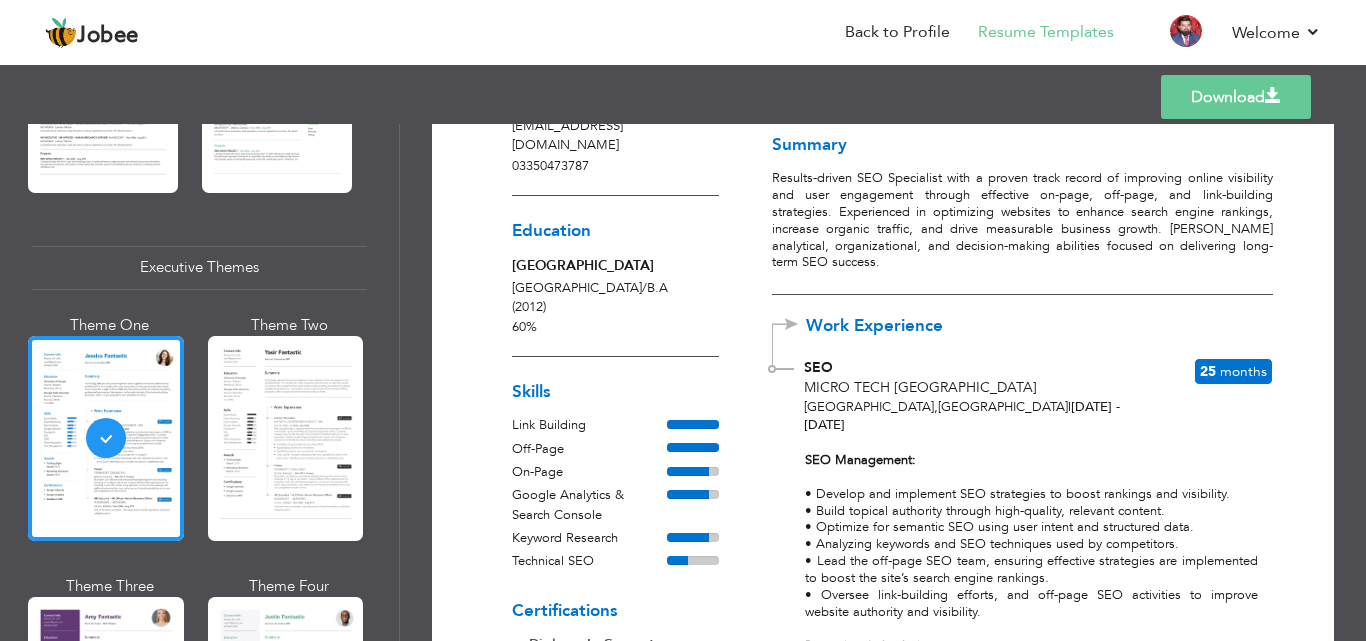 click on "Download" at bounding box center [1236, 97] 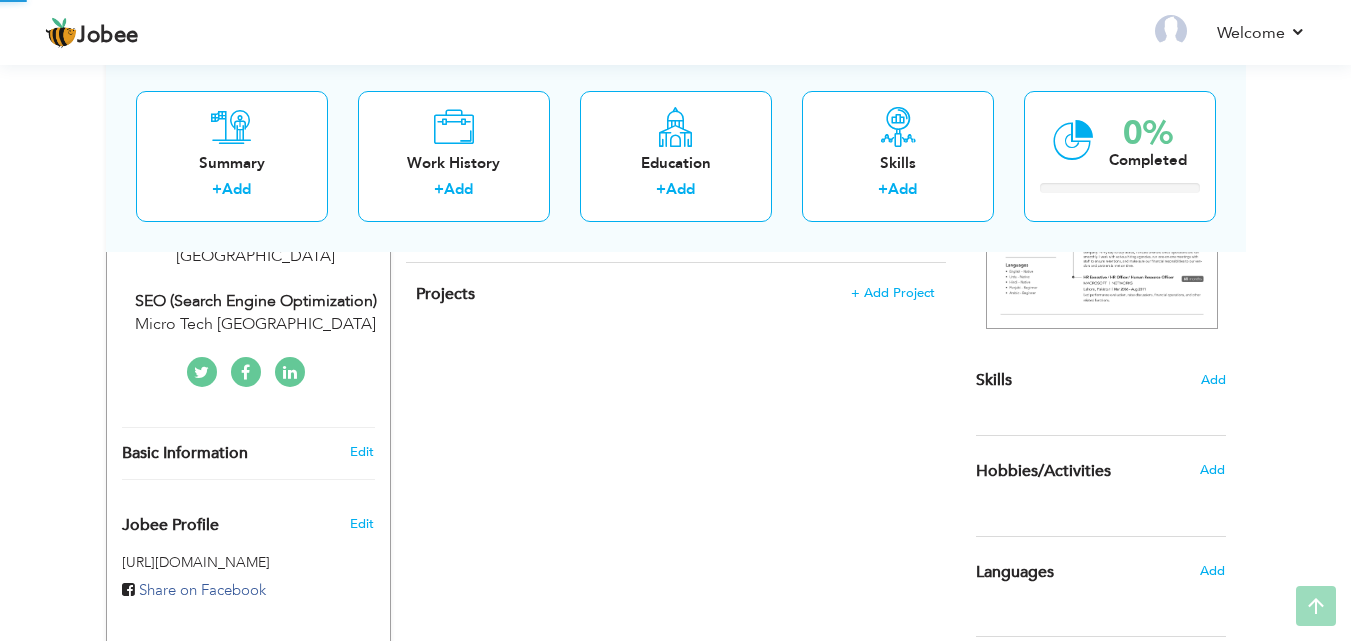scroll, scrollTop: 400, scrollLeft: 0, axis: vertical 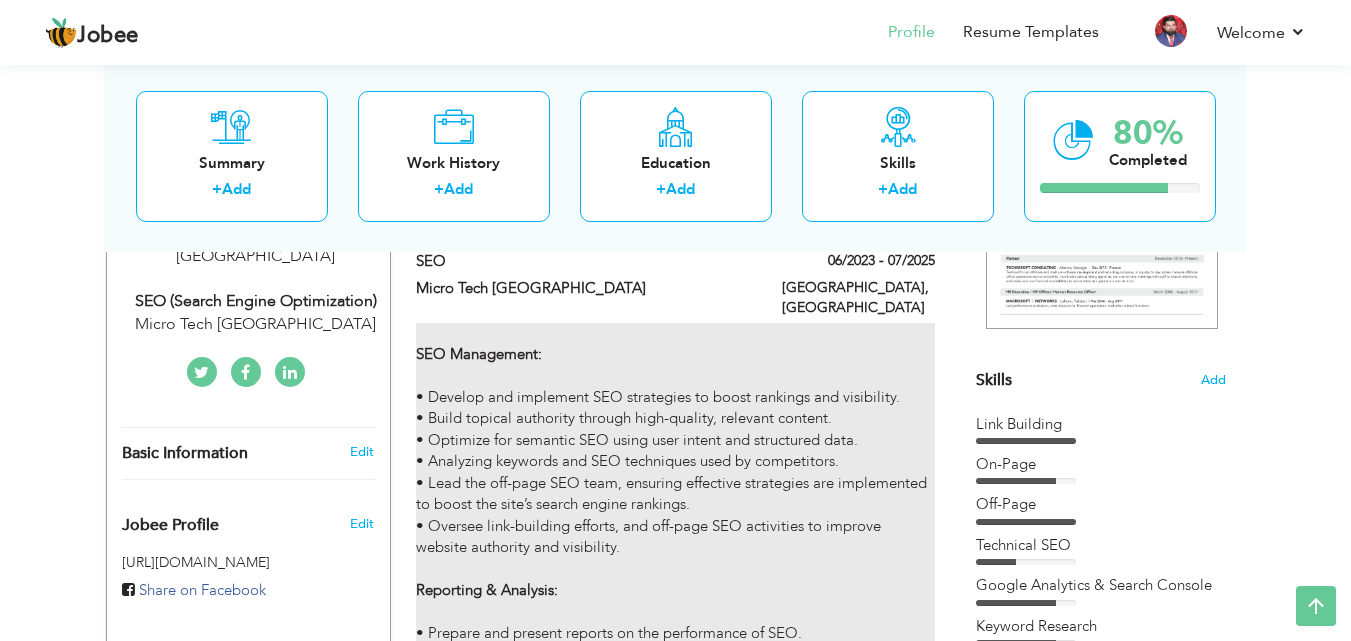 click on "SEO Management:
• Develop and implement SEO strategies to boost rankings and visibility.
• Build topical authority through high-quality, relevant content.
• Optimize for semantic SEO using user intent and structured data.
• Analyzing keywords and SEO techniques used by competitors.
• Lead the off-page SEO team, ensuring effective strategies are implemented to boost the site’s search engine rankings.
• Oversee link-building efforts, and off-page SEO activities to improve website authority and visibility.
Reporting & Analysis:
• Prepare and present reports on the performance of SEO.
• Monthly reporting for clients.
• On page audit for SEO projects.
• Working on high authority link buildings e.g. Guest blogging, Outreach etc.
• Regularly report to the CEO with updates on project status, team performance, and the success of ongoing initiatives" at bounding box center [675, 537] 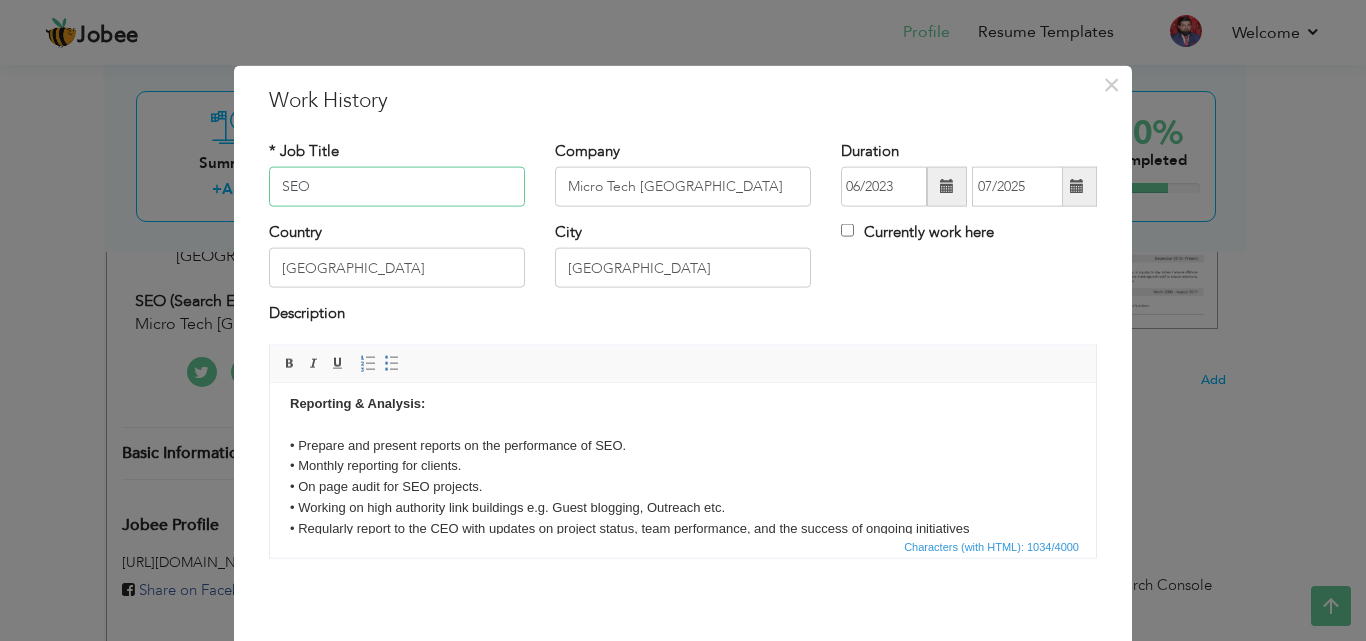 scroll, scrollTop: 244, scrollLeft: 0, axis: vertical 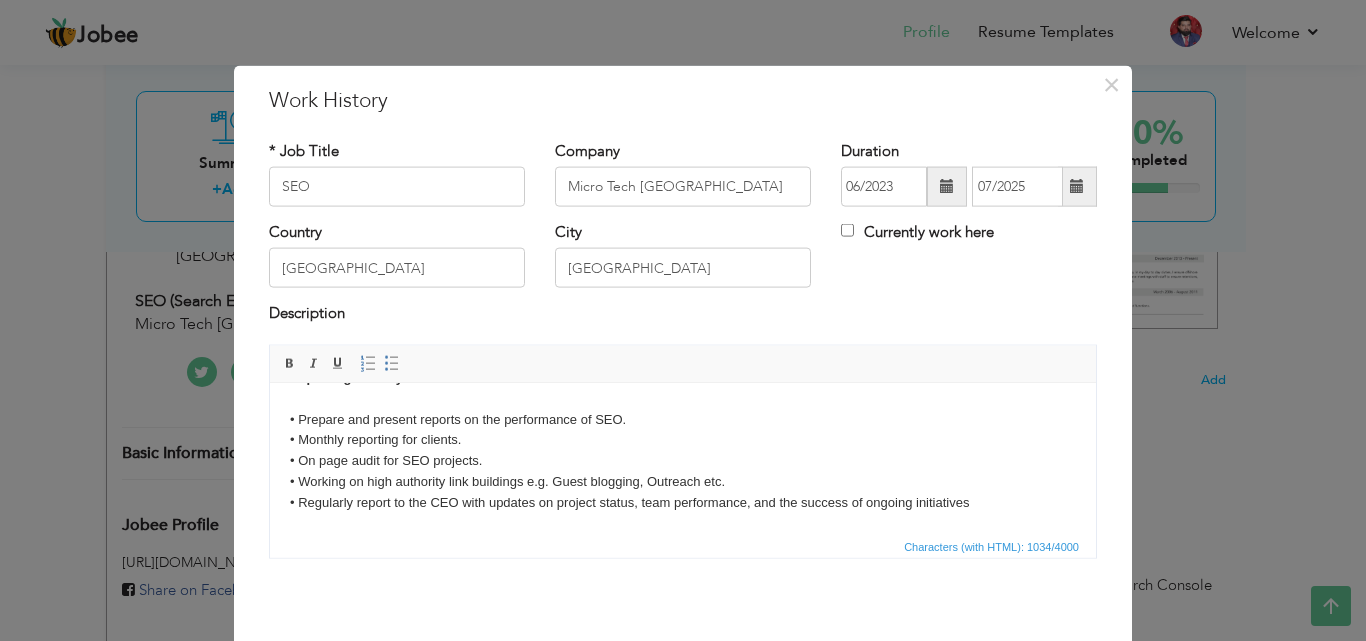 click on "SEO Management: • Develop and implement SEO strategies to boost rankings and visibility. • Build topical authority through high-quality, relevant content. • Optimize for semantic SEO using user intent and structured data. • Analyzing keywords and SEO techniques used by competitors. • Lead the off-page SEO team, ensuring effective strategies are implemented to boost the site’s search engine rankings. • Oversee link-building efforts, and off-page SEO activities to improve website authority and visibility. Reporting & Analysis: • Prepare and present reports on the performance of SEO. • Monthly reporting for clients. • On page audit for SEO projects. • Working on high authority link buildings e.g. Guest blogging, Outreach etc. • Regularly report to the CEO with updates on project status, team performance, and the success of ongoing initiatives" at bounding box center [683, 336] 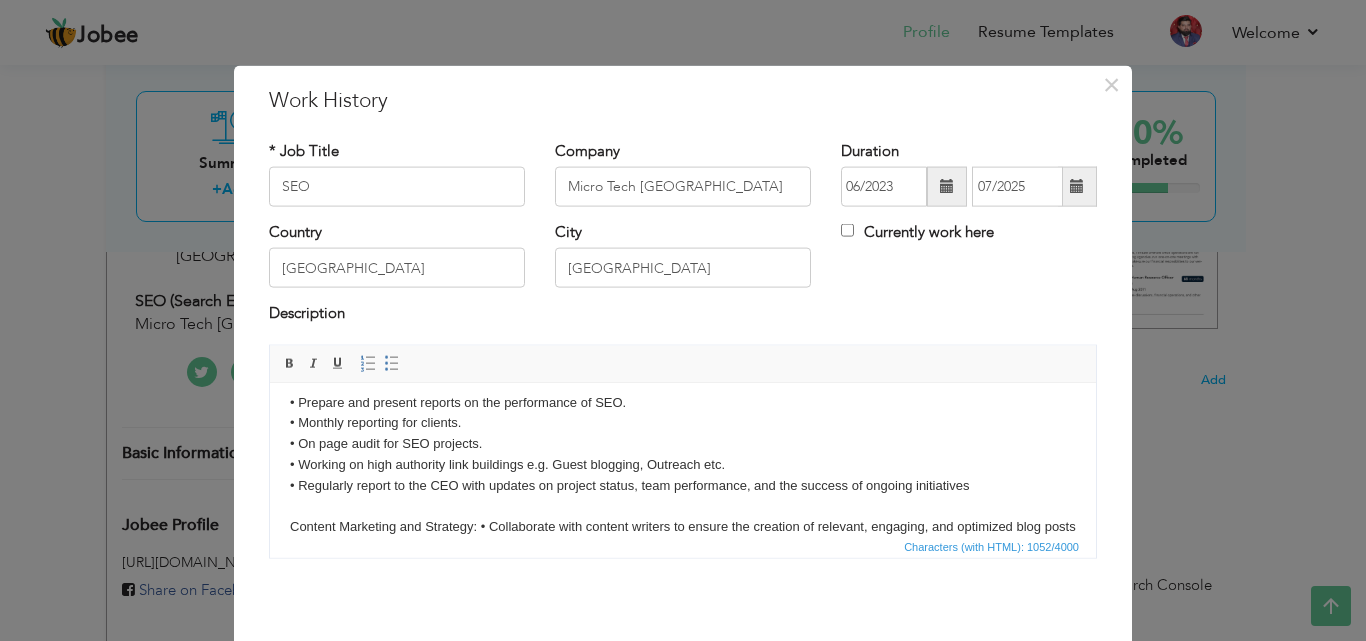 scroll, scrollTop: 303, scrollLeft: 0, axis: vertical 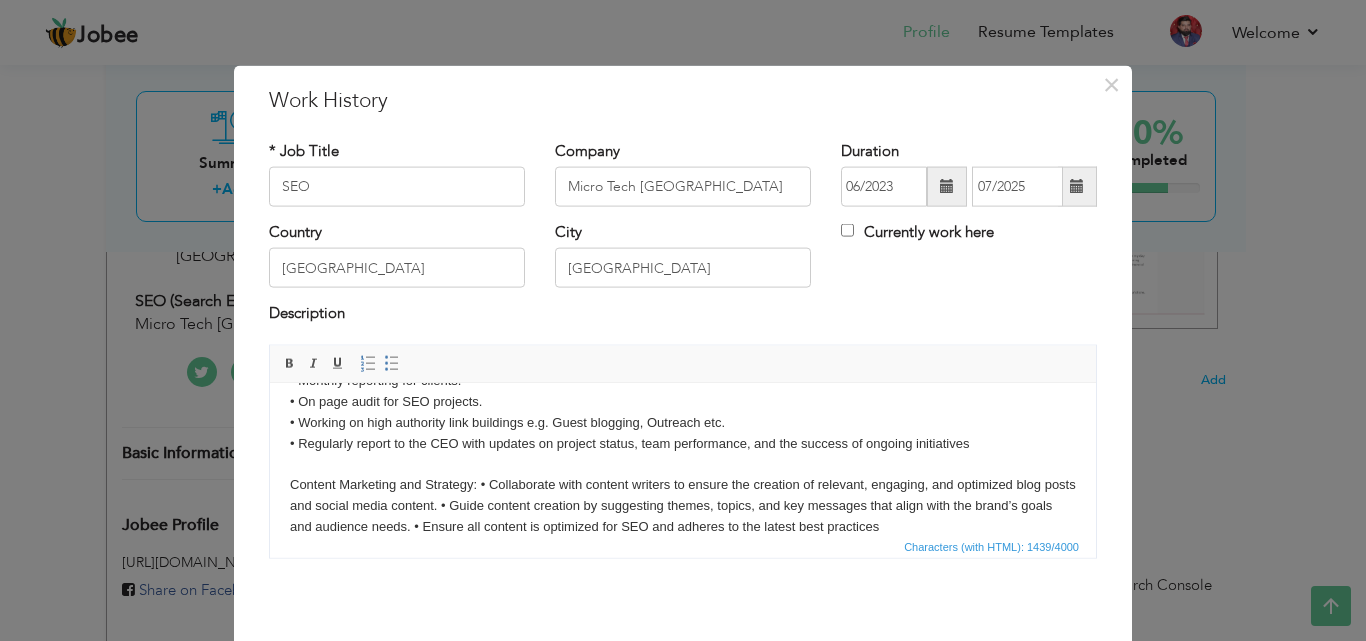 click on "SEO Management: • Develop and implement SEO strategies to boost rankings and visibility. • Build topical authority through high-quality, relevant content. • Optimize for semantic SEO using user intent and structured data. • Analyzing keywords and SEO techniques used by competitors. • Lead the off-page SEO team, ensuring effective strategies are implemented to boost the site’s search engine rankings. • Oversee link-building efforts, and off-page SEO activities to improve website authority and visibility. Reporting & Analysis: • Prepare and present reports on the performance of SEO. • Monthly reporting for clients. • On page audit for SEO projects. • Working on high authority link buildings e.g. Guest blogging, Outreach etc. • Regularly report to the CEO with updates on project status, team performance, and the success of ongoing initiatives ​​​​​​​" at bounding box center [683, 318] 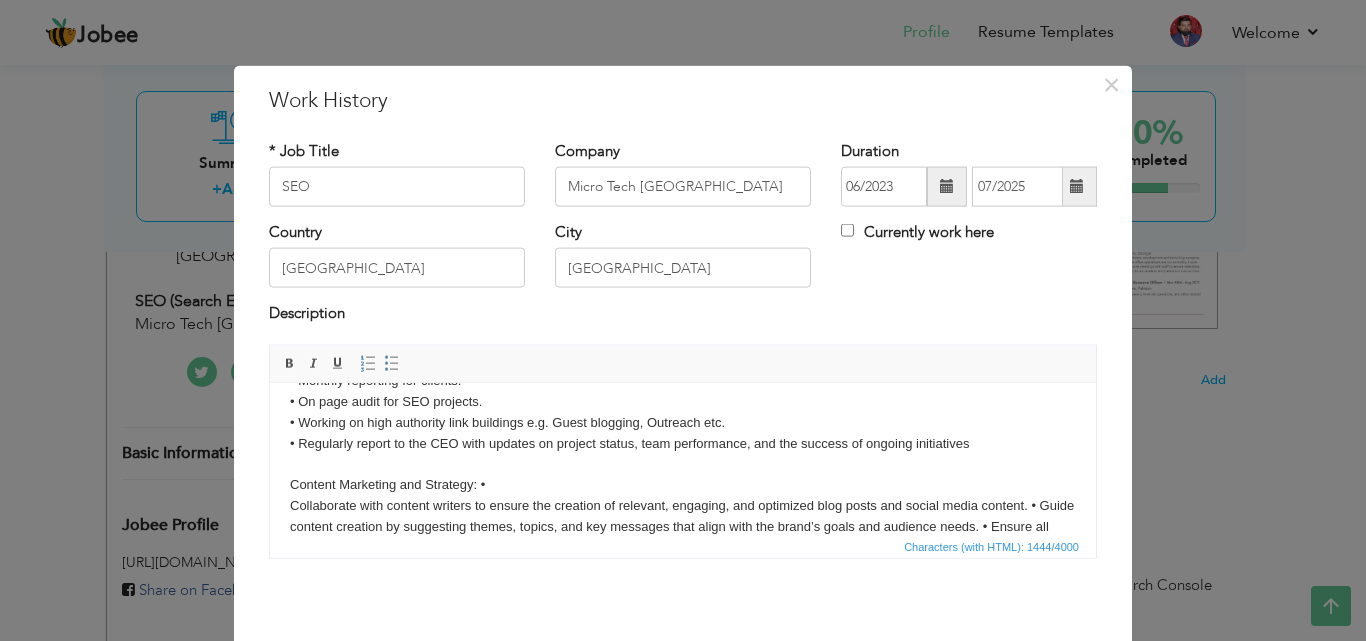 type 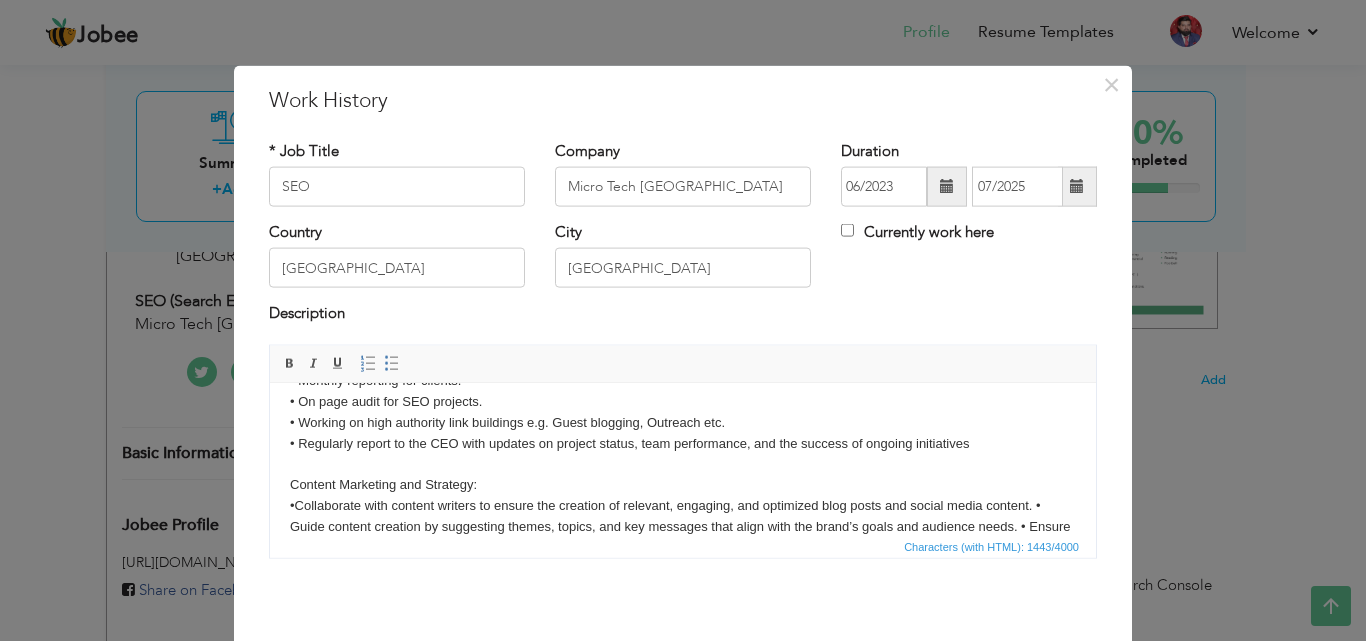 click on "SEO Management: • Develop and implement SEO strategies to boost rankings and visibility. • Build topical authority through high-quality, relevant content. • Optimize for semantic SEO using user intent and structured data. • Analyzing keywords and SEO techniques used by competitors. • Lead the off-page SEO team, ensuring effective strategies are implemented to boost the site’s search engine rankings. • Oversee link-building efforts, and off-page SEO activities to improve website authority and visibility. Reporting & Analysis: • Prepare and present reports on the performance of SEO. • Monthly reporting for clients. • On page audit for SEO projects. • Working on high authority link buildings e.g. Guest blogging, Outreach etc. • Regularly report to the CEO with updates on project status, team performance, and the success of ongoing initiatives Content Marketing and Strategy:  ​​​​​​​ •" at bounding box center (683, 329) 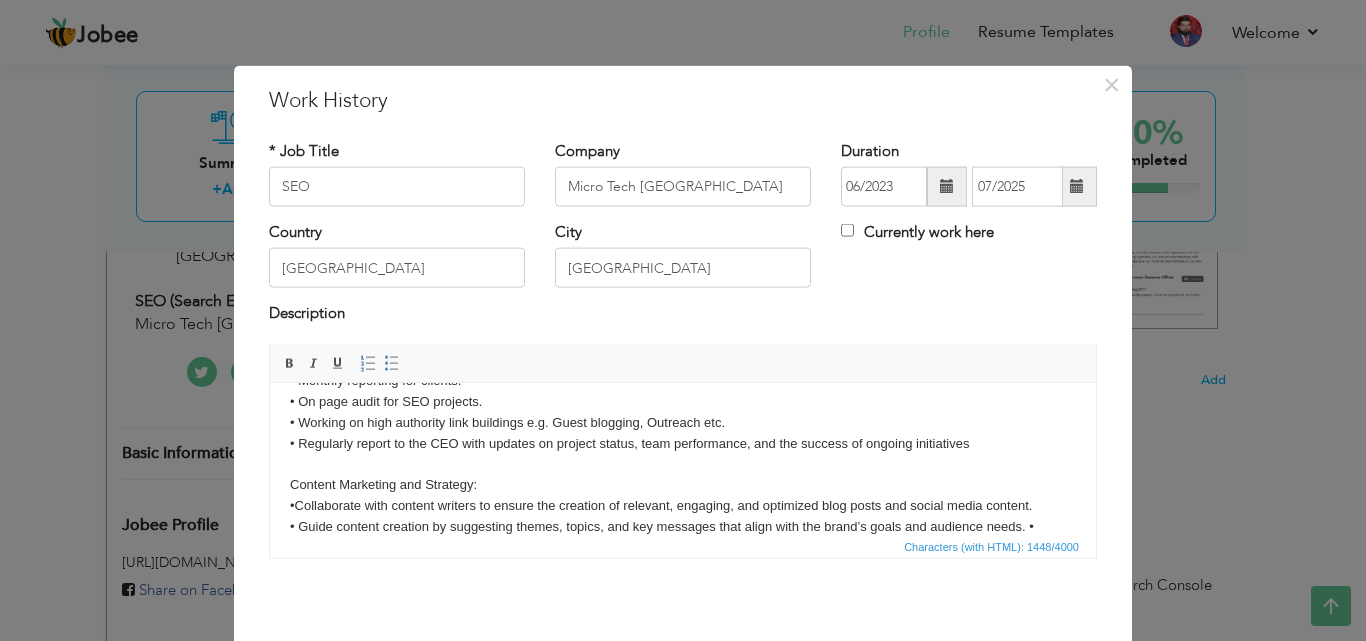 click on "SEO Management: • Develop and implement SEO strategies to boost rankings and visibility. • Build topical authority through high-quality, relevant content. • Optimize for semantic SEO using user intent and structured data. • Analyzing keywords and SEO techniques used by competitors. • Lead the off-page SEO team, ensuring effective strategies are implemented to boost the site’s search engine rankings. • Oversee link-building efforts, and off-page SEO activities to improve website authority and visibility. Reporting & Analysis: • Prepare and present reports on the performance of SEO. • Monthly reporting for clients. • On page audit for SEO projects. • Working on high authority link buildings e.g. Guest blogging, Outreach etc. • Regularly report to the CEO with updates on project status, team performance, and the success of ongoing initiatives Content Marketing and Strategy:  • ​​​​​​​" at bounding box center (683, 329) 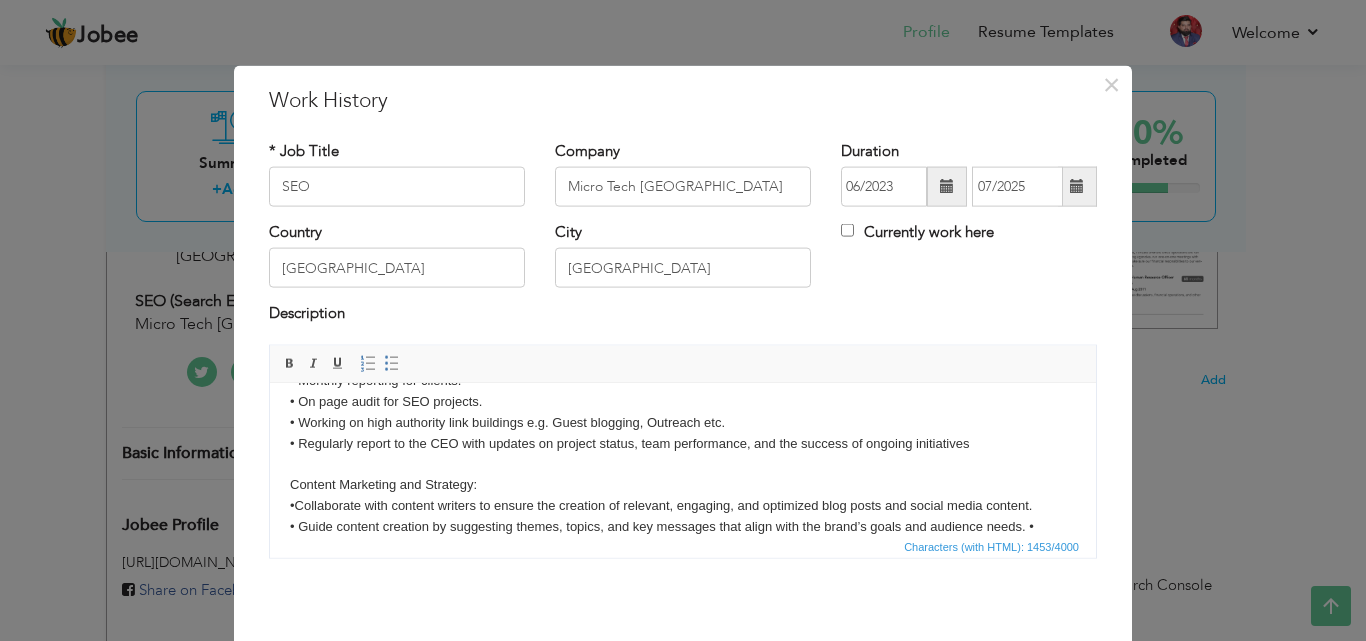 scroll, scrollTop: 324, scrollLeft: 0, axis: vertical 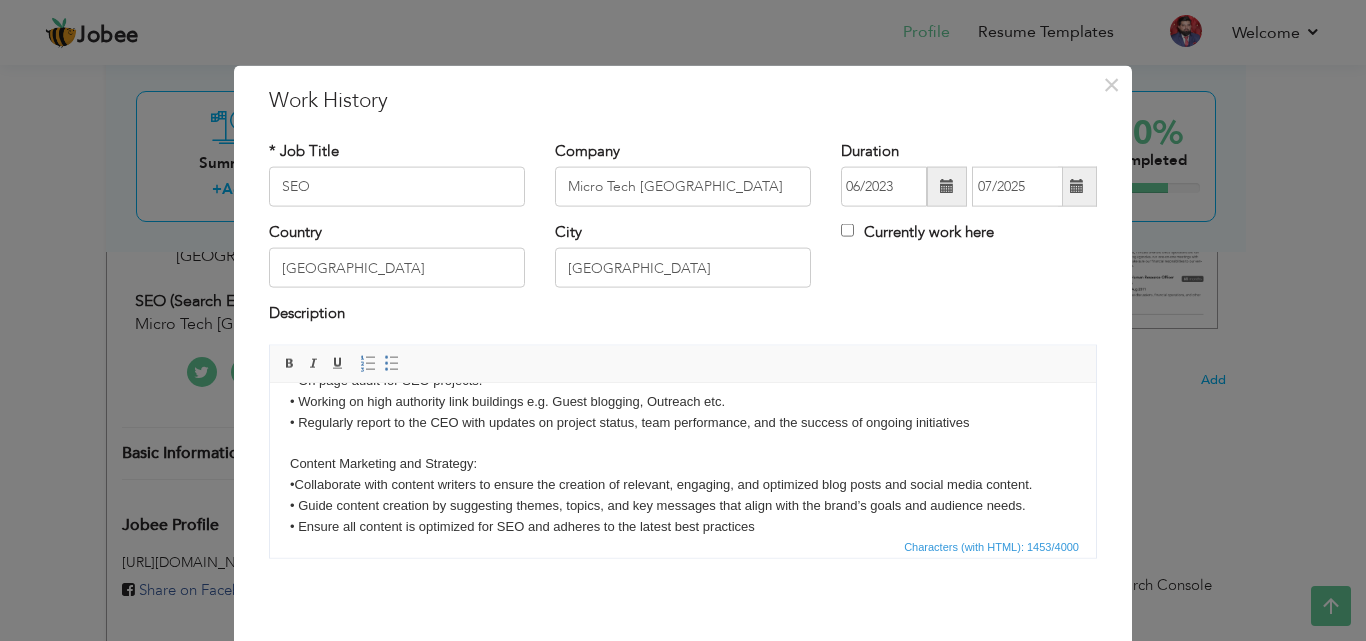 click on "SEO Management: • Develop and implement SEO strategies to boost rankings and visibility. • Build topical authority through high-quality, relevant content. • Optimize for semantic SEO using user intent and structured data. • Analyzing keywords and SEO techniques used by competitors. • Lead the off-page SEO team, ensuring effective strategies are implemented to boost the site’s search engine rankings. • Oversee link-building efforts, and off-page SEO activities to improve website authority and visibility. Reporting & Analysis: • Prepare and present reports on the performance of SEO. • Monthly reporting for clients. • On page audit for SEO projects. • Working on high authority link buildings e.g. Guest blogging, Outreach etc. • Regularly report to the CEO with updates on project status, team performance, and the success of ongoing initiatives Content Marketing and Strategy:  • ​​​​​​​ • Ensure all content is optimized for SEO and adheres to the latest best practices" at bounding box center [683, 308] 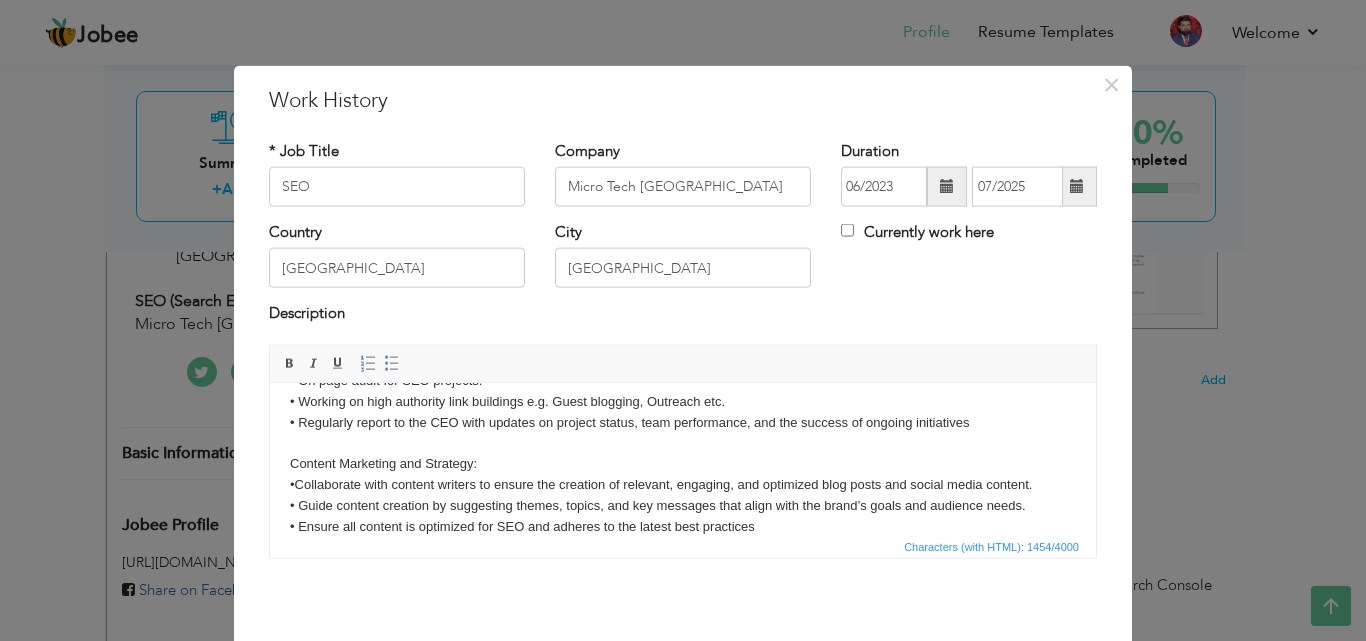 click on "SEO Management: • Develop and implement SEO strategies to boost rankings and visibility. • Build topical authority through high-quality, relevant content. • Optimize for semantic SEO using user intent and structured data. • Analyzing keywords and SEO techniques used by competitors. • Lead the off-page SEO team, ensuring effective strategies are implemented to boost the site’s search engine rankings. • Oversee link-building efforts, and off-page SEO activities to improve website authority and visibility. Reporting & Analysis: • Prepare and present reports on the performance of SEO. • Monthly reporting for clients. • On page audit for SEO projects. • Working on high authority link buildings e.g. Guest blogging, Outreach etc. • Regularly report to the CEO with updates on project status, team performance, and the success of ongoing initiatives Content Marketing and Strategy:  •  ​​​​​​​ • Ensure all content is optimized for SEO and adheres to the latest best practices" at bounding box center [683, 308] 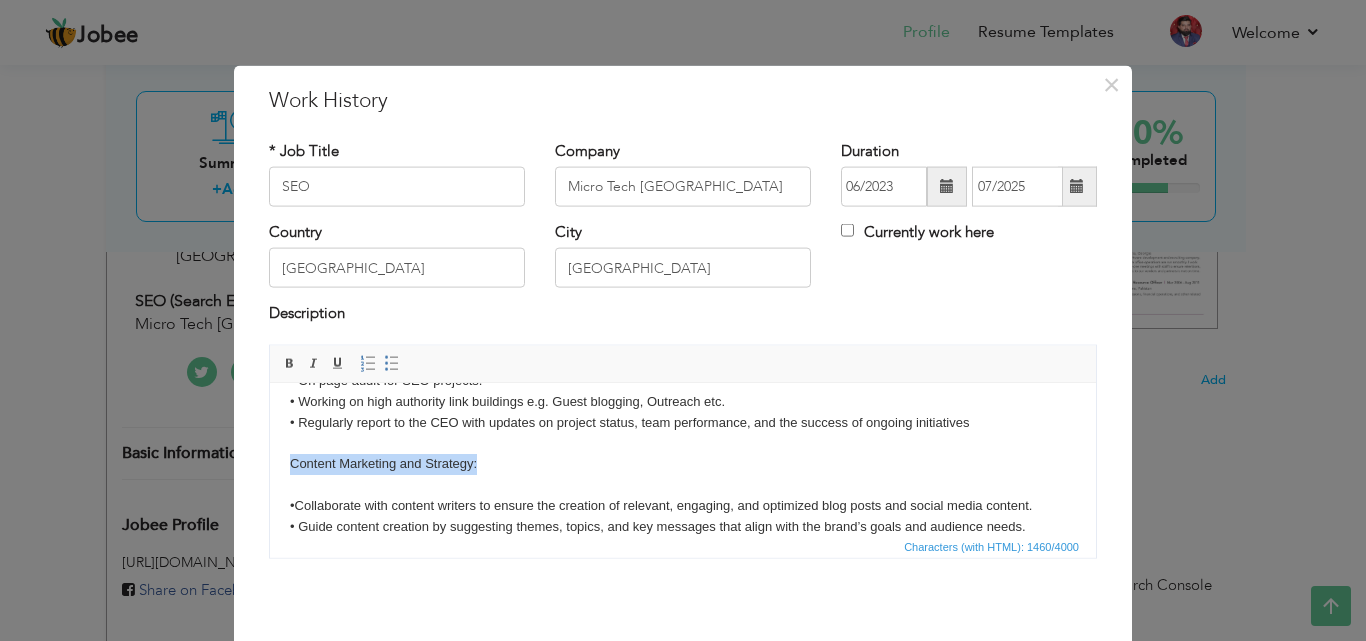 drag, startPoint x: 495, startPoint y: 456, endPoint x: 258, endPoint y: 466, distance: 237.21088 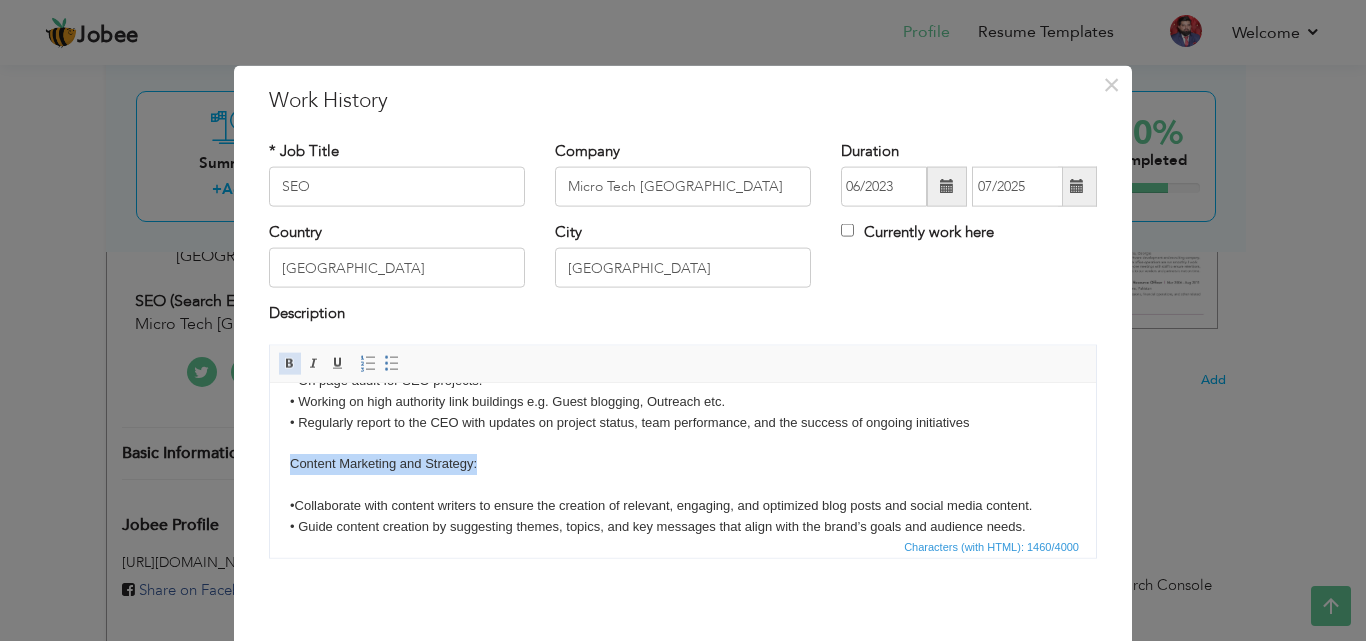 click at bounding box center (290, 363) 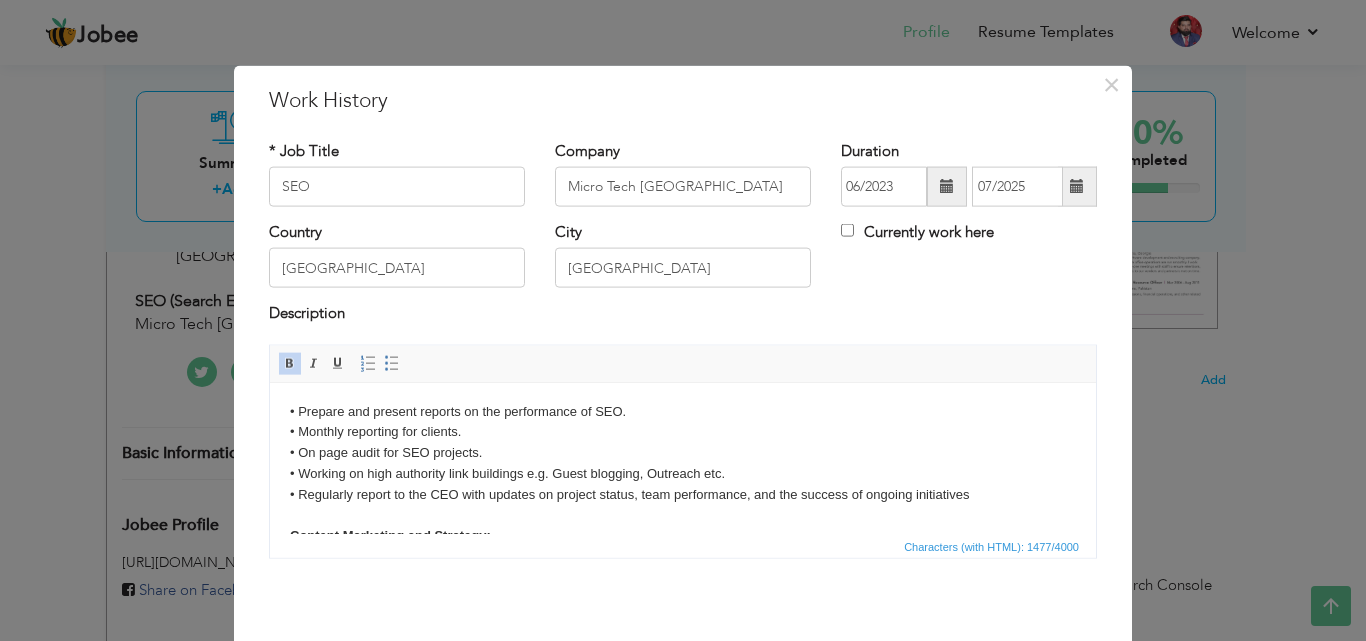 scroll, scrollTop: 268, scrollLeft: 0, axis: vertical 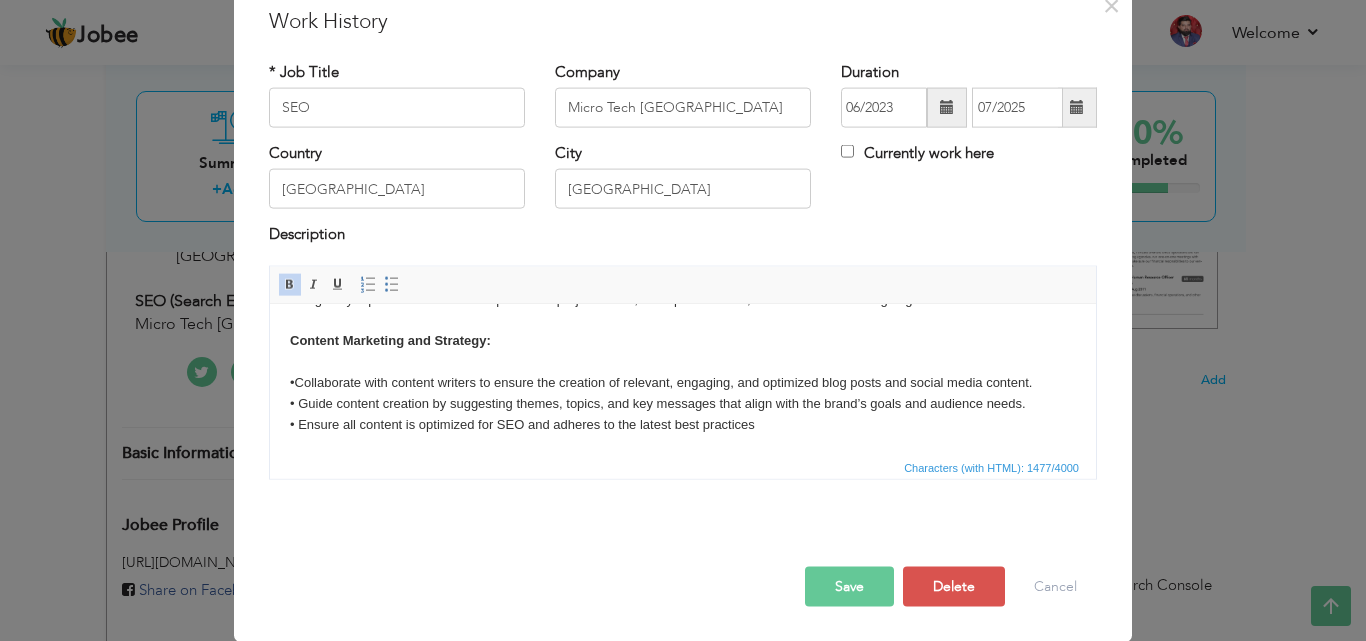 click on "Save" at bounding box center [849, 586] 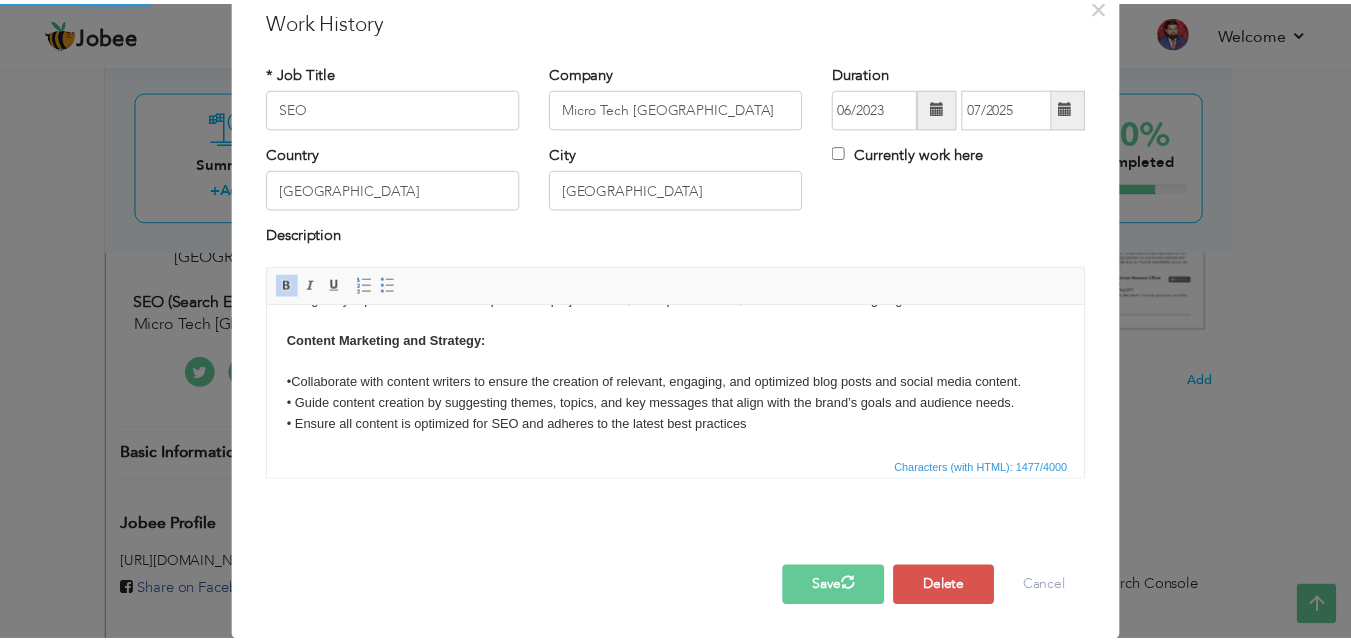 scroll, scrollTop: 0, scrollLeft: 0, axis: both 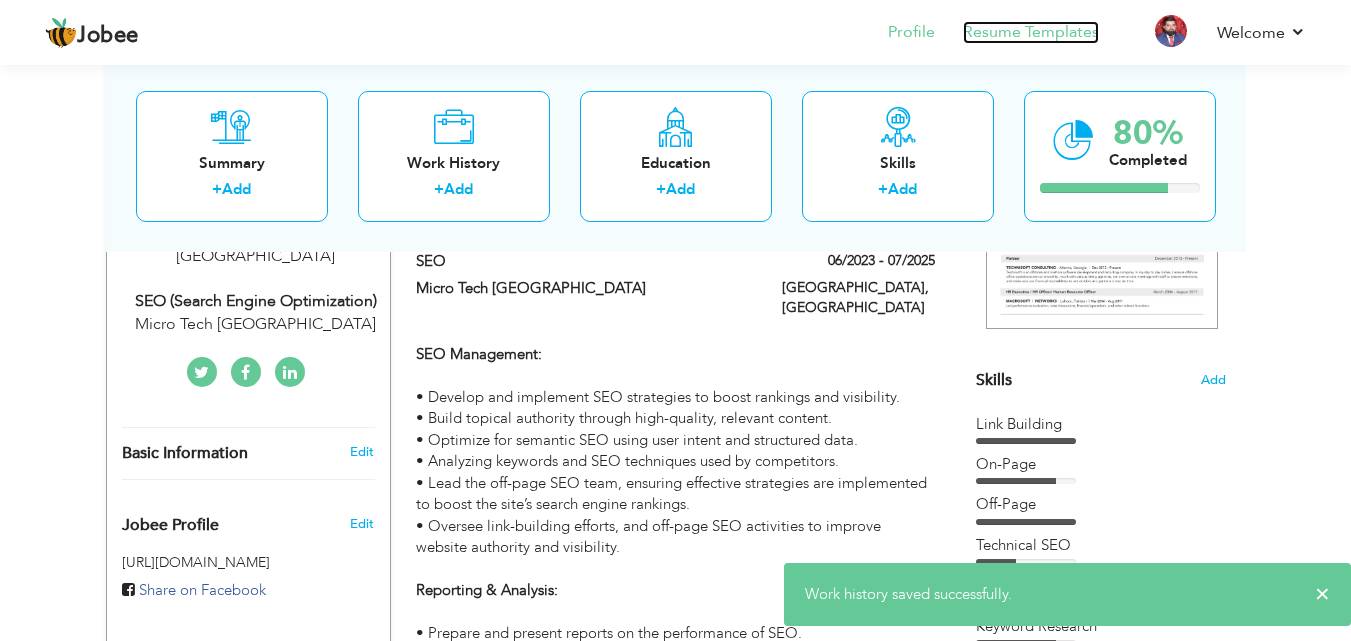 click on "Resume Templates" at bounding box center [1031, 32] 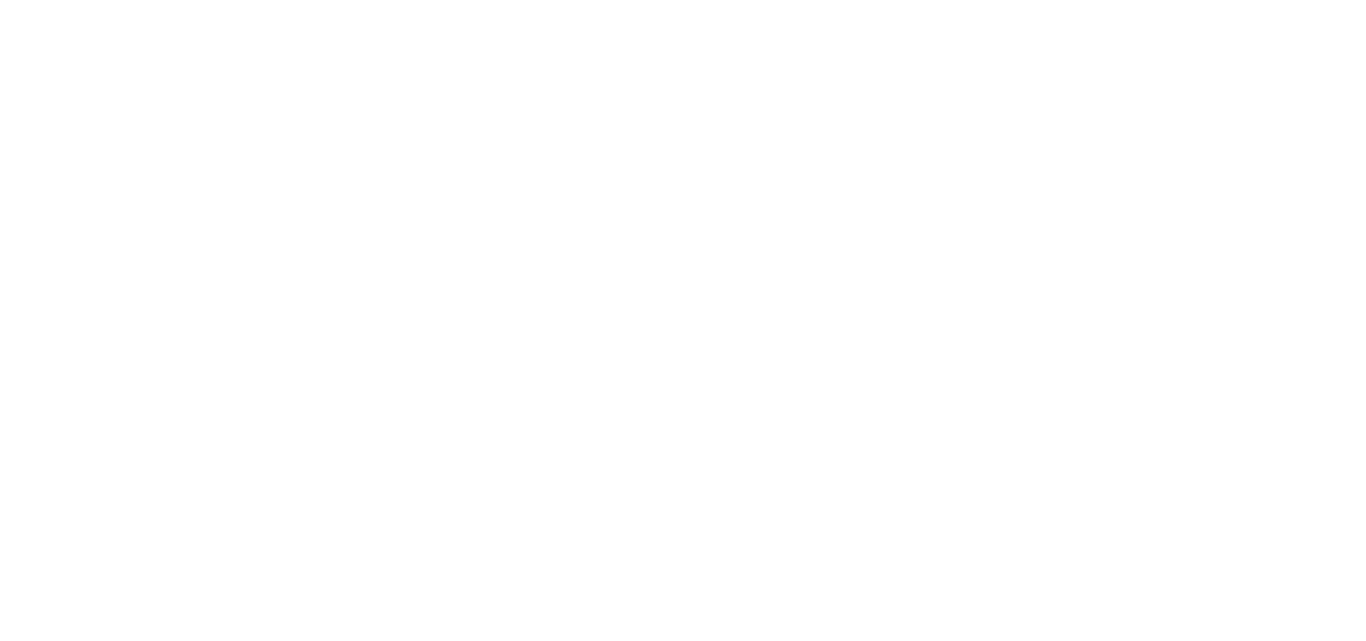 scroll, scrollTop: 0, scrollLeft: 0, axis: both 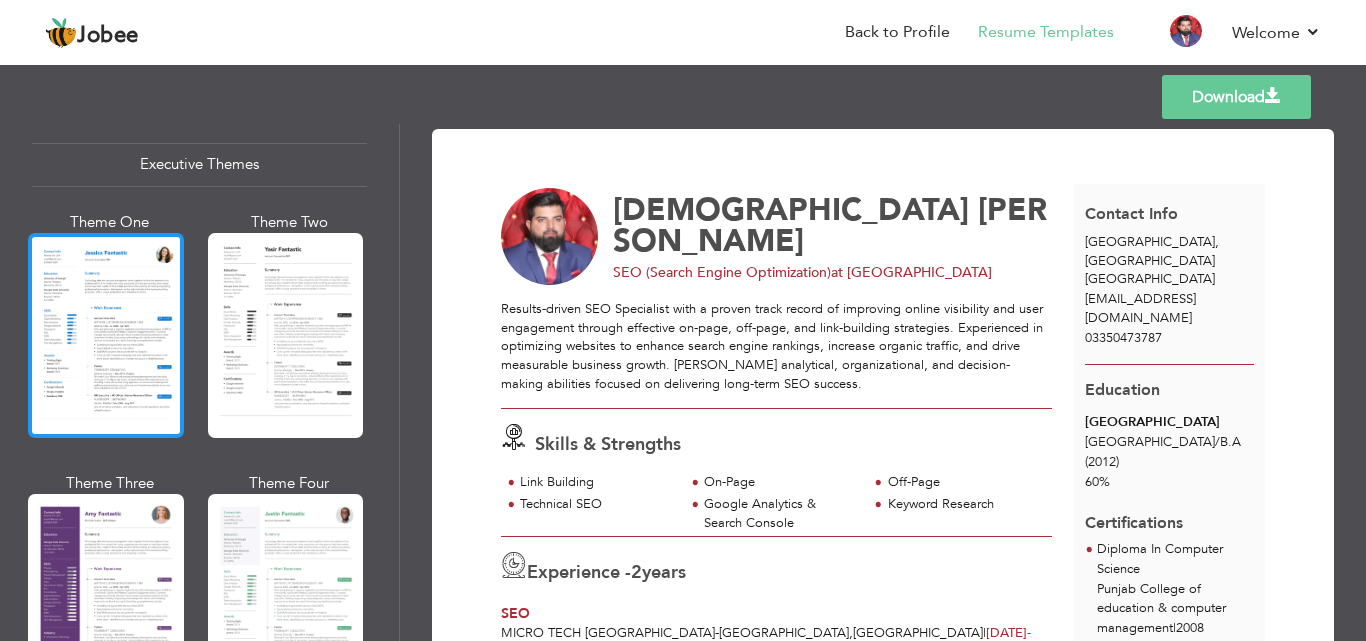 click at bounding box center (106, 335) 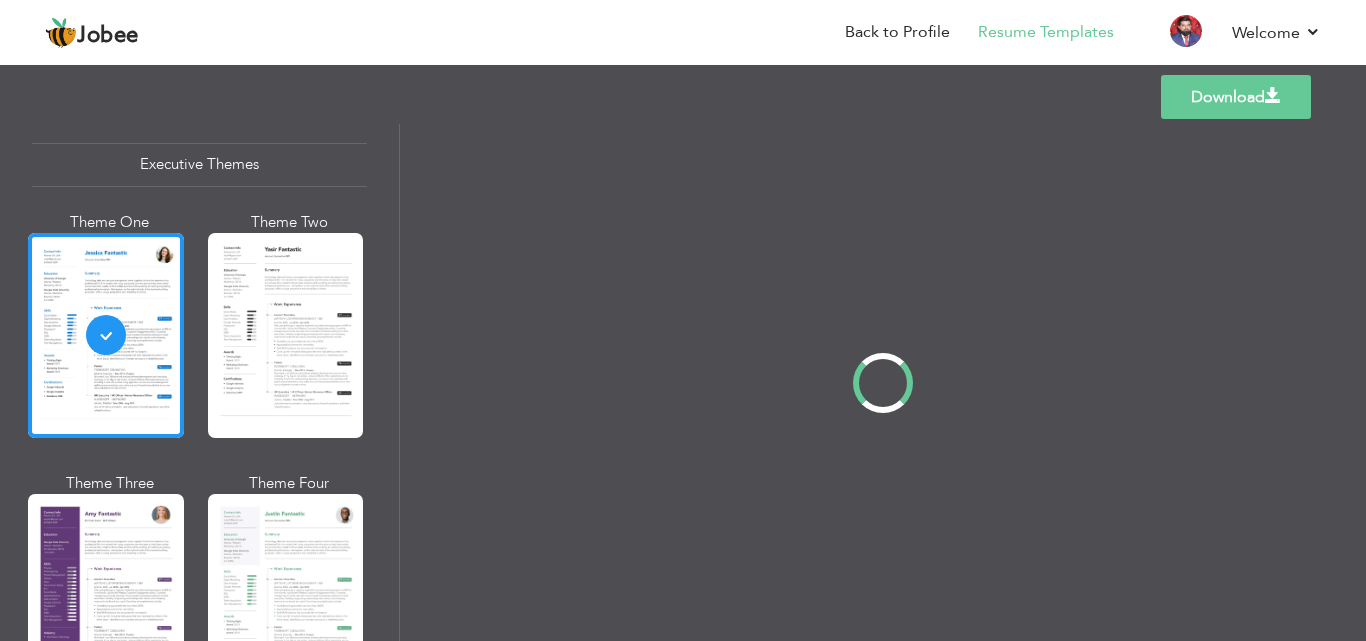scroll, scrollTop: 1498, scrollLeft: 0, axis: vertical 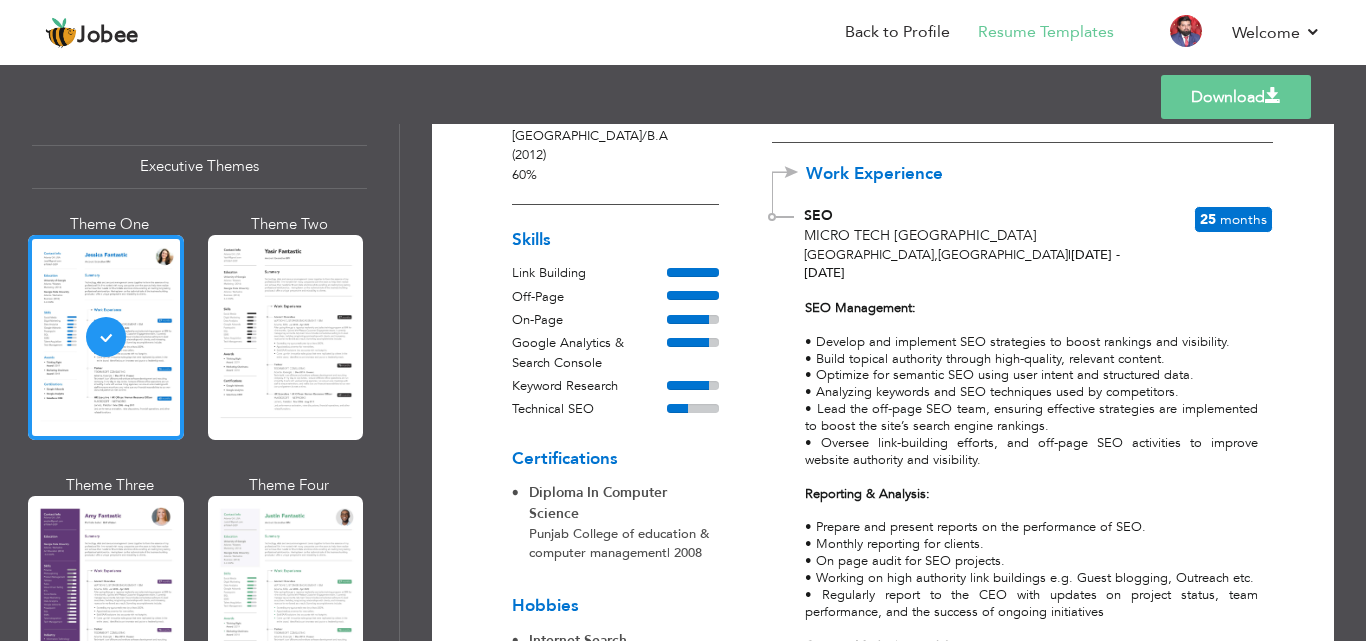 click on "Download" at bounding box center [1236, 97] 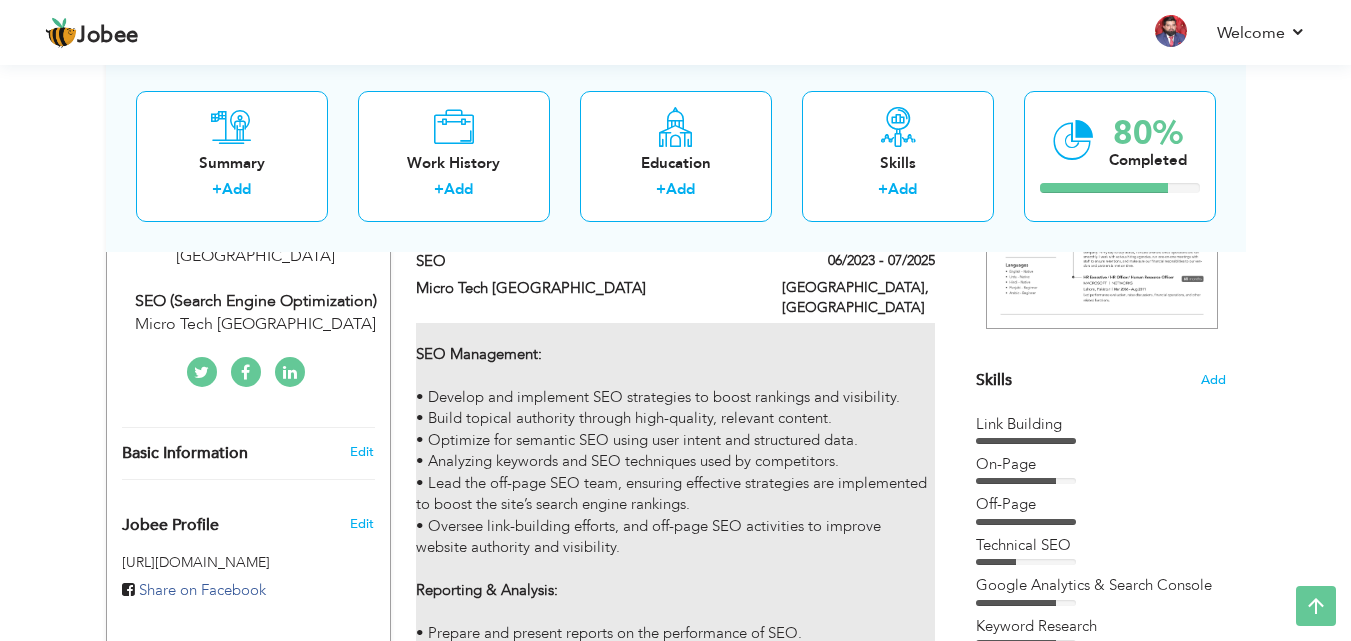 scroll, scrollTop: 0, scrollLeft: 0, axis: both 